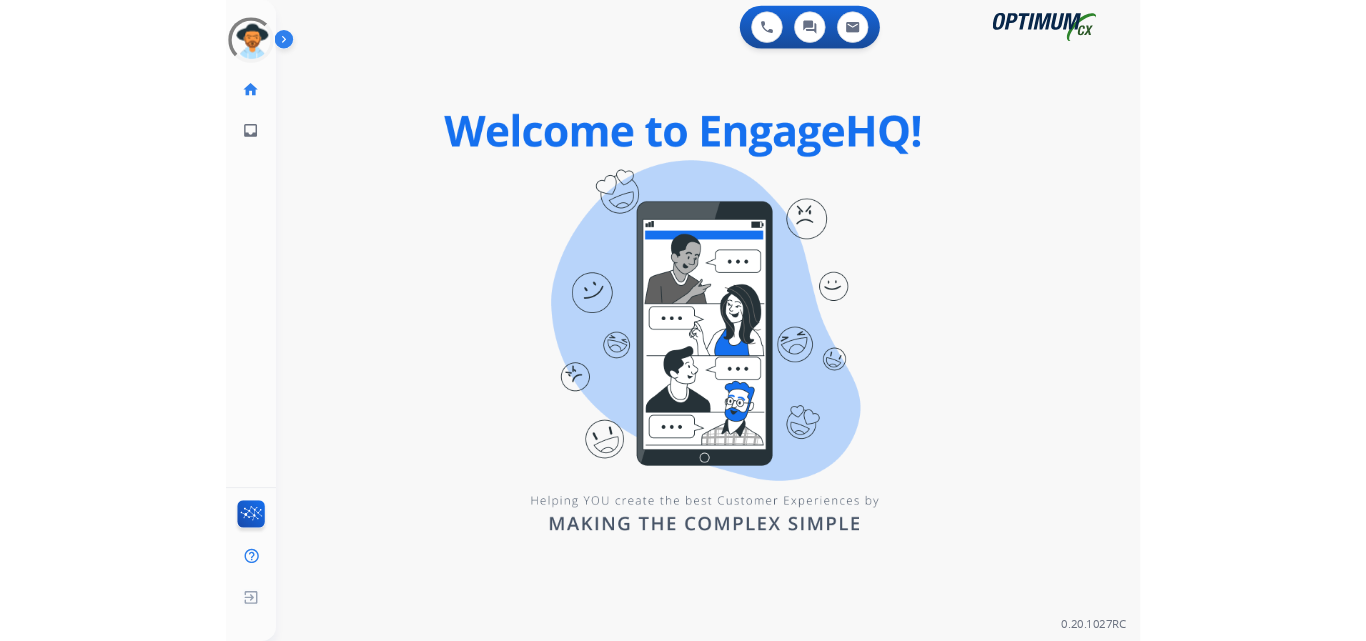 scroll, scrollTop: 0, scrollLeft: 0, axis: both 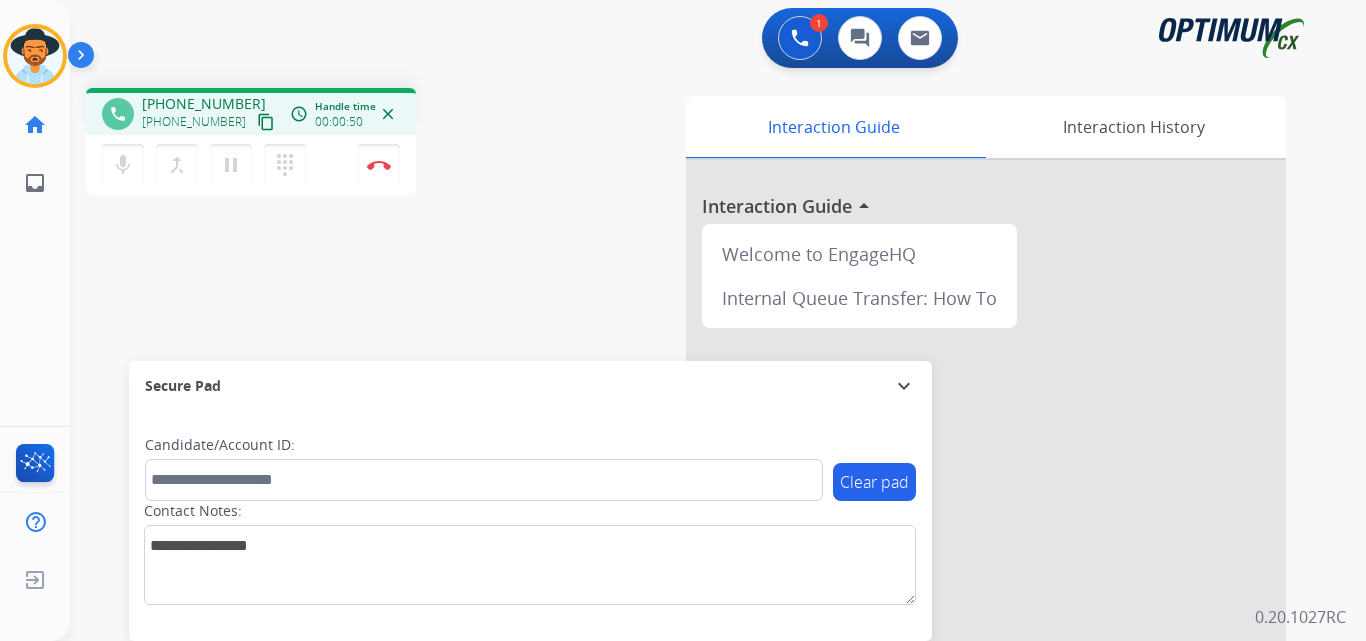 click on "+15044505906" at bounding box center [204, 104] 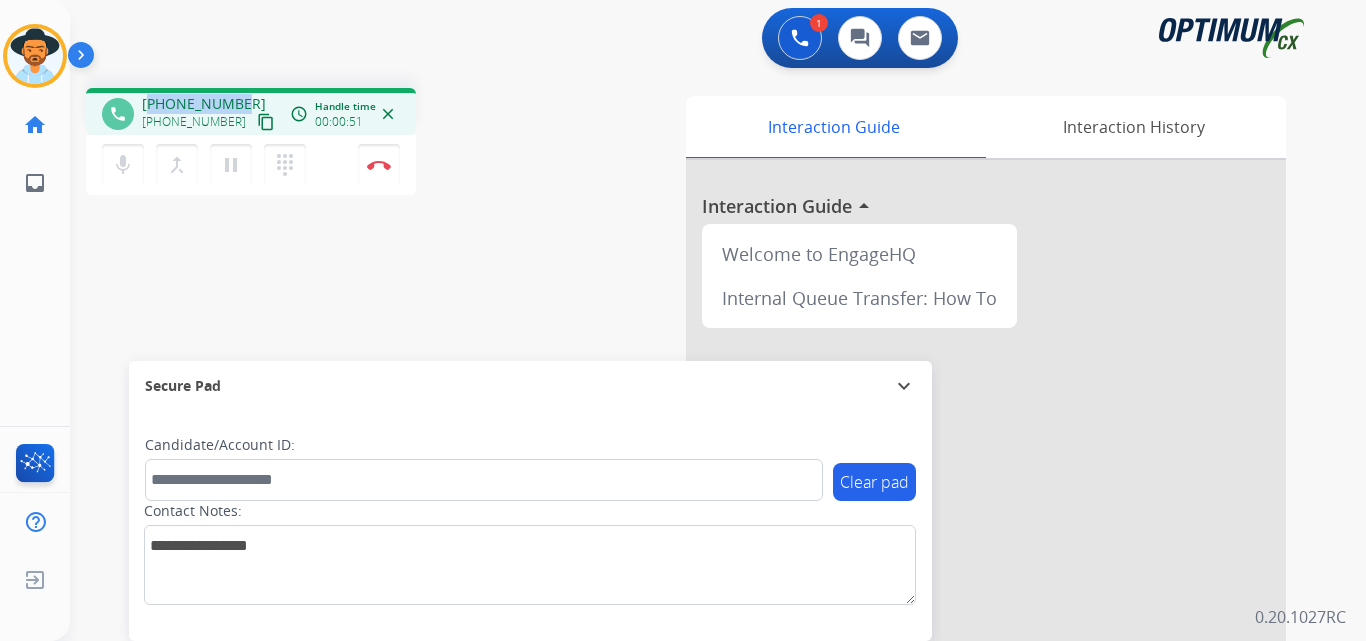 click on "+15044505906" at bounding box center [204, 104] 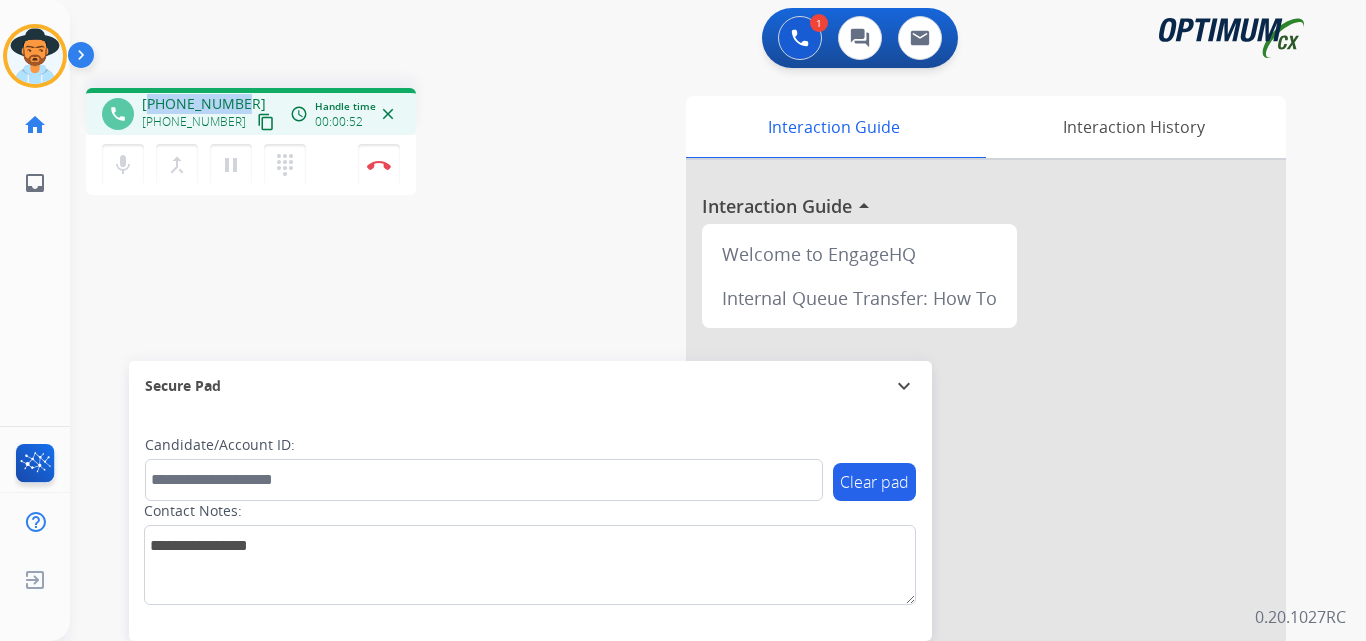 copy on "15044505906" 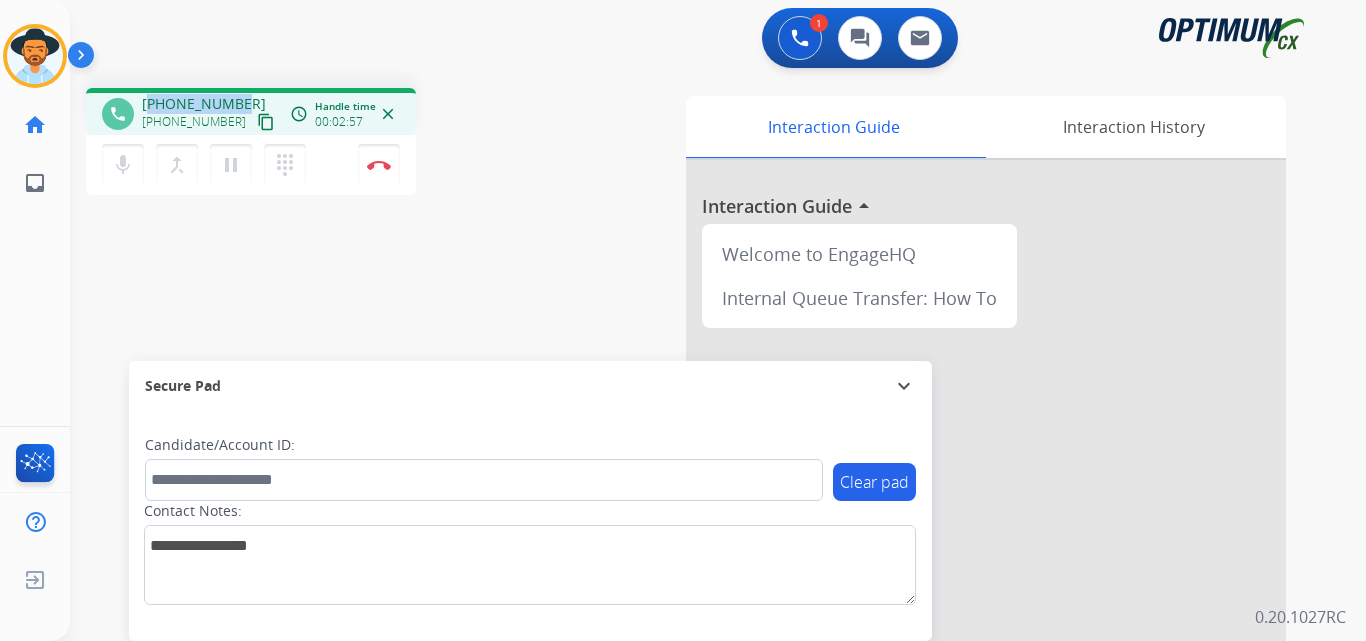 copy on "15044505906" 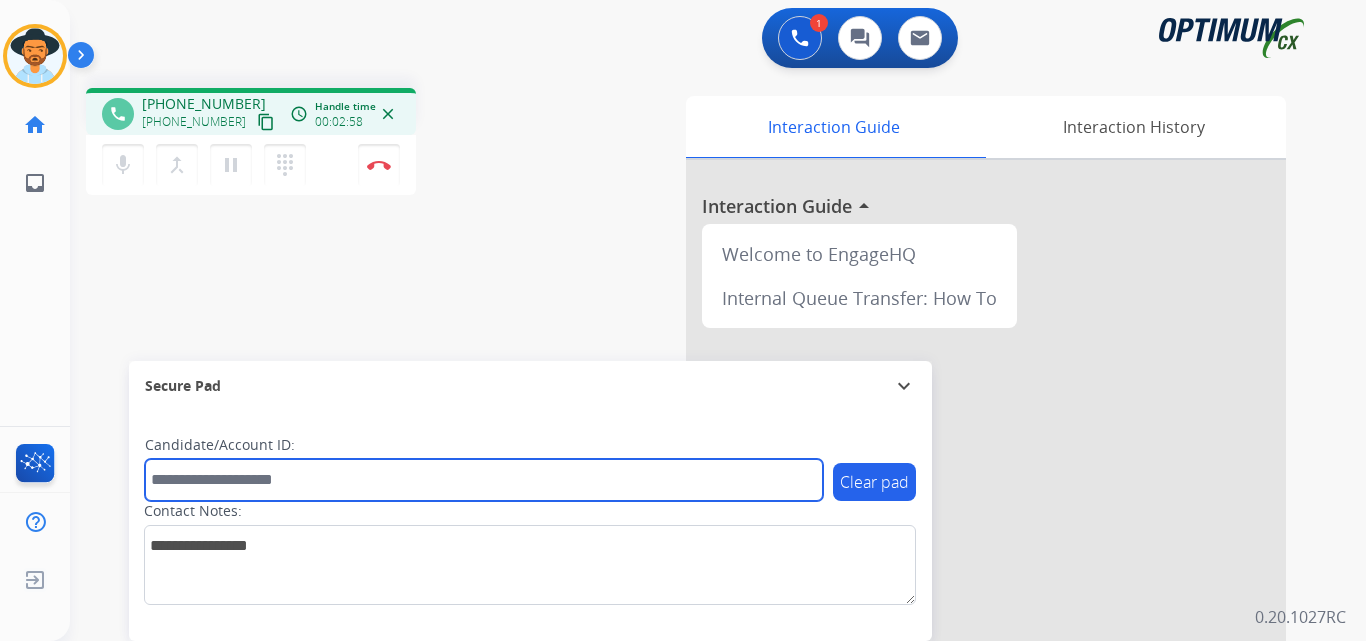 click at bounding box center (484, 480) 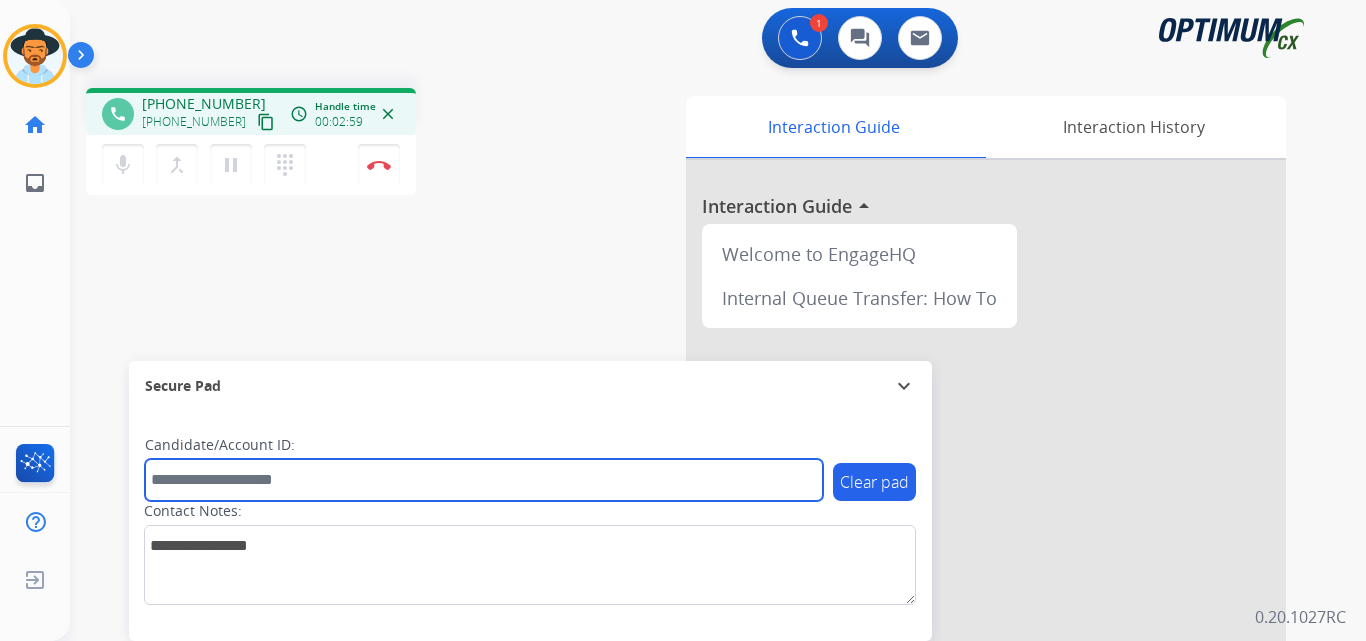 paste on "**********" 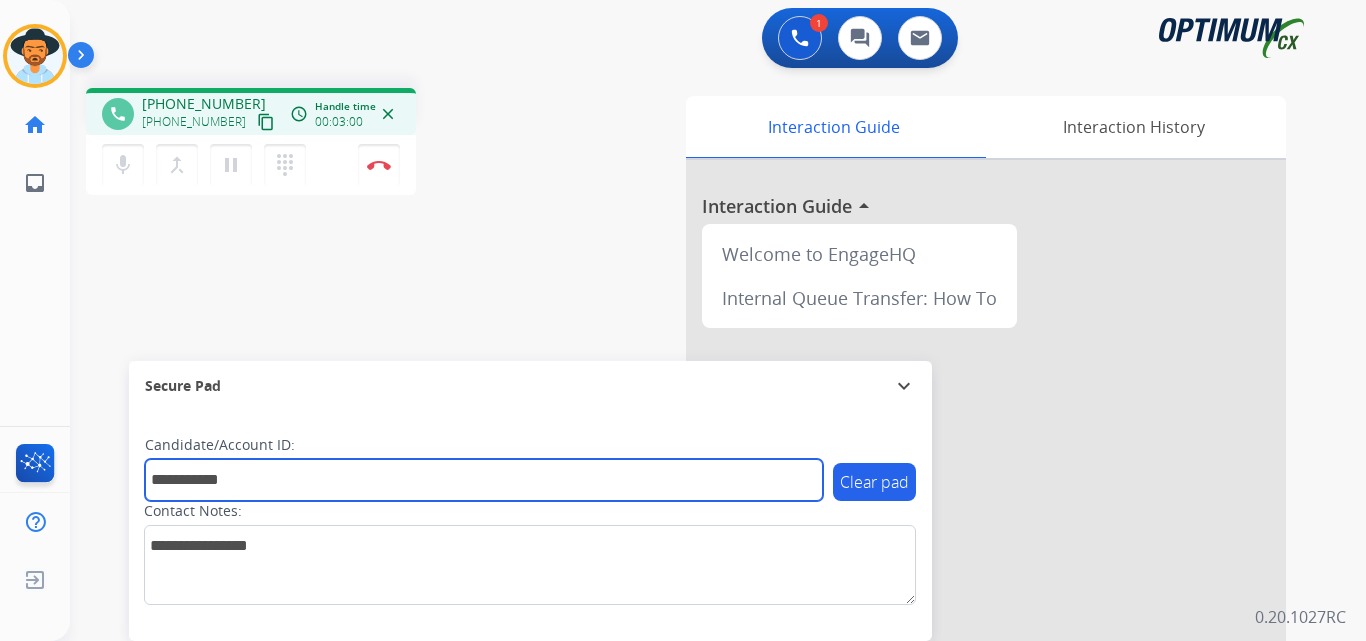click on "**********" at bounding box center (484, 480) 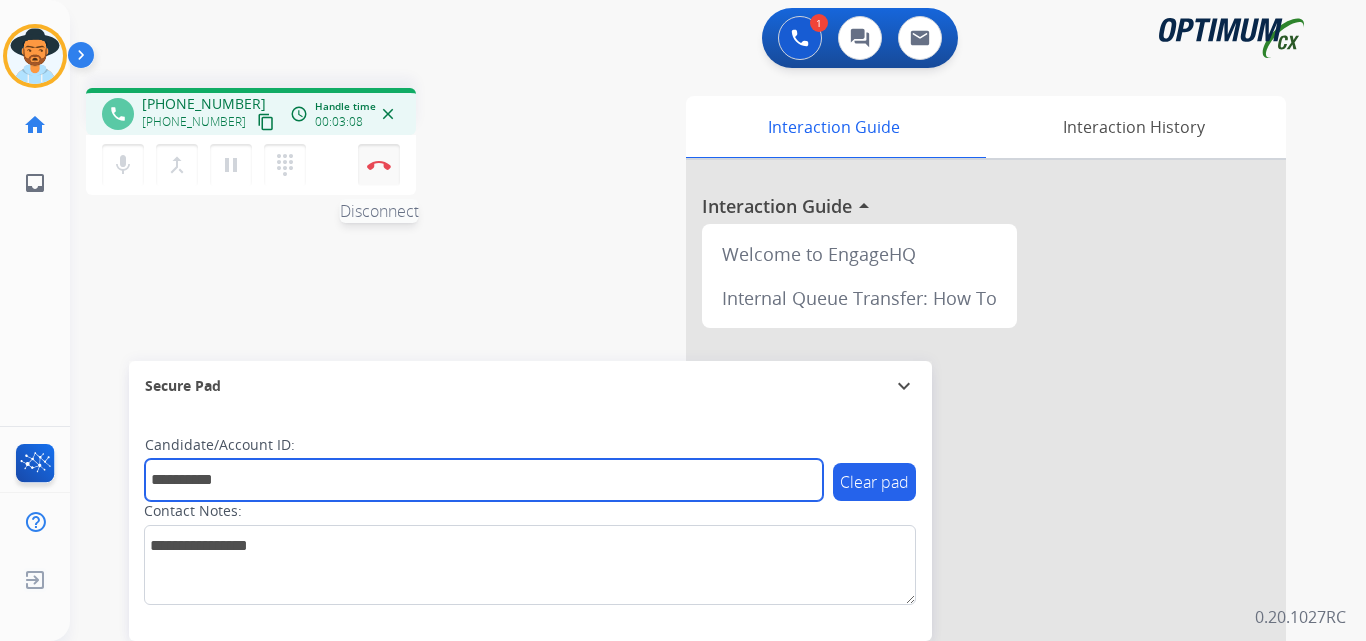type on "**********" 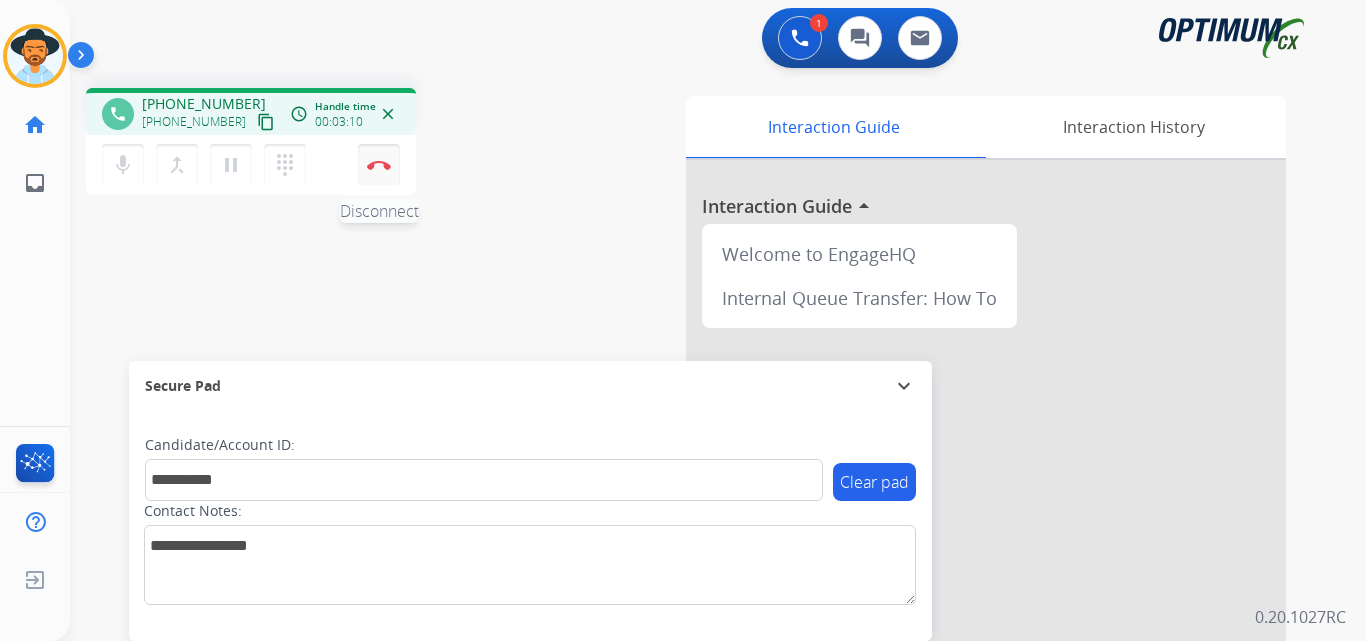 click at bounding box center [379, 165] 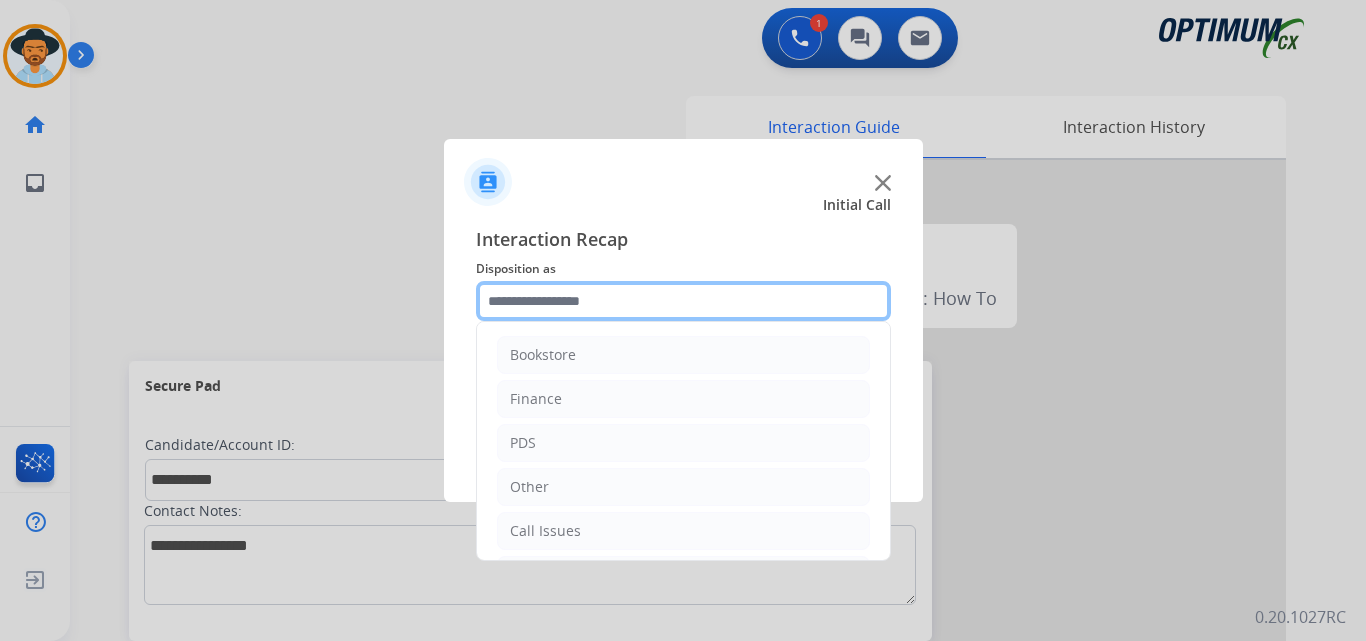 click 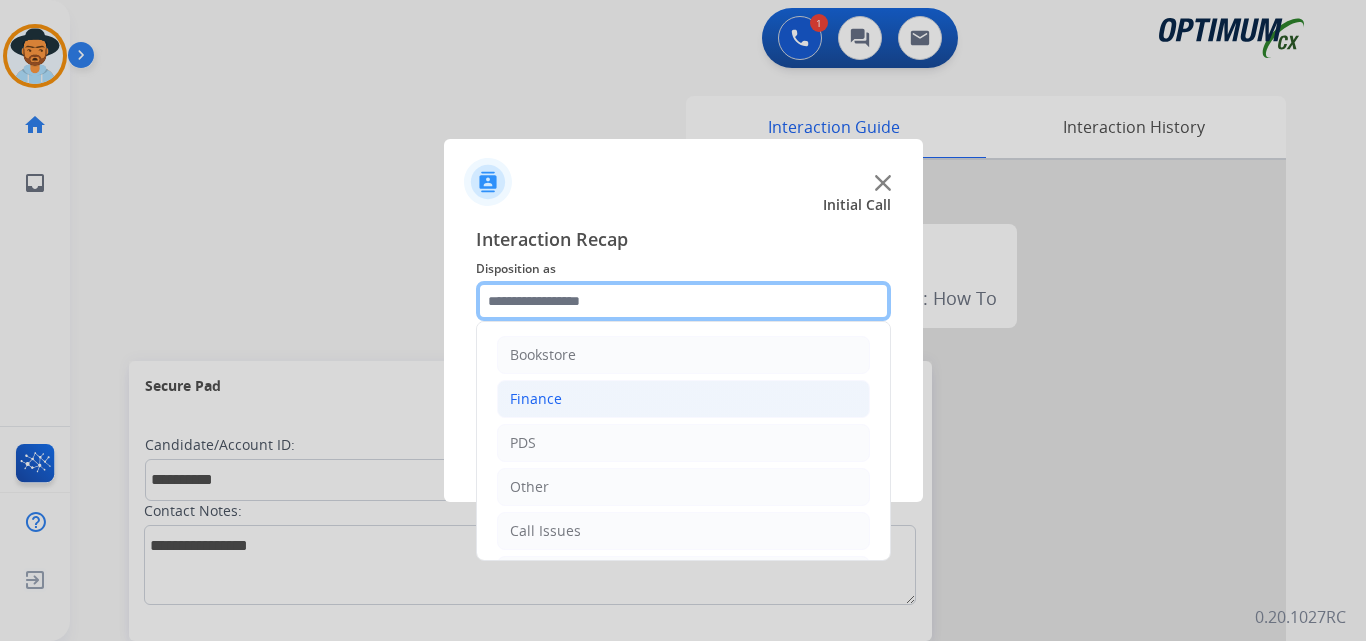 scroll, scrollTop: 136, scrollLeft: 0, axis: vertical 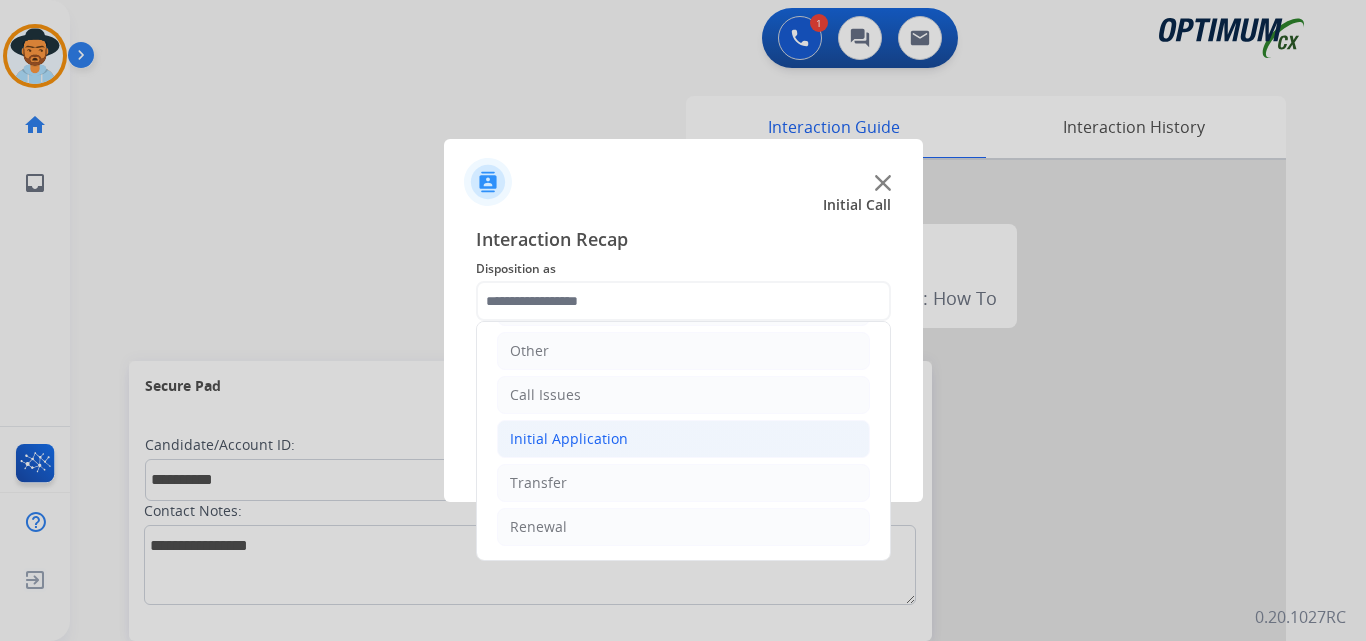 click on "Initial Application" 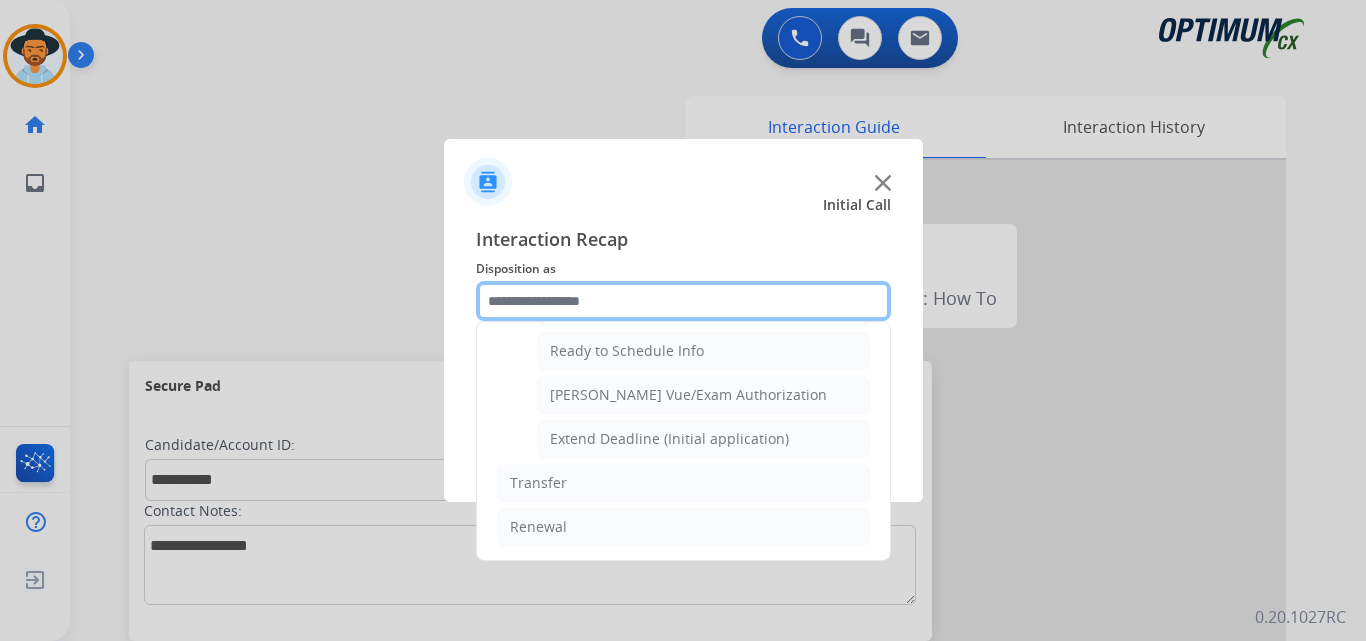 scroll, scrollTop: 1065, scrollLeft: 0, axis: vertical 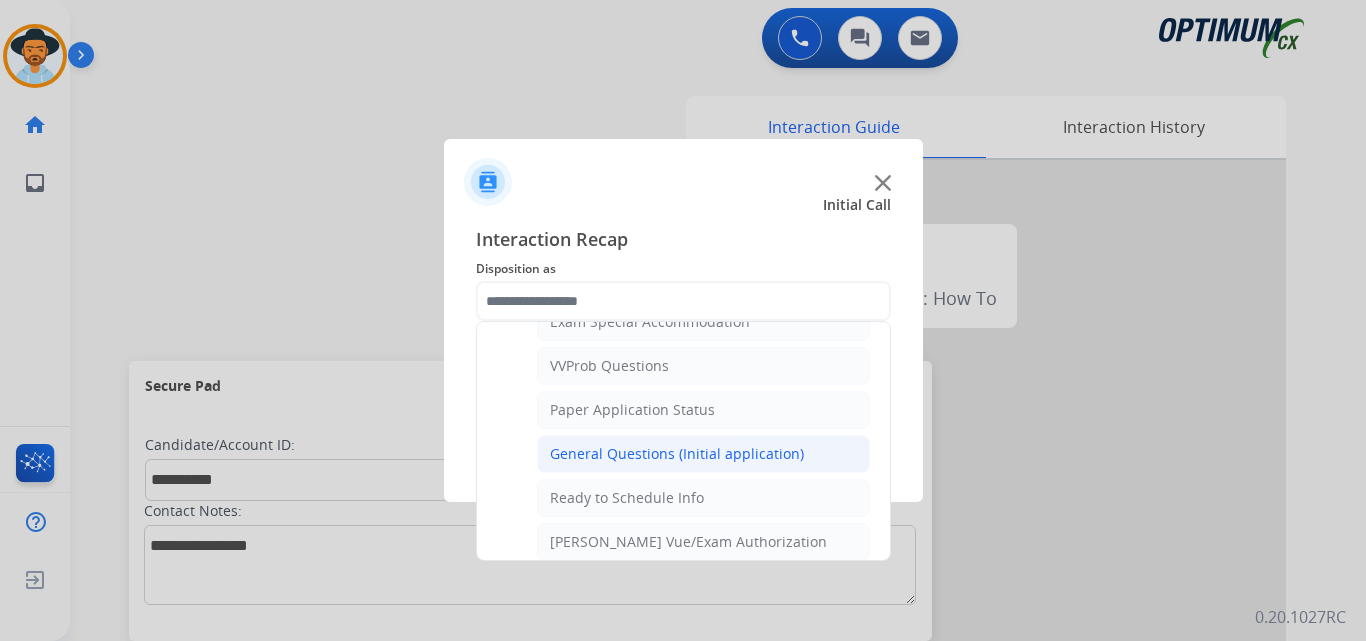click on "General Questions (Initial application)" 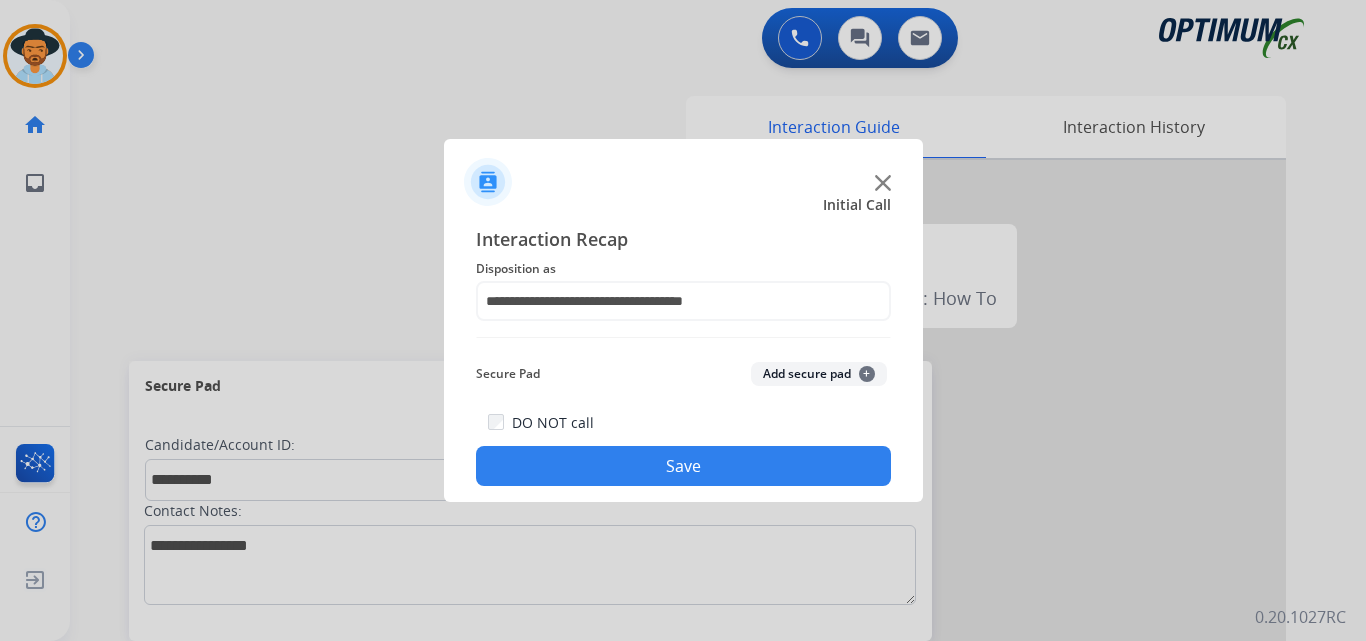 click on "Save" 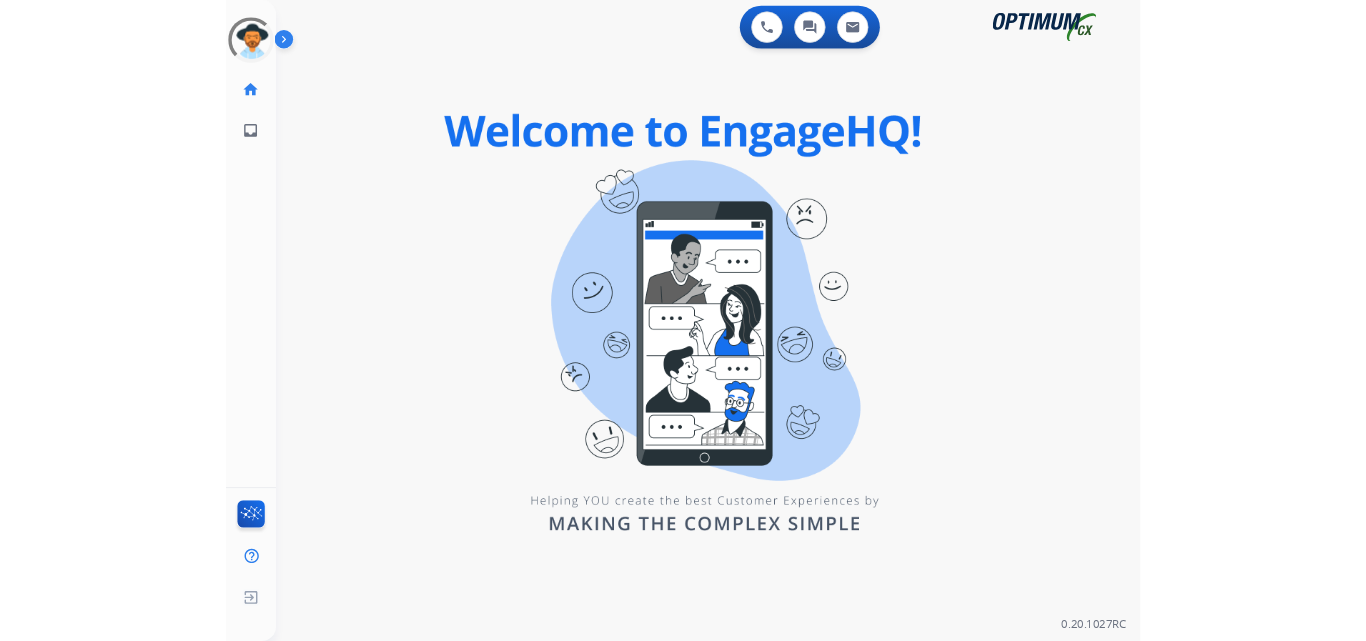 scroll, scrollTop: 0, scrollLeft: 0, axis: both 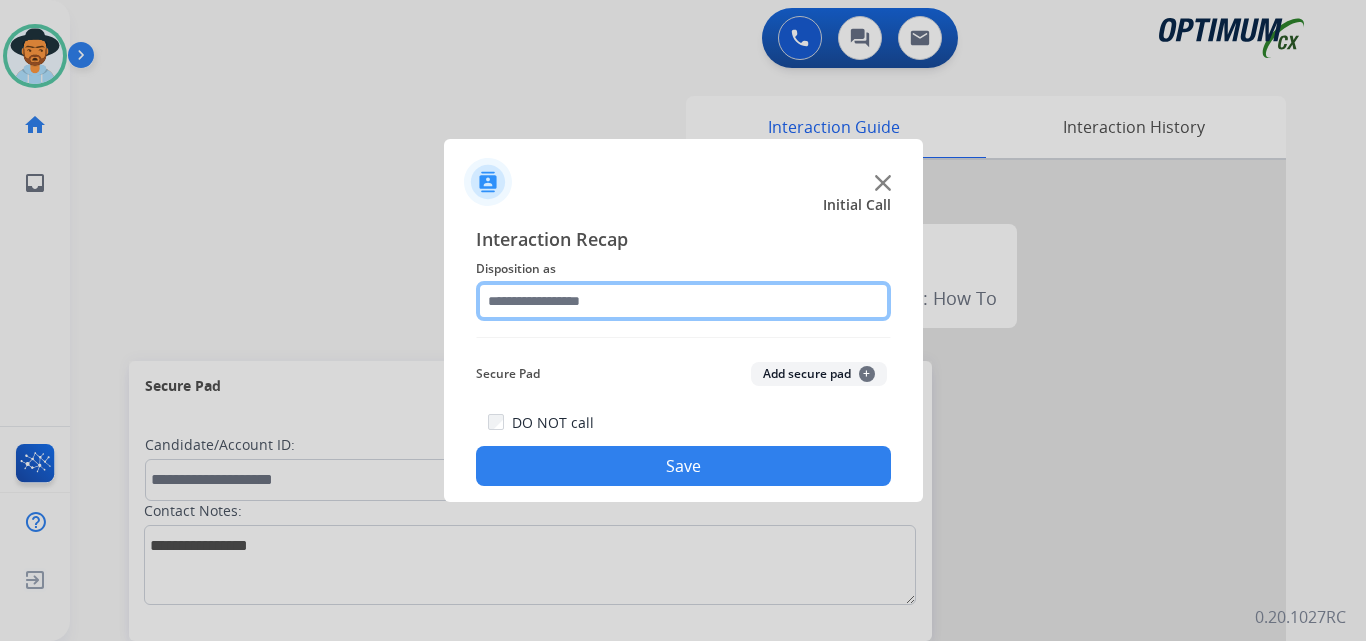 click 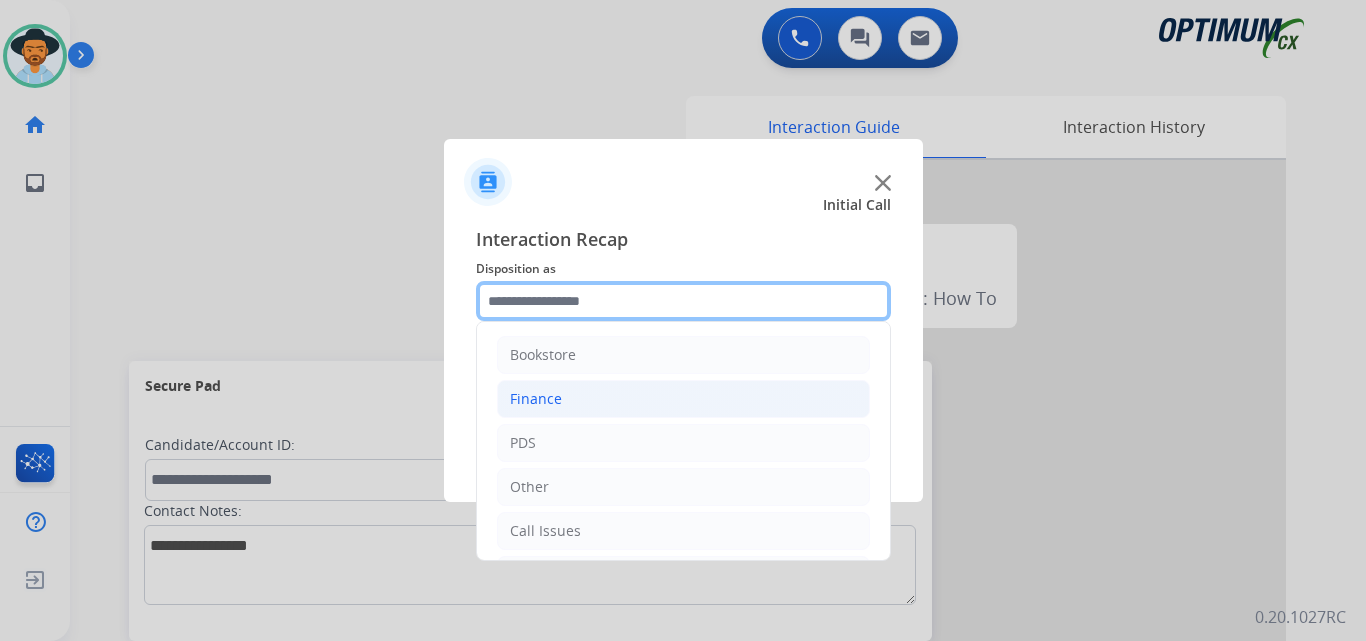 scroll, scrollTop: 136, scrollLeft: 0, axis: vertical 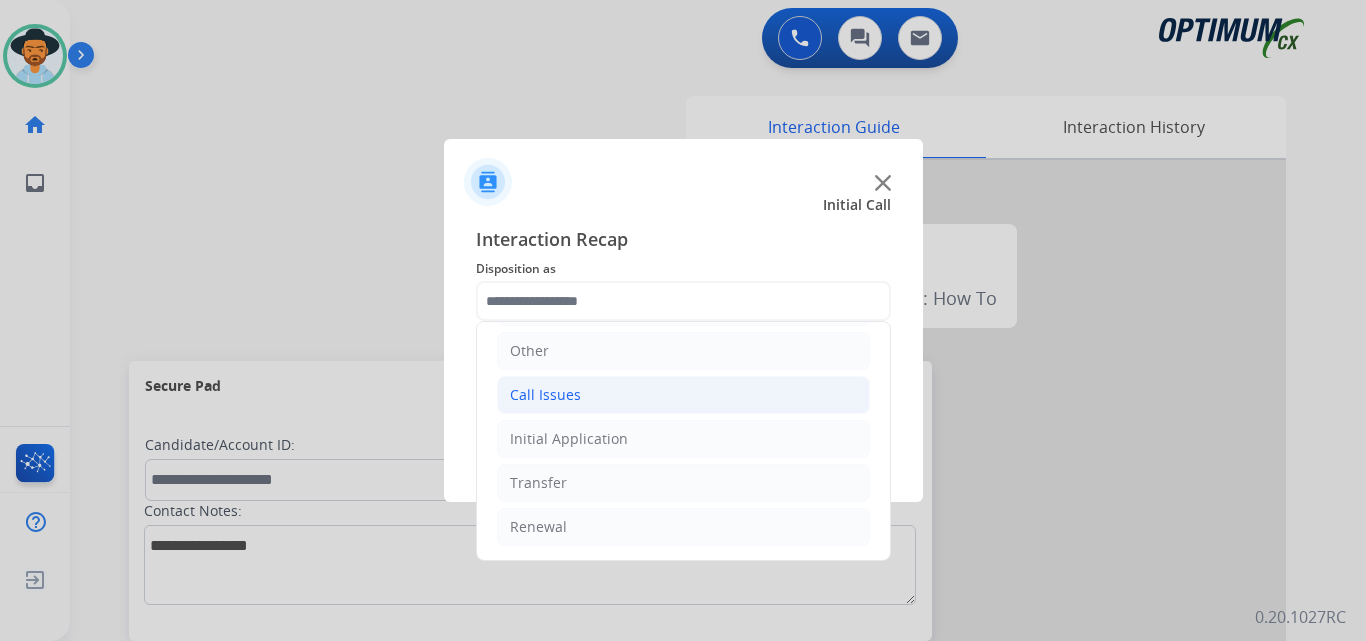 click on "Call Issues" 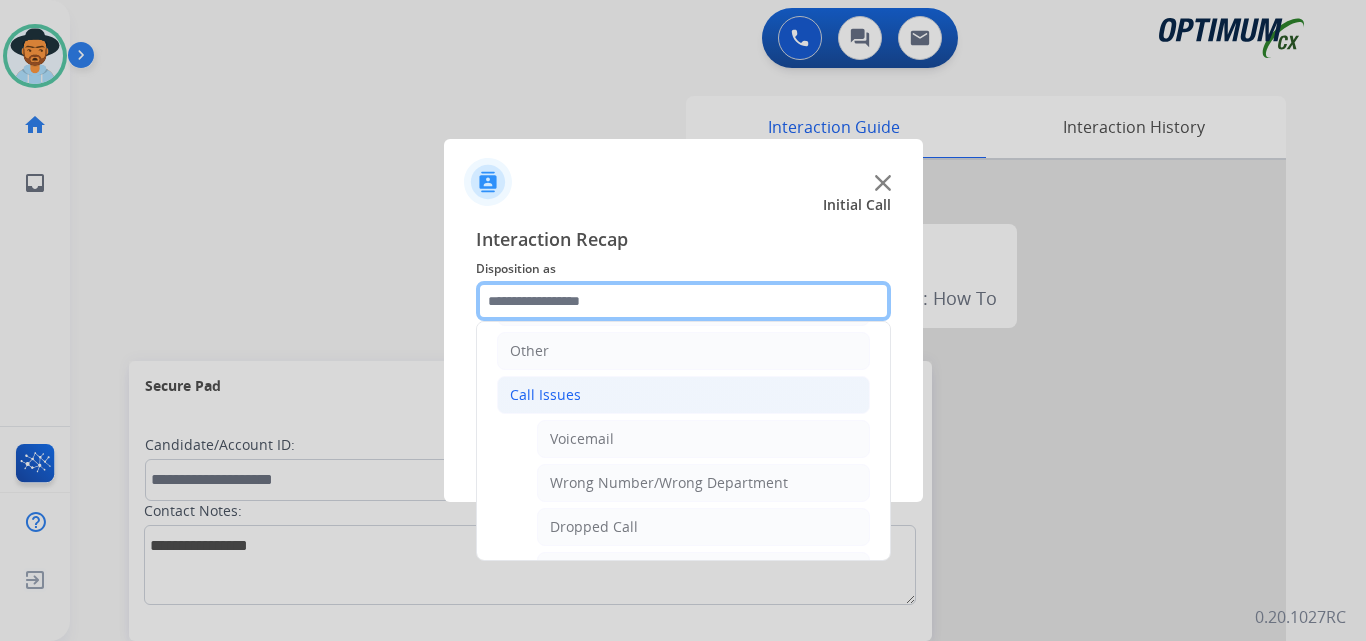 scroll, scrollTop: 303, scrollLeft: 0, axis: vertical 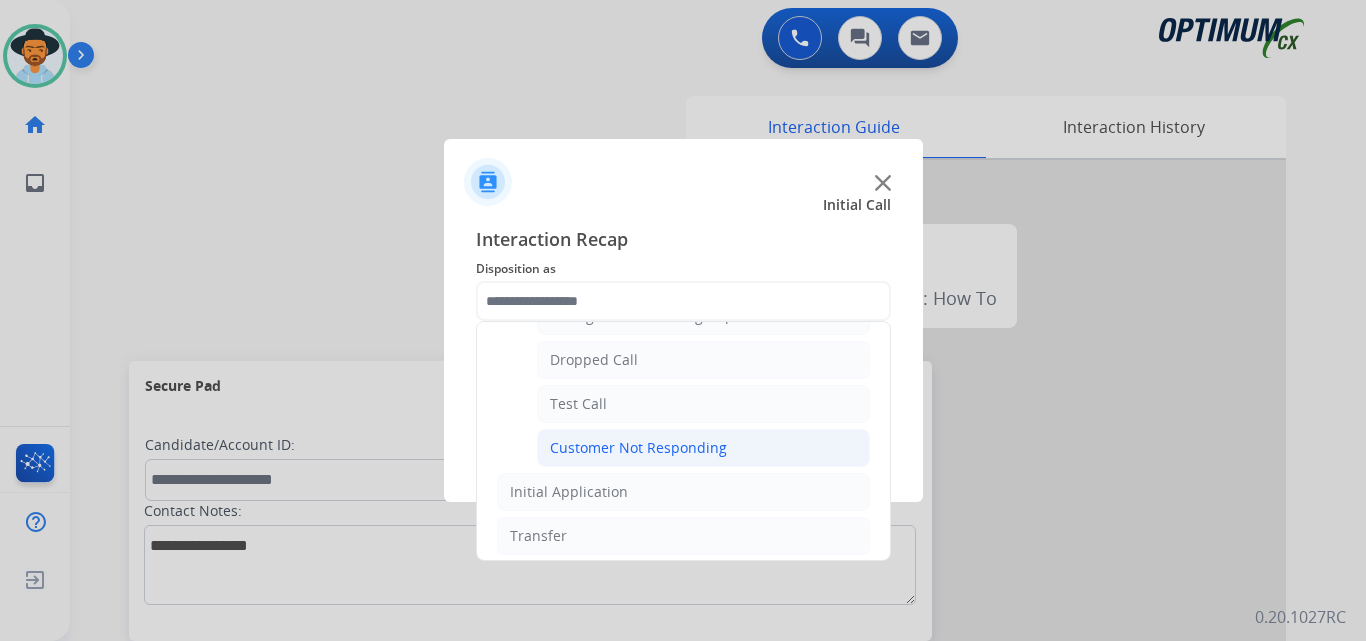 click on "Customer Not Responding" 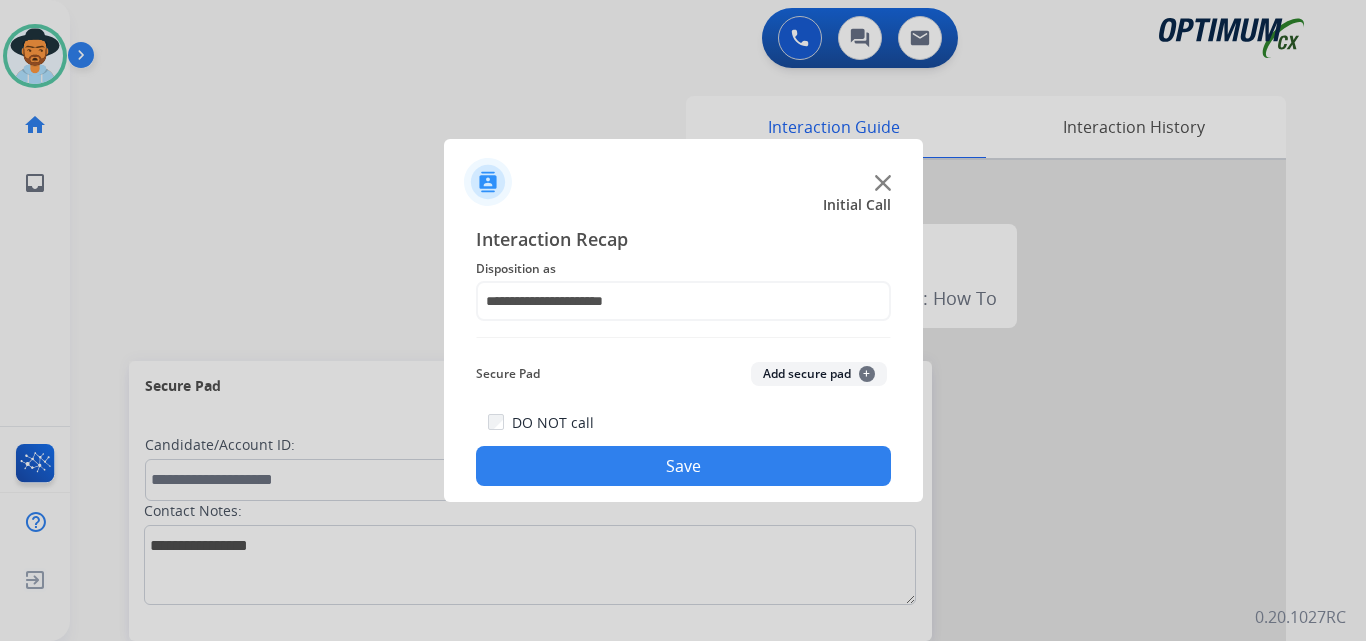 click on "DO NOT call  Save" 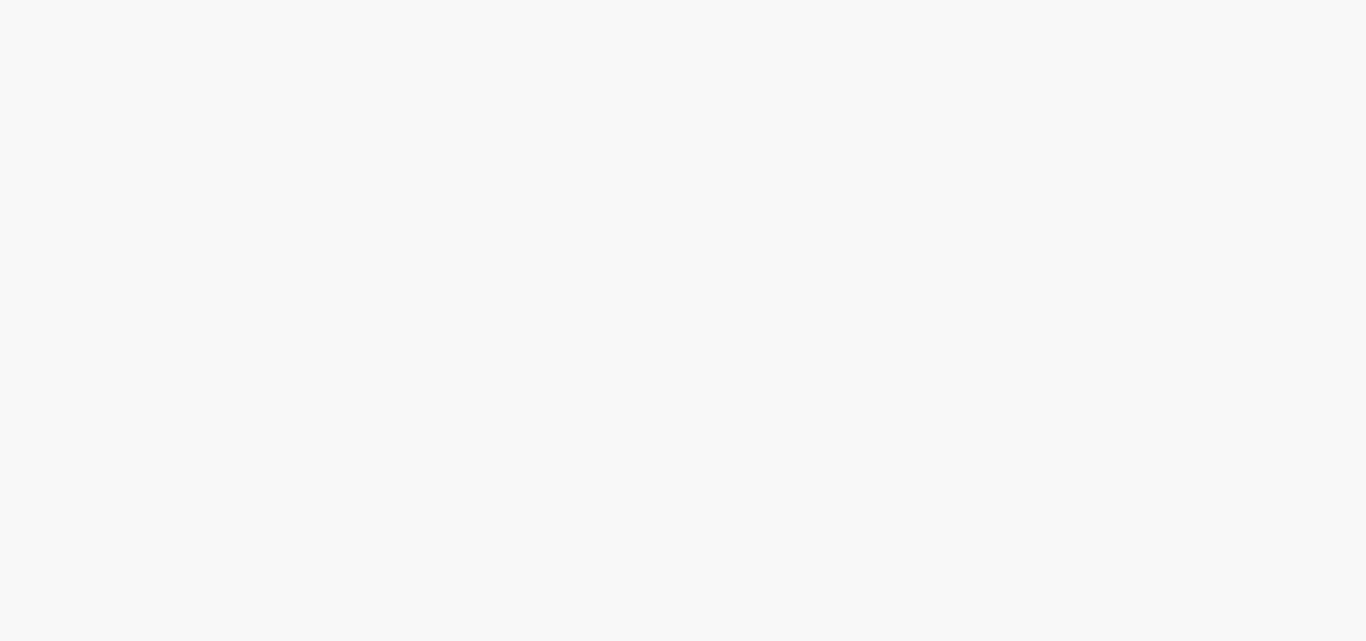 scroll, scrollTop: 0, scrollLeft: 0, axis: both 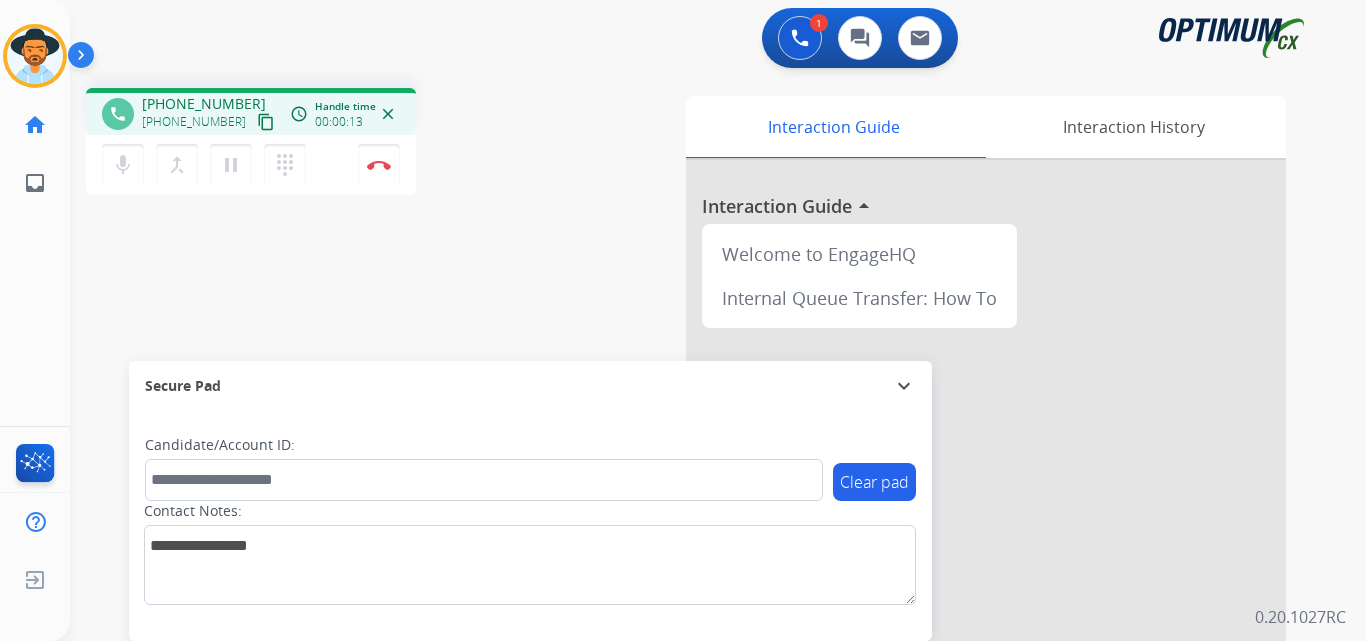 click on "+12023206146 content_copy" at bounding box center [210, 122] 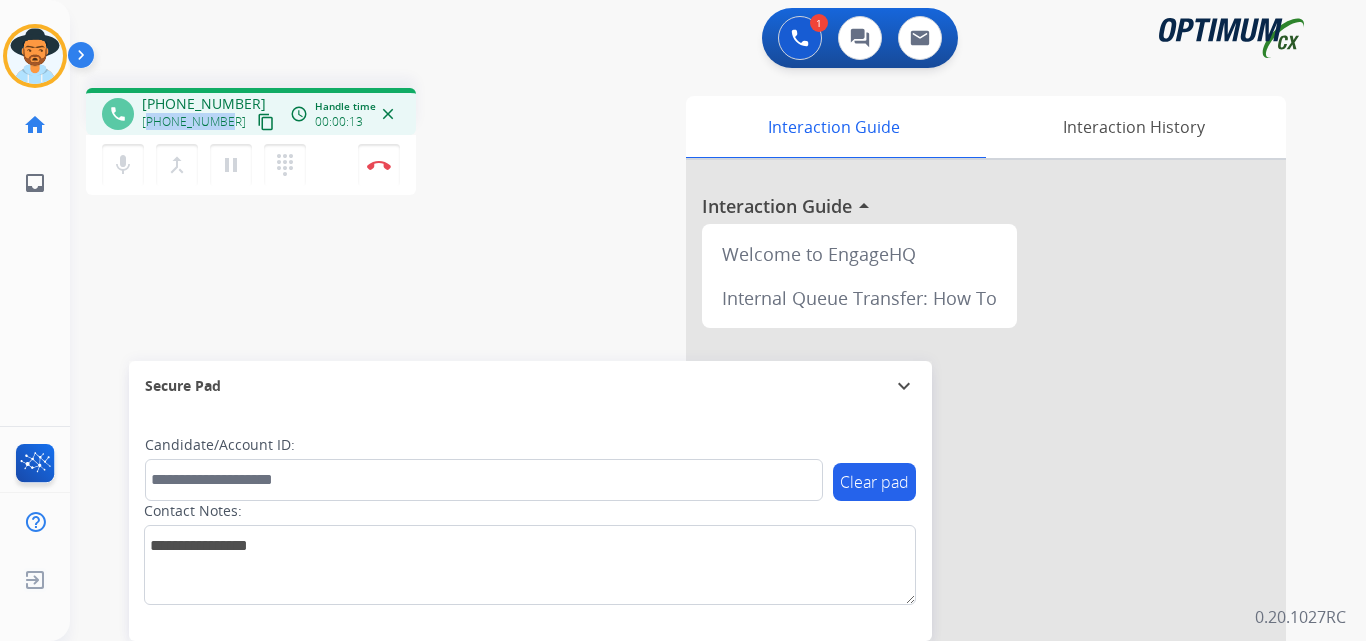 click on "+12023206146 content_copy" at bounding box center (210, 122) 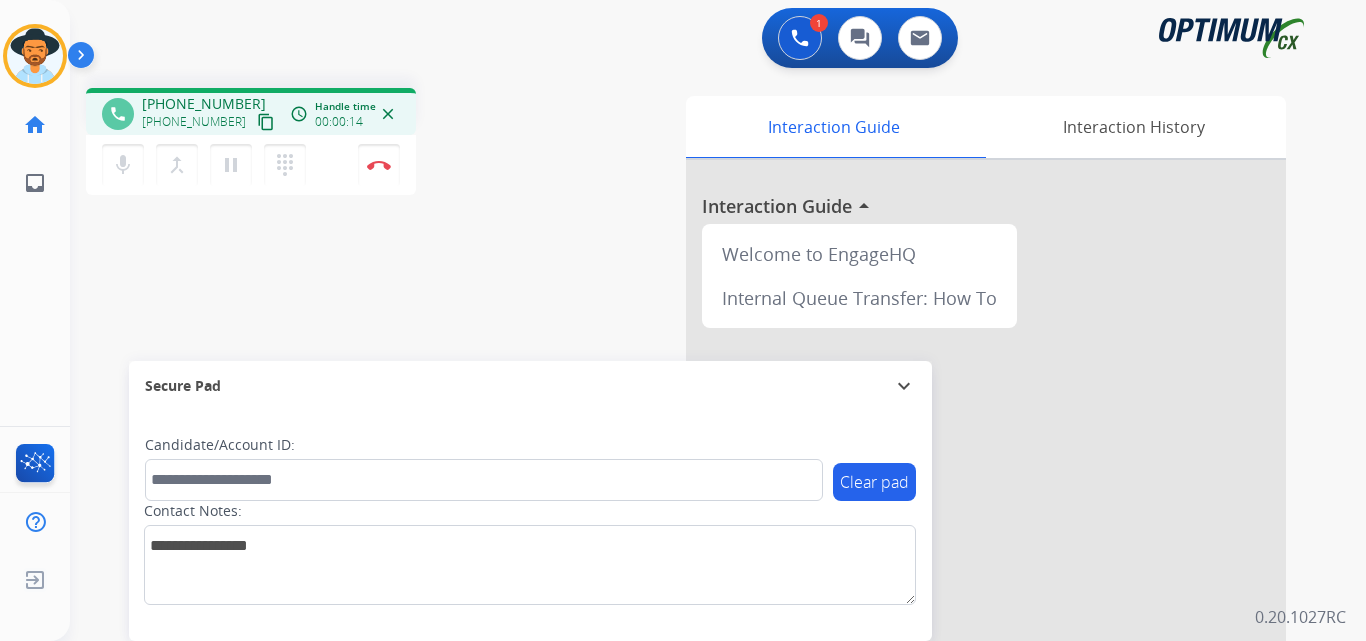 click on "+12023206146" at bounding box center [204, 104] 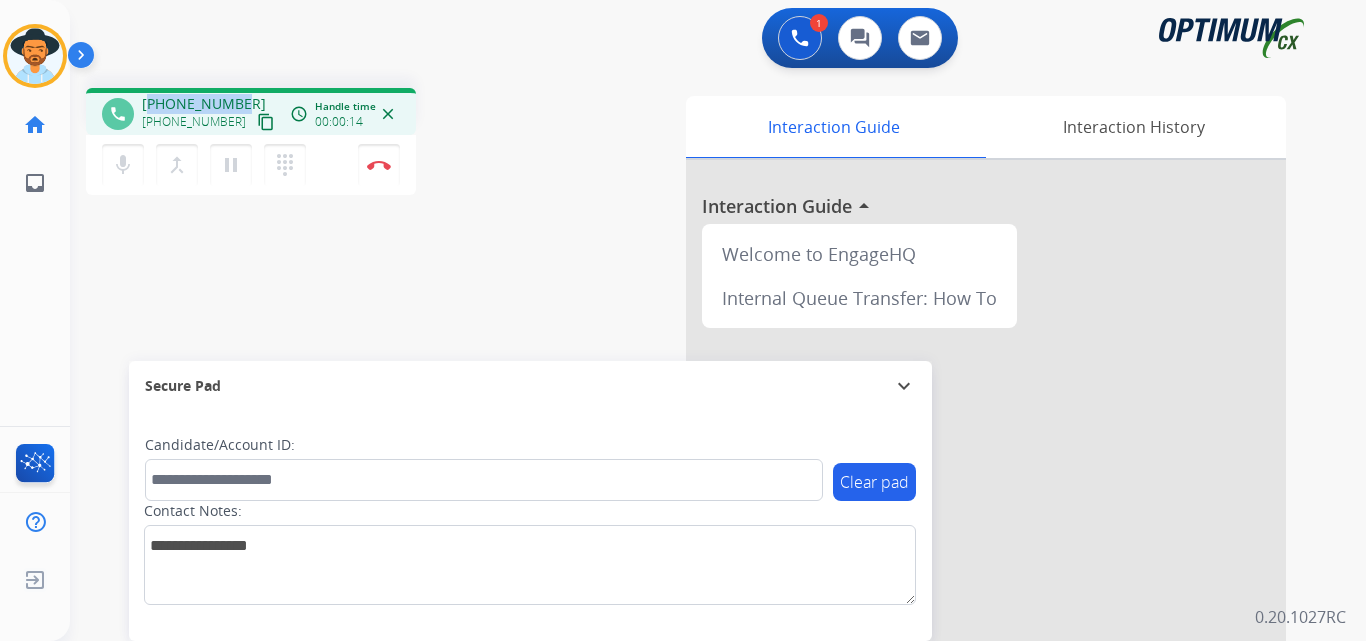 click on "+12023206146" at bounding box center [204, 104] 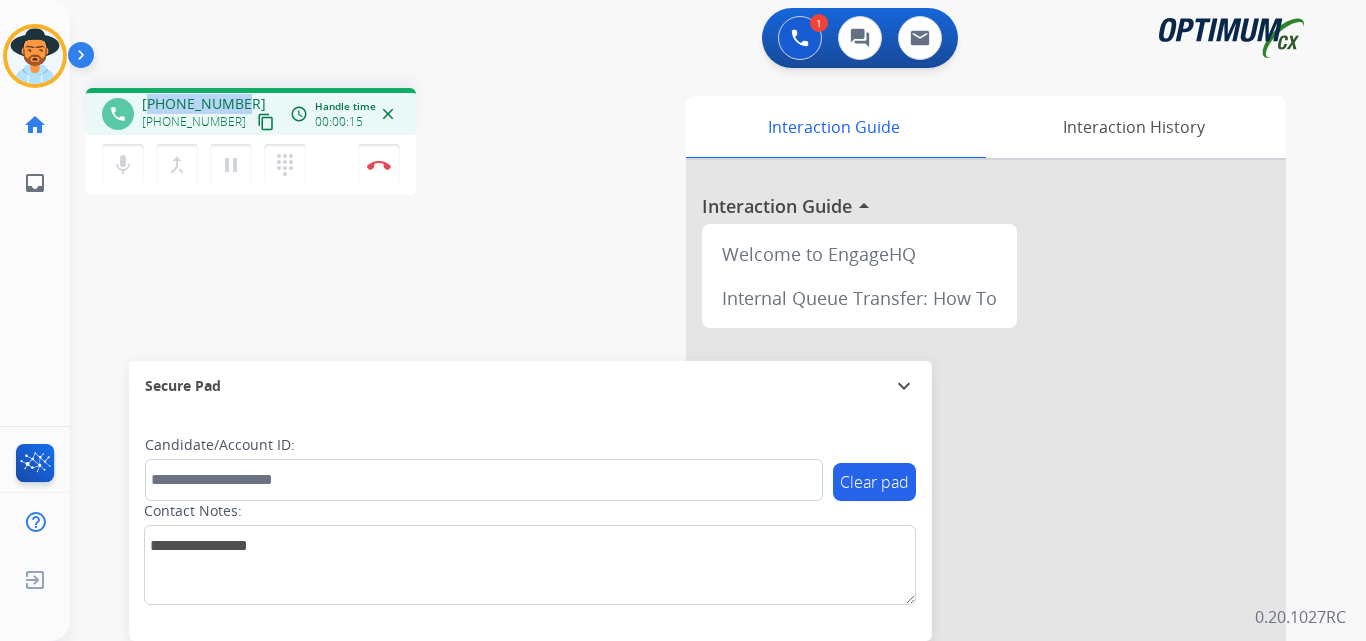 copy on "12023206146" 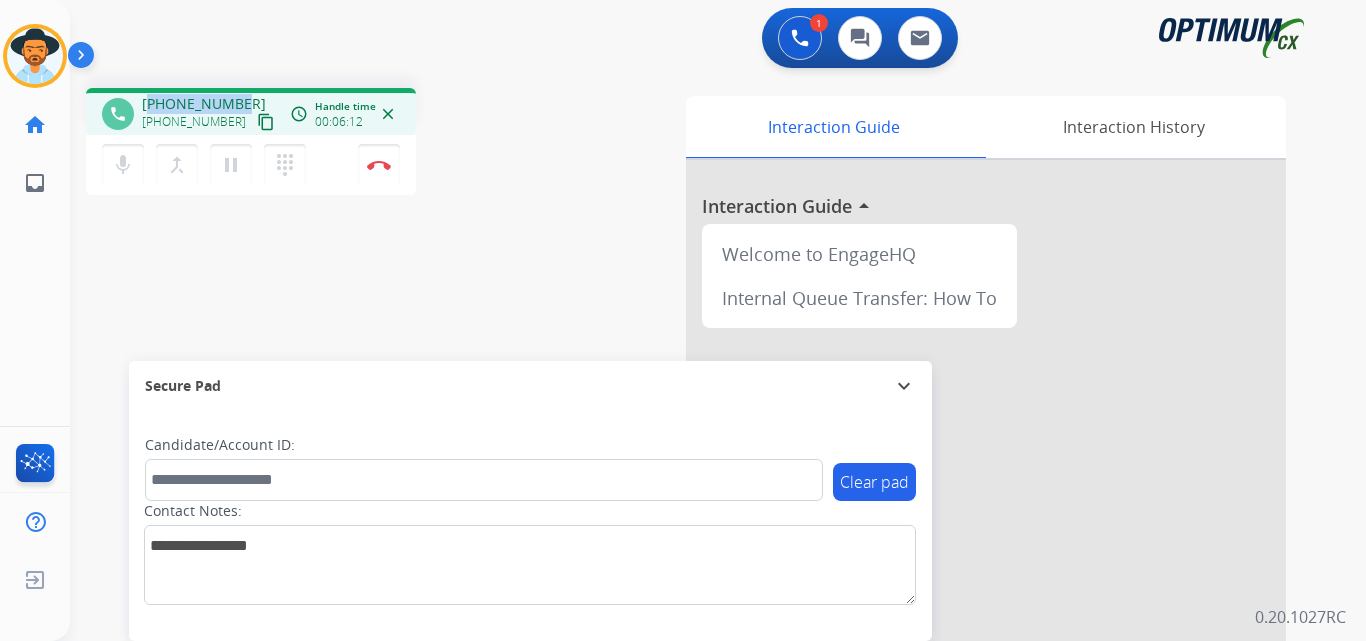 copy on "12023206146" 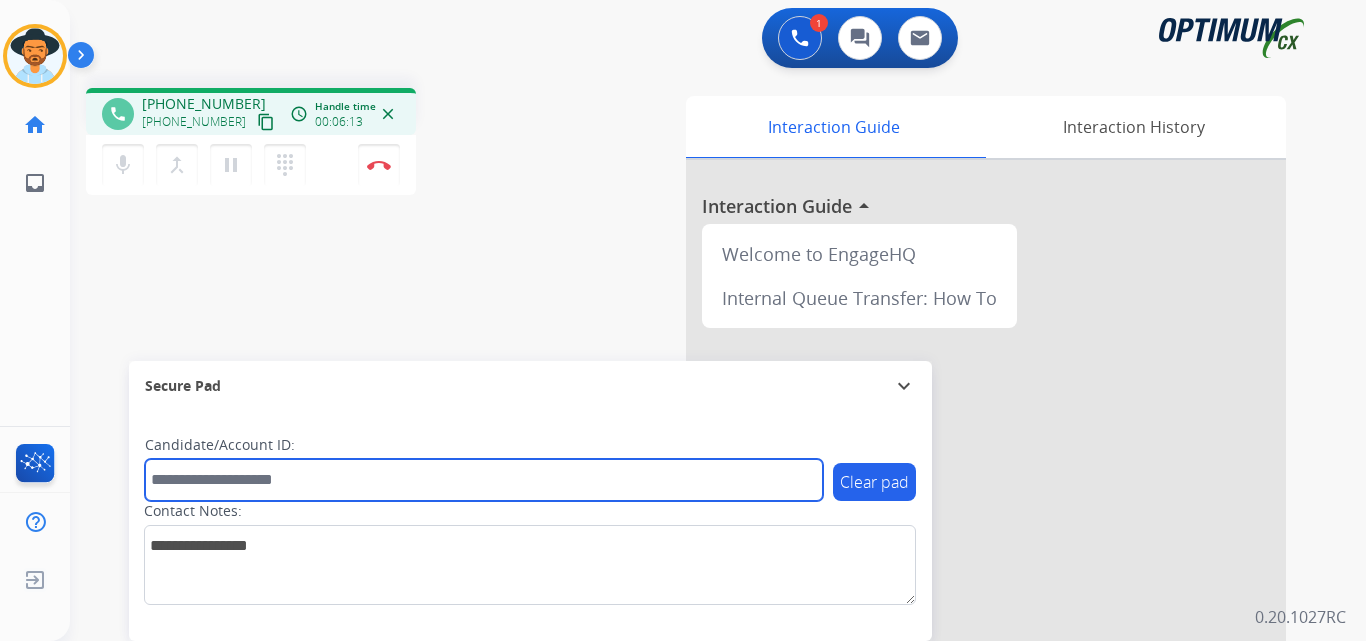 click at bounding box center [484, 480] 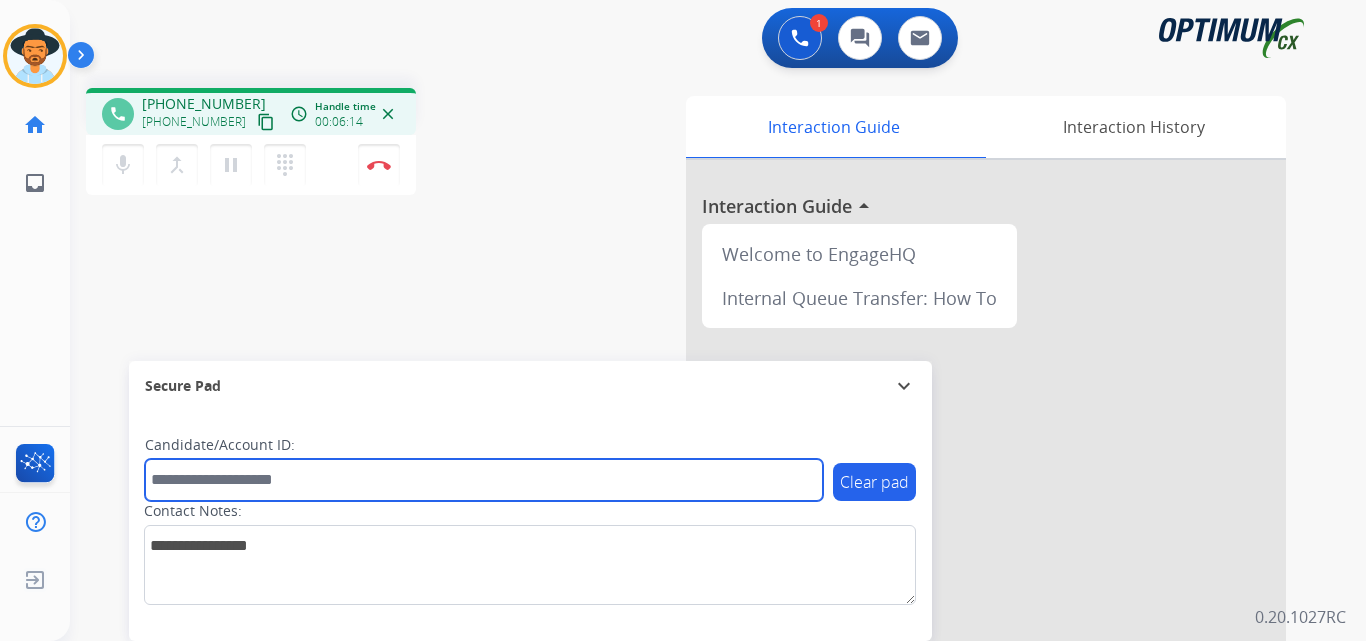 paste on "**********" 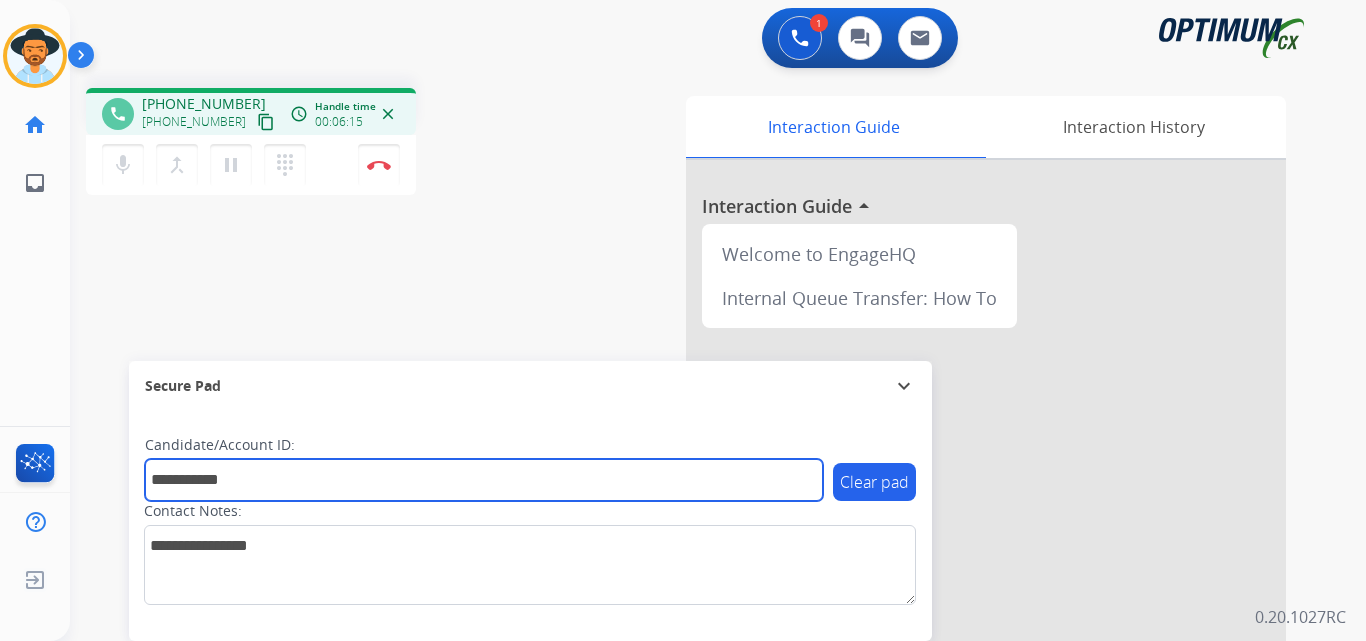 click on "**********" at bounding box center [484, 480] 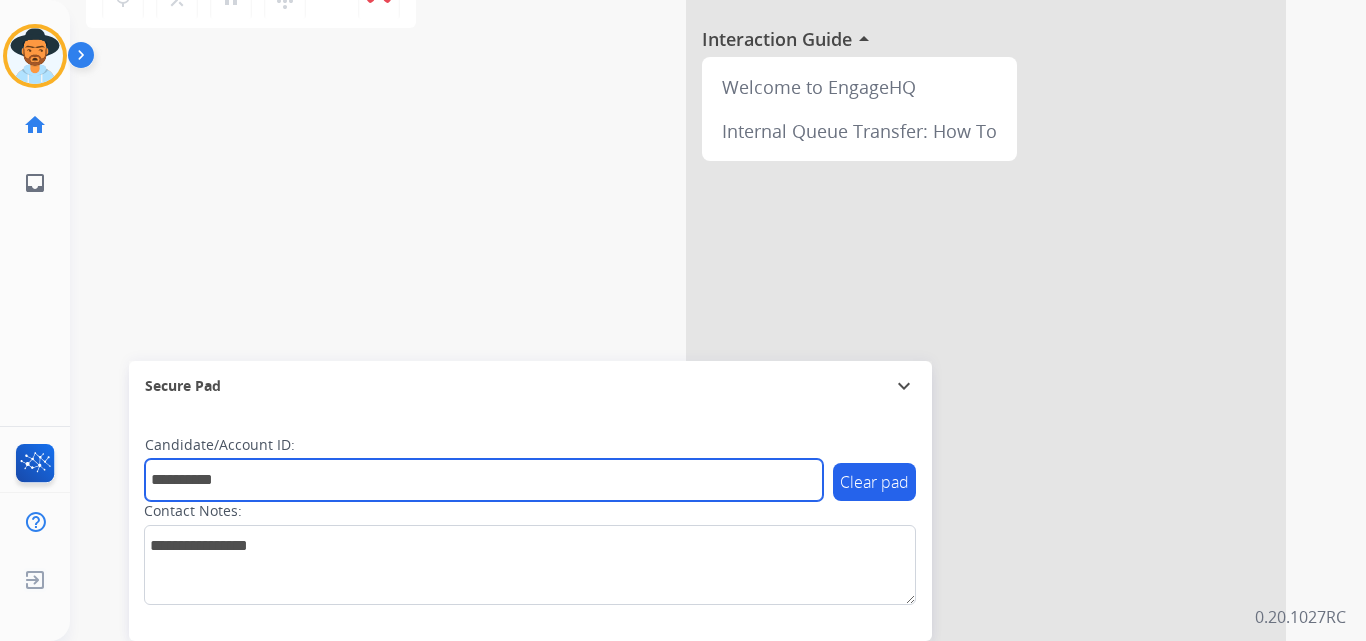 scroll, scrollTop: 0, scrollLeft: 0, axis: both 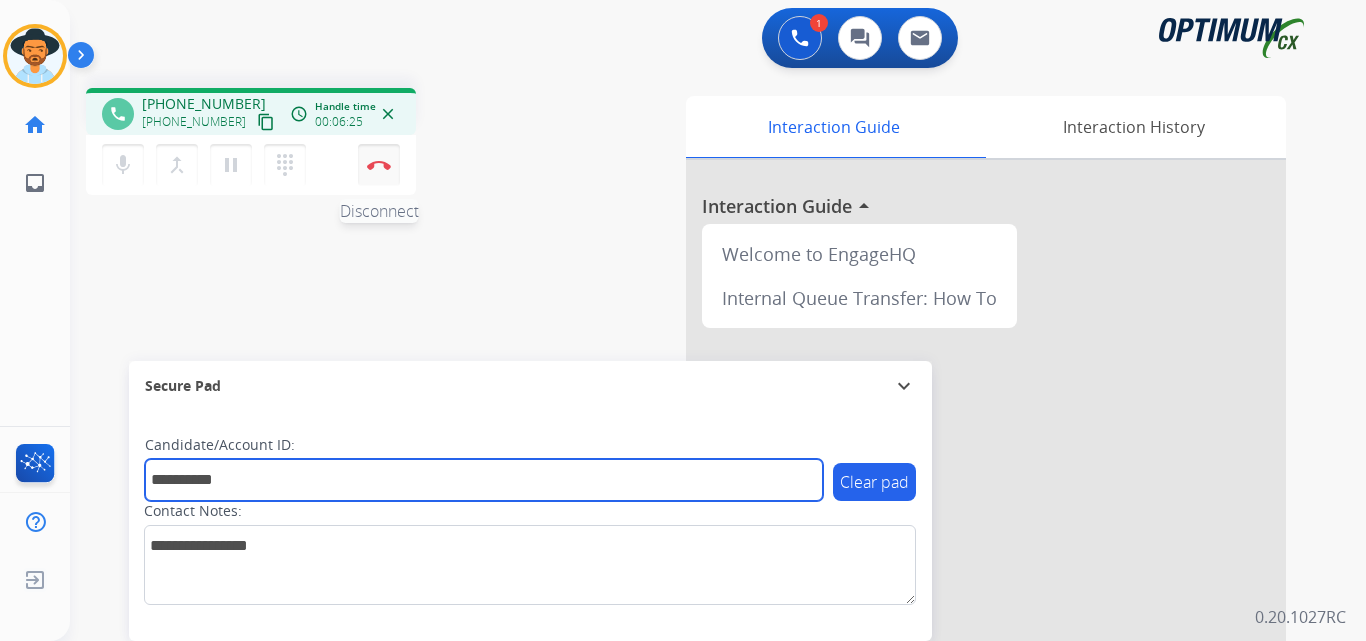 type on "**********" 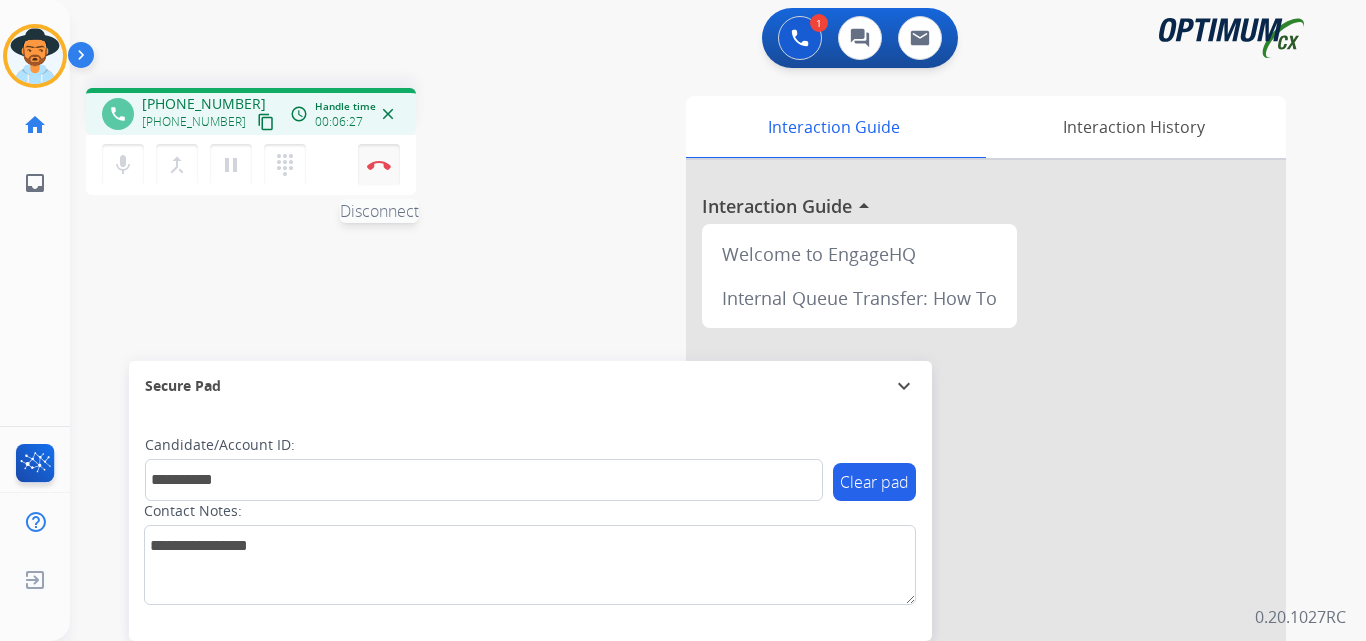 click at bounding box center [379, 165] 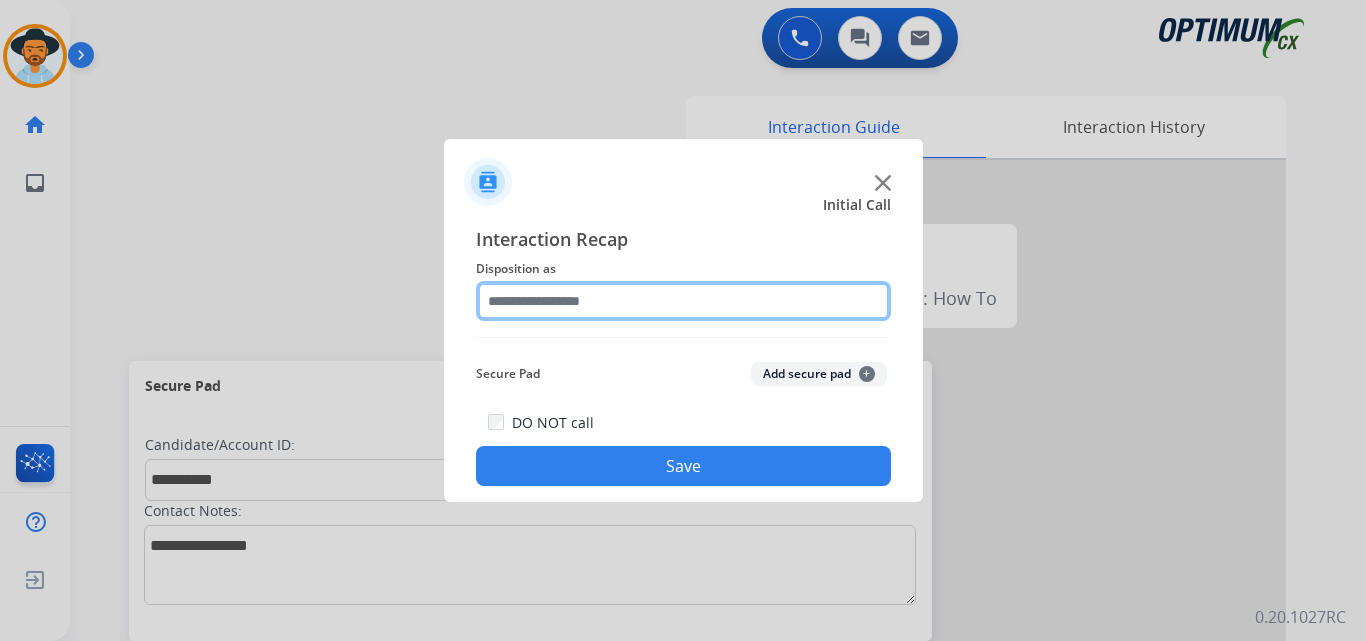 click 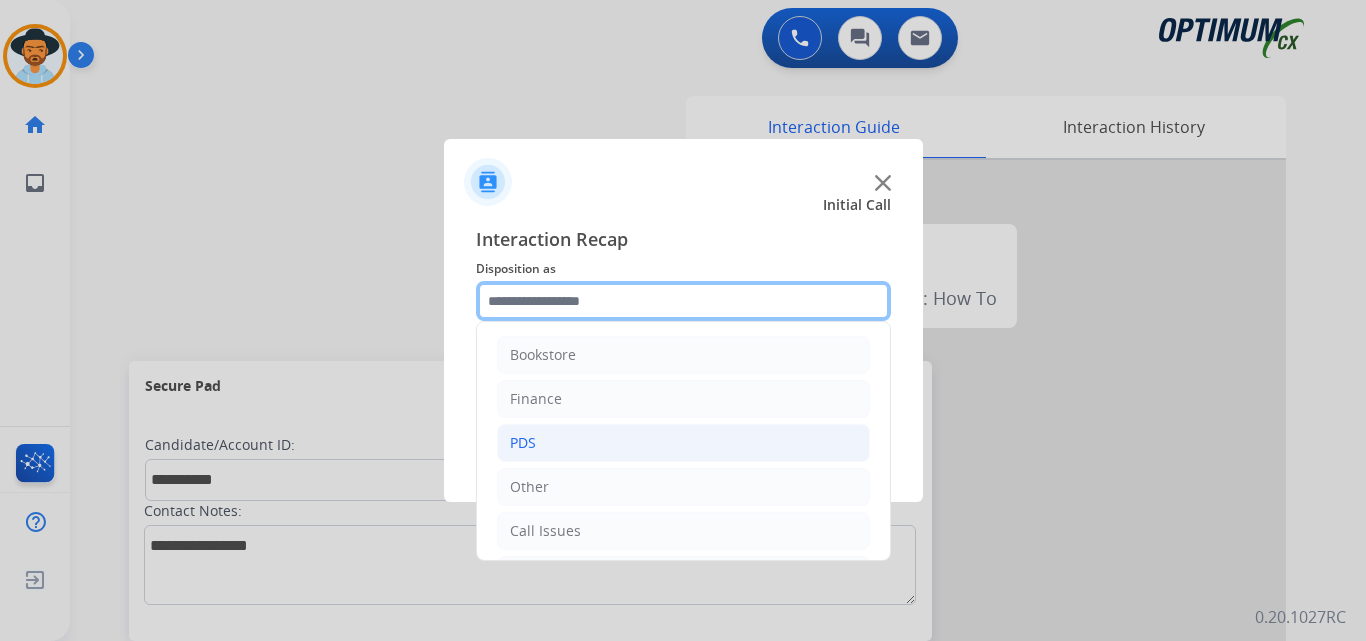 scroll, scrollTop: 136, scrollLeft: 0, axis: vertical 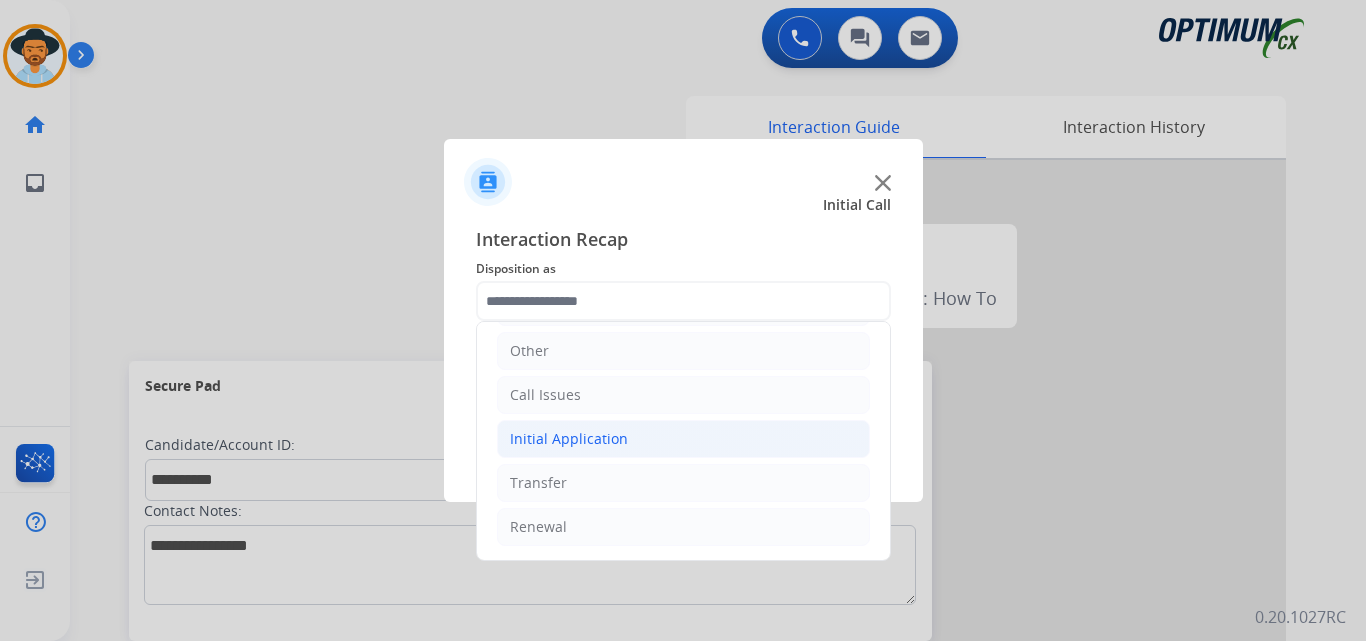 click on "Initial Application" 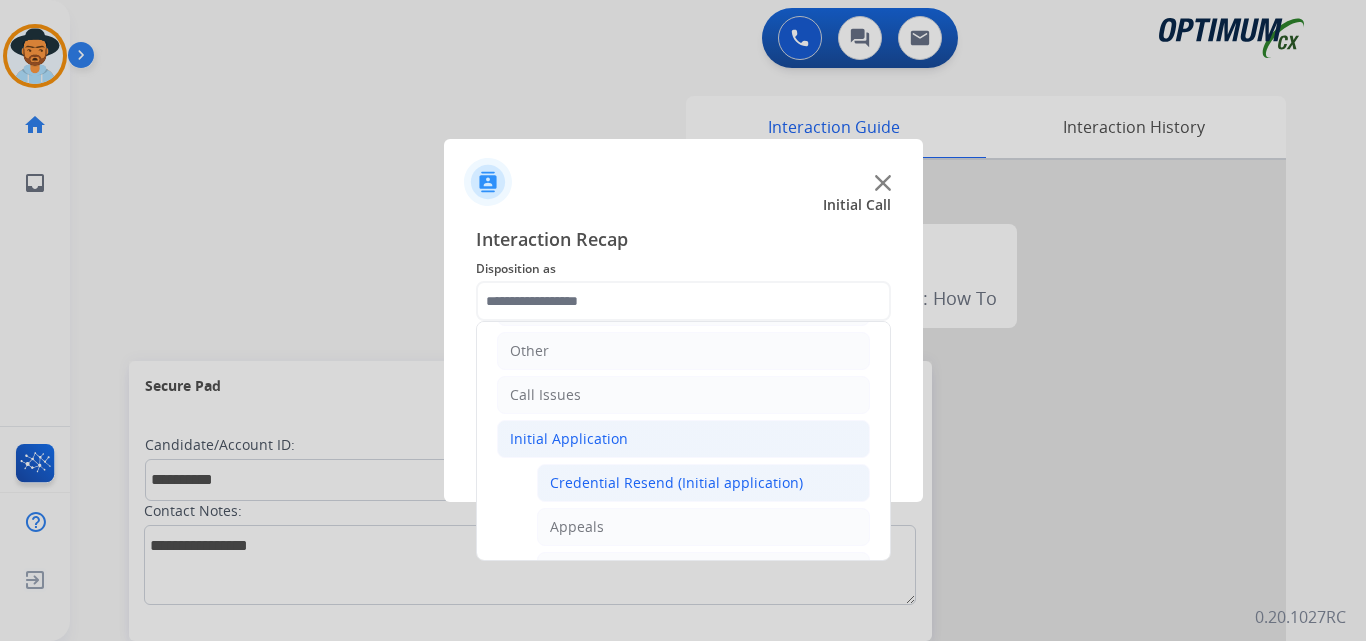 click on "Credential Resend (Initial application)" 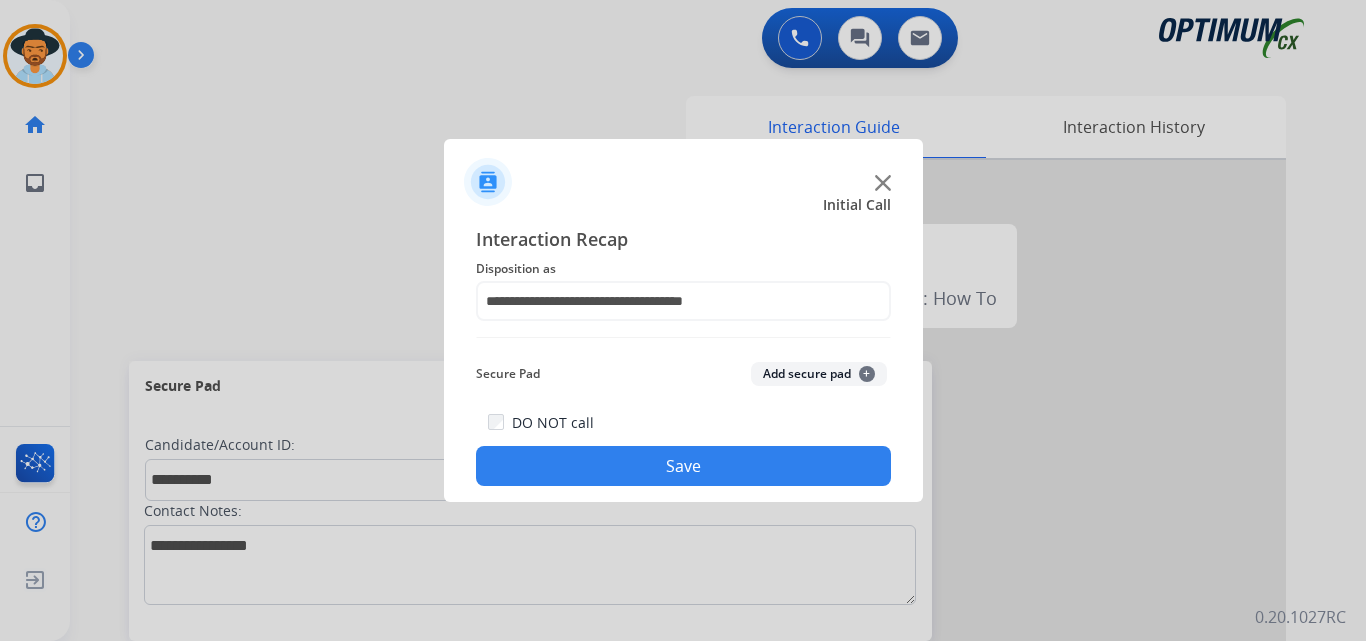 click on "Save" 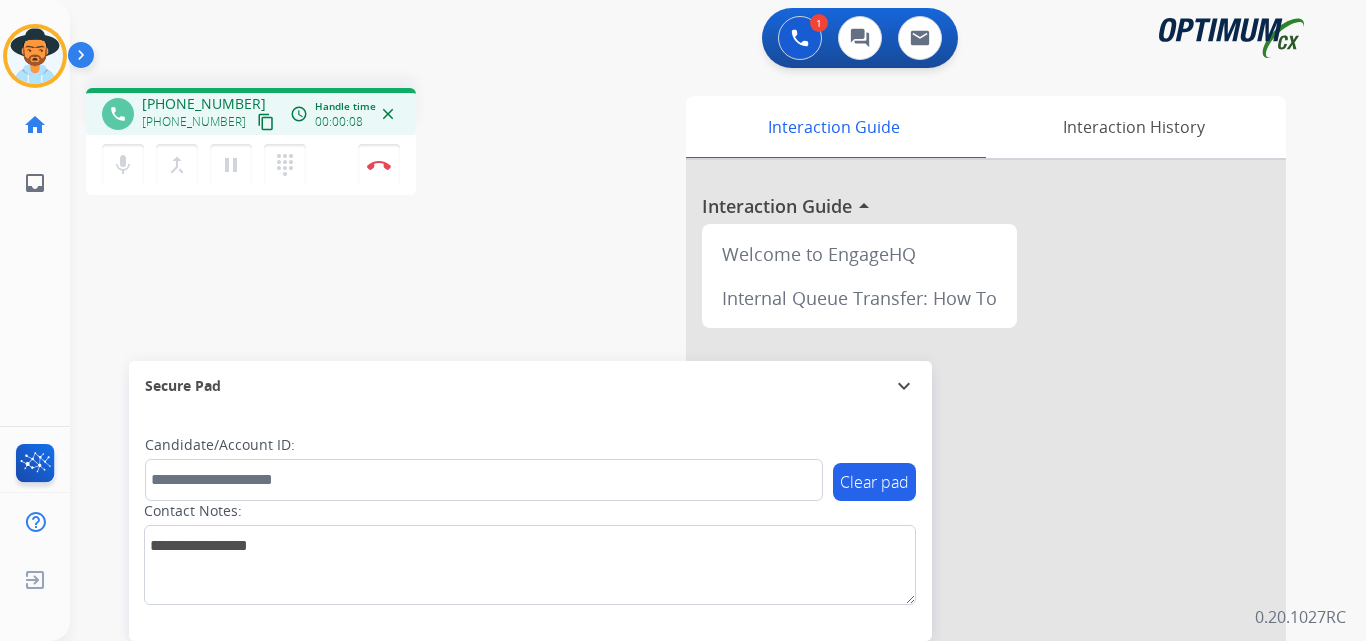 click on "+15042023596" at bounding box center (204, 104) 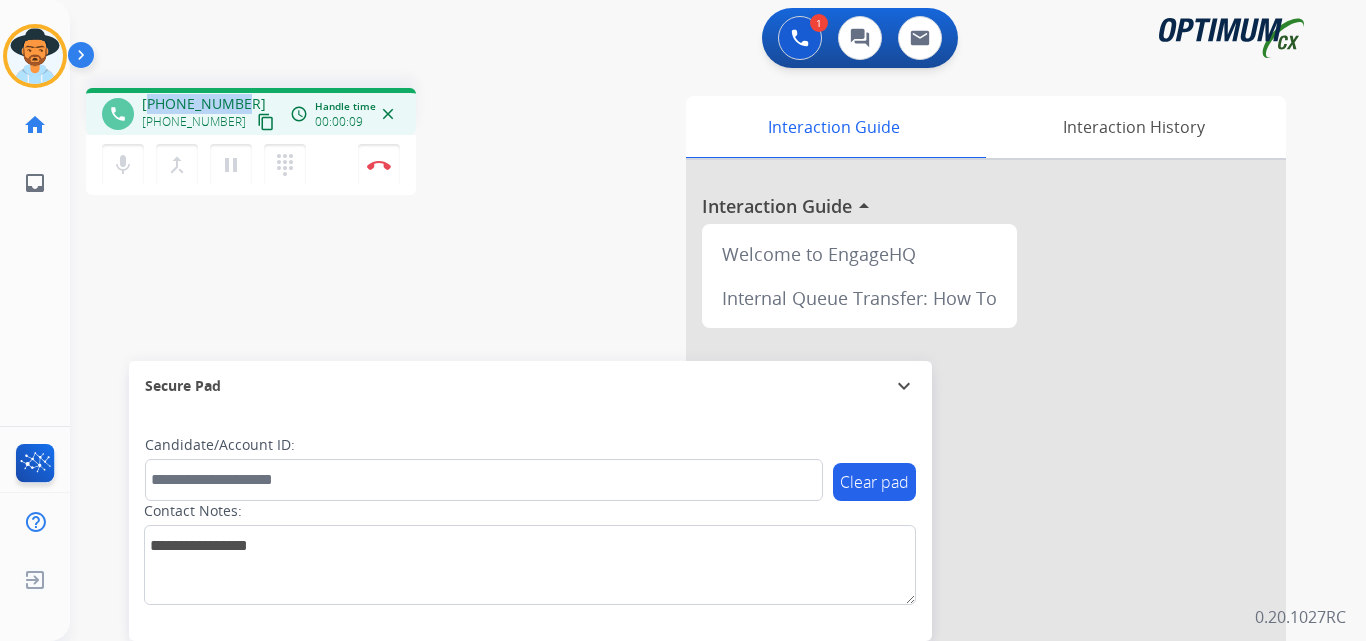 click on "+15042023596" at bounding box center (204, 104) 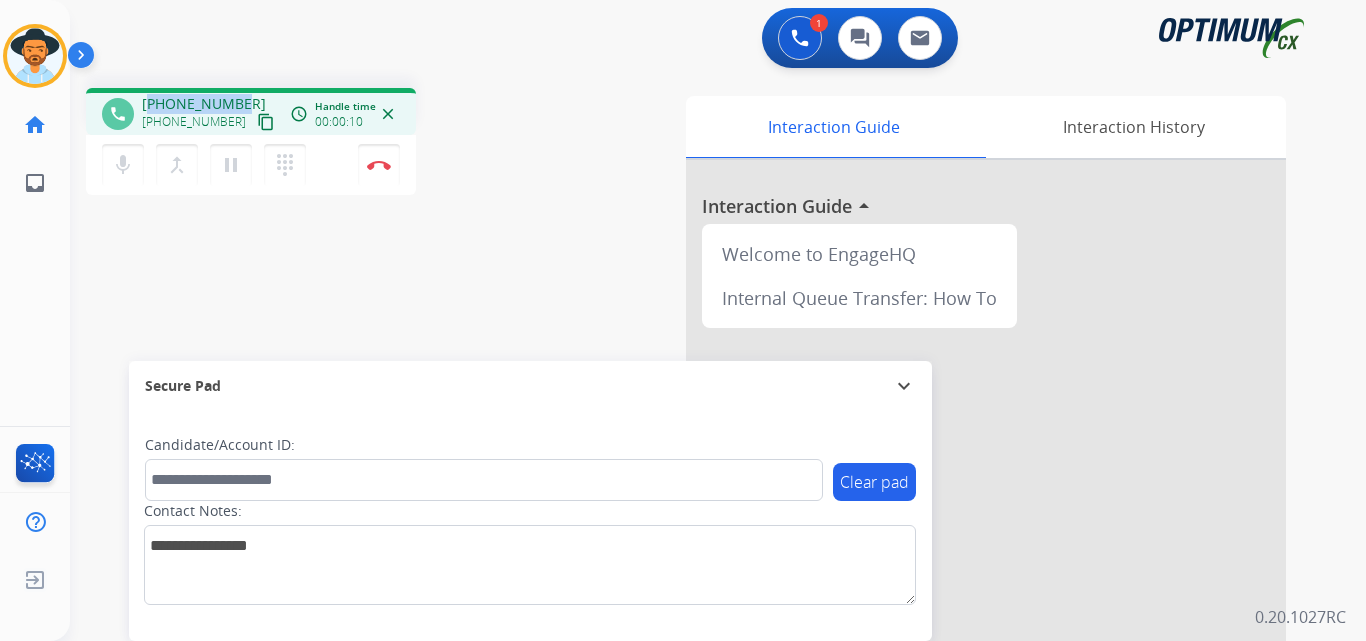 copy on "15042023596" 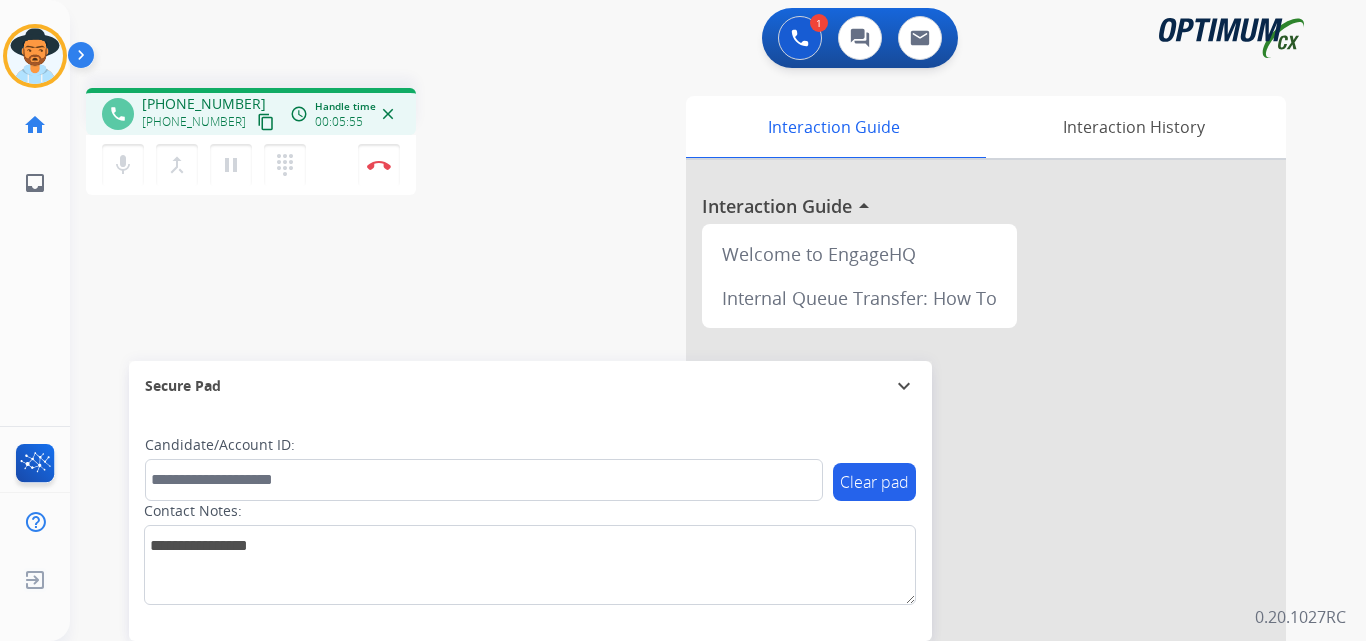 click on "phone +15042023596 +15042023596 content_copy access_time Call metrics Queue   00:09 Hold   00:00 Talk   05:56 Total   06:04 Handle time 00:05:55 close mic Mute merge_type Bridge pause Hold dialpad Dialpad Disconnect swap_horiz Break voice bridge close_fullscreen Connect 3-Way Call merge_type Separate 3-Way Call  Interaction Guide   Interaction History  Interaction Guide arrow_drop_up  Welcome to EngageHQ   Internal Queue Transfer: How To  Secure Pad expand_more Clear pad Candidate/Account ID: Contact Notes:" at bounding box center [694, 489] 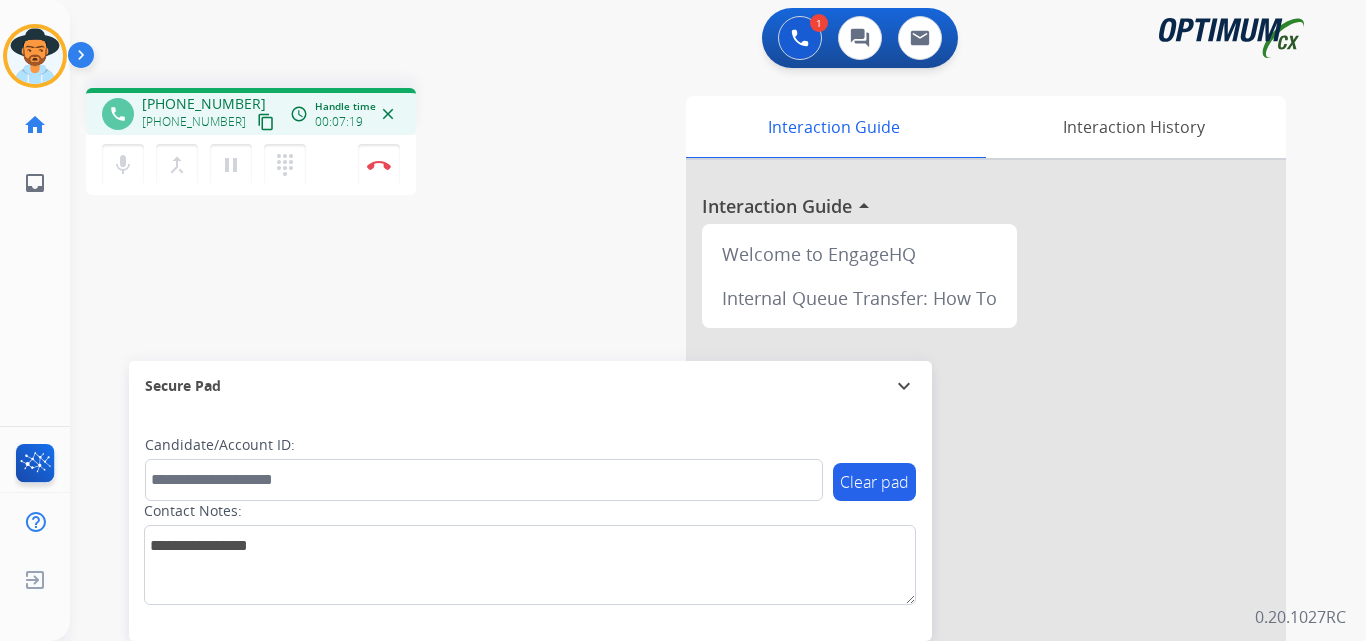 drag, startPoint x: 113, startPoint y: 163, endPoint x: 236, endPoint y: 275, distance: 166.35204 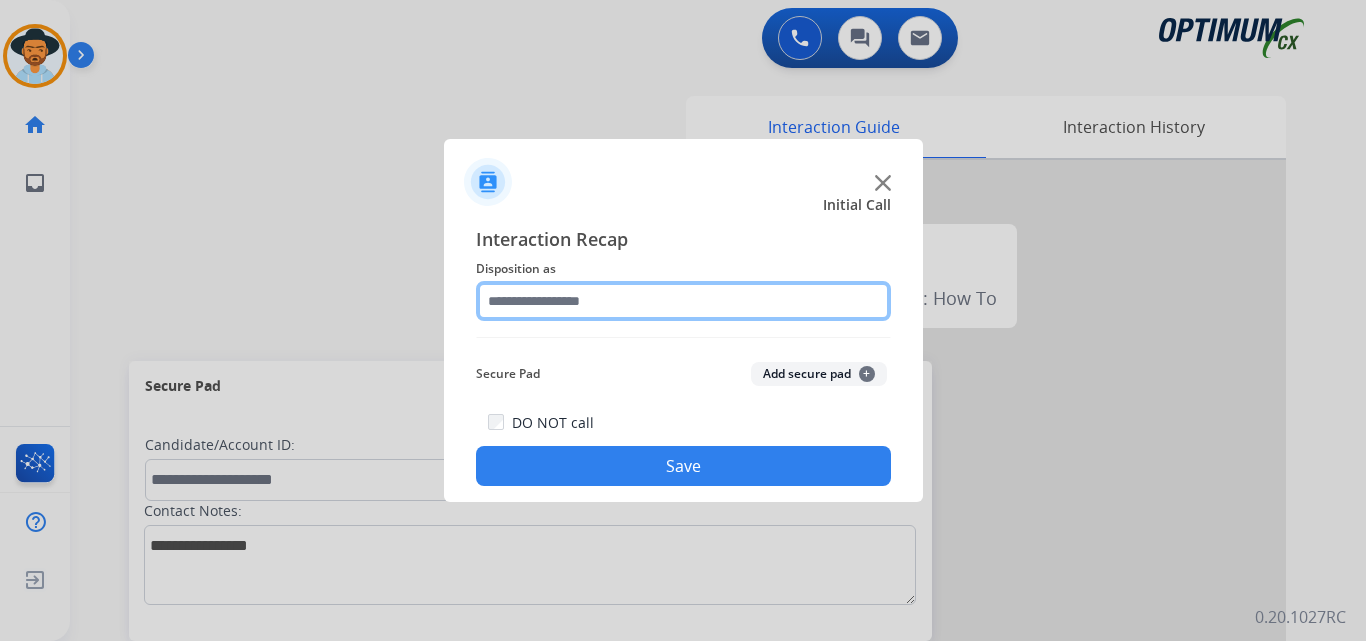 click 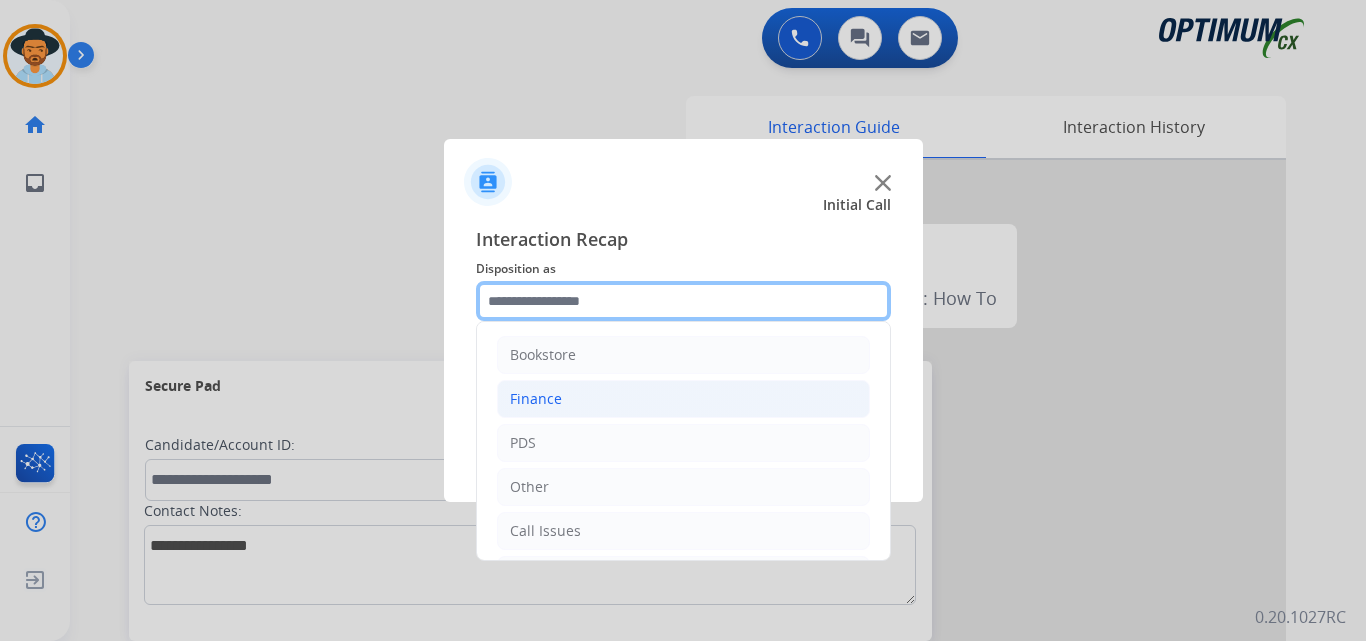 scroll, scrollTop: 136, scrollLeft: 0, axis: vertical 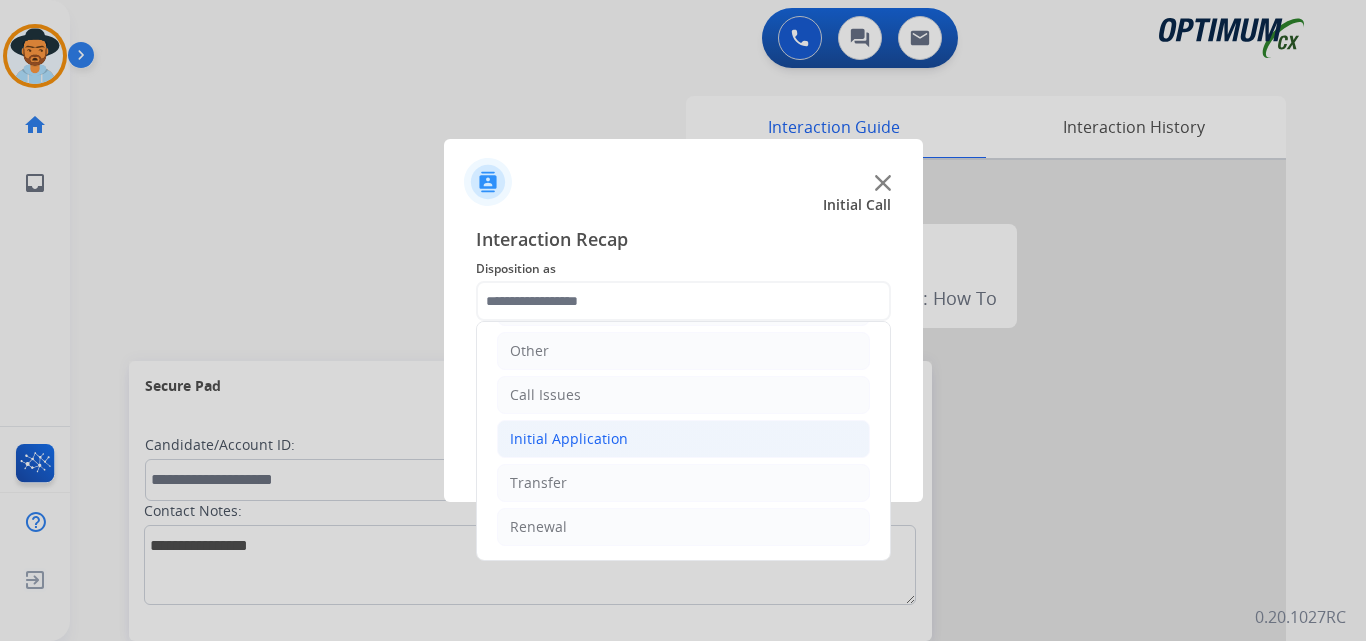 click on "Initial Application" 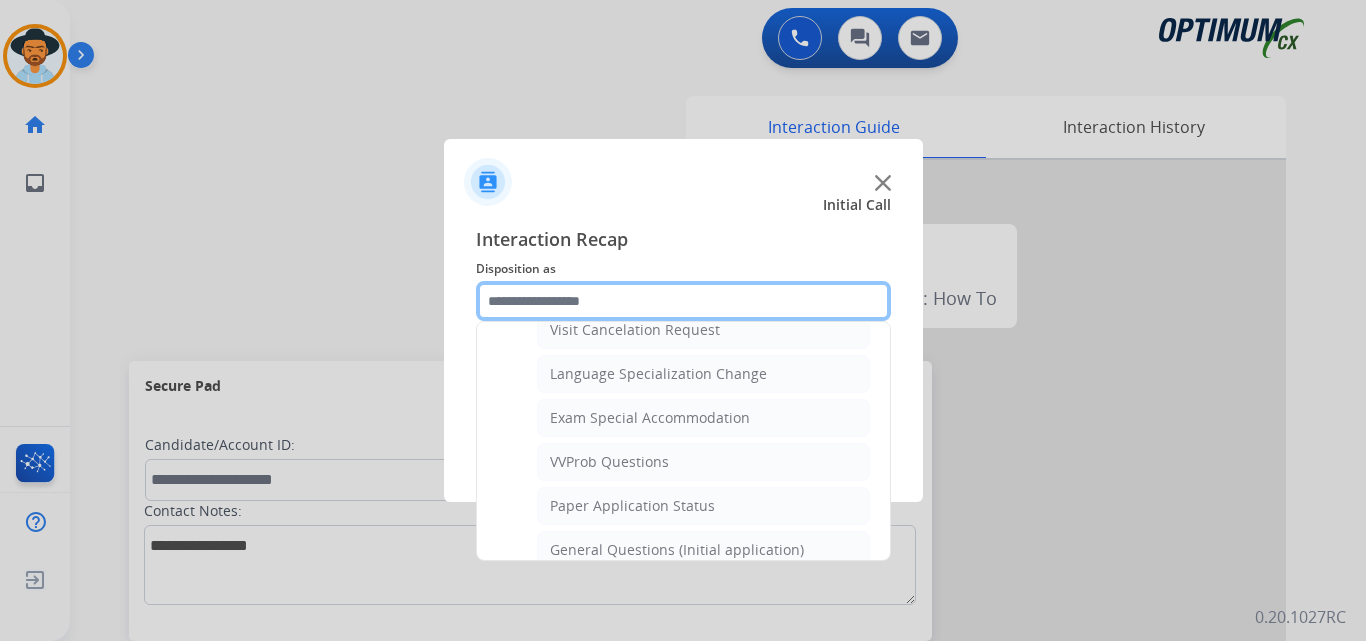 scroll, scrollTop: 1136, scrollLeft: 0, axis: vertical 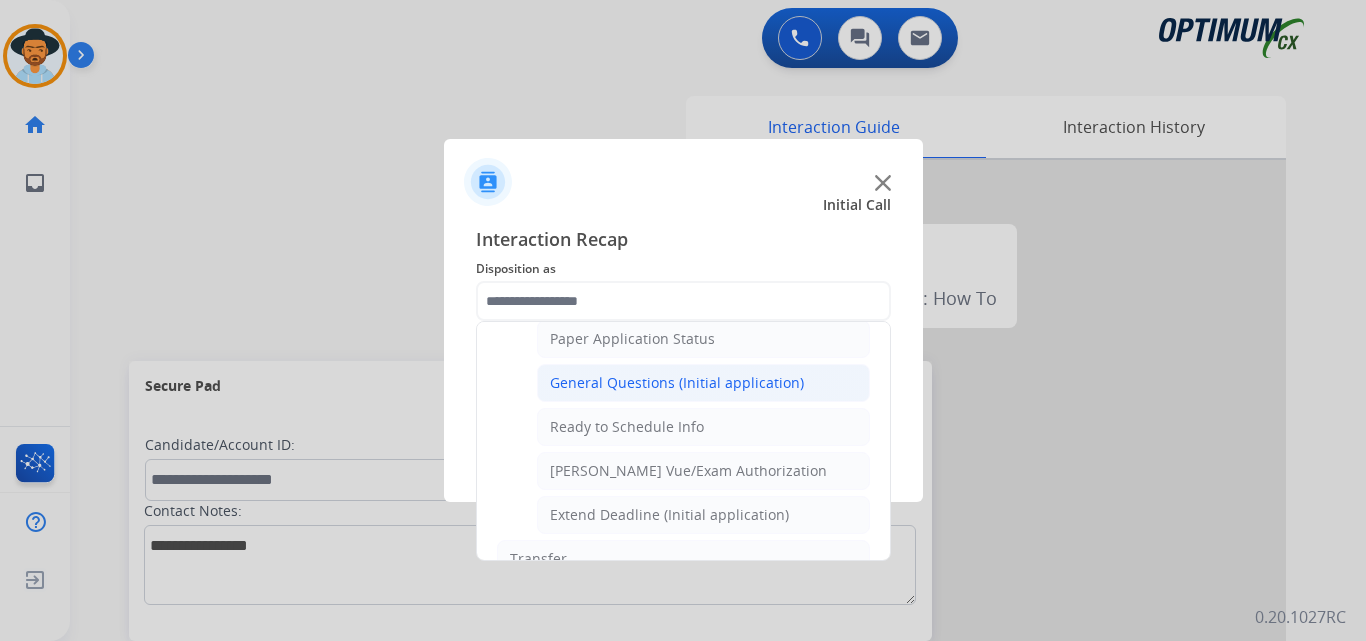 click on "General Questions (Initial application)" 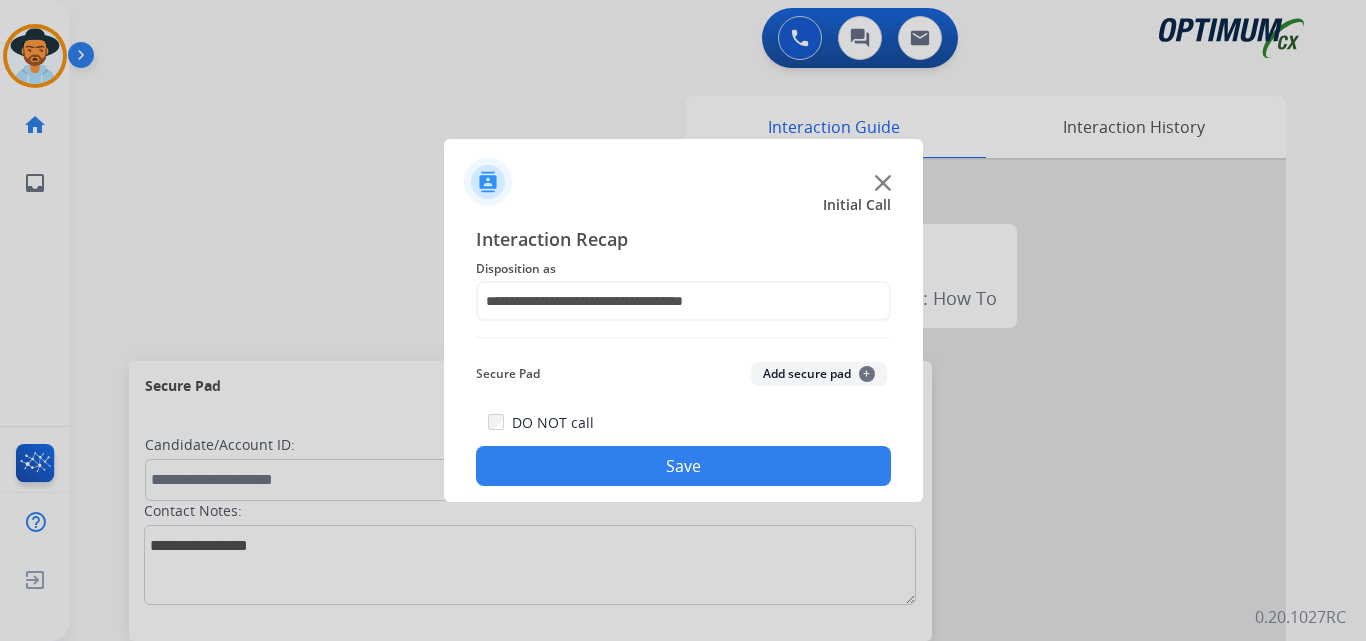 click on "Save" 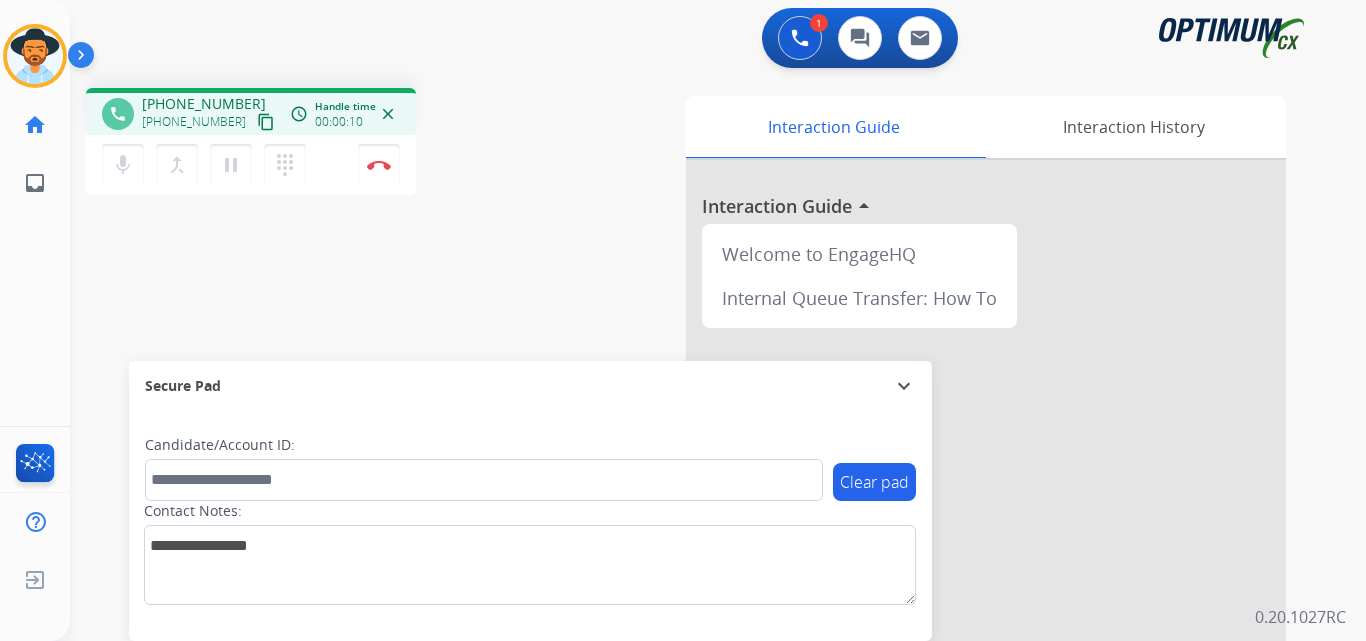 click on "+12022704820" at bounding box center (204, 104) 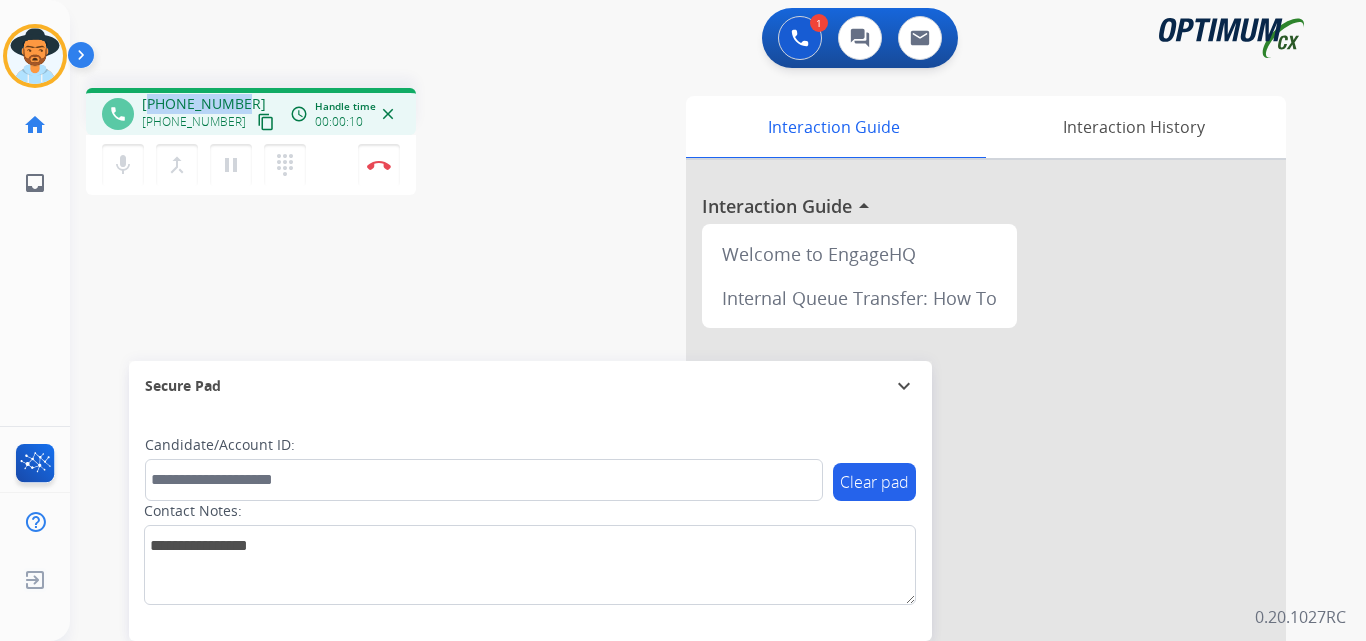 click on "+12022704820" at bounding box center (204, 104) 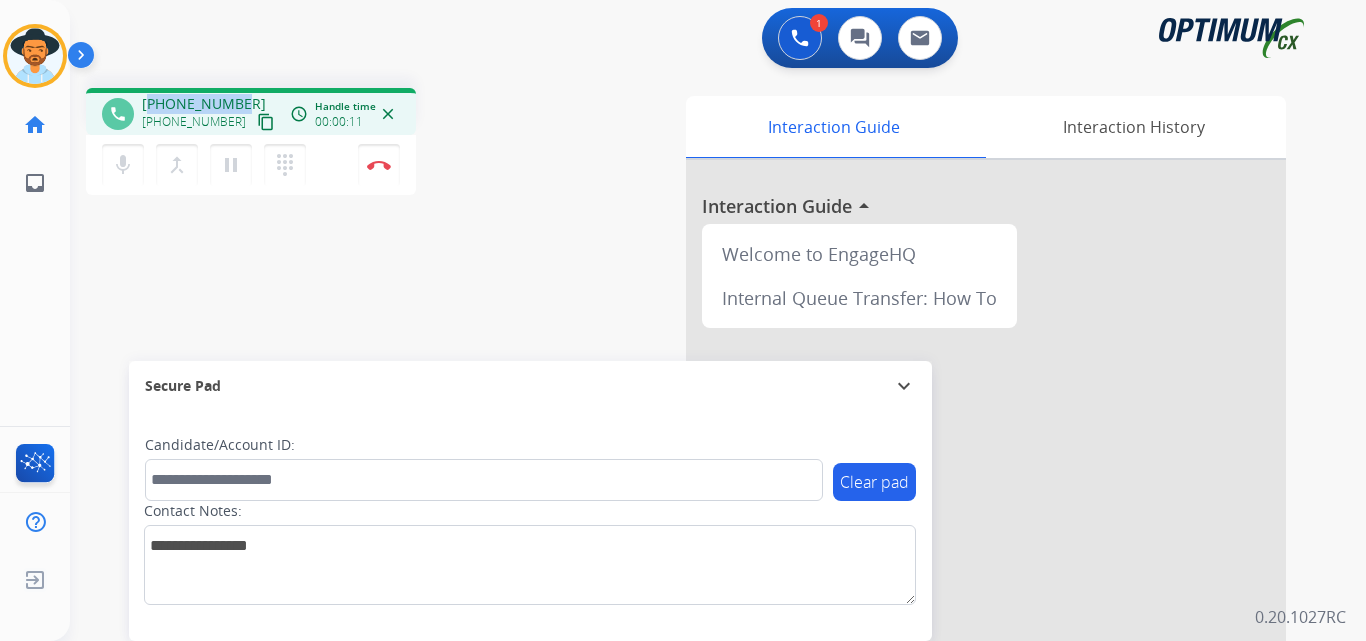 copy on "12022704820" 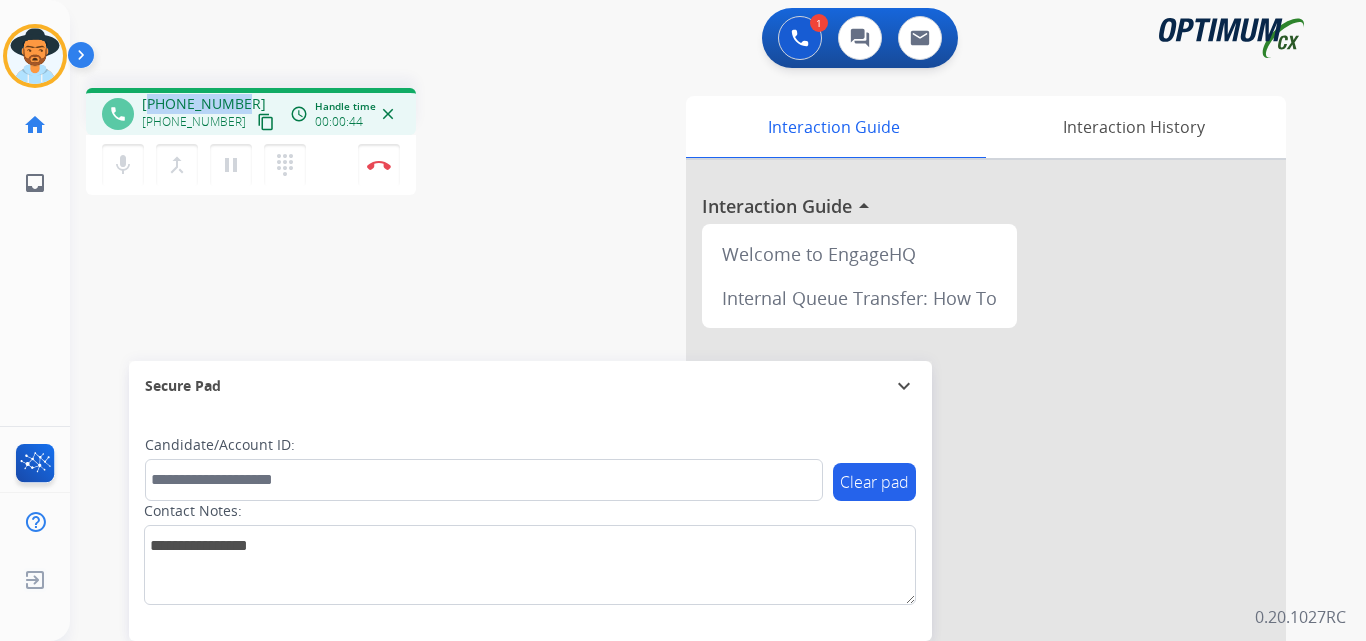 click on "+12022704820" at bounding box center [204, 104] 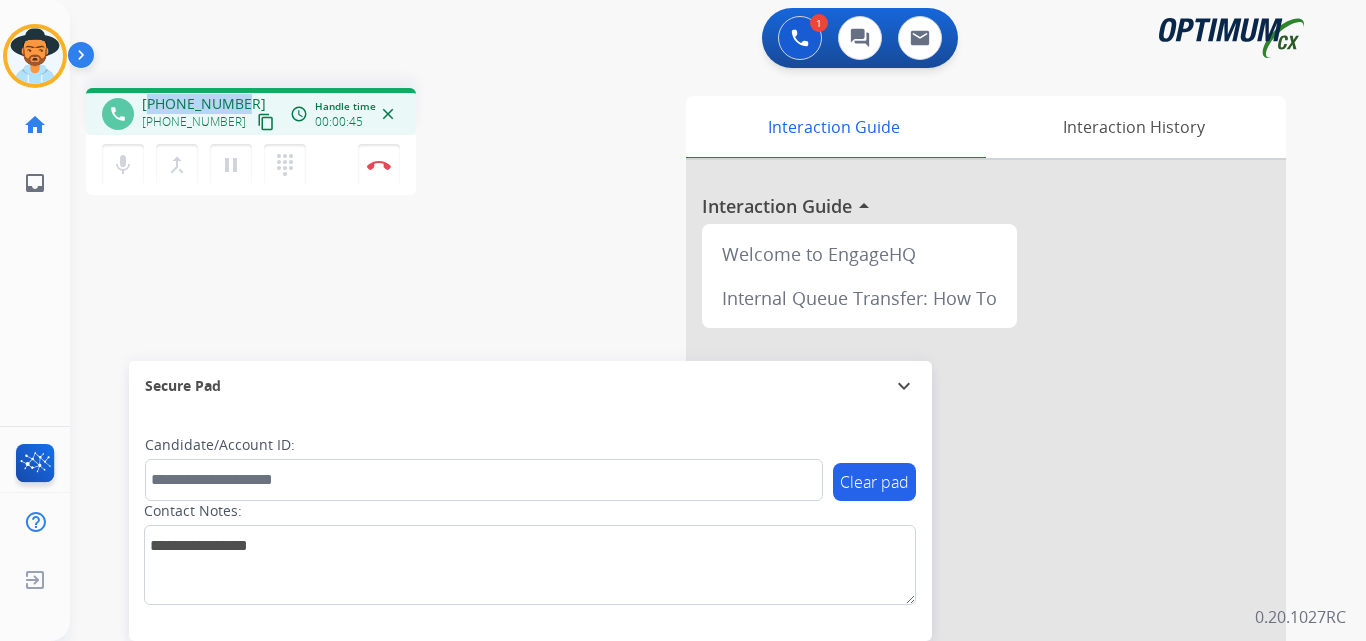 click on "+12022704820" at bounding box center (204, 104) 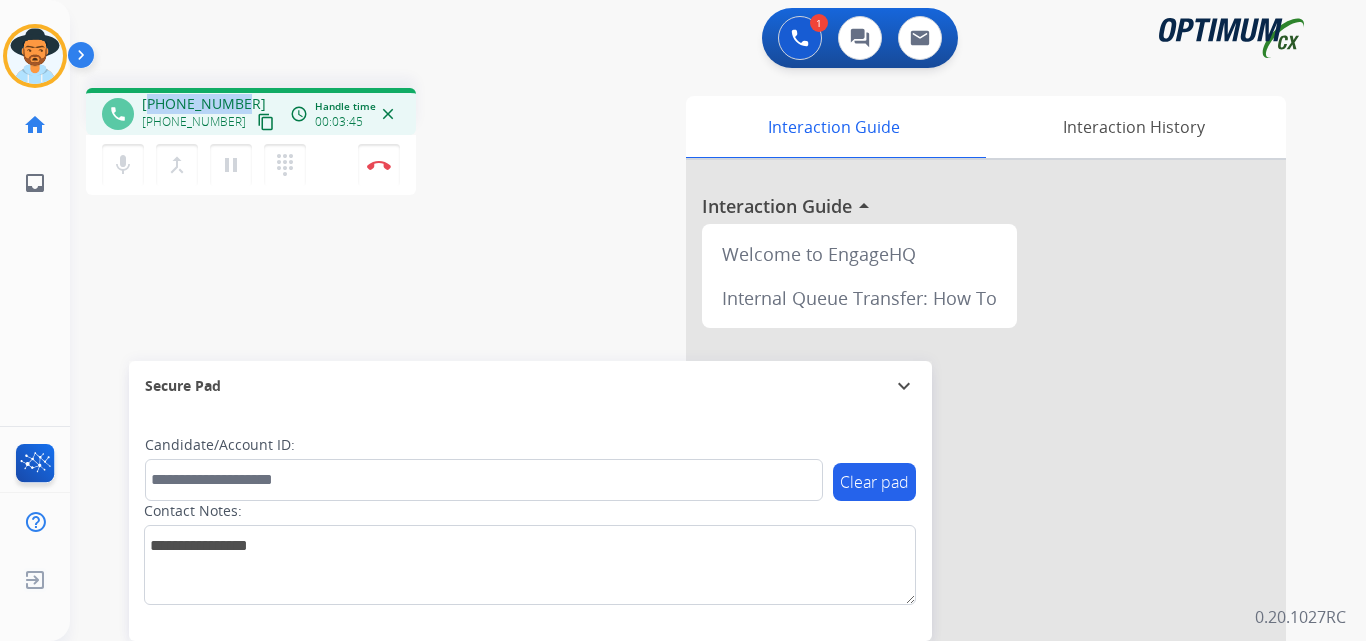 click on "+12022704820" at bounding box center [204, 104] 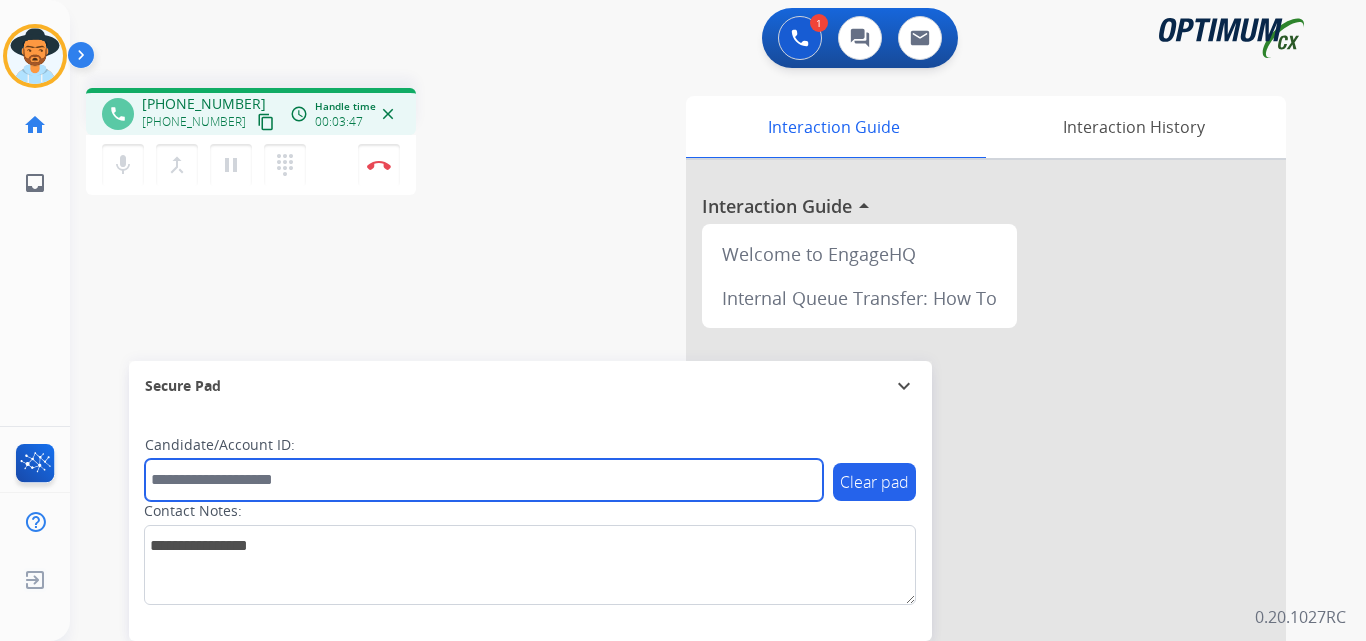 click at bounding box center [484, 480] 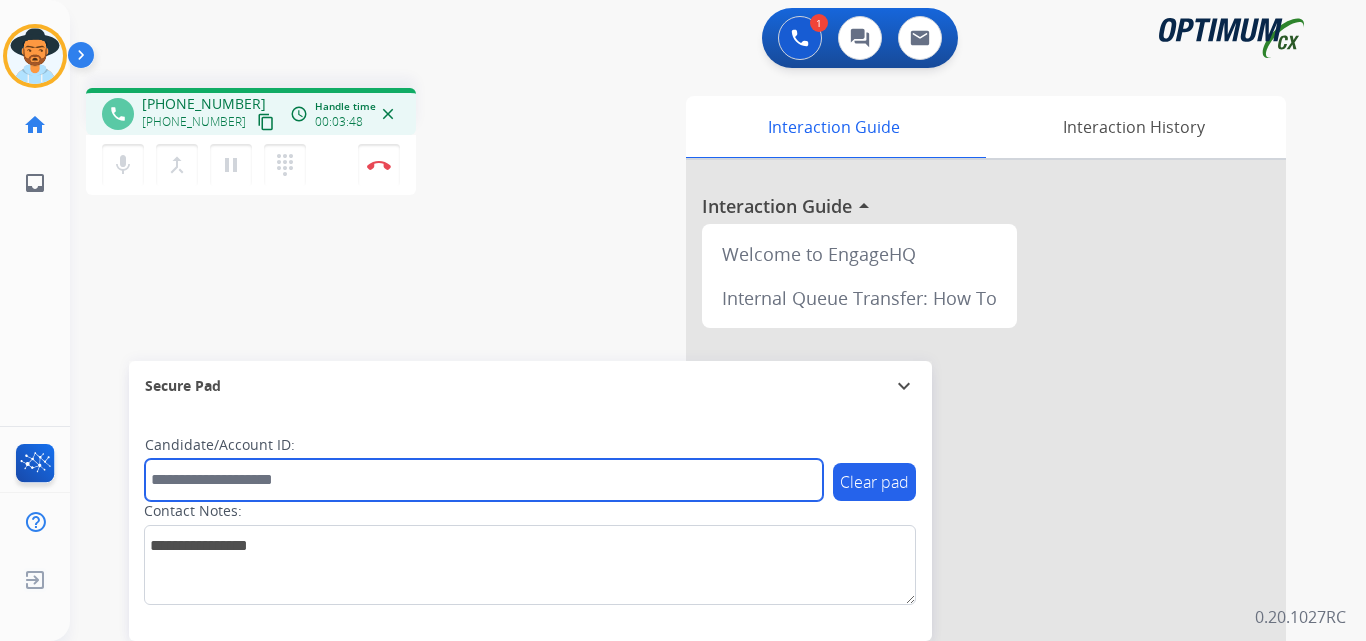 paste on "**********" 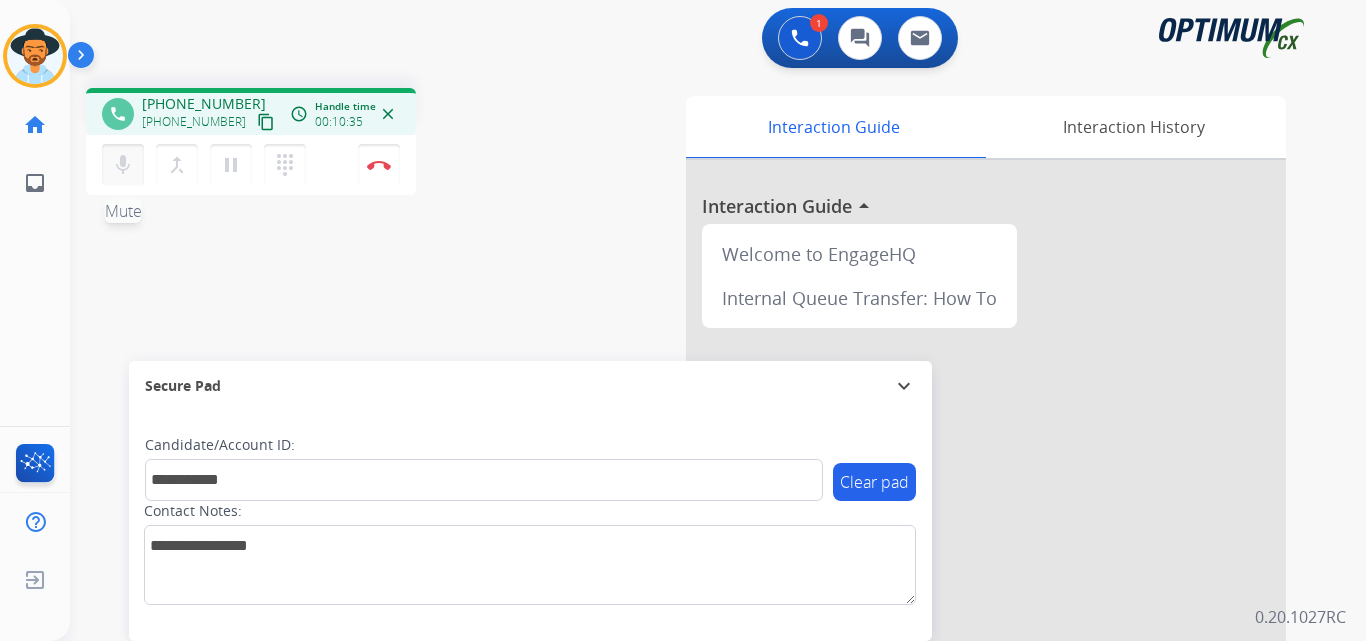 click on "mic Mute" at bounding box center [123, 165] 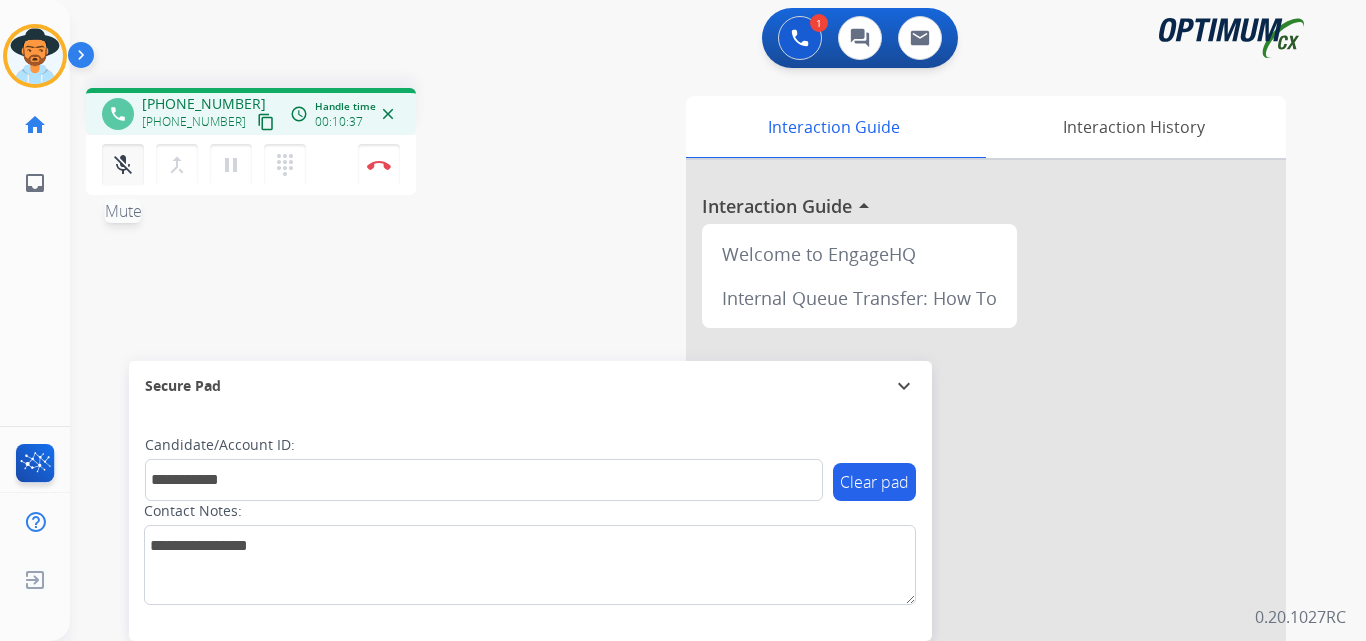 click on "mic_off Mute" at bounding box center (123, 165) 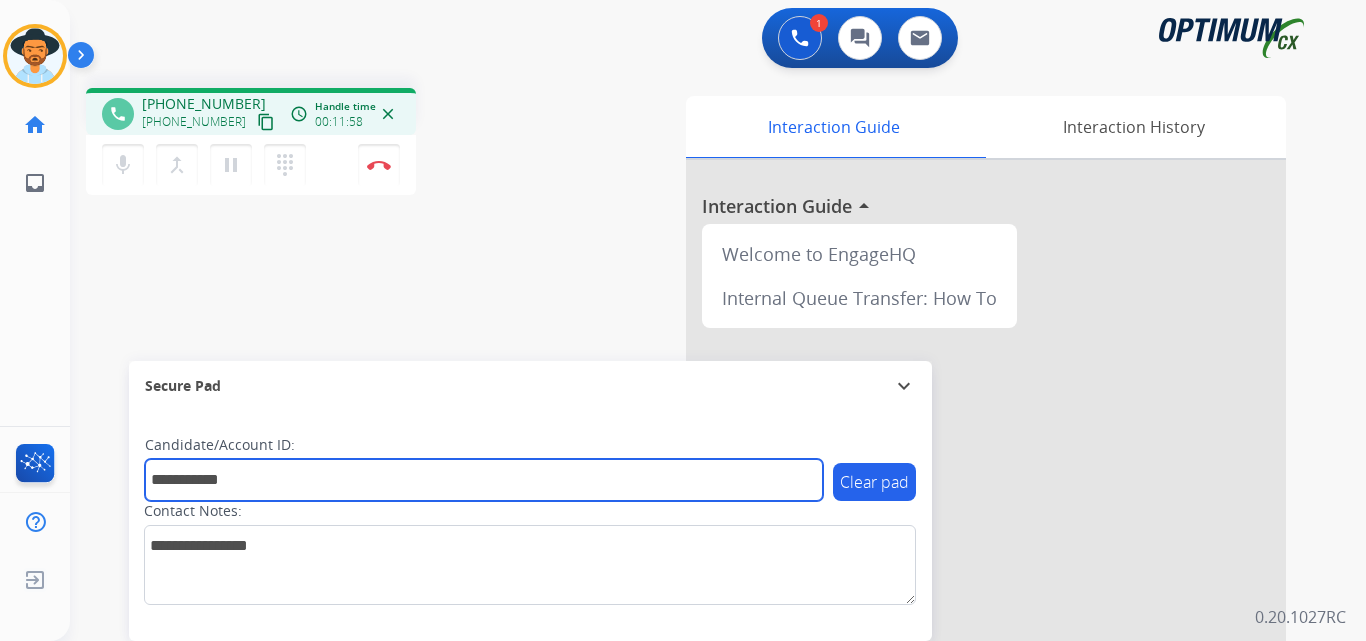 click on "**********" at bounding box center [484, 480] 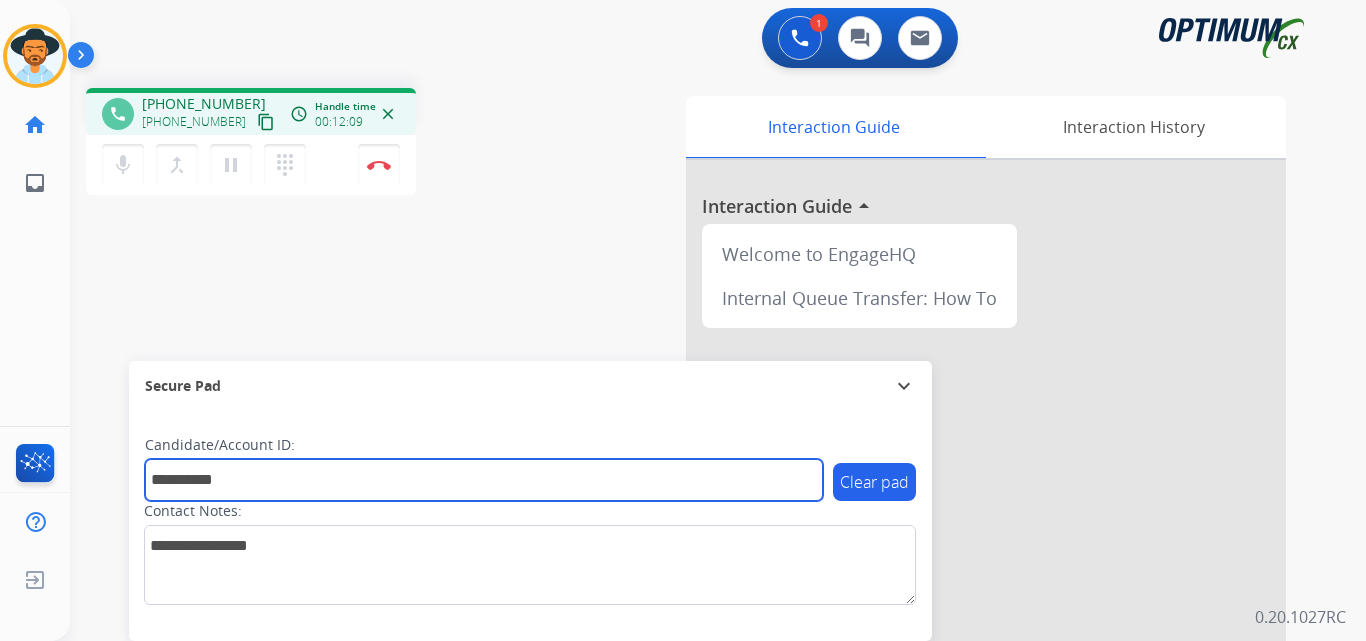 type on "**********" 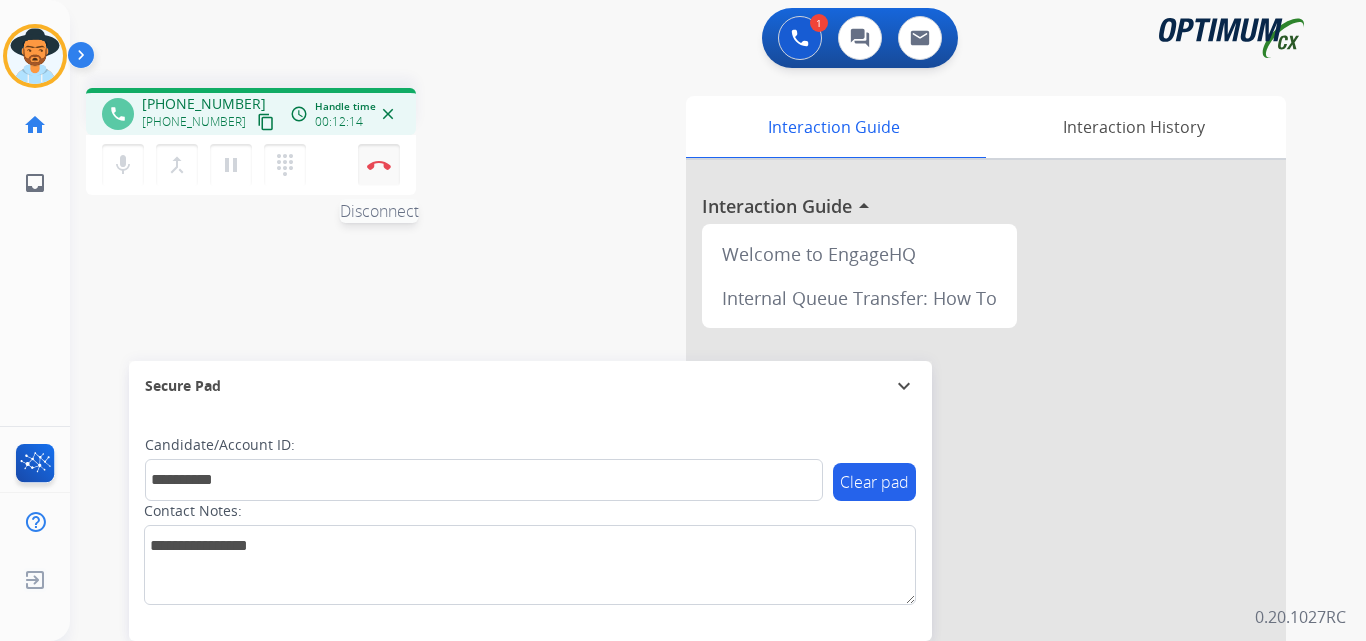 click on "Disconnect" at bounding box center (379, 165) 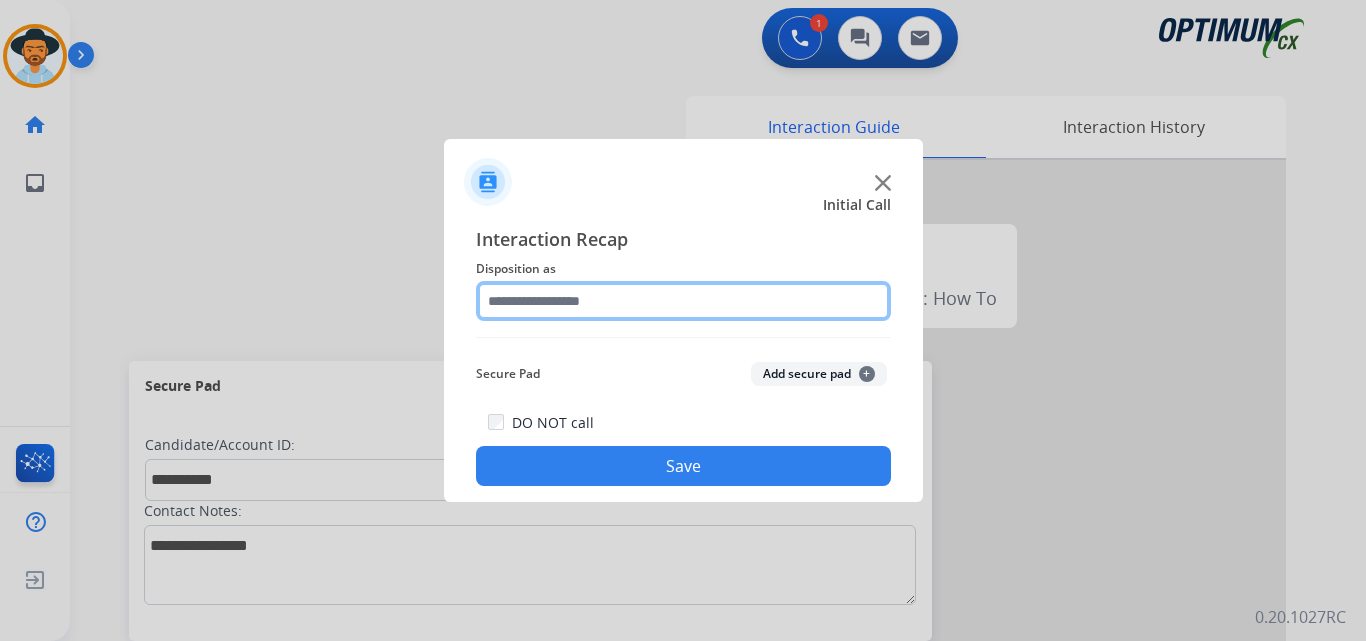 click 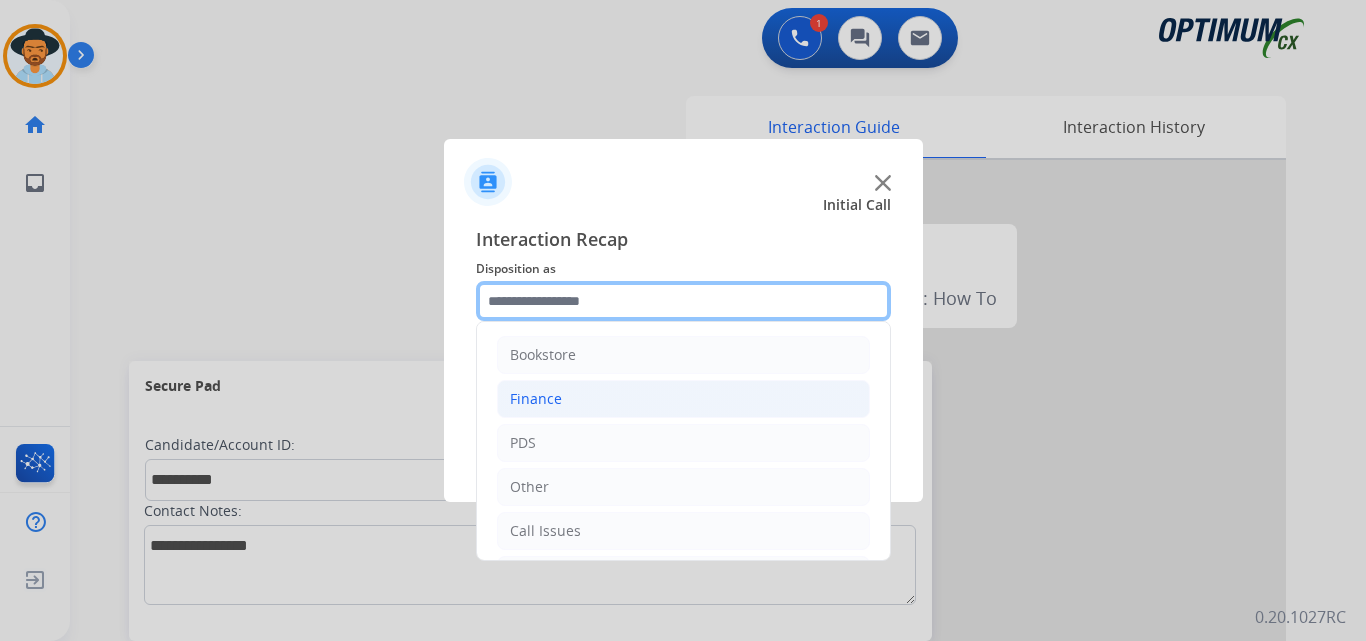 scroll, scrollTop: 136, scrollLeft: 0, axis: vertical 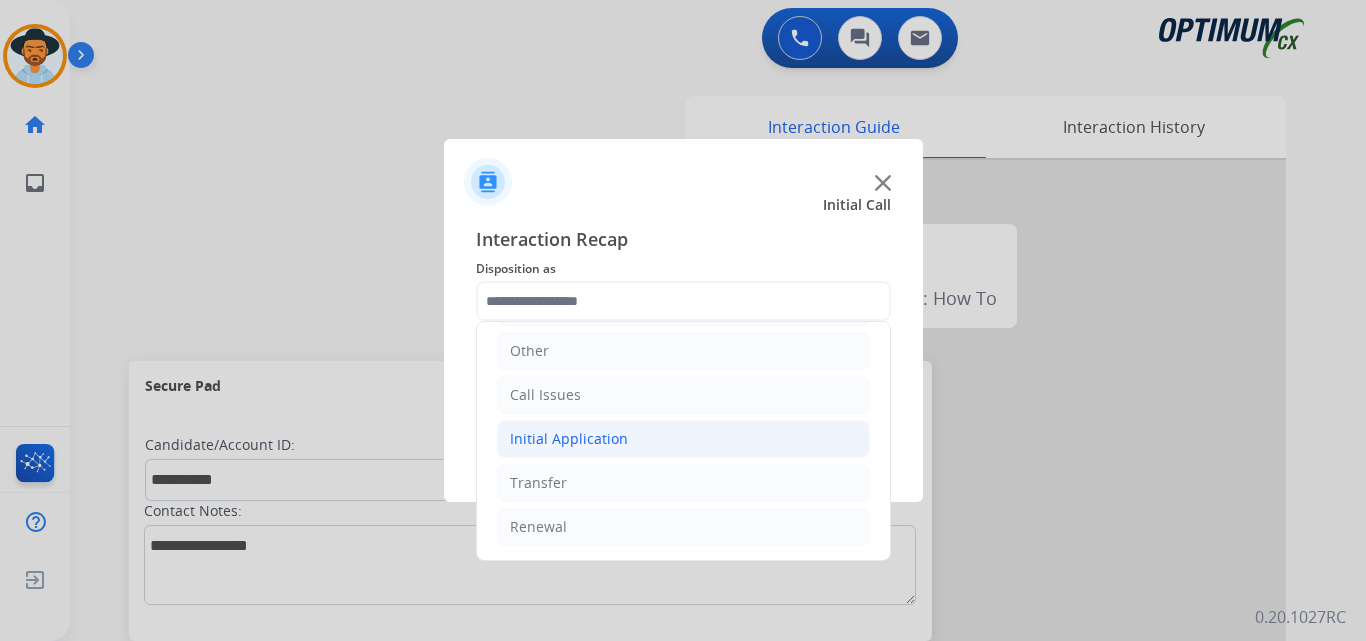click on "Initial Application" 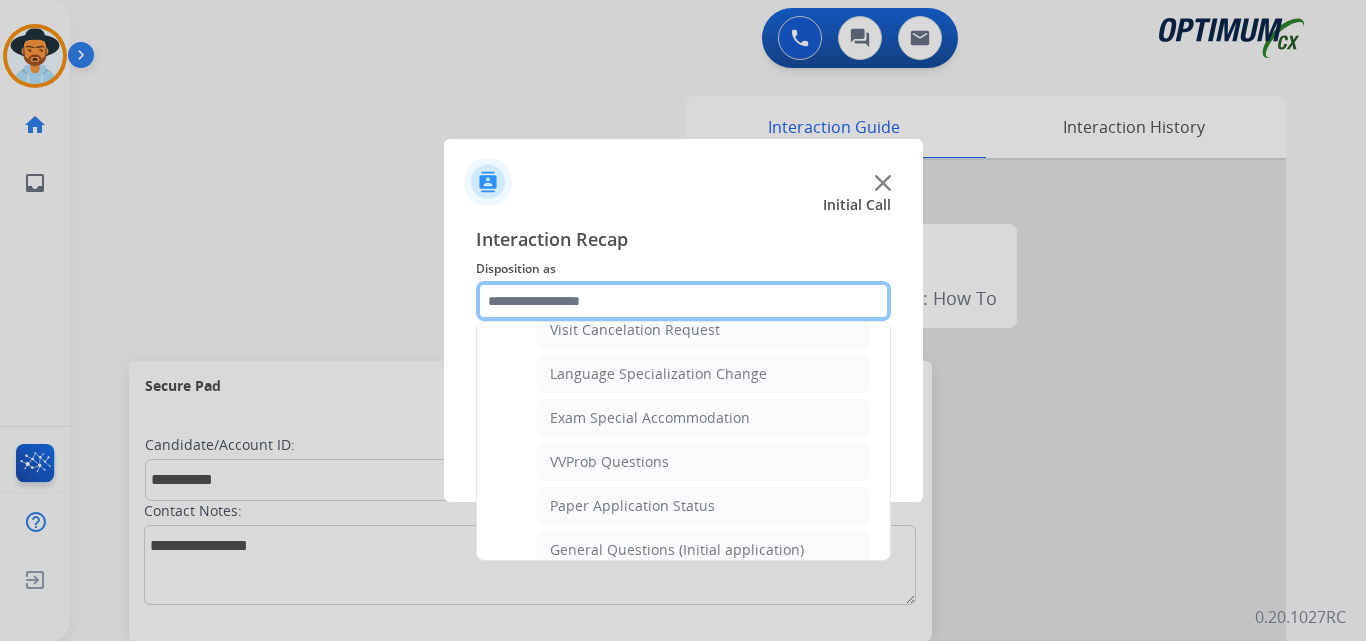scroll, scrollTop: 1136, scrollLeft: 0, axis: vertical 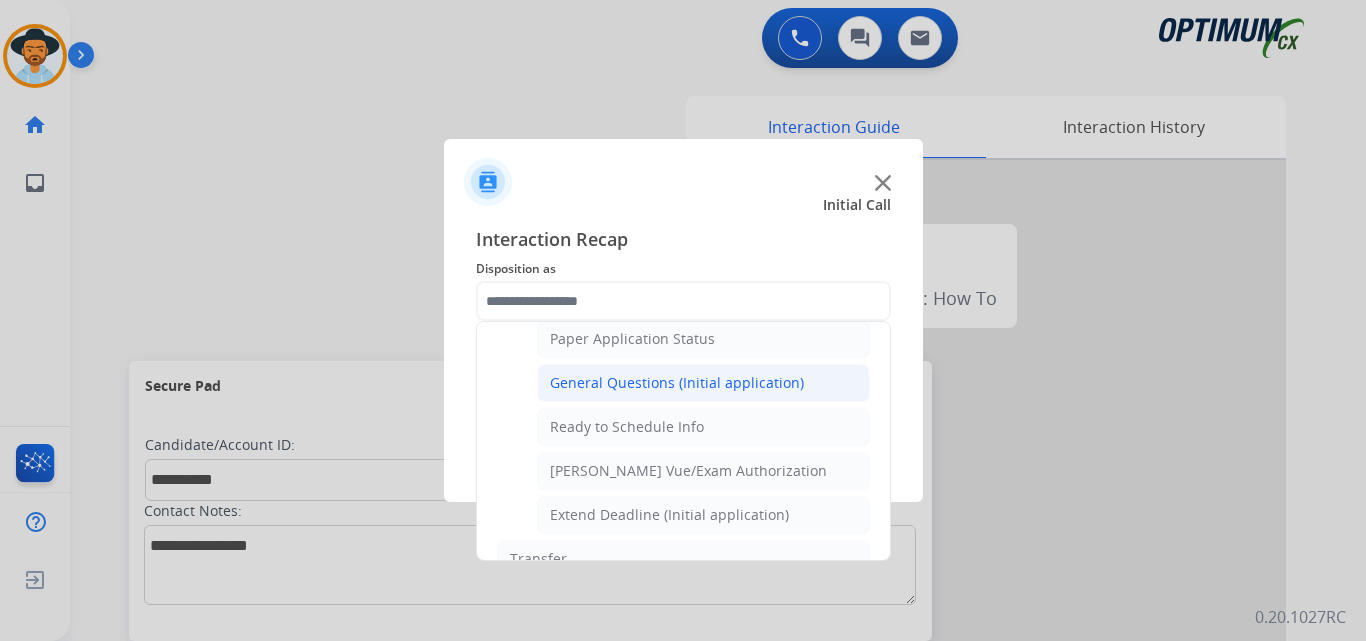 click on "General Questions (Initial application)" 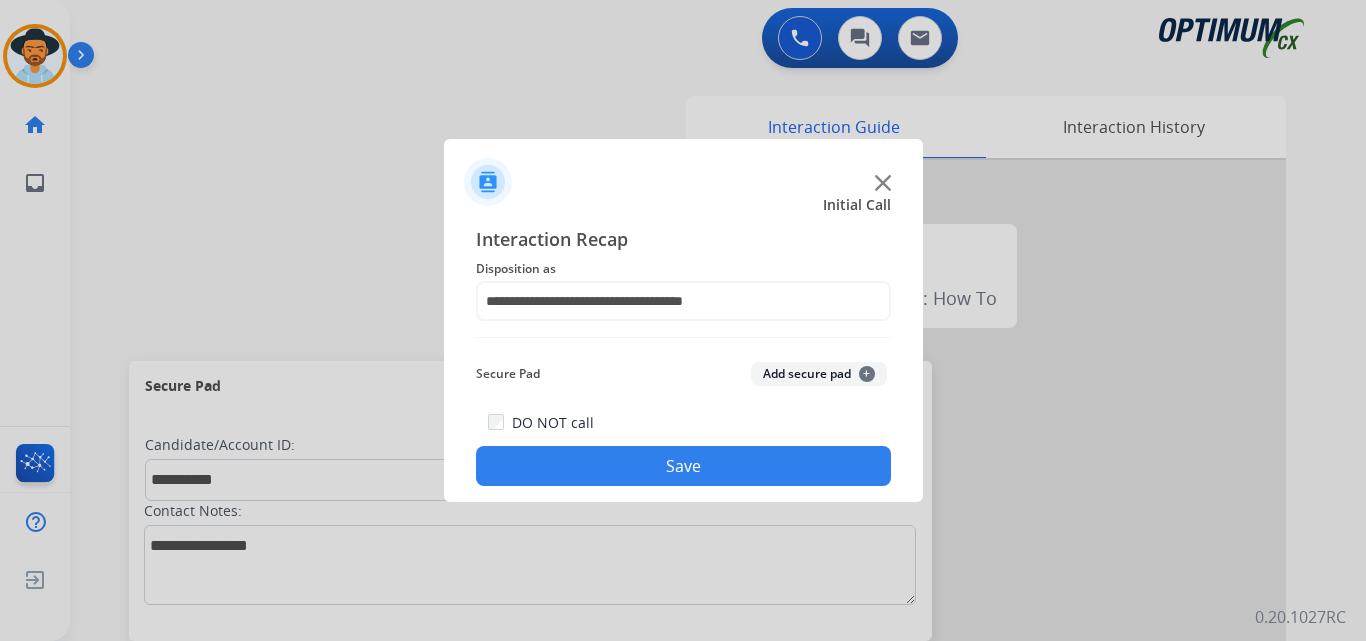 click on "Save" 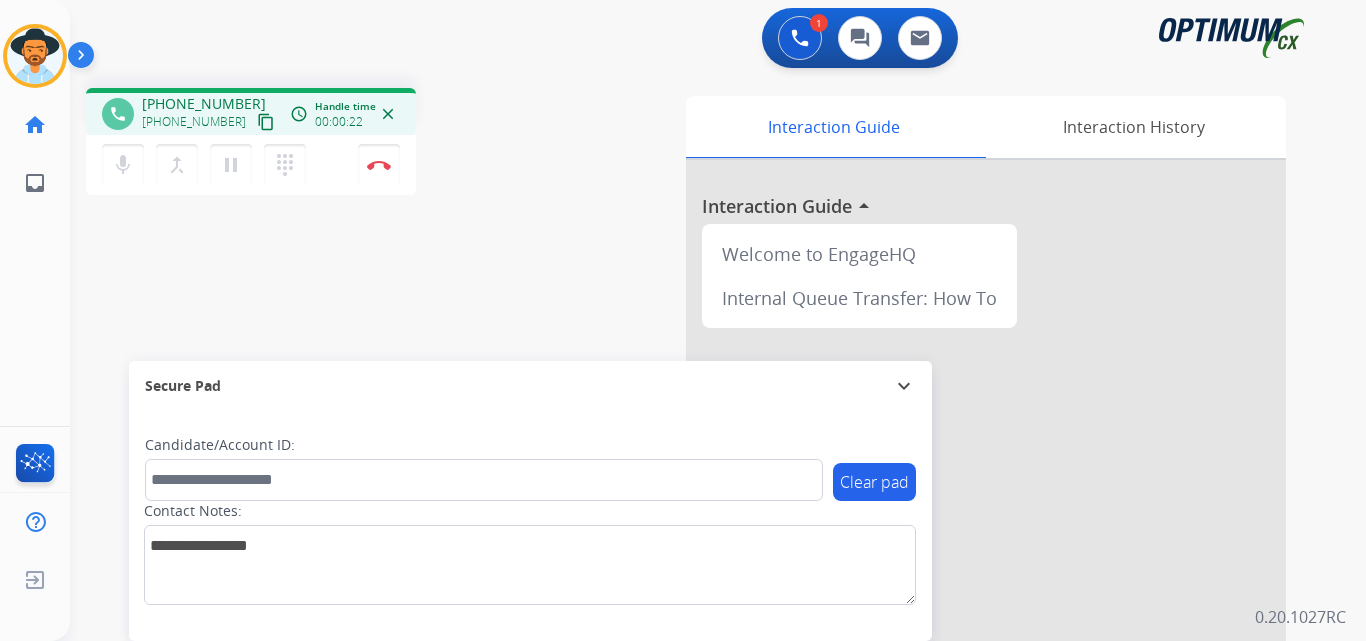 click on "+17179928115" at bounding box center [204, 104] 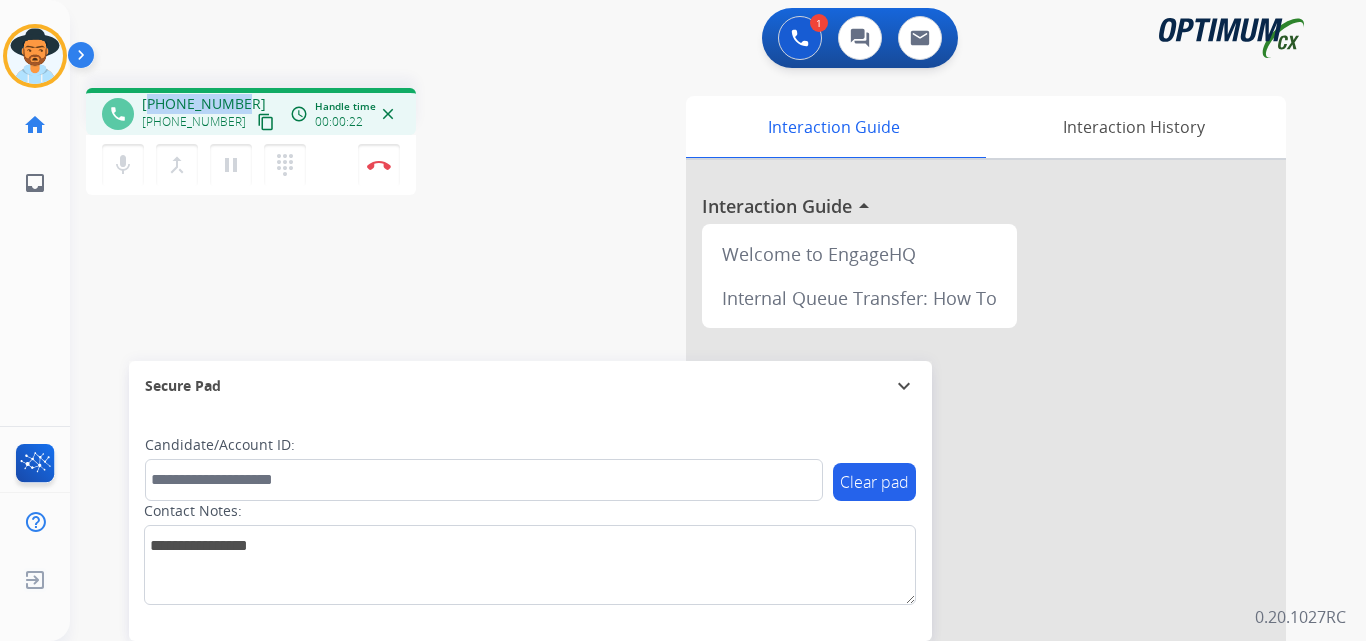 click on "+17179928115" at bounding box center (204, 104) 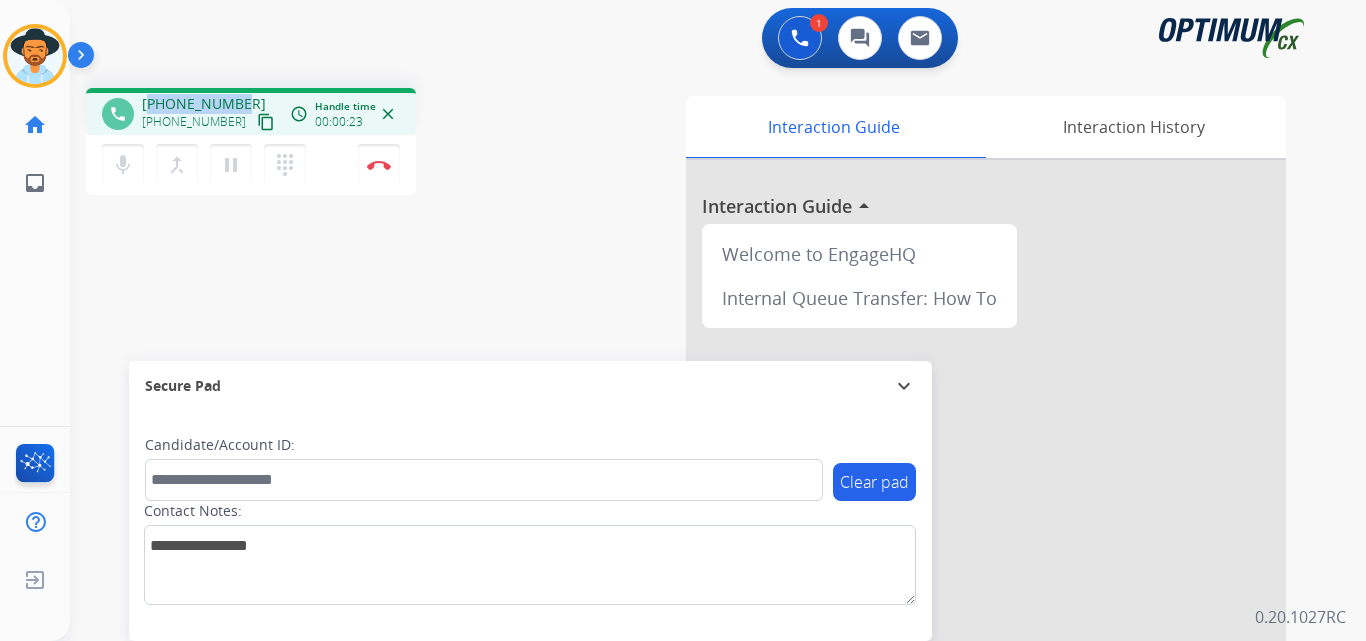 copy on "17179928115" 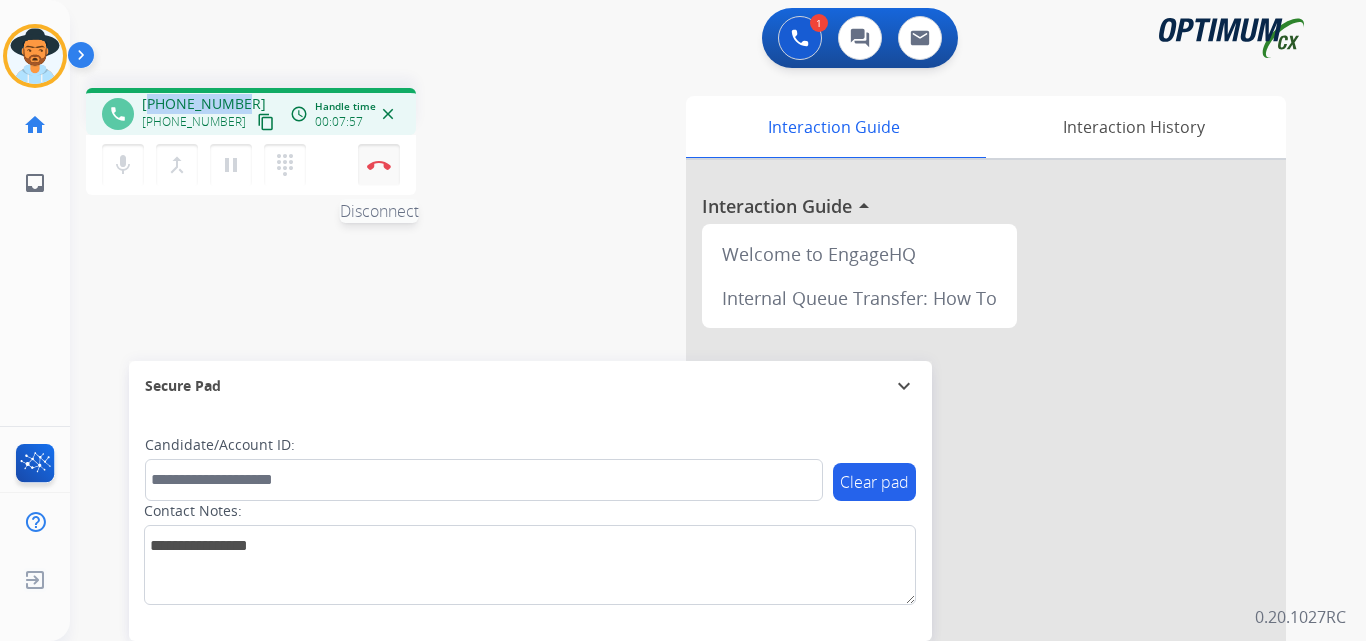 click on "Disconnect" at bounding box center [379, 165] 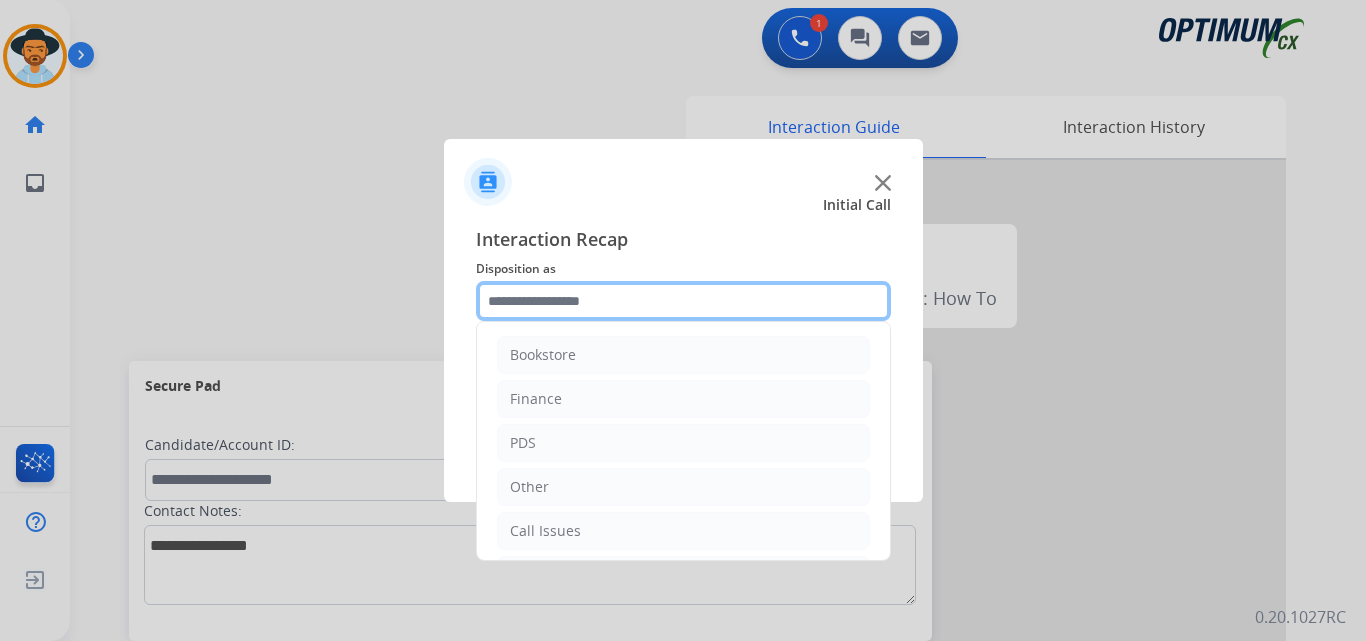 click 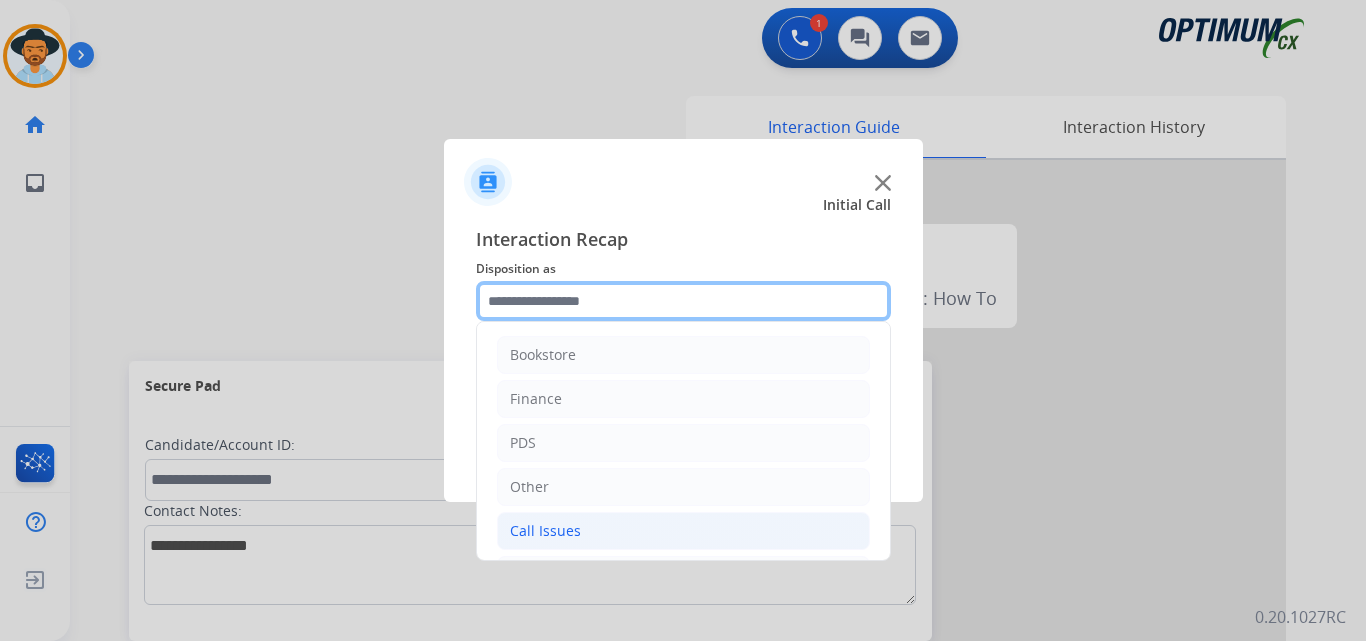 scroll, scrollTop: 136, scrollLeft: 0, axis: vertical 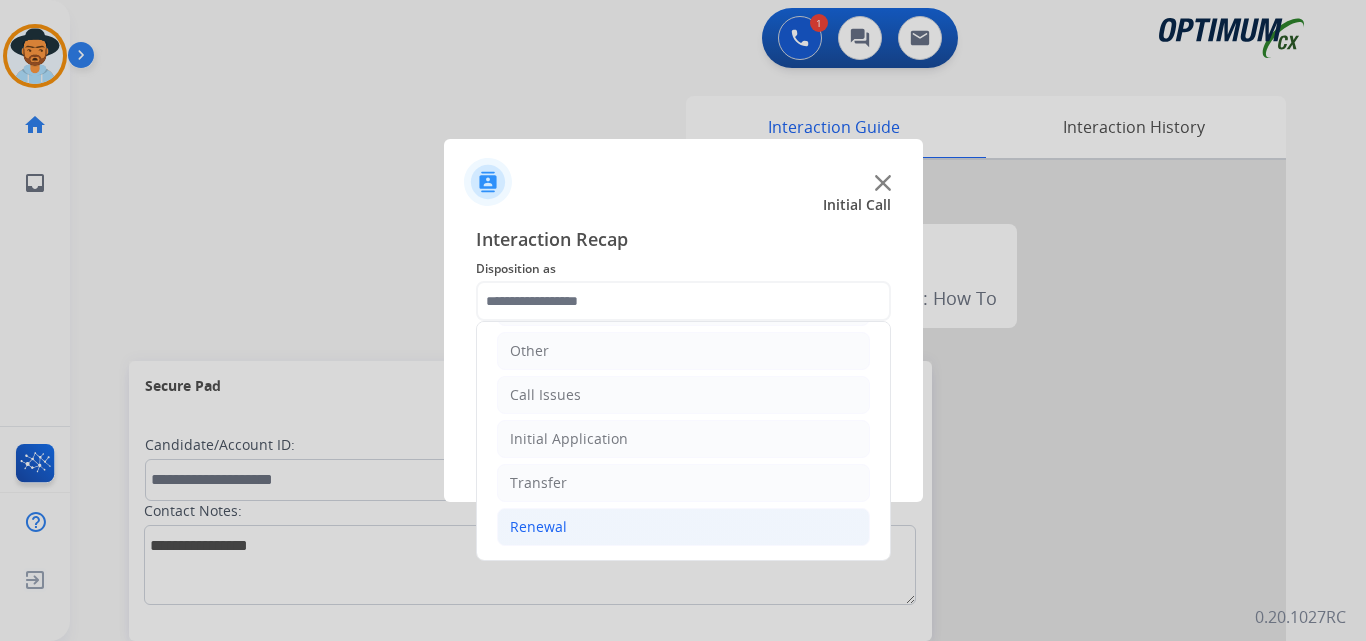 click on "Renewal" 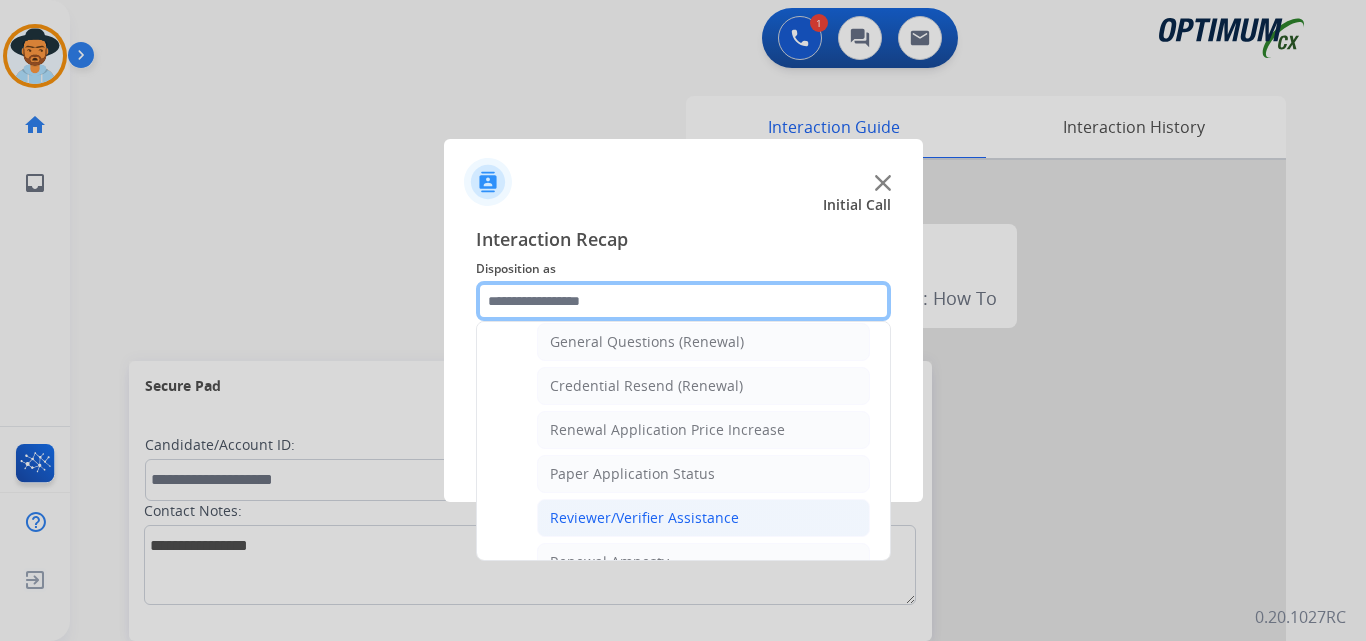 scroll, scrollTop: 772, scrollLeft: 0, axis: vertical 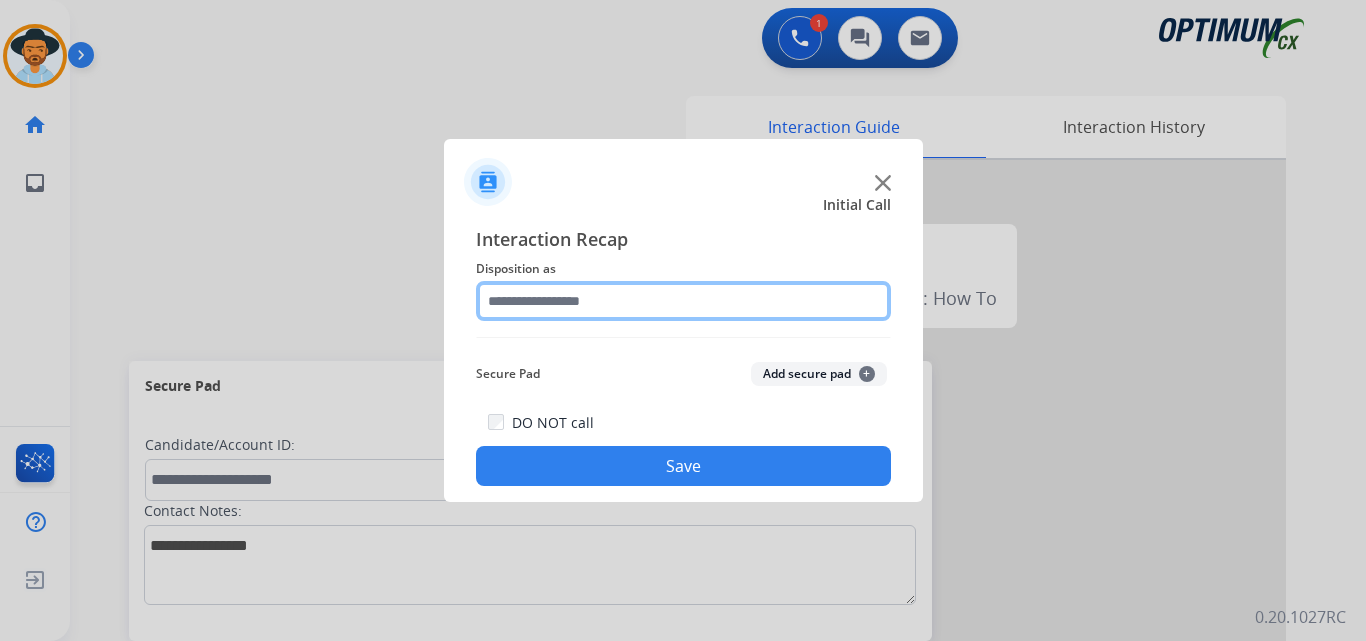 click 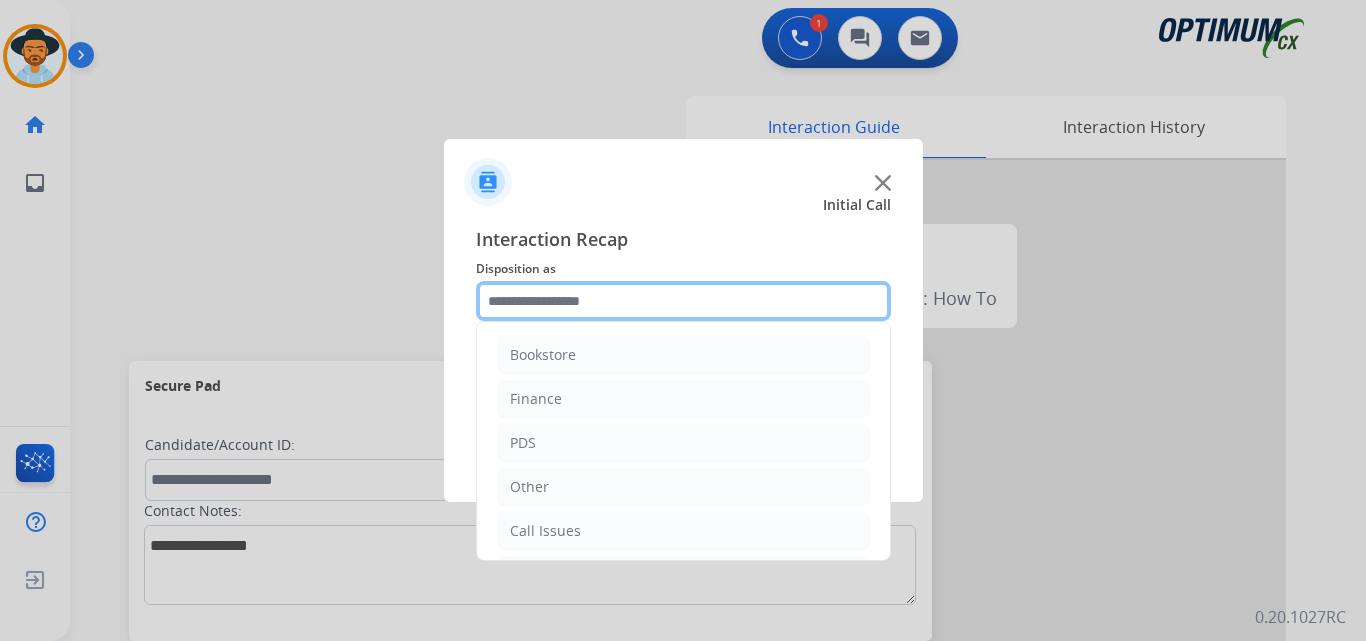 scroll, scrollTop: 772, scrollLeft: 0, axis: vertical 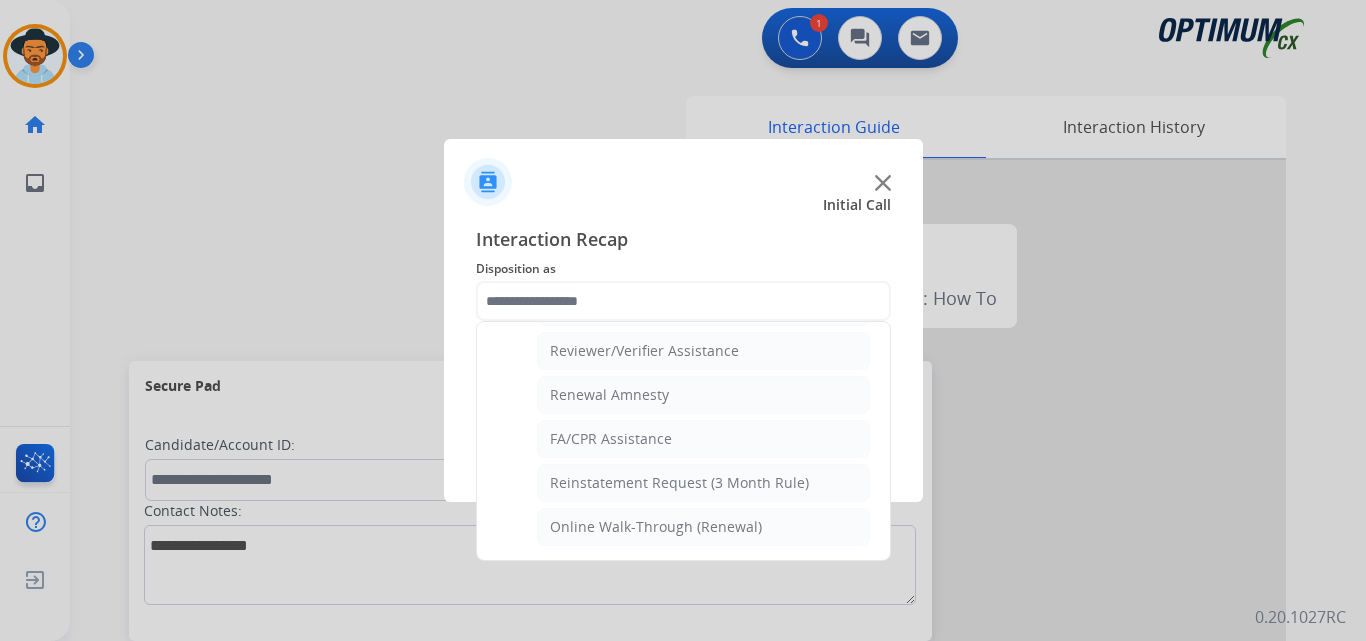 click on "Renewal Amnesty" 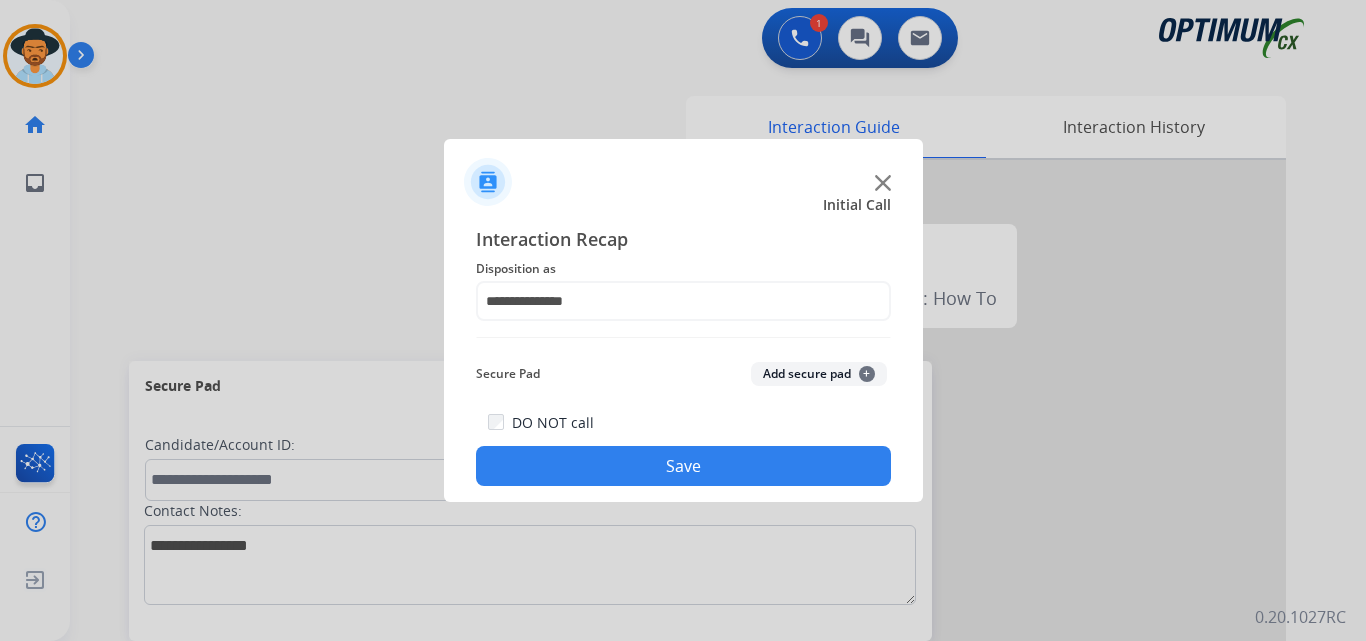 click on "Save" 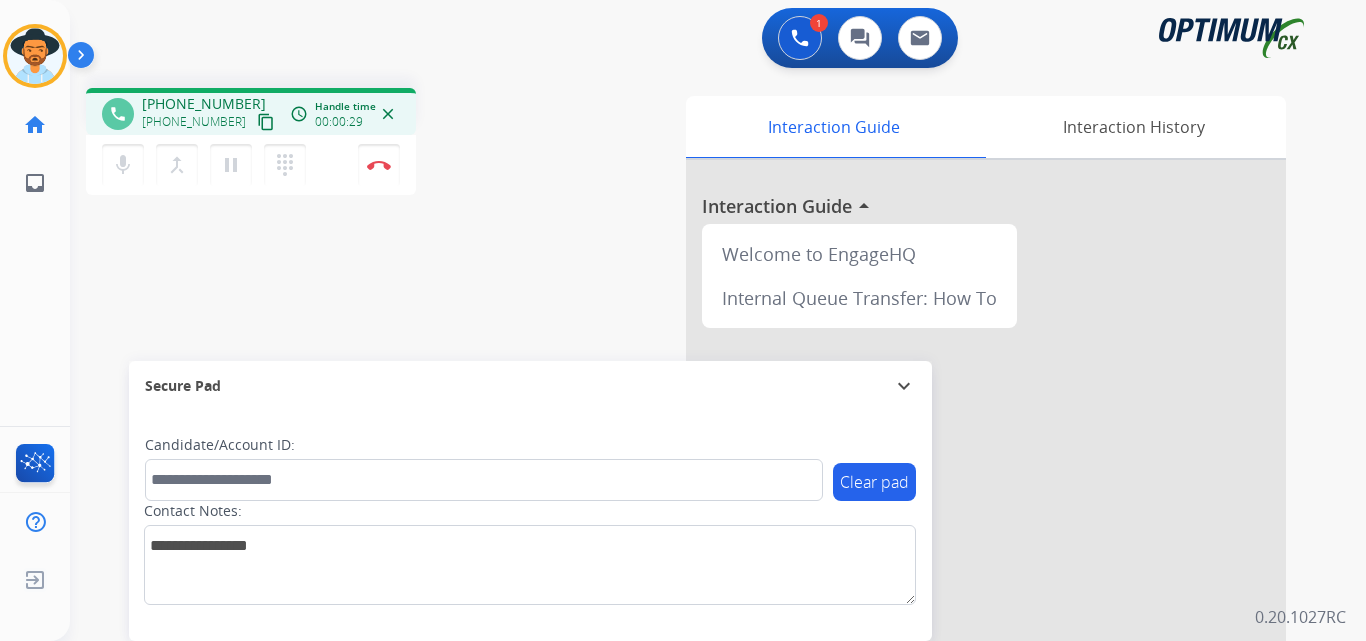 click on "+19149072544" at bounding box center (204, 104) 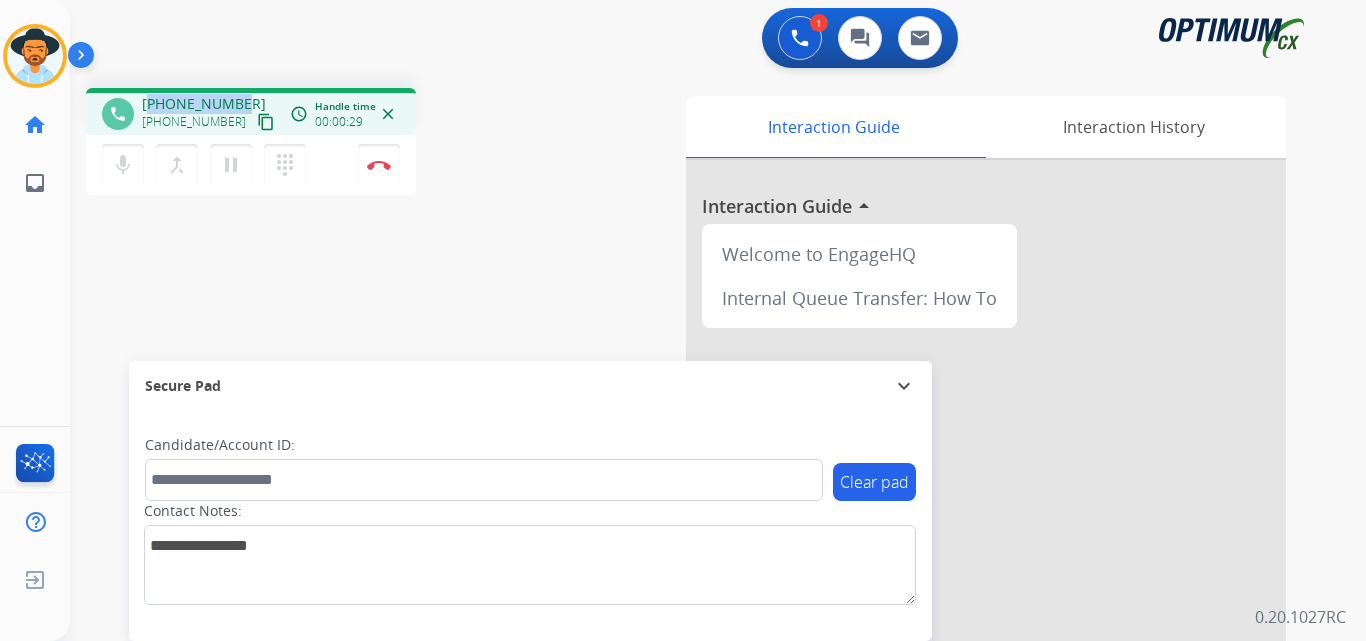 click on "+19149072544" at bounding box center (204, 104) 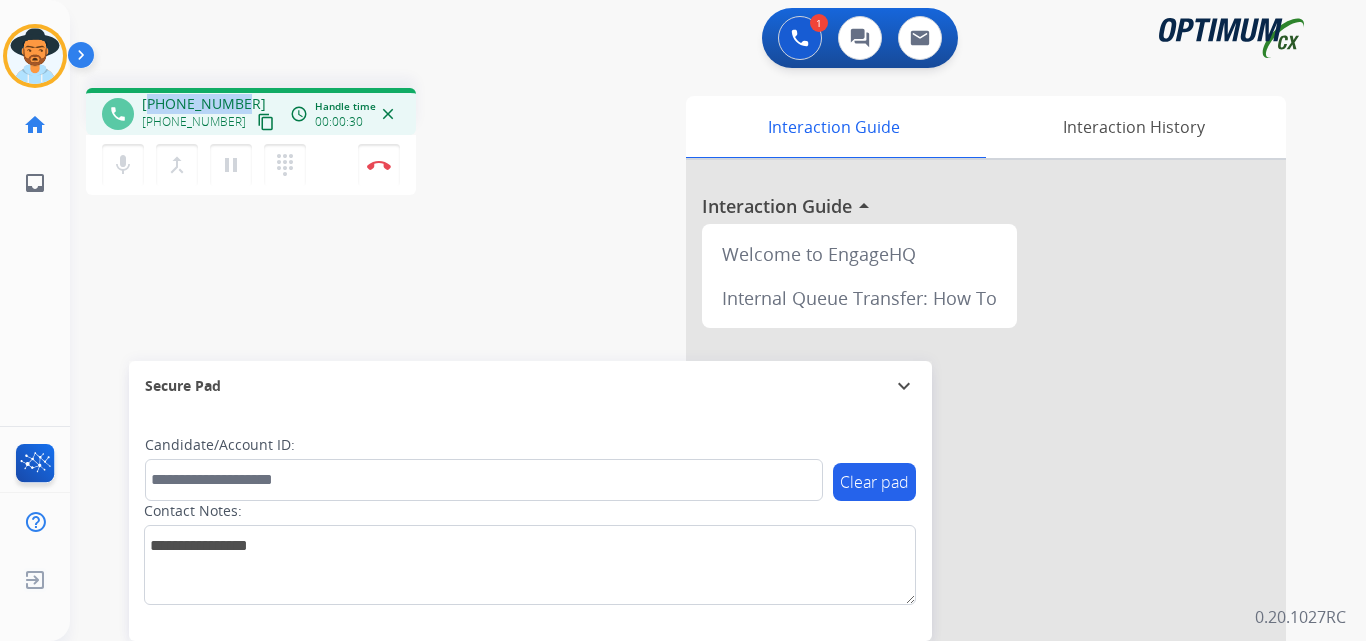 copy on "19149072544" 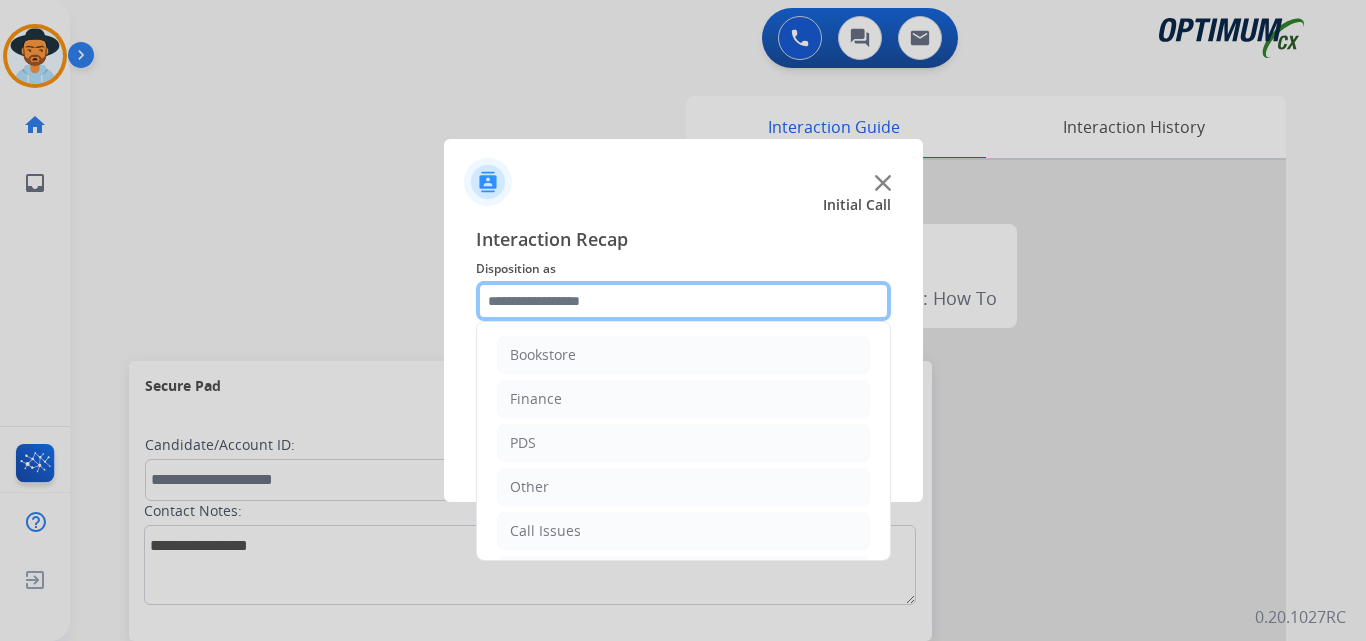 click 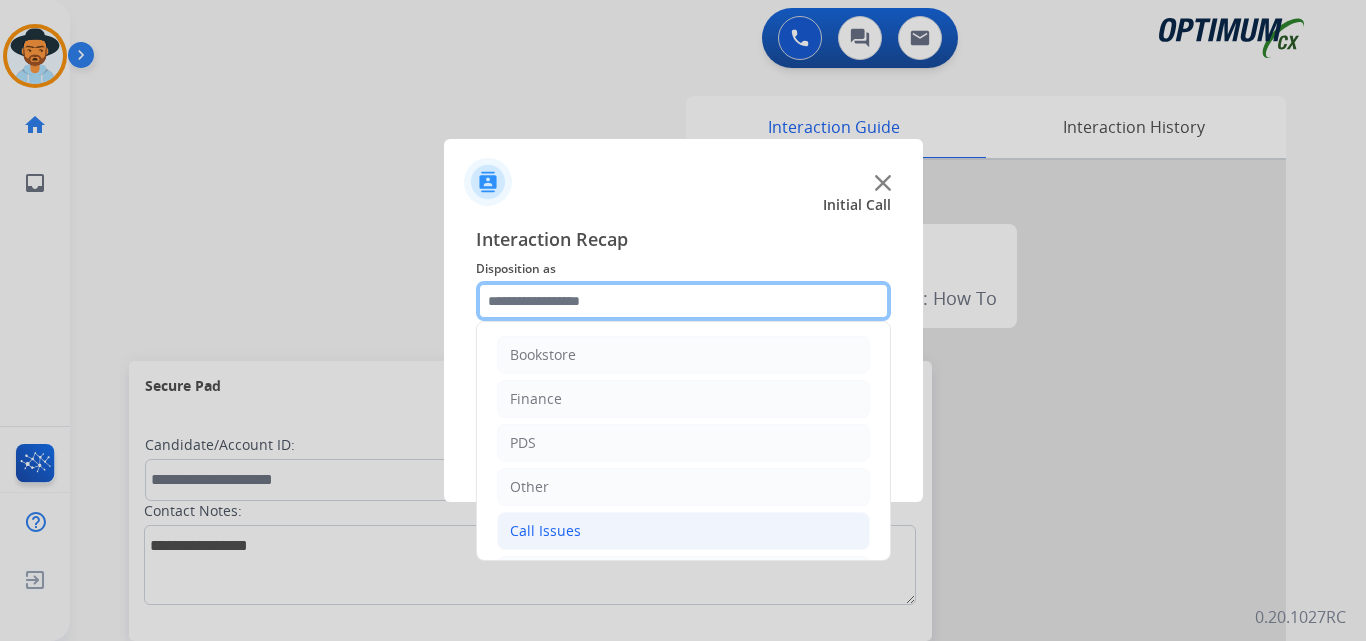 scroll, scrollTop: 136, scrollLeft: 0, axis: vertical 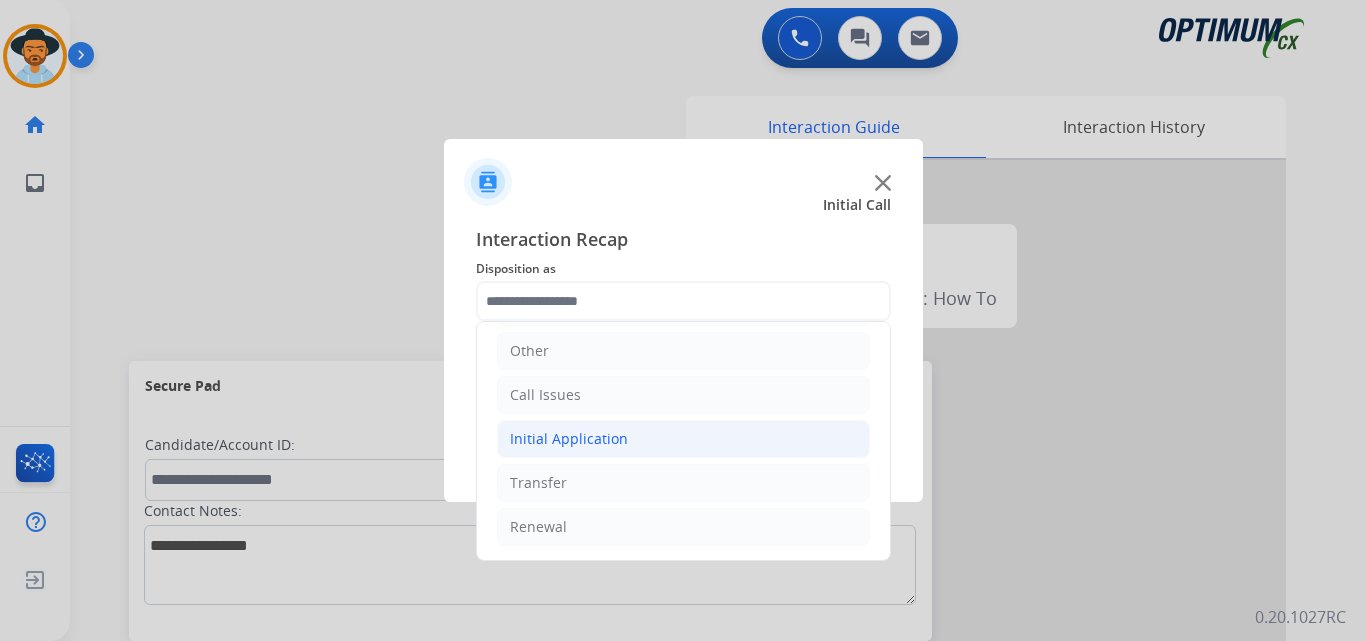 click on "Initial Application" 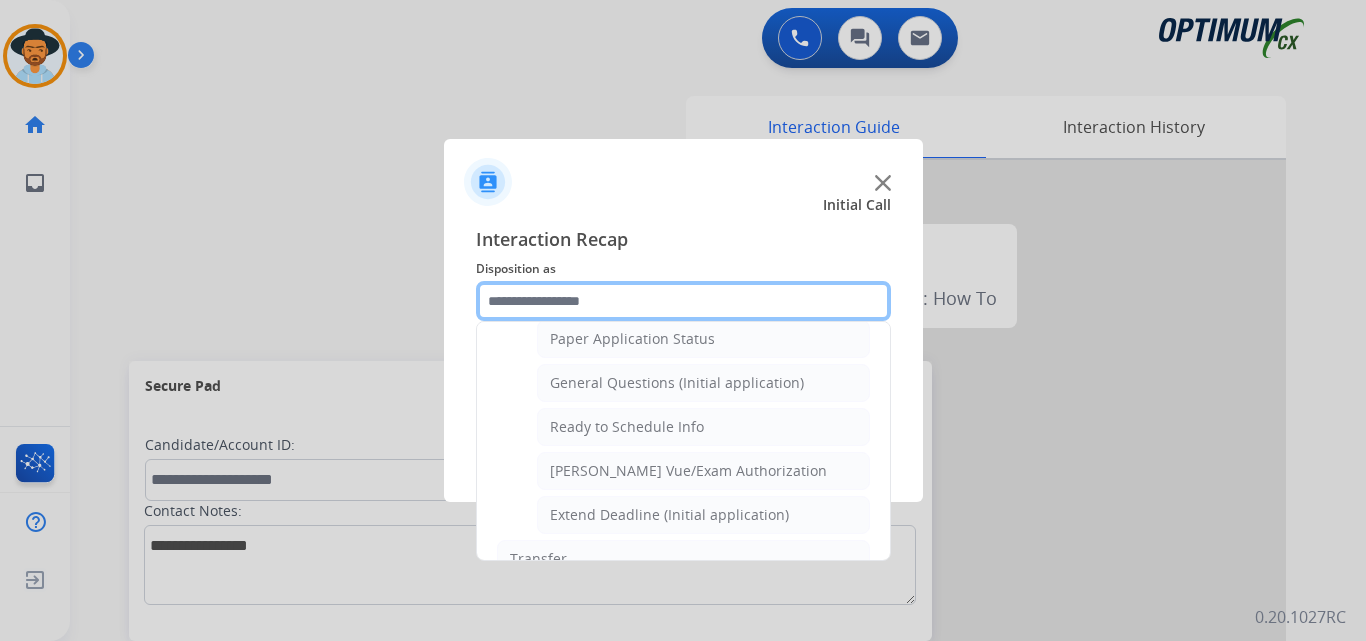 scroll, scrollTop: 1232, scrollLeft: 0, axis: vertical 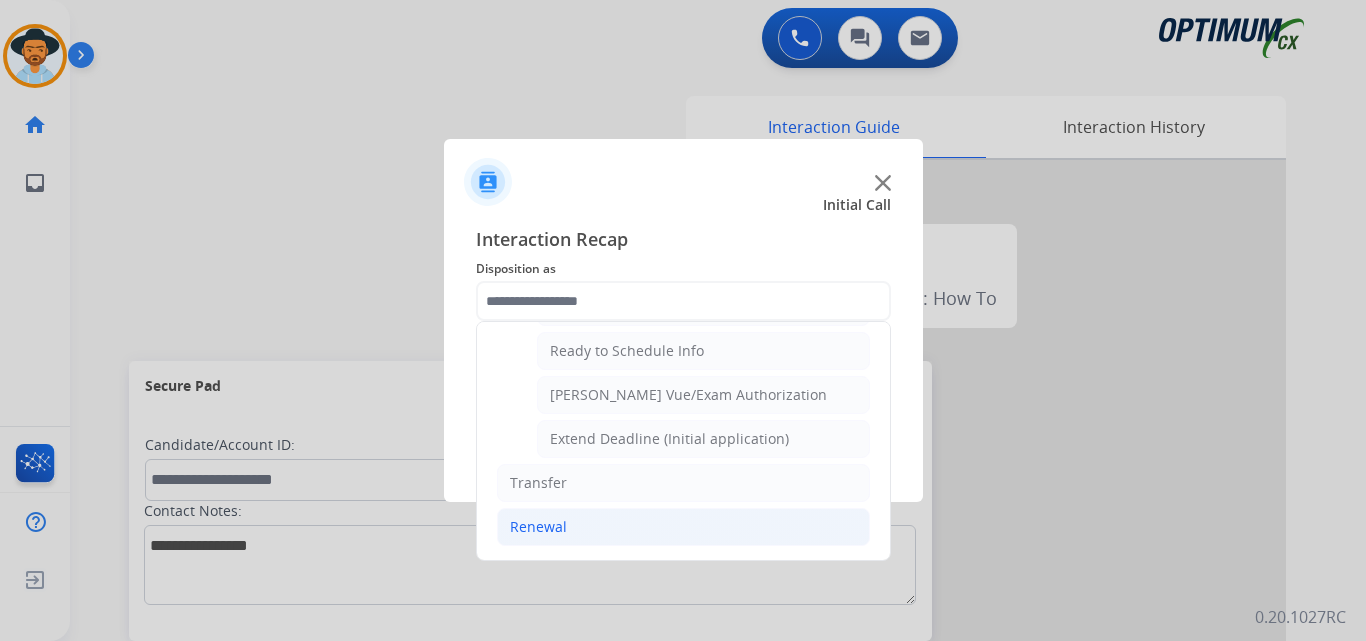 click on "Renewal" 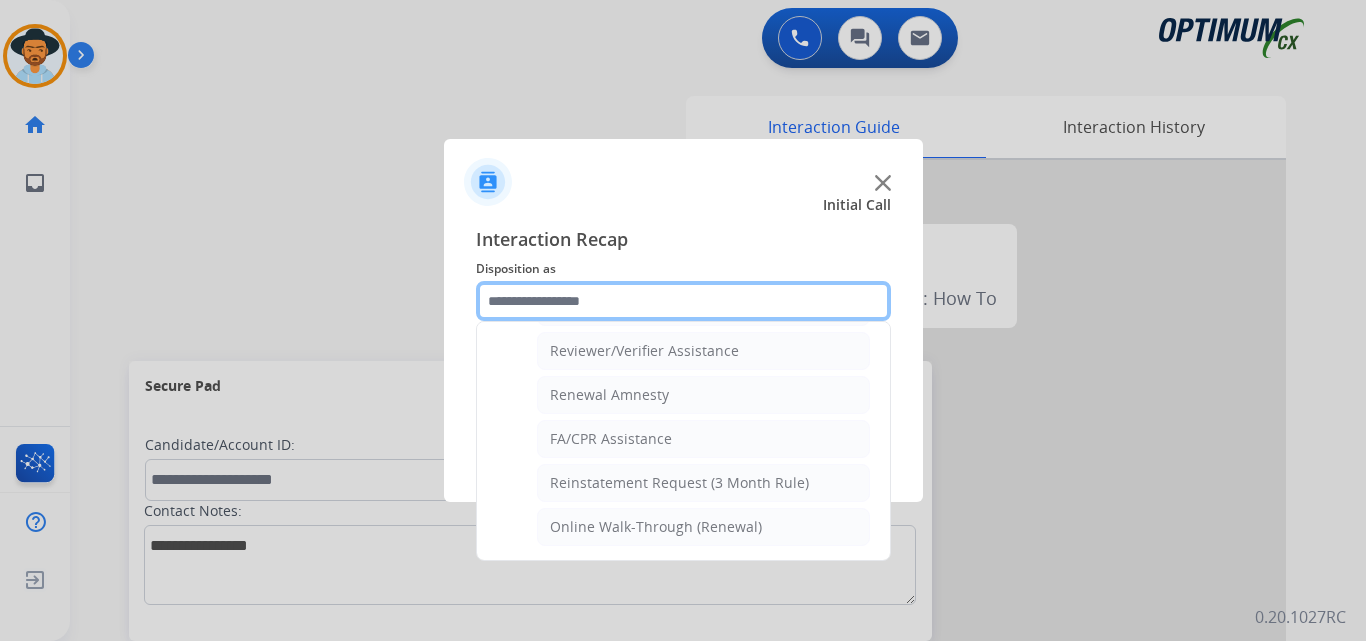 scroll, scrollTop: 439, scrollLeft: 0, axis: vertical 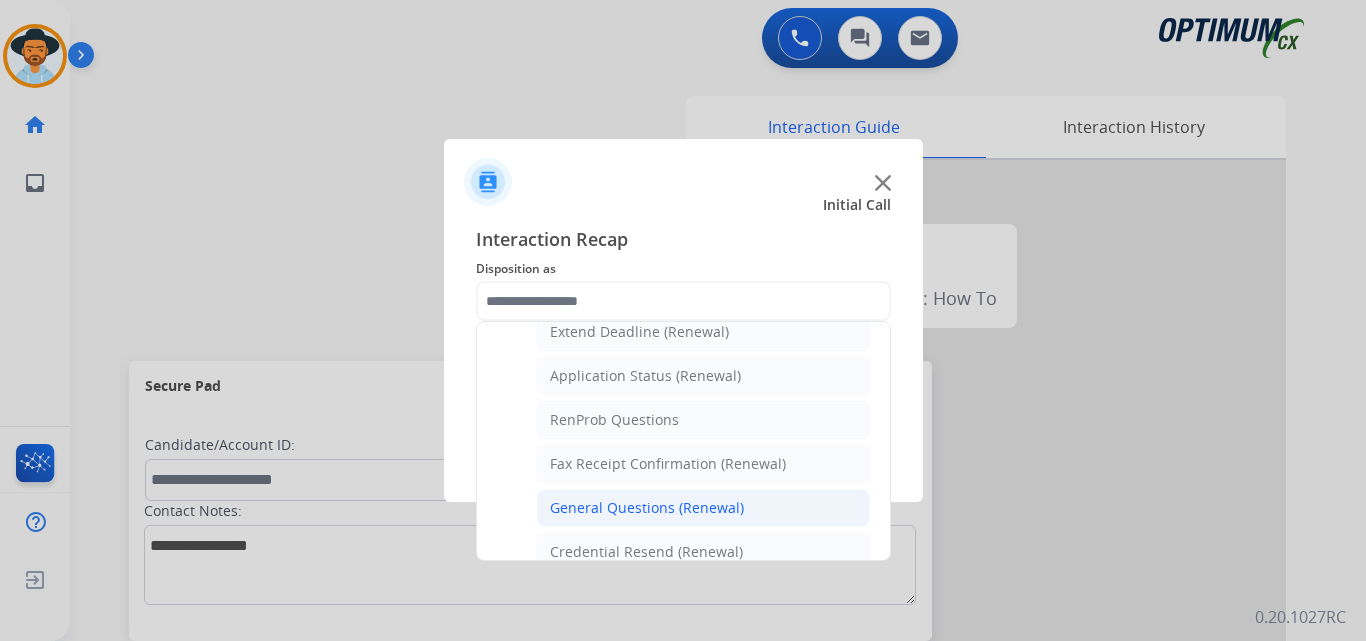click on "General Questions (Renewal)" 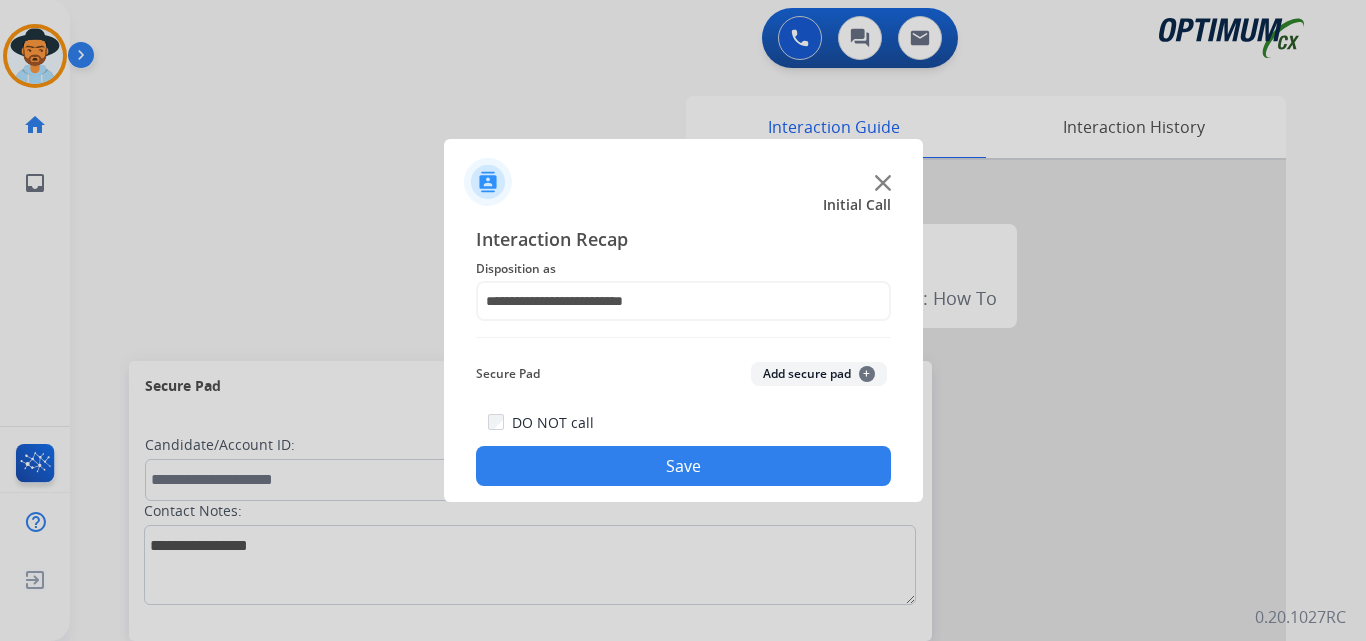 click on "Save" 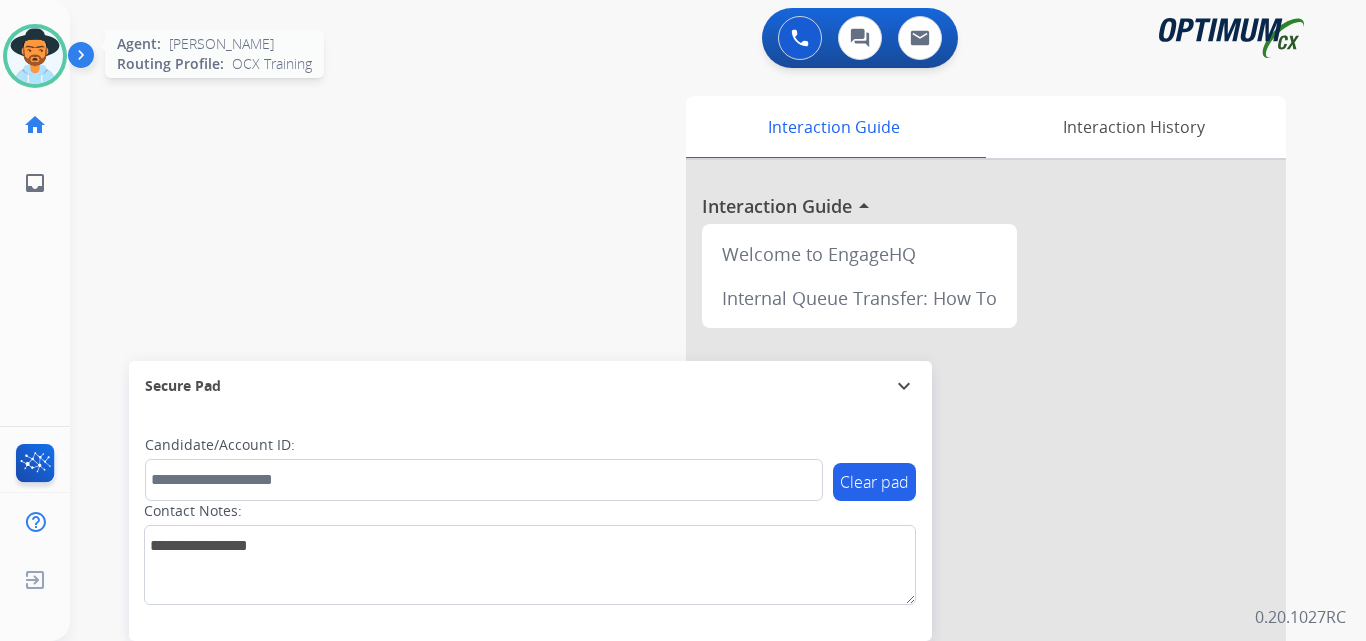 click at bounding box center [35, 56] 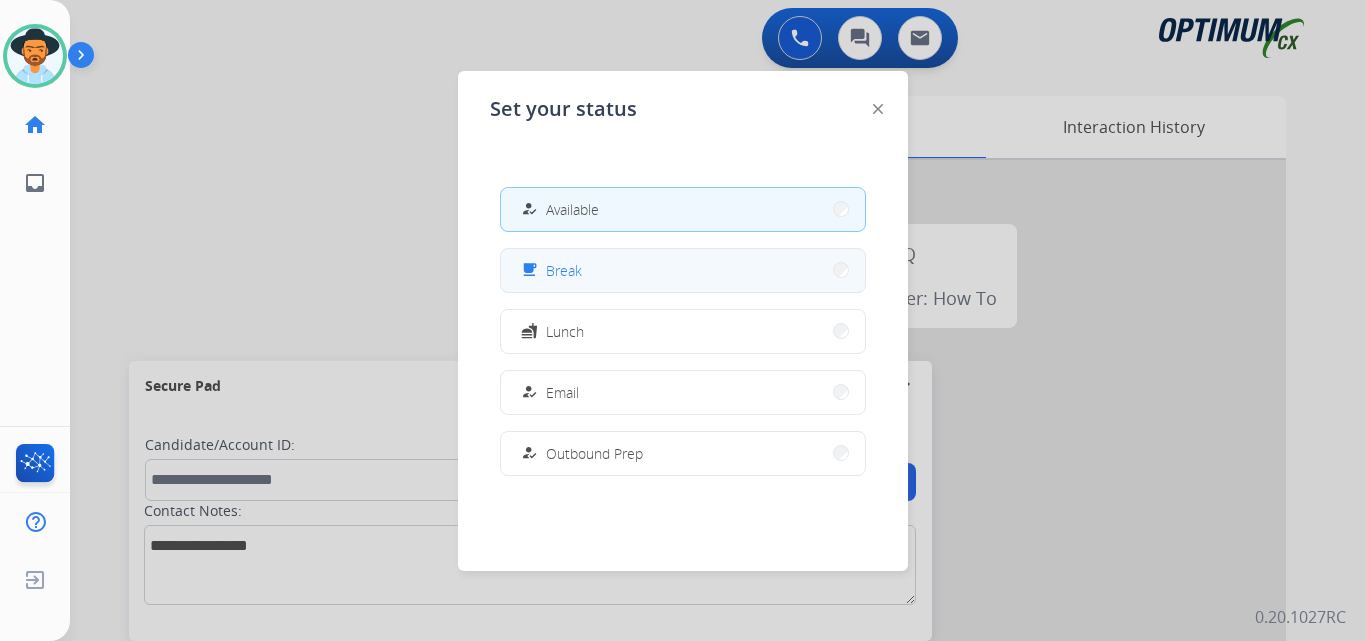click on "free_breakfast Break" at bounding box center (683, 270) 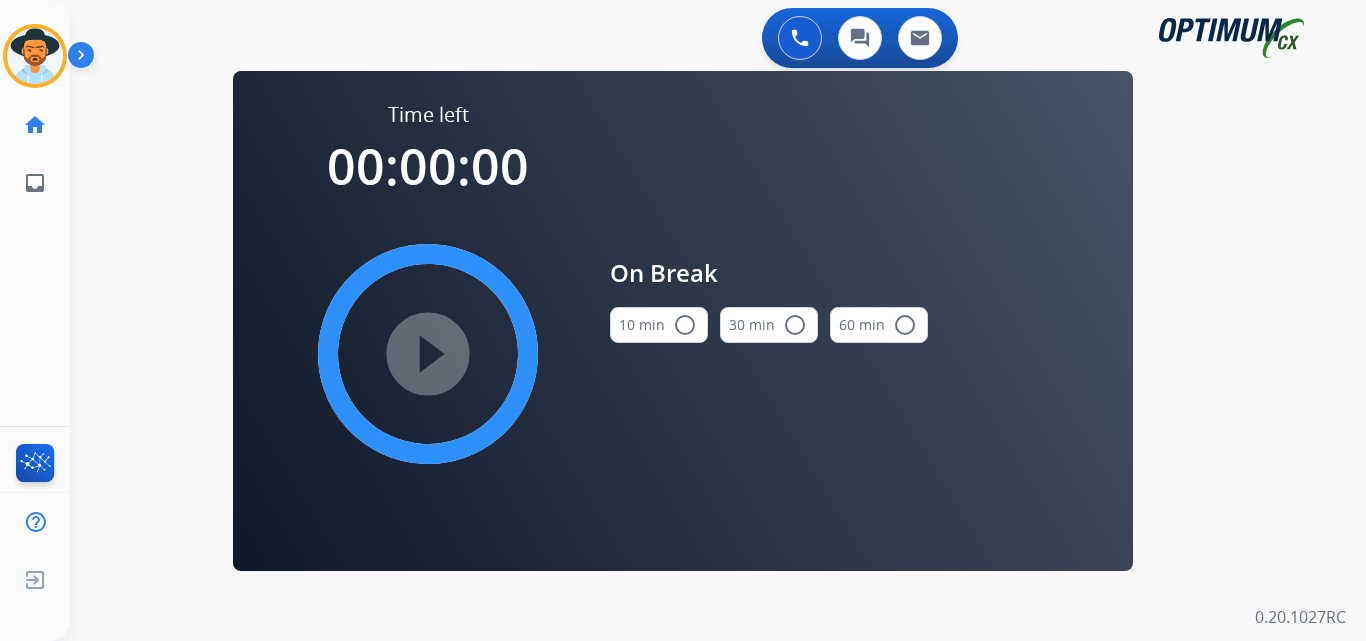 click on "10 min  radio_button_unchecked" at bounding box center (659, 325) 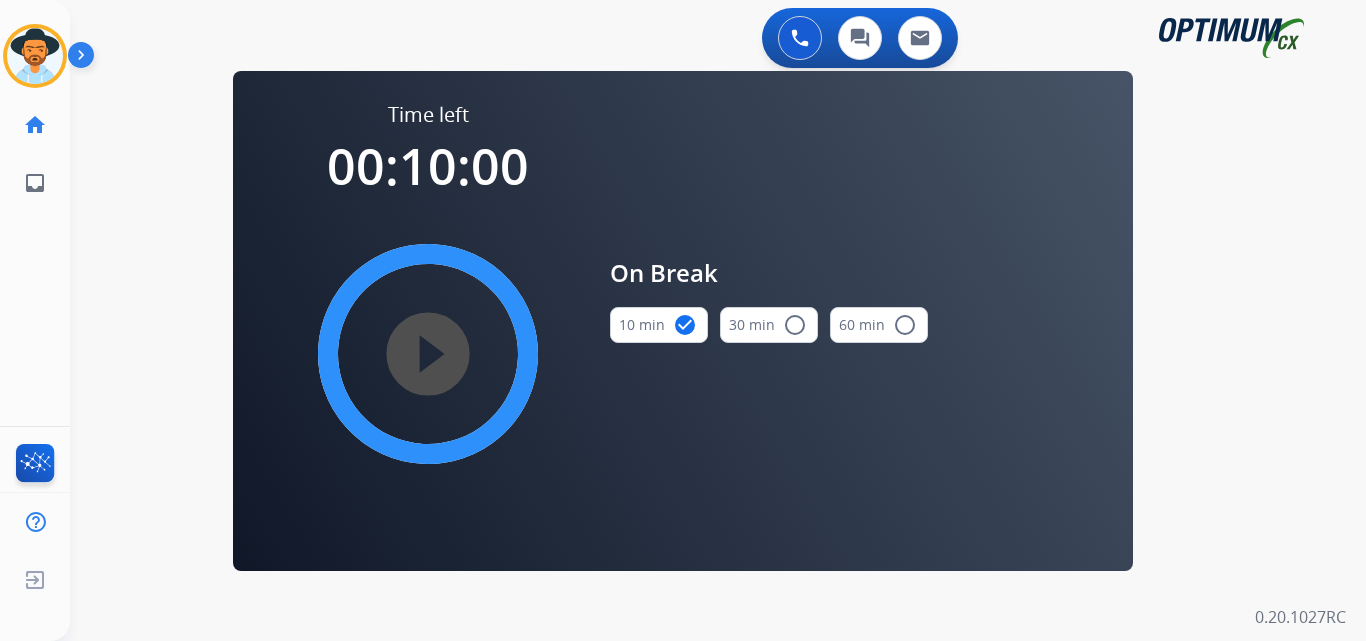 click on "play_circle_filled" at bounding box center (428, 354) 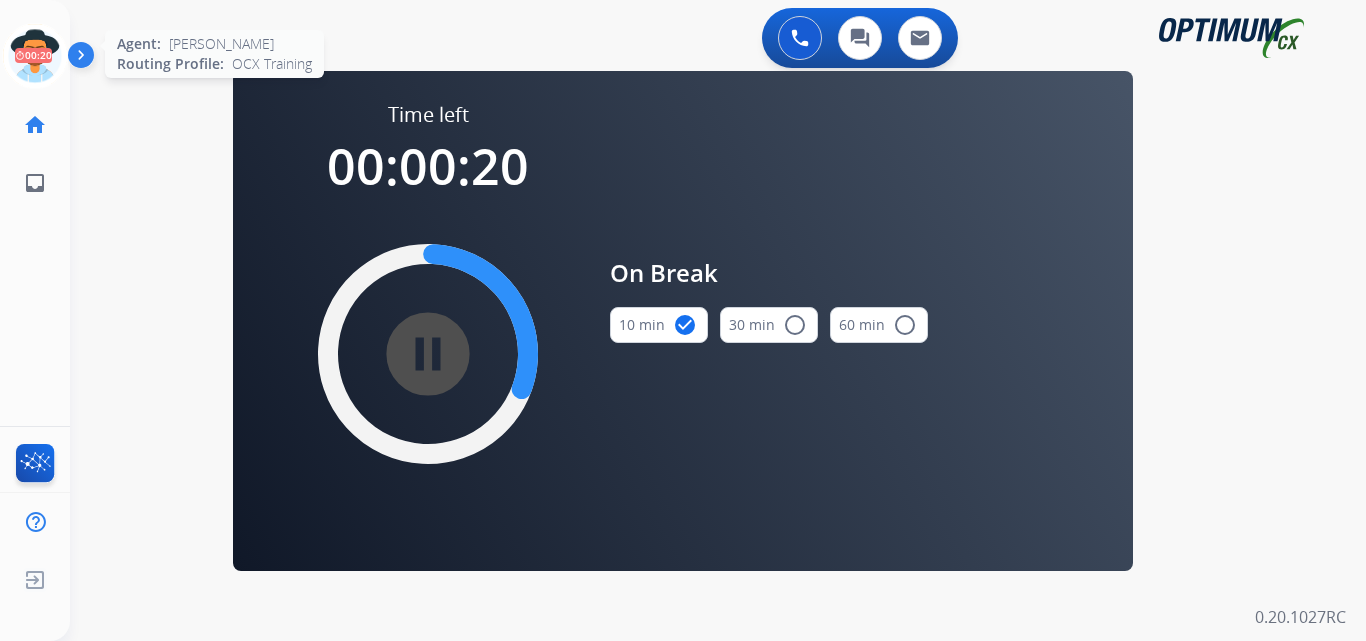 click 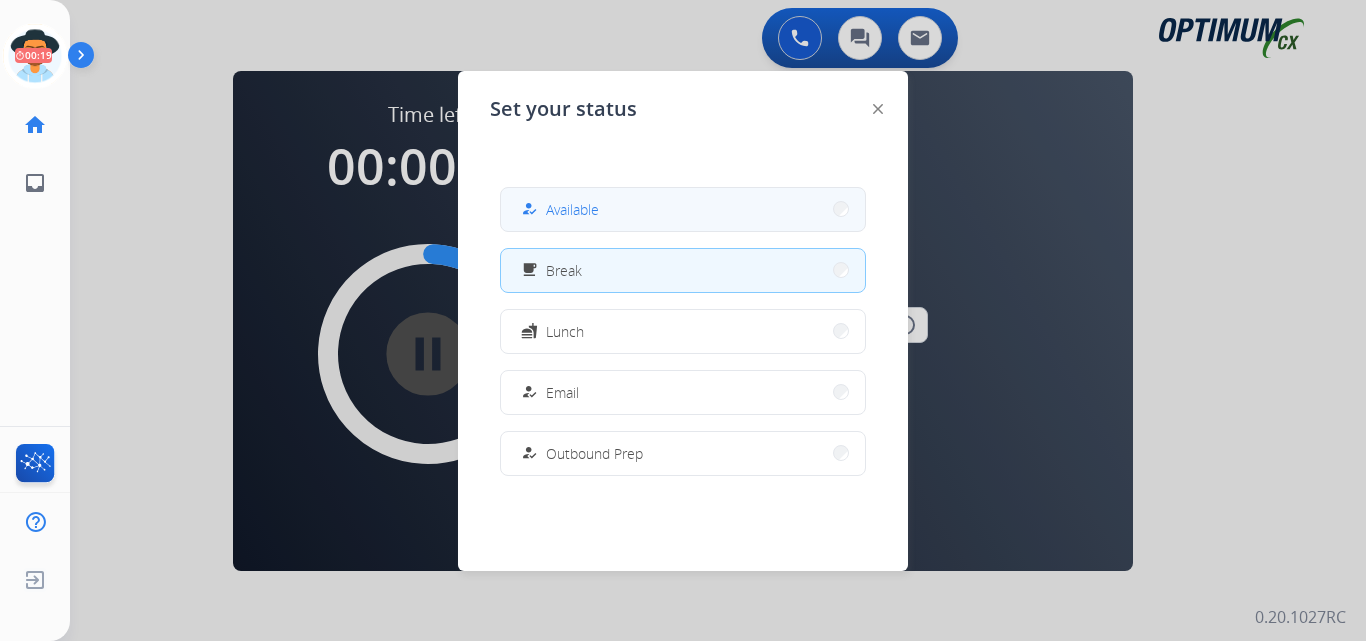 click on "Available" at bounding box center (572, 209) 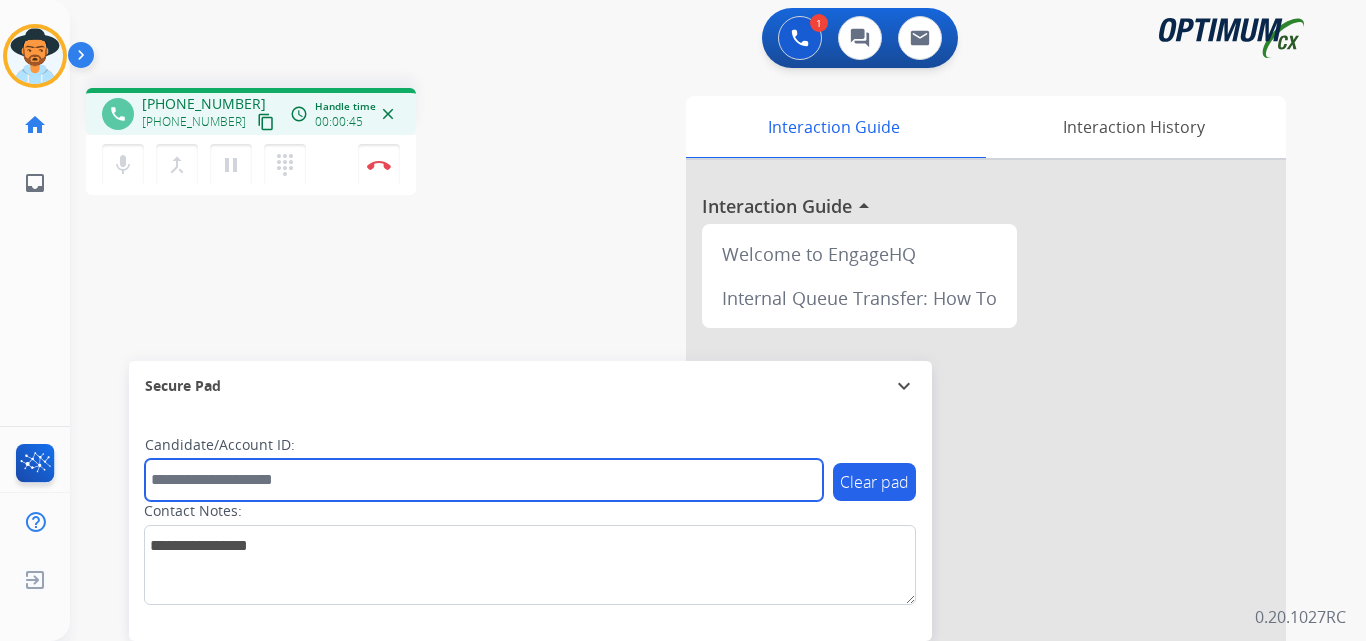 click at bounding box center [484, 480] 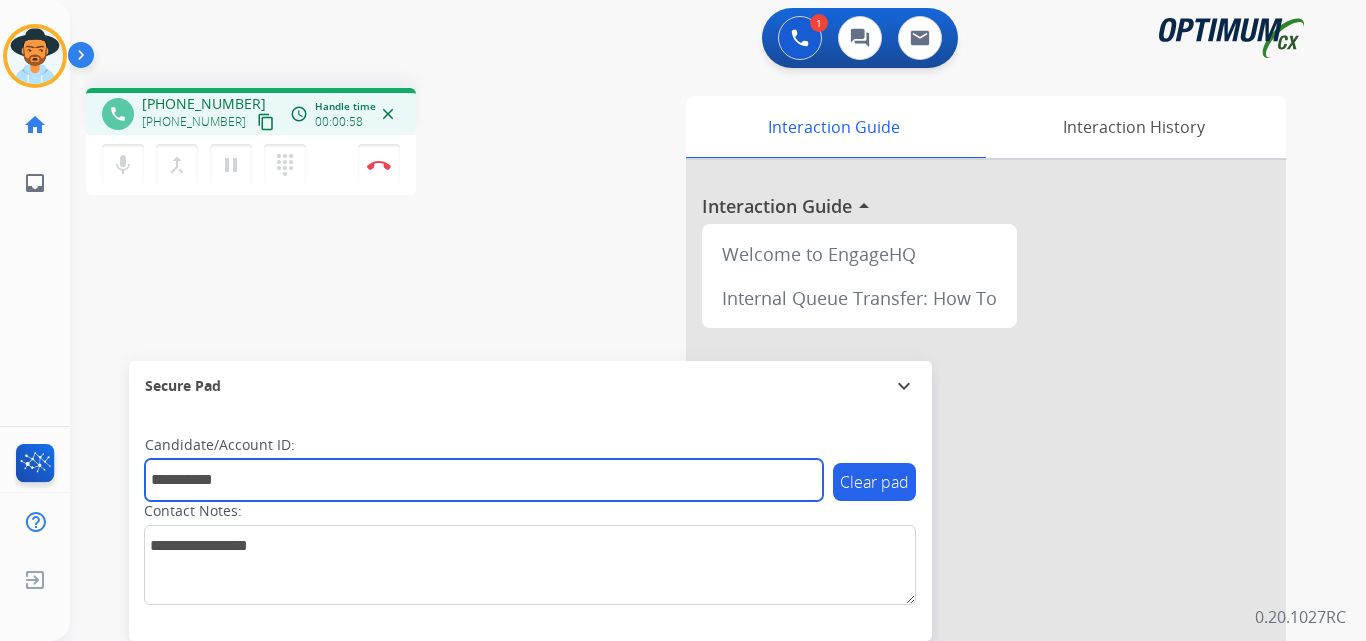 click on "**********" at bounding box center (484, 480) 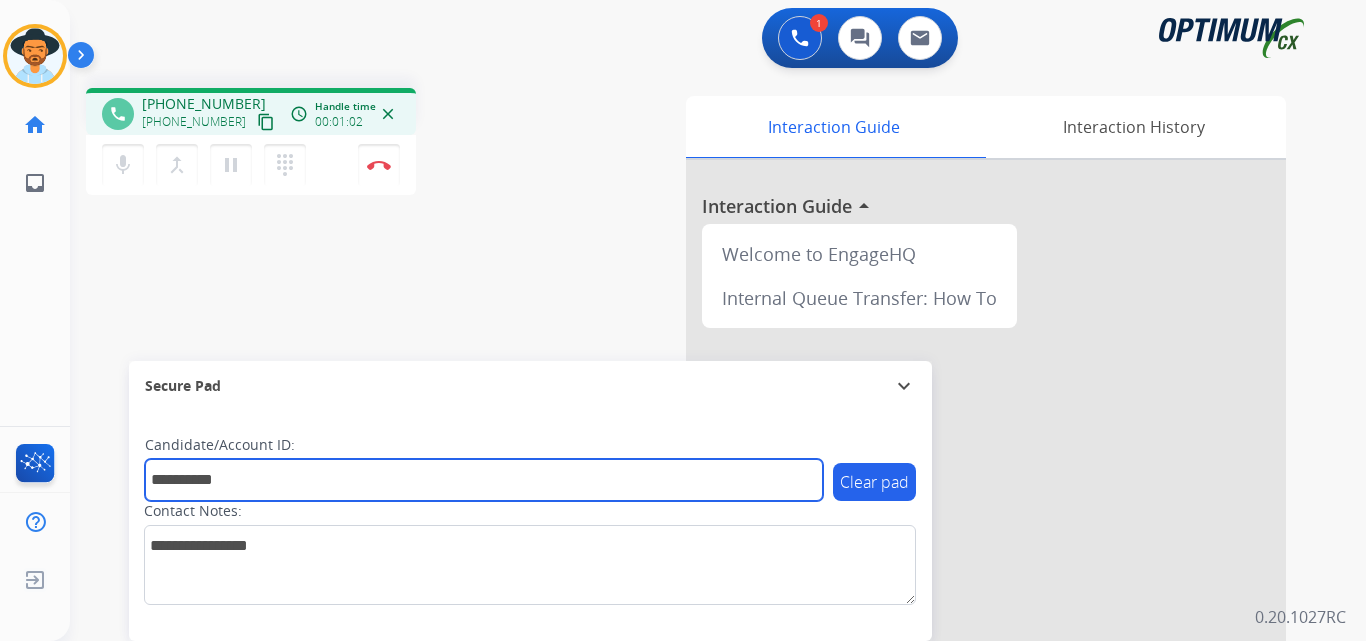 type on "**********" 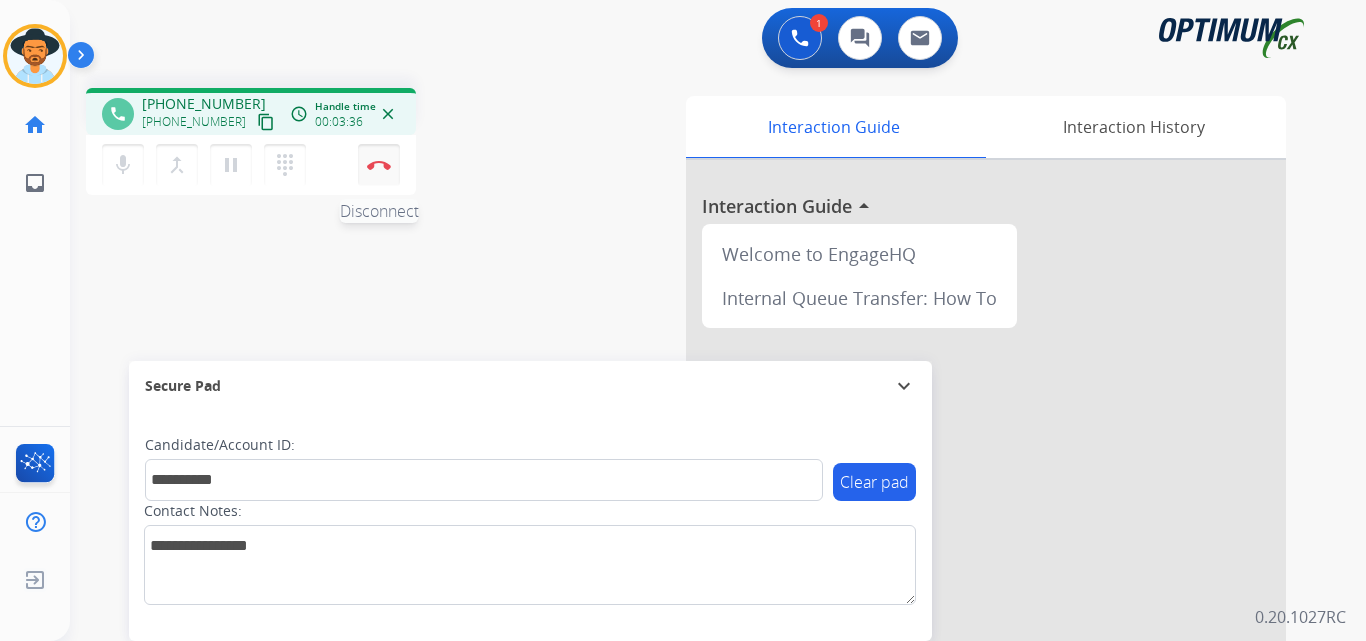 click at bounding box center [379, 165] 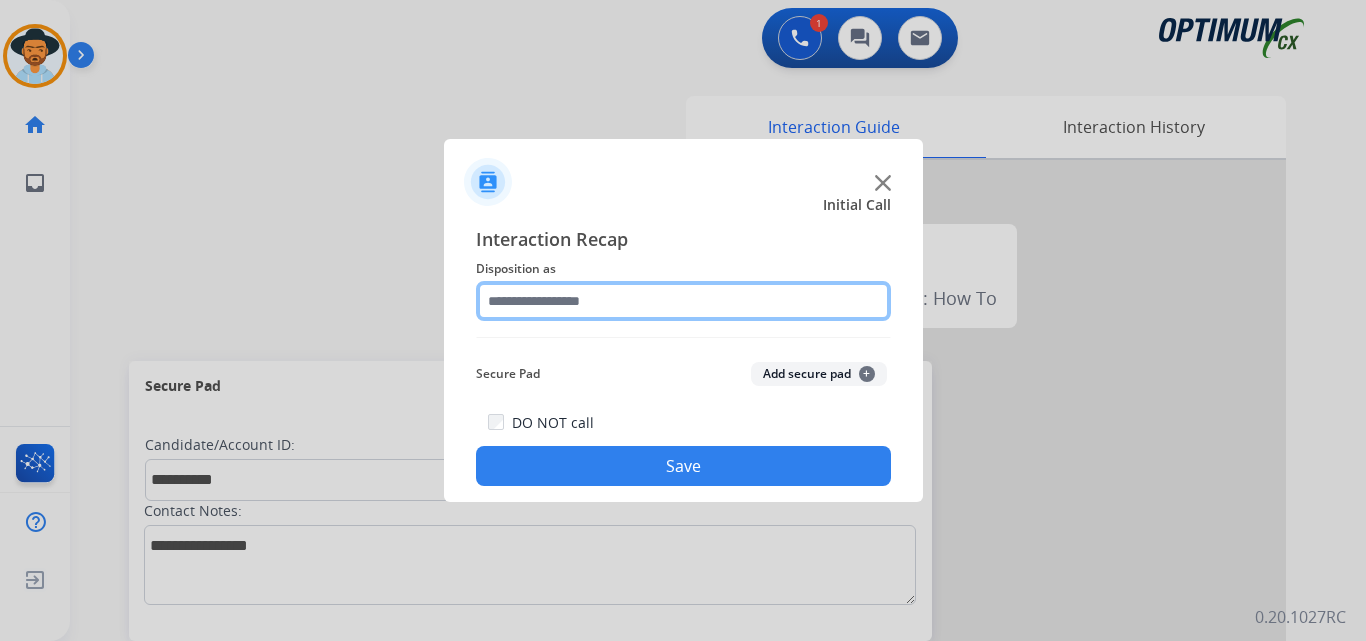 click 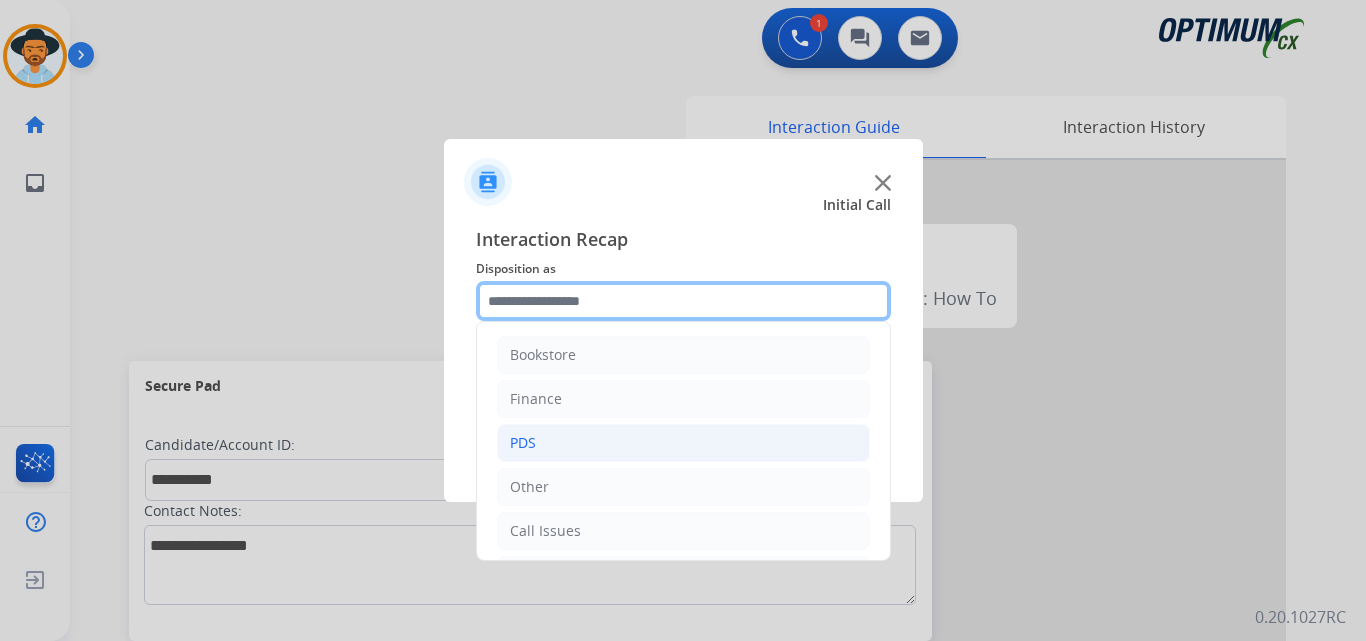 scroll, scrollTop: 136, scrollLeft: 0, axis: vertical 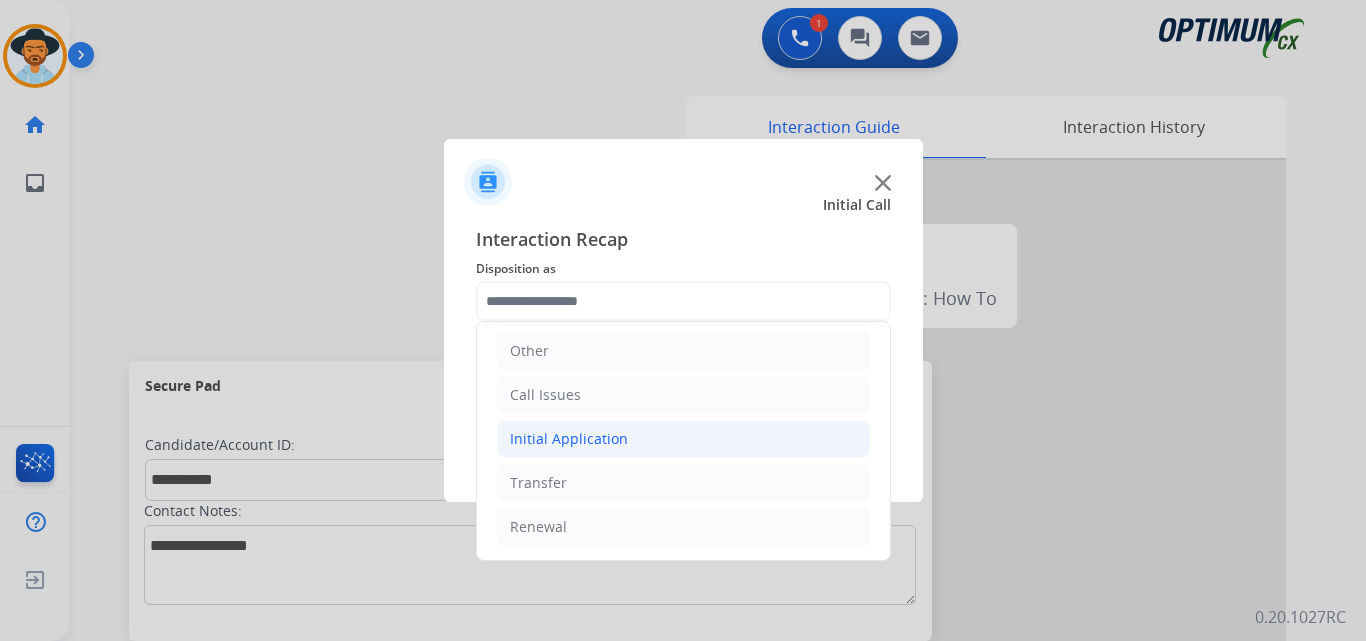 click on "Initial Application" 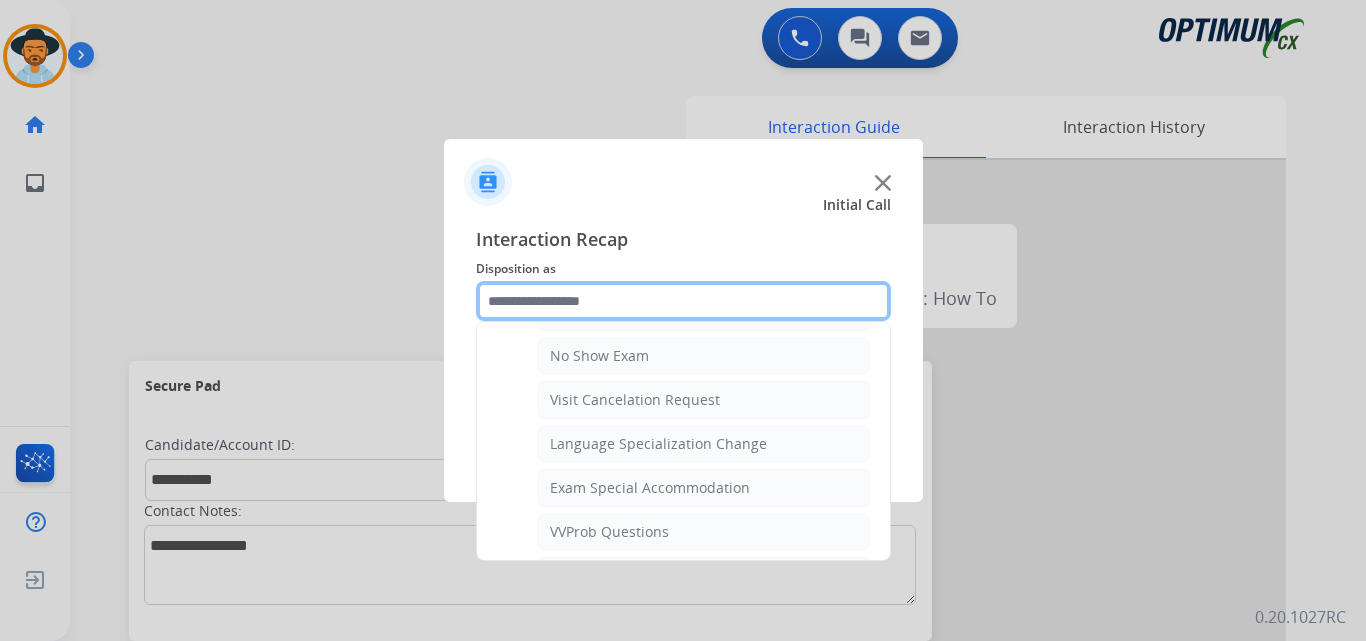 scroll, scrollTop: 1065, scrollLeft: 0, axis: vertical 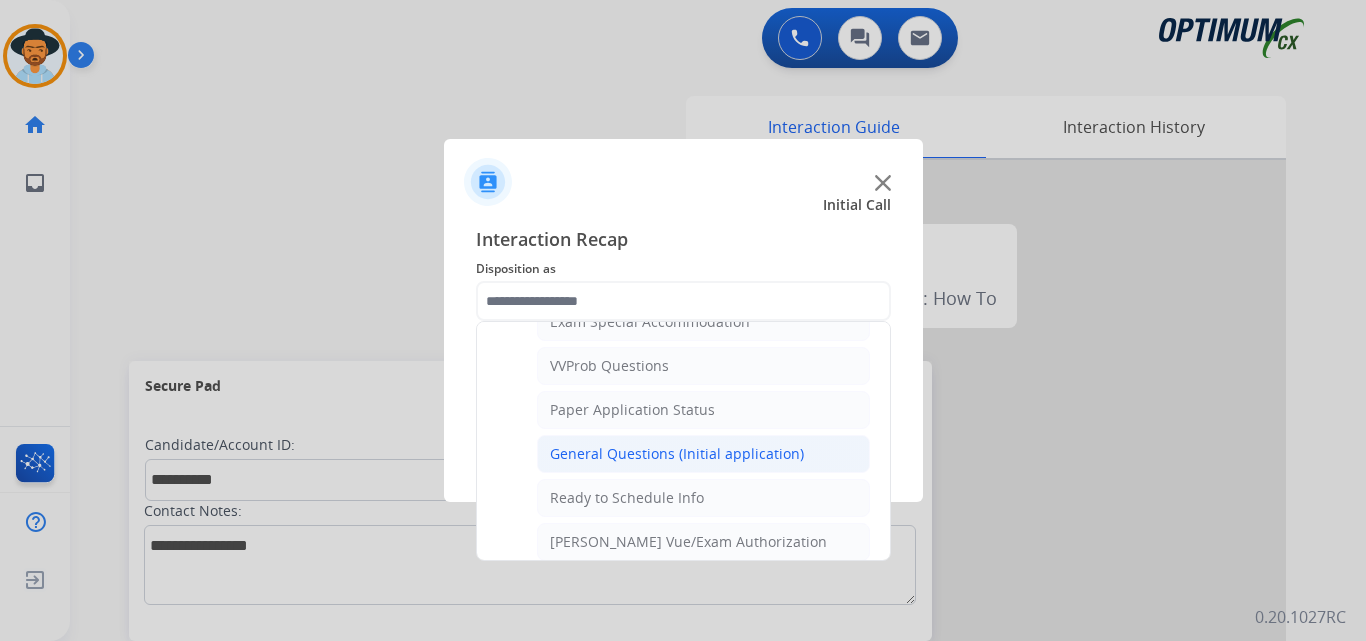 click on "General Questions (Initial application)" 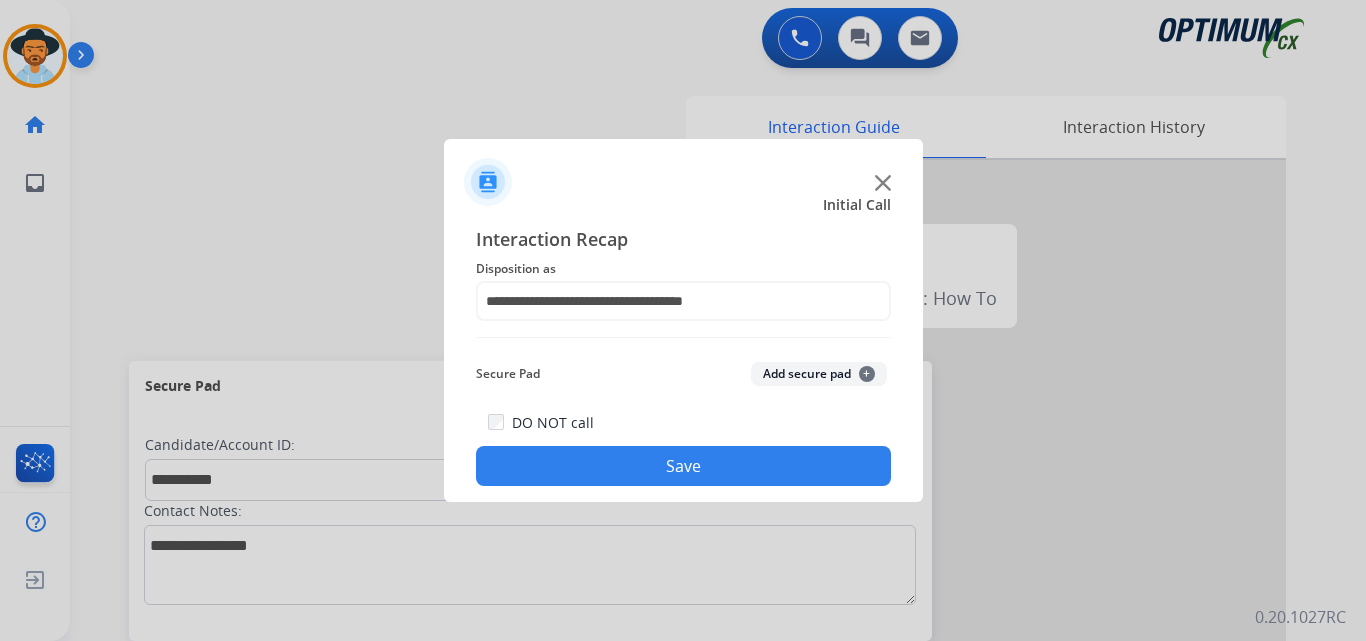 click on "Save" 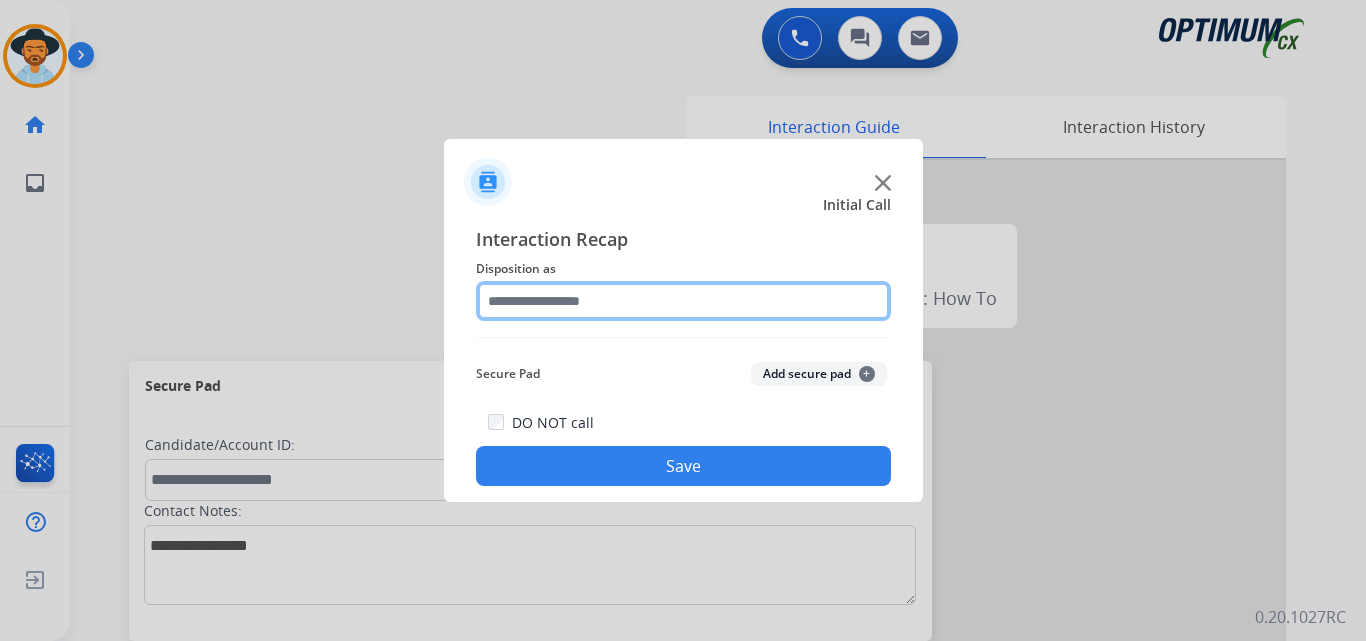 click 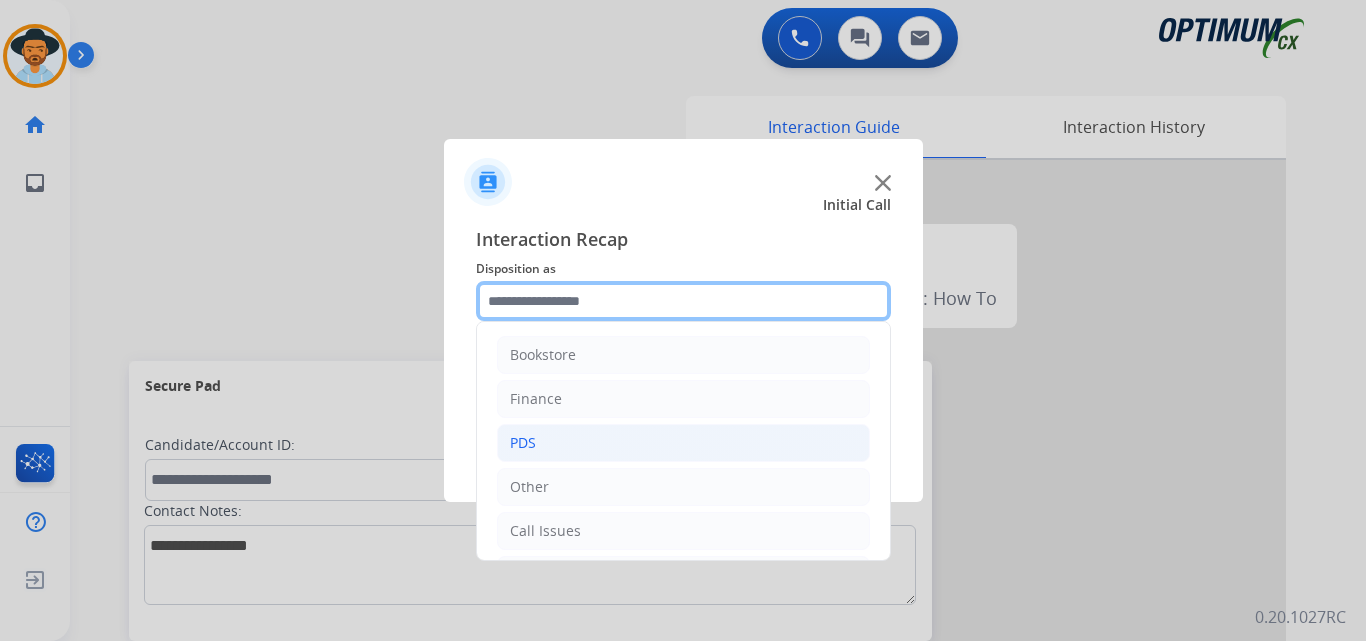 scroll, scrollTop: 136, scrollLeft: 0, axis: vertical 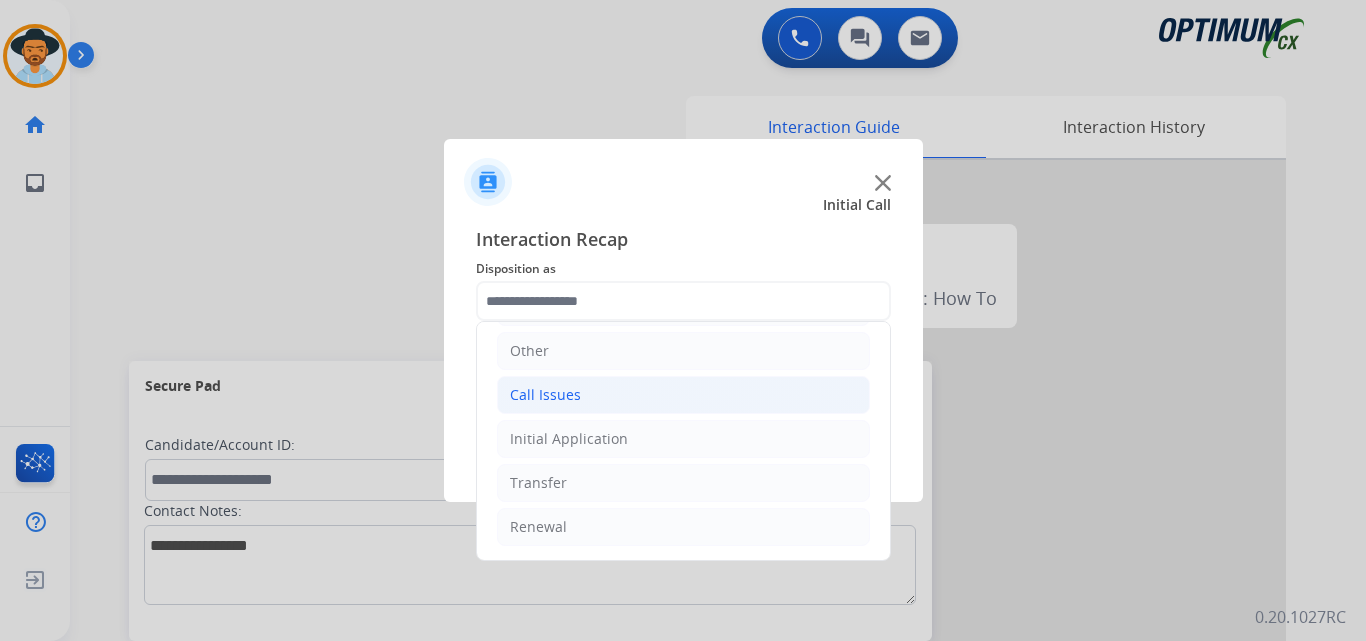 click on "Call Issues" 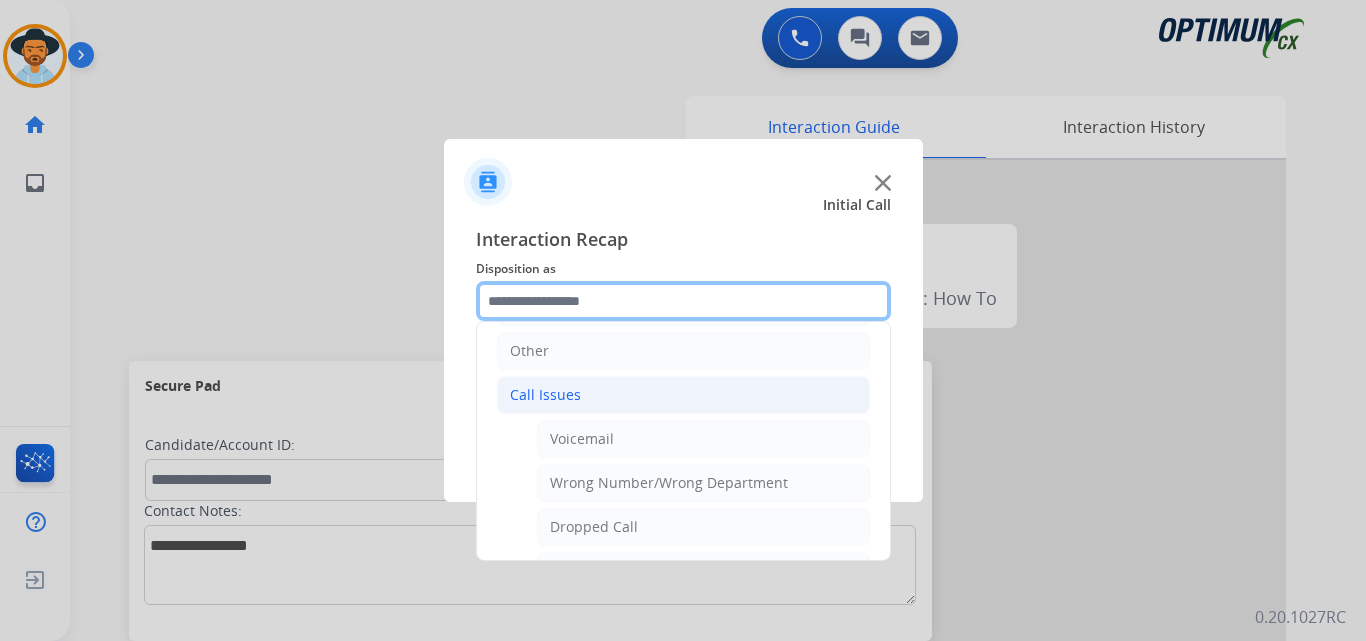 scroll, scrollTop: 356, scrollLeft: 0, axis: vertical 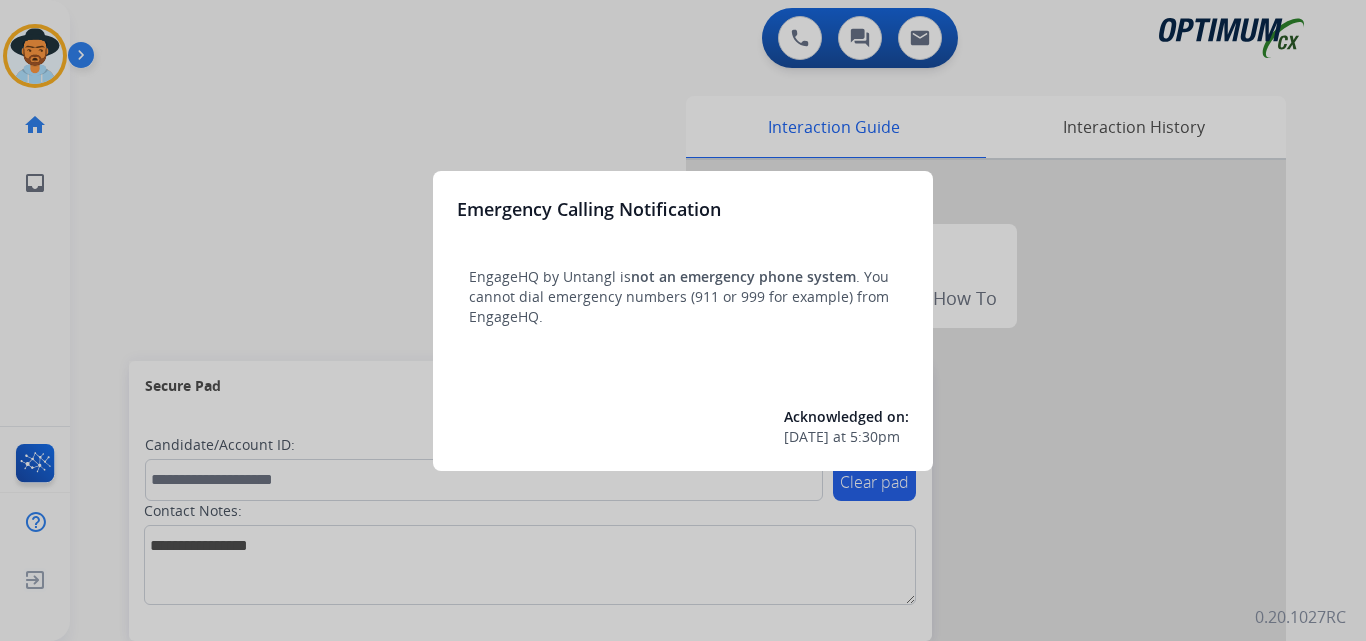 click at bounding box center (683, 320) 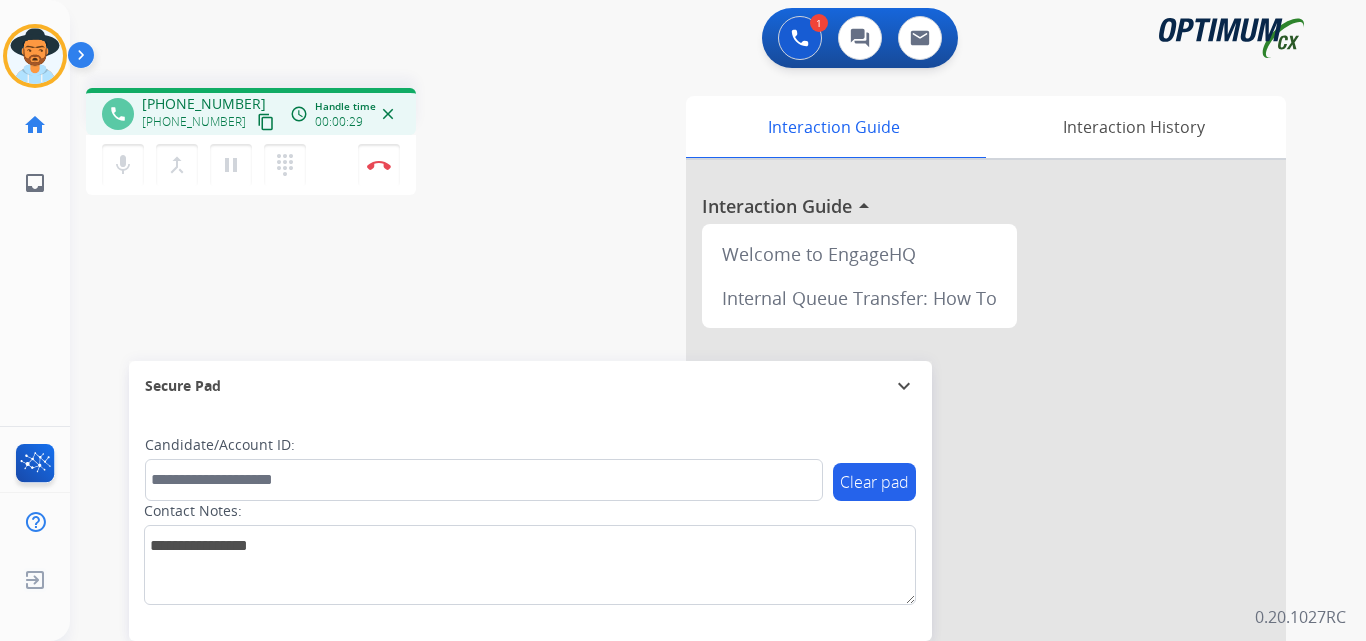 click on "[PHONE_NUMBER]" at bounding box center (204, 104) 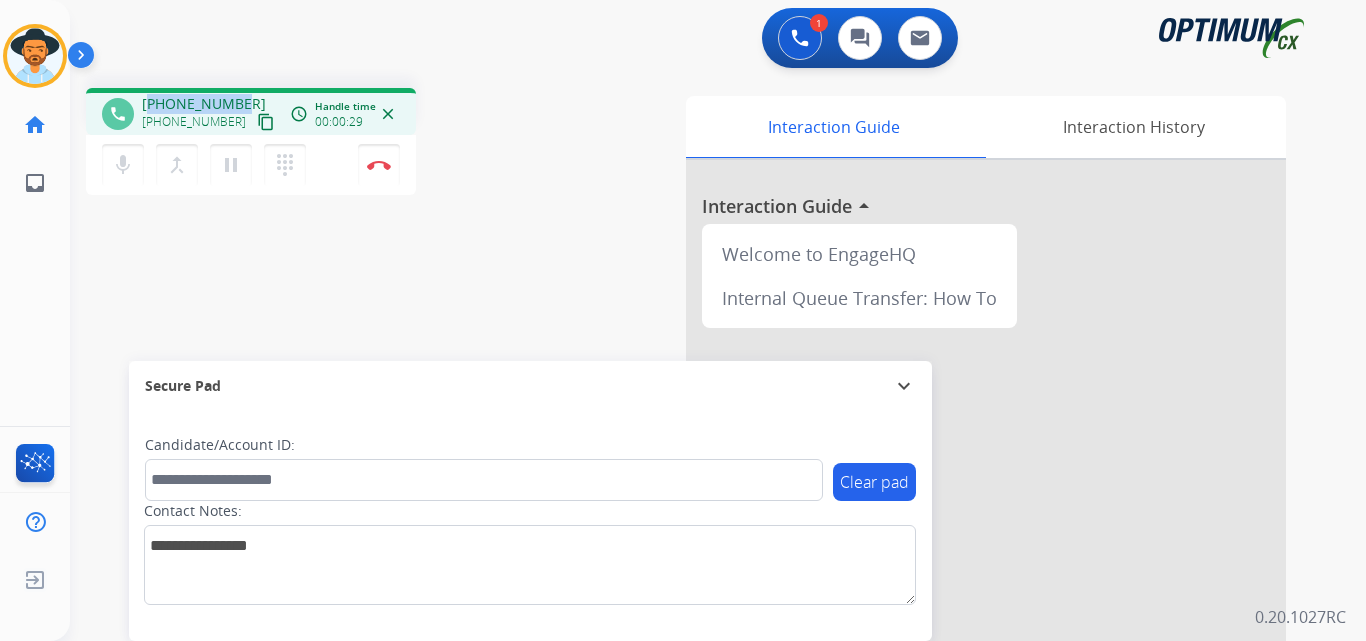 click on "[PHONE_NUMBER]" at bounding box center [204, 104] 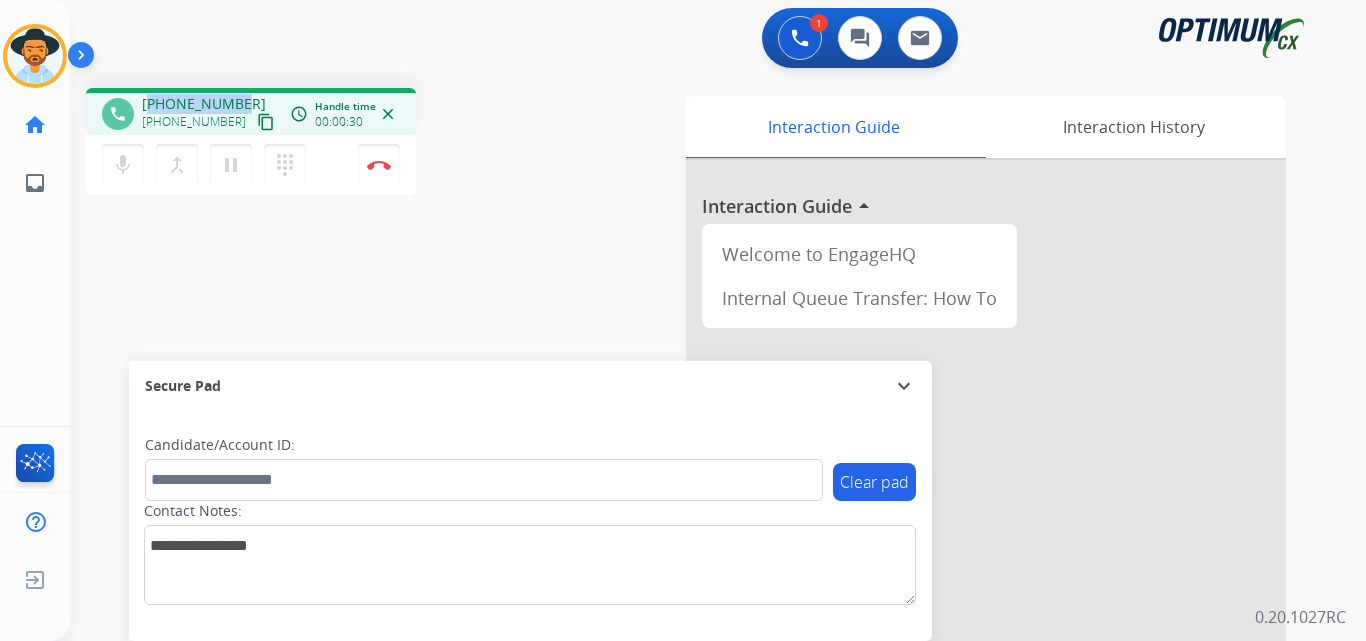 copy on "15136738358" 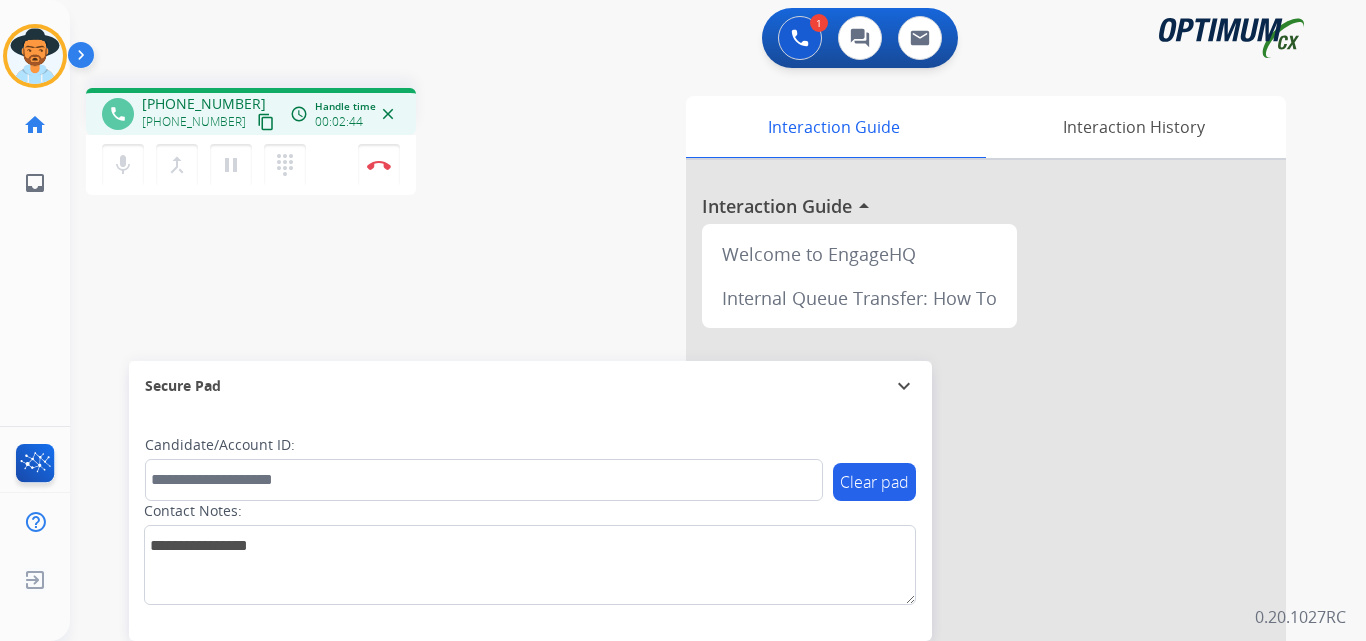 click on "phone [PHONE_NUMBER] [PHONE_NUMBER] content_copy access_time Call metrics Queue   00:08 Hold   00:00 Talk   02:45 Total   02:52 Handle time 00:02:44 close mic Mute merge_type Bridge pause Hold dialpad Dialpad Disconnect swap_horiz Break voice bridge close_fullscreen Connect 3-Way Call merge_type Separate 3-Way Call  Interaction Guide   Interaction History  Interaction Guide arrow_drop_up  Welcome to EngageHQ   Internal Queue Transfer: How To  Secure Pad expand_more Clear pad Candidate/Account ID: Contact Notes:" at bounding box center (694, 489) 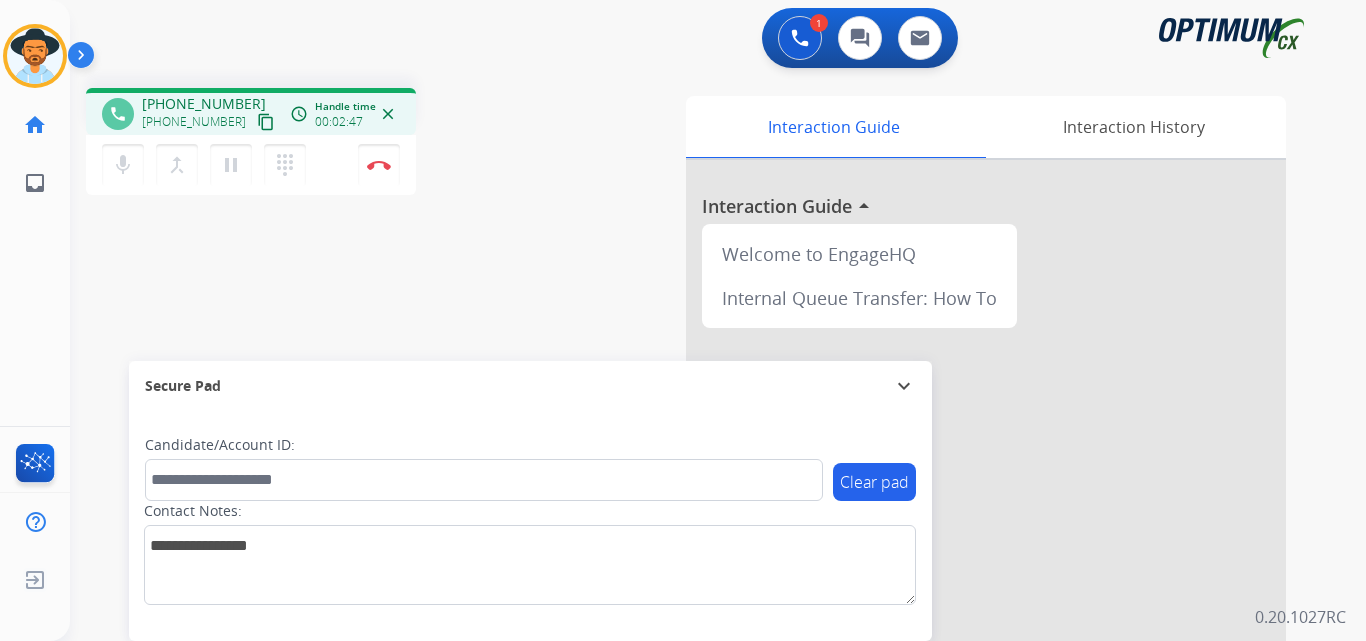 click on "[PHONE_NUMBER]" at bounding box center [204, 104] 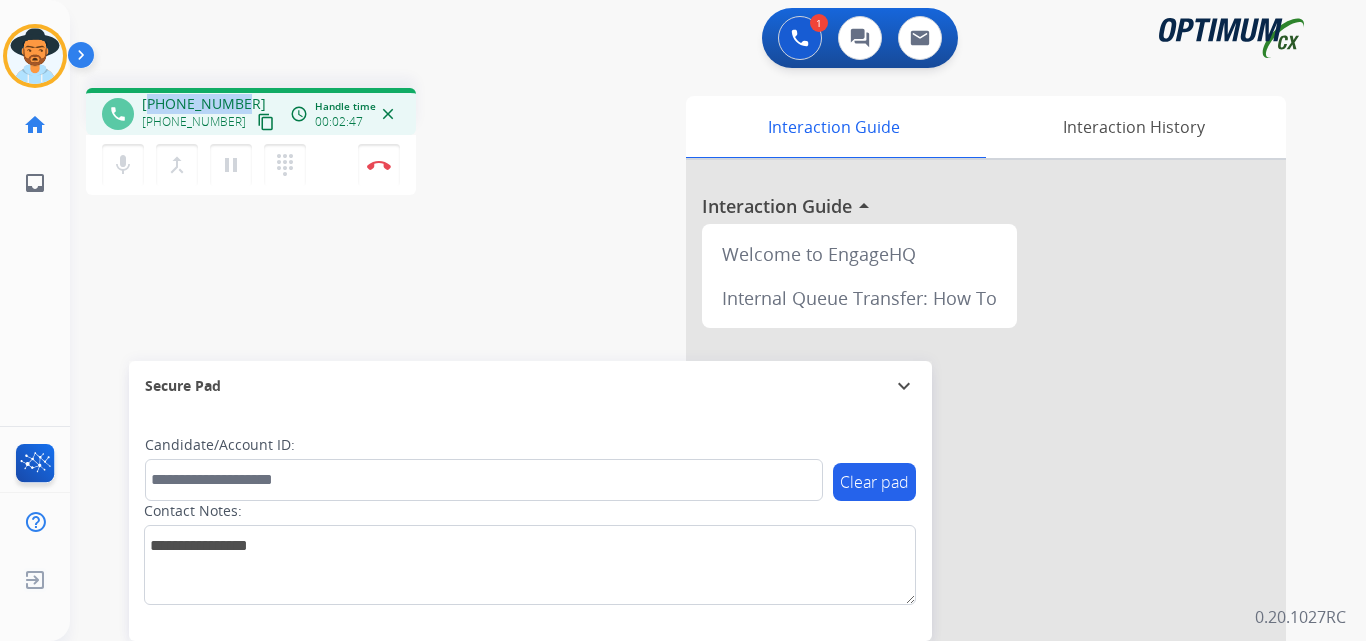 click on "[PHONE_NUMBER]" at bounding box center [204, 104] 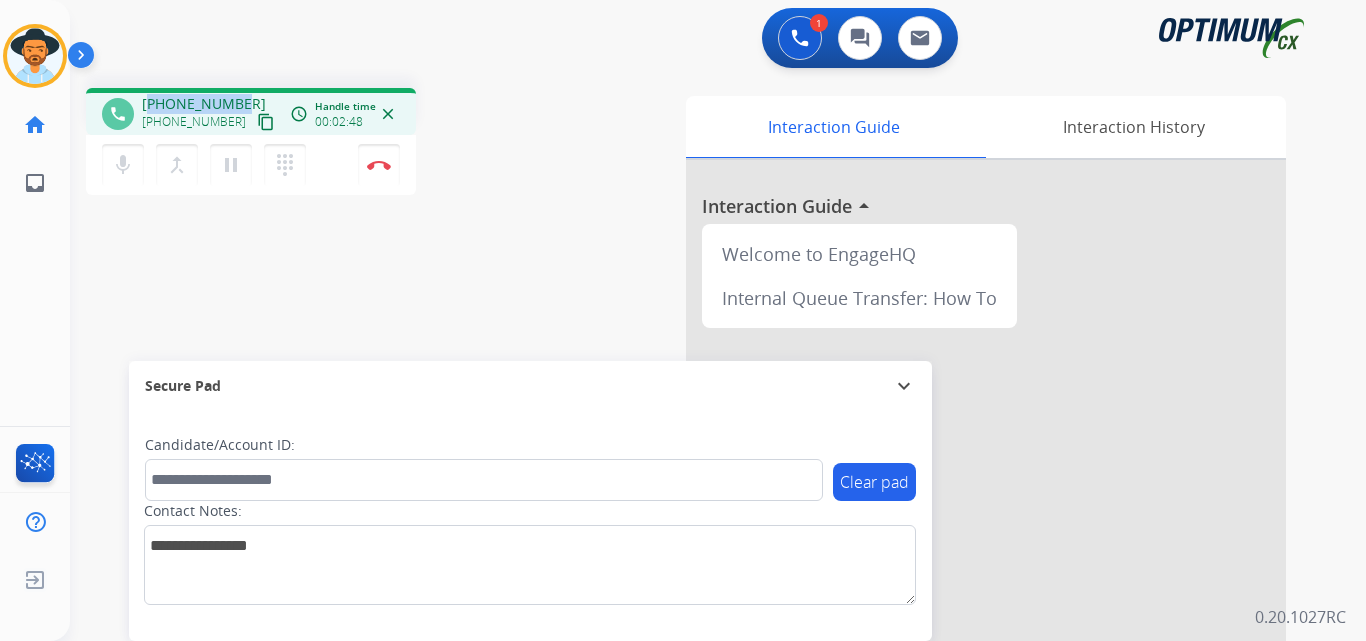 copy on "15136738358" 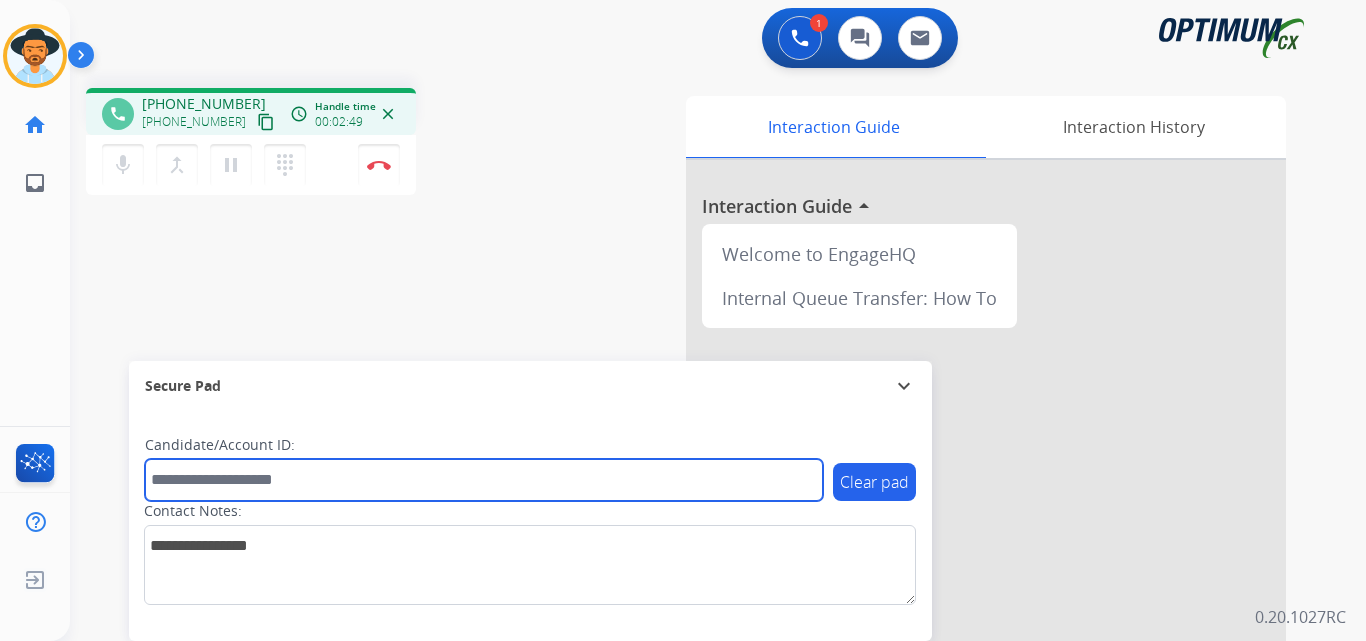 click at bounding box center [484, 480] 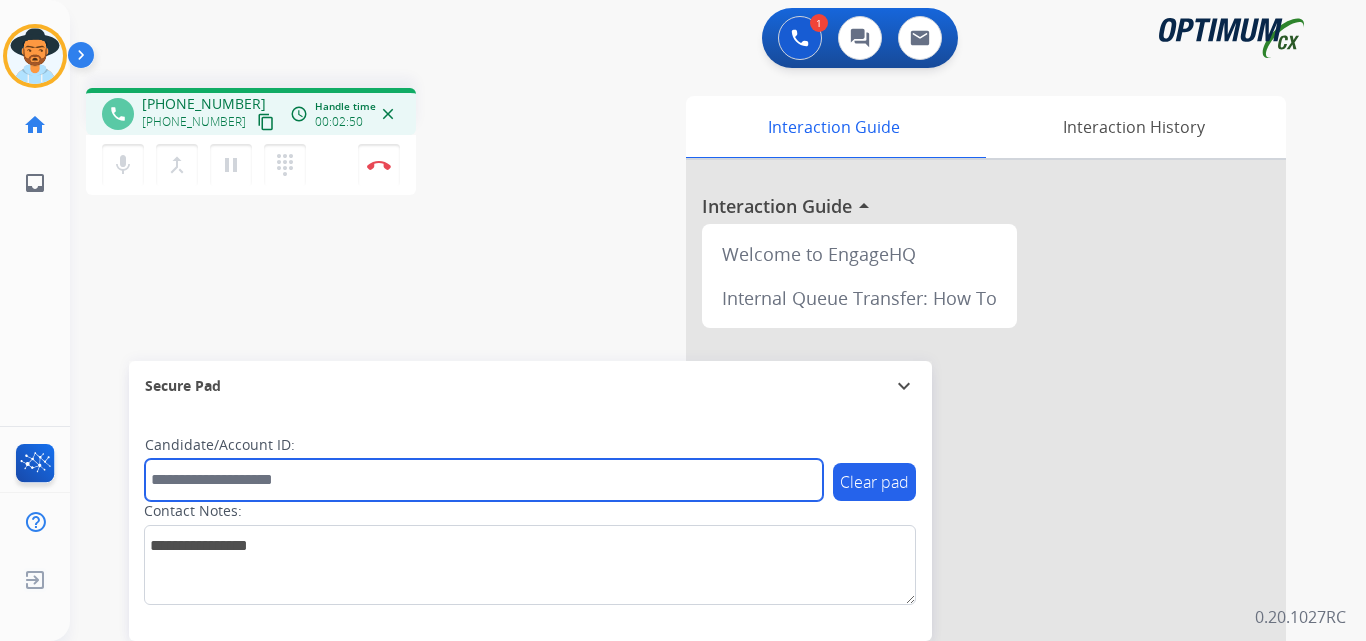 paste on "**********" 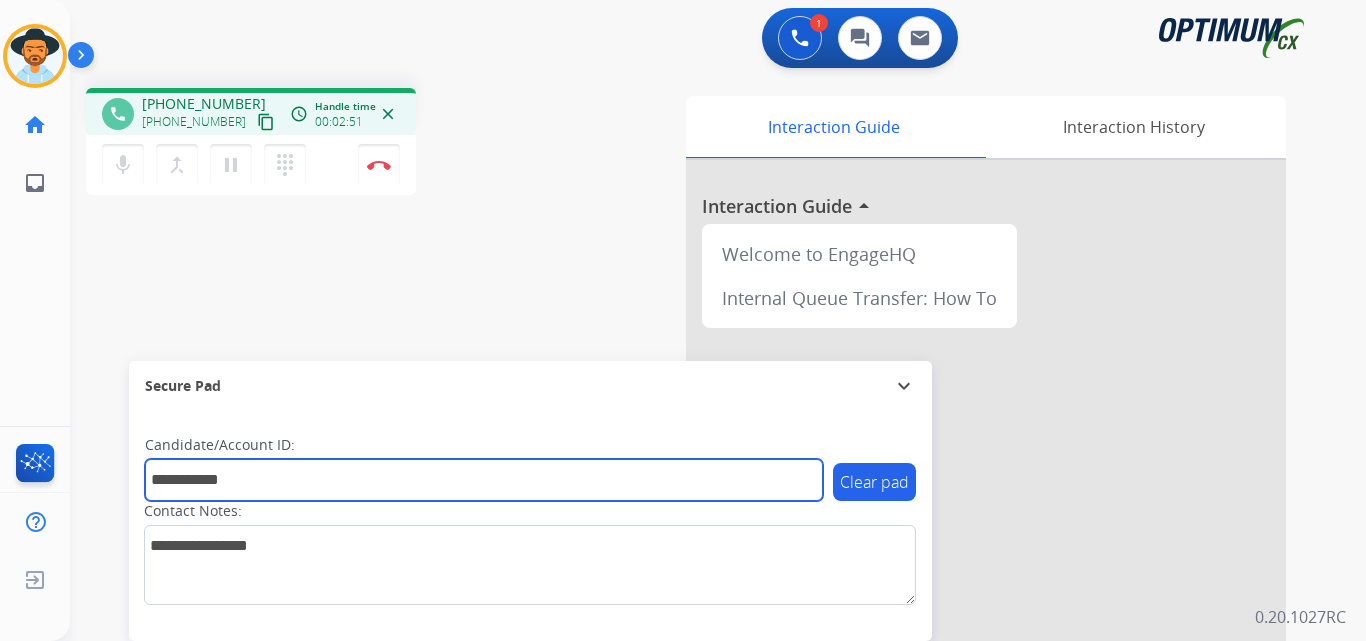 click on "**********" at bounding box center [484, 480] 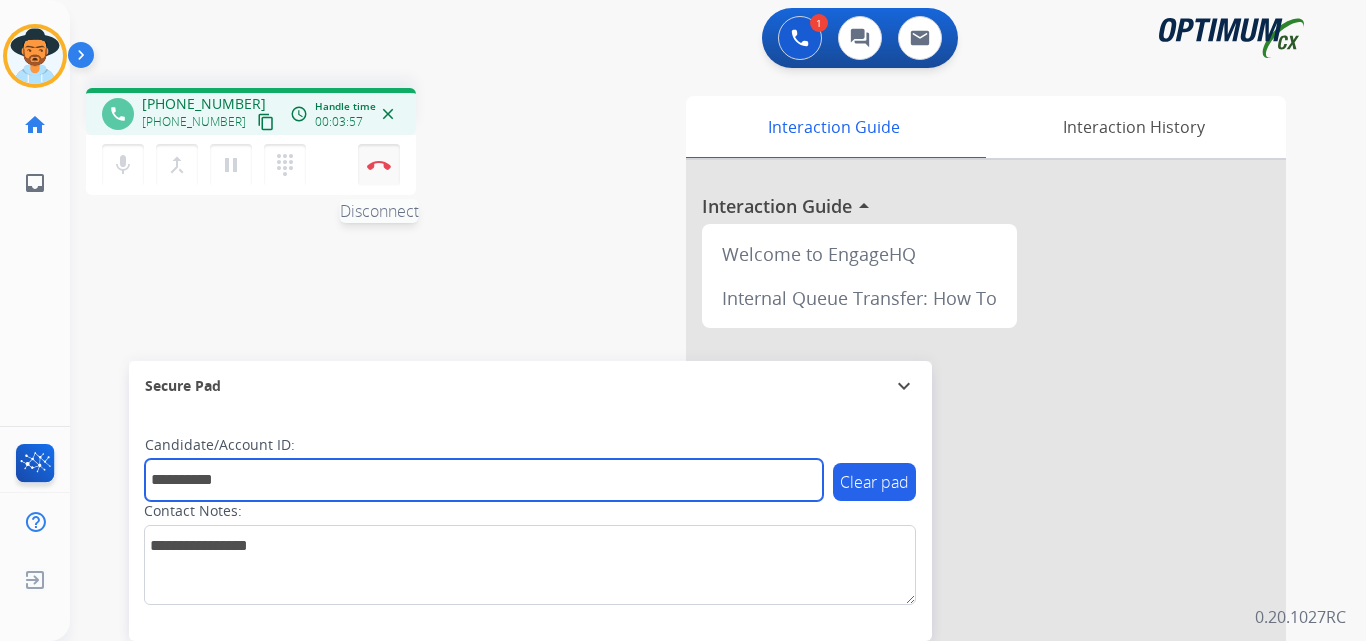 type on "**********" 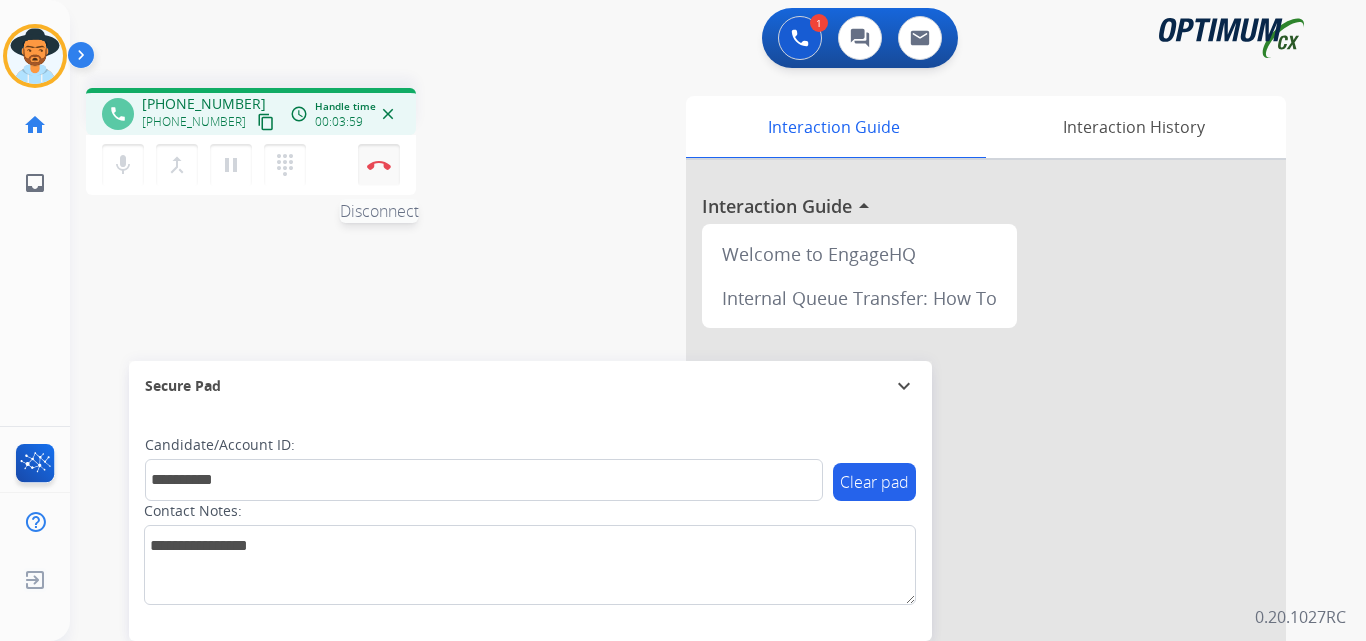 click on "Disconnect" at bounding box center [379, 165] 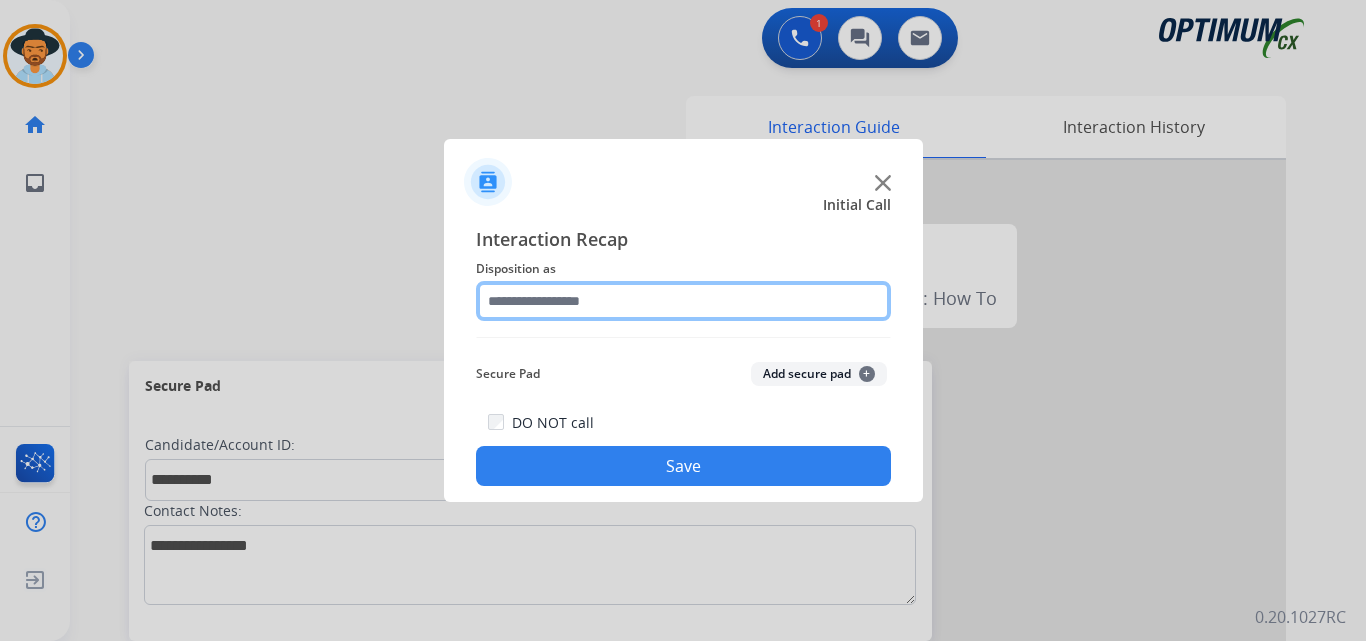 click 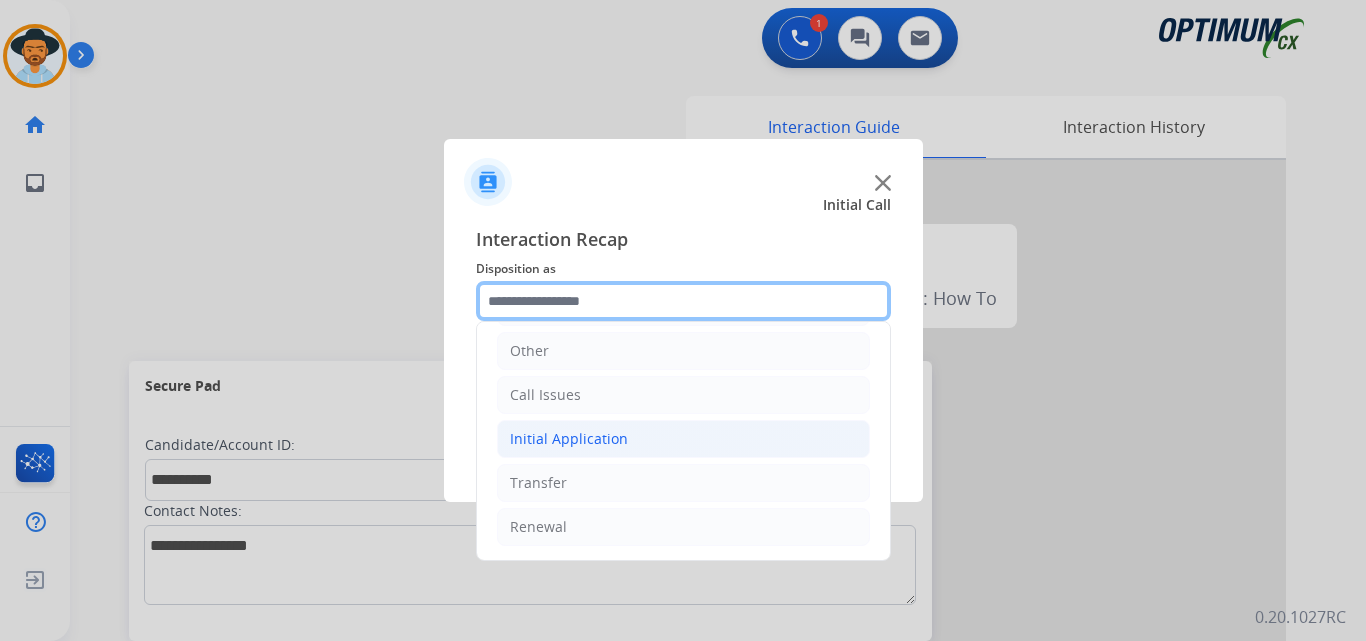 scroll, scrollTop: 0, scrollLeft: 0, axis: both 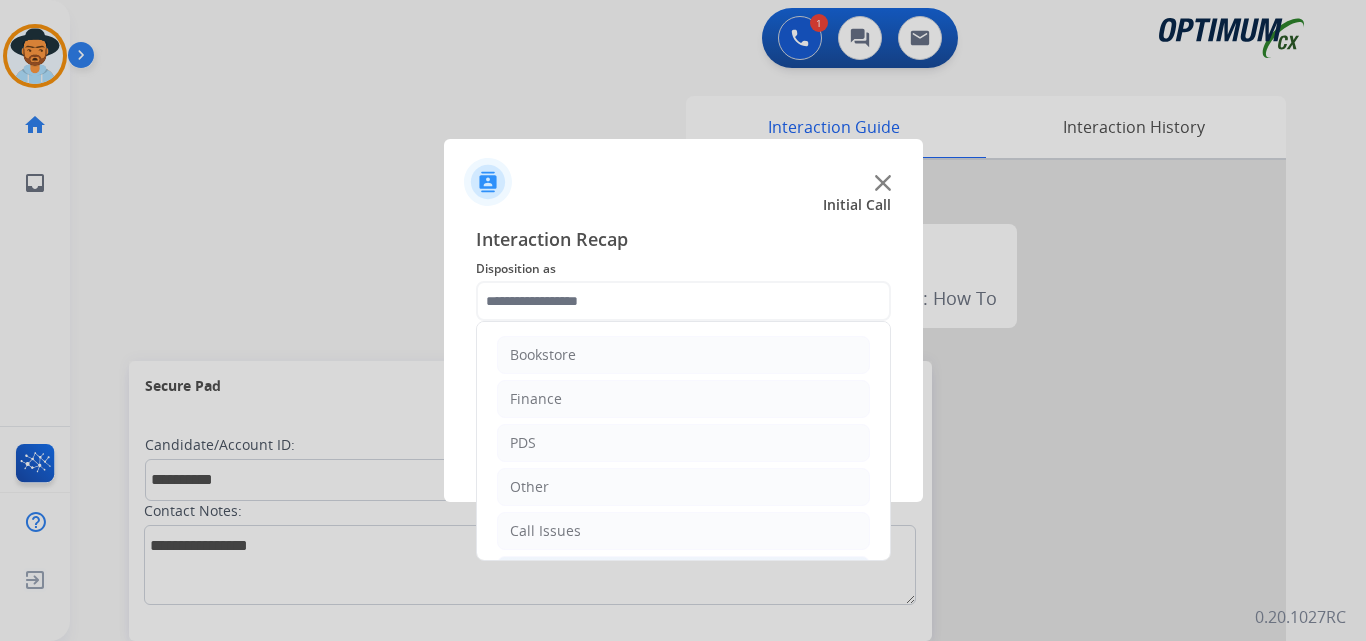 click on "PDS" 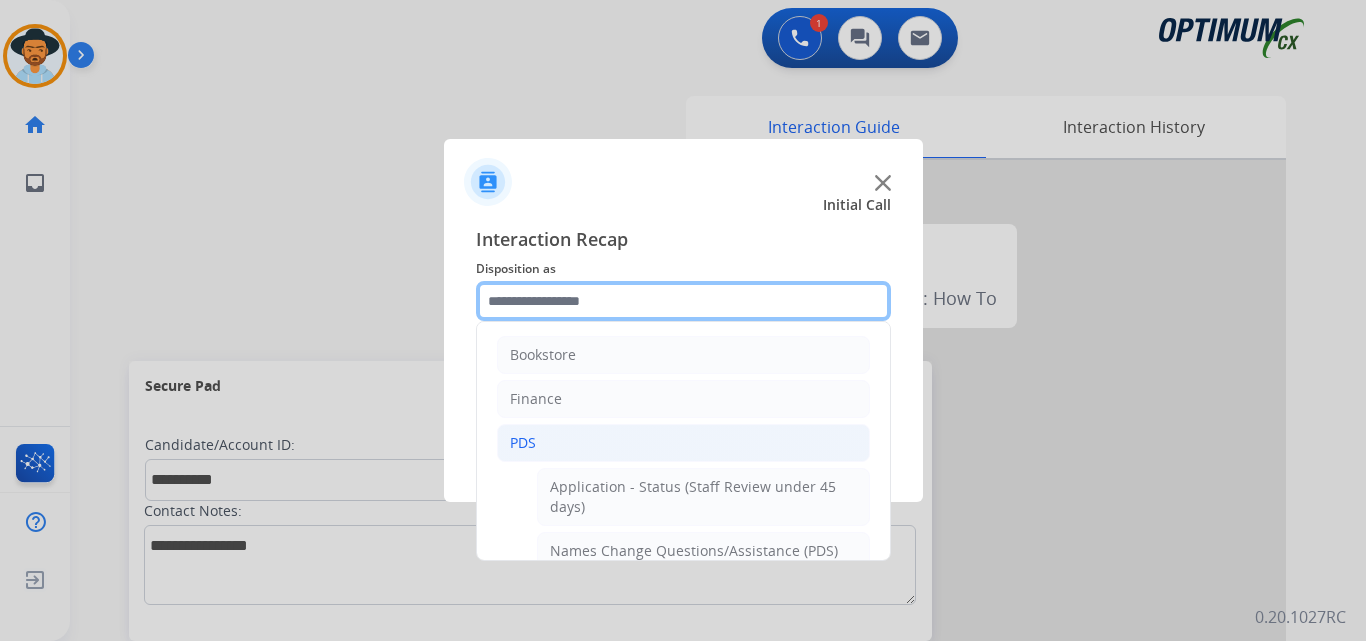 scroll, scrollTop: 500, scrollLeft: 0, axis: vertical 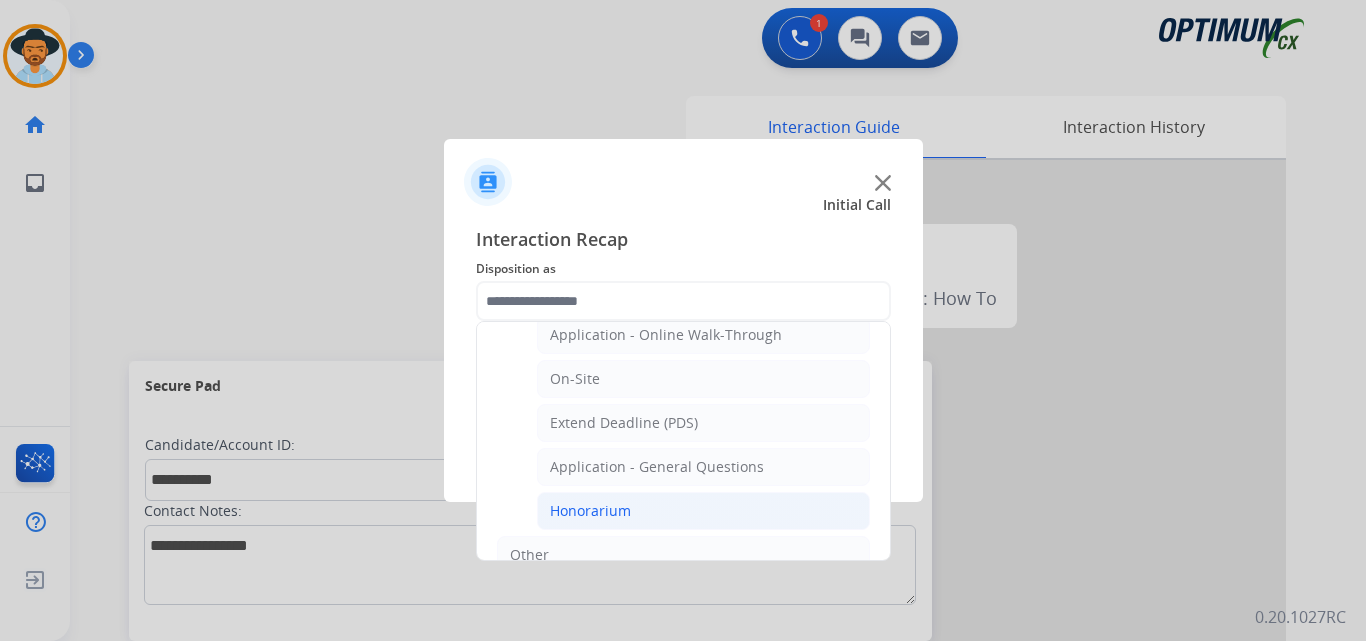 click on "Honorarium" 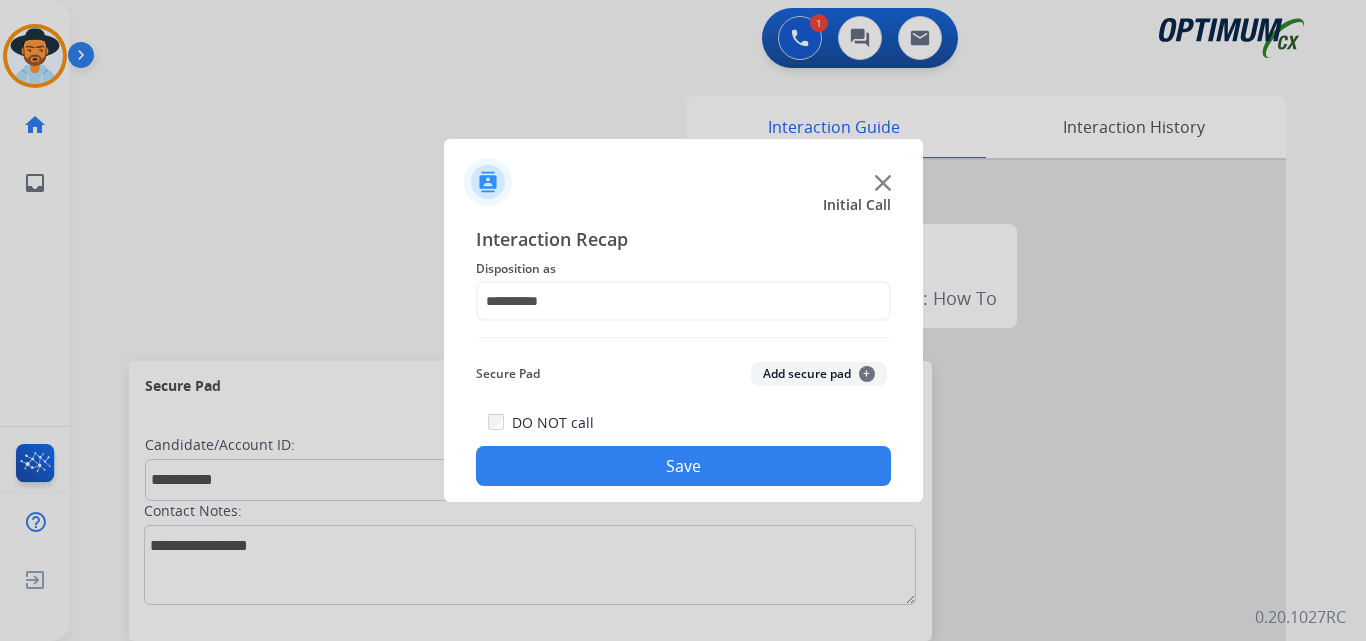 click on "Save" 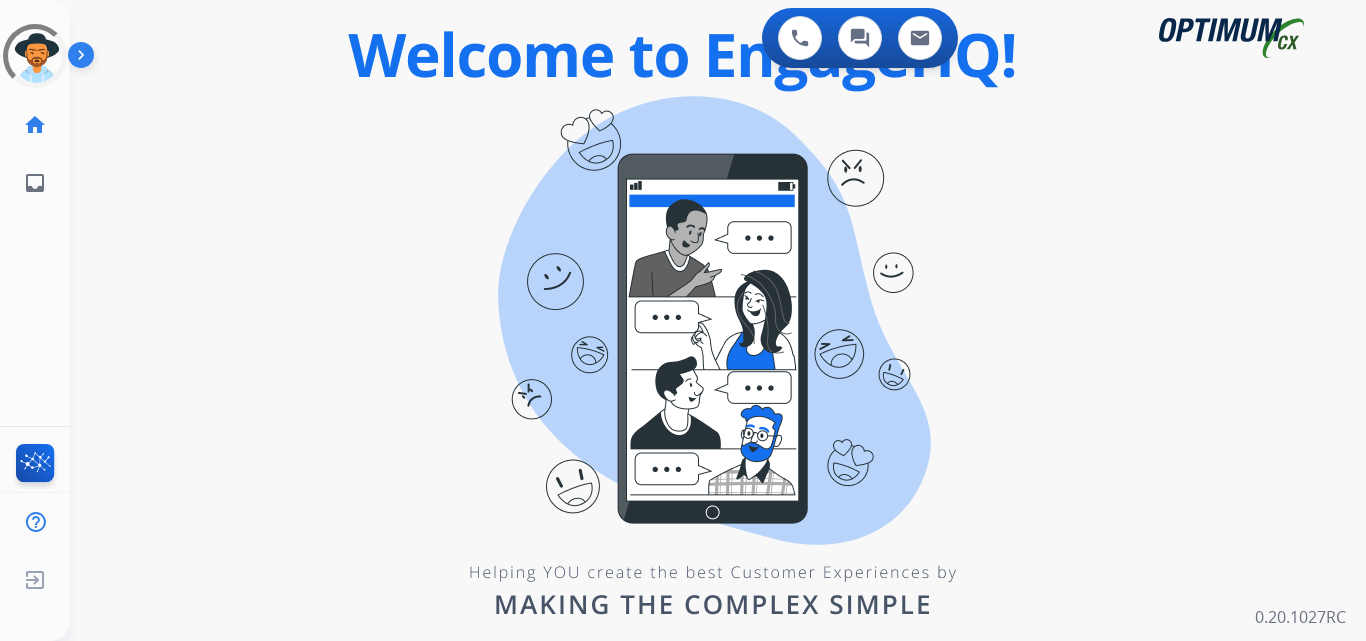 scroll, scrollTop: 0, scrollLeft: 0, axis: both 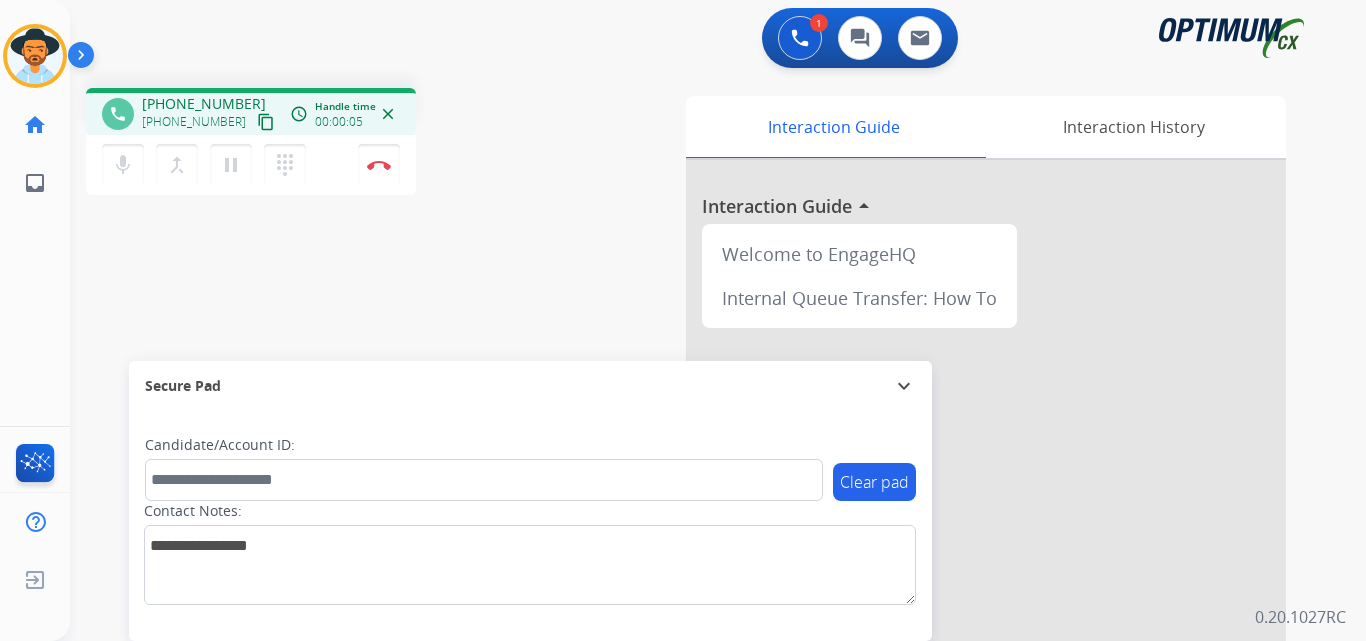 click on "phone [PHONE_NUMBER] [PHONE_NUMBER] content_copy access_time Call metrics Queue   00:08 Hold   00:00 Talk   00:06 Total   00:13 Handle time 00:00:05 close" at bounding box center (251, 111) 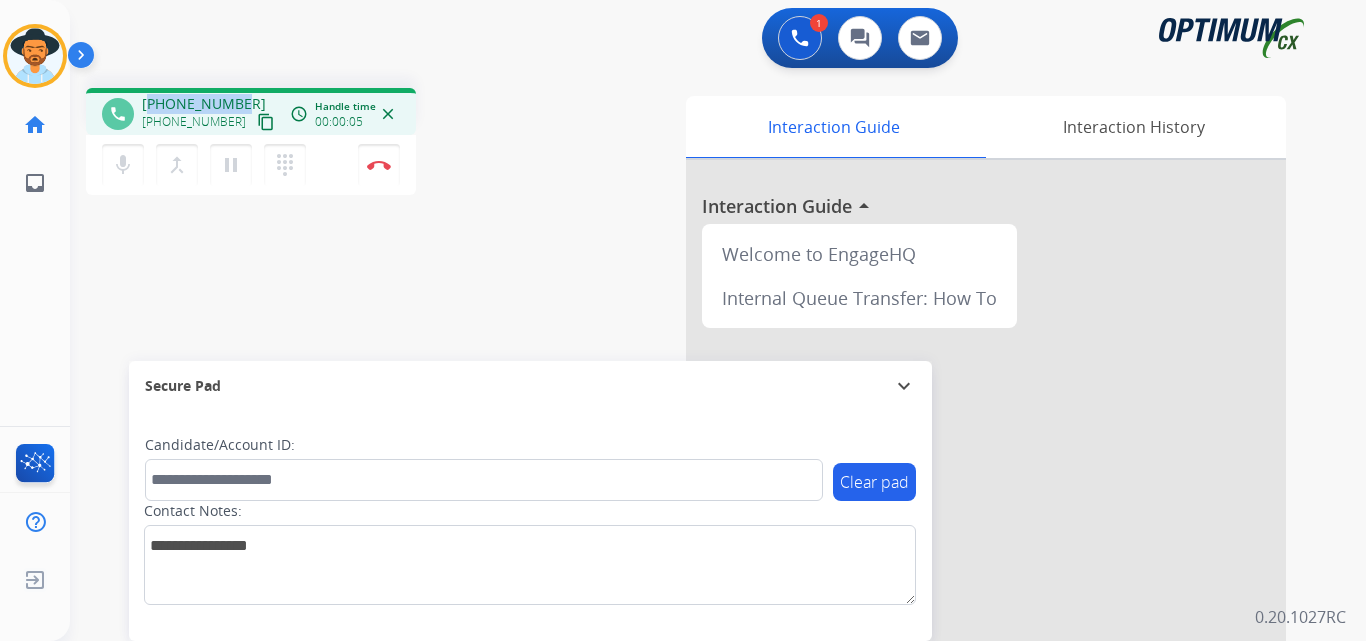 click on "phone +16789394411 +16789394411 content_copy access_time Call metrics Queue   00:08 Hold   00:00 Talk   00:06 Total   00:13 Handle time 00:00:05 close" at bounding box center [251, 111] 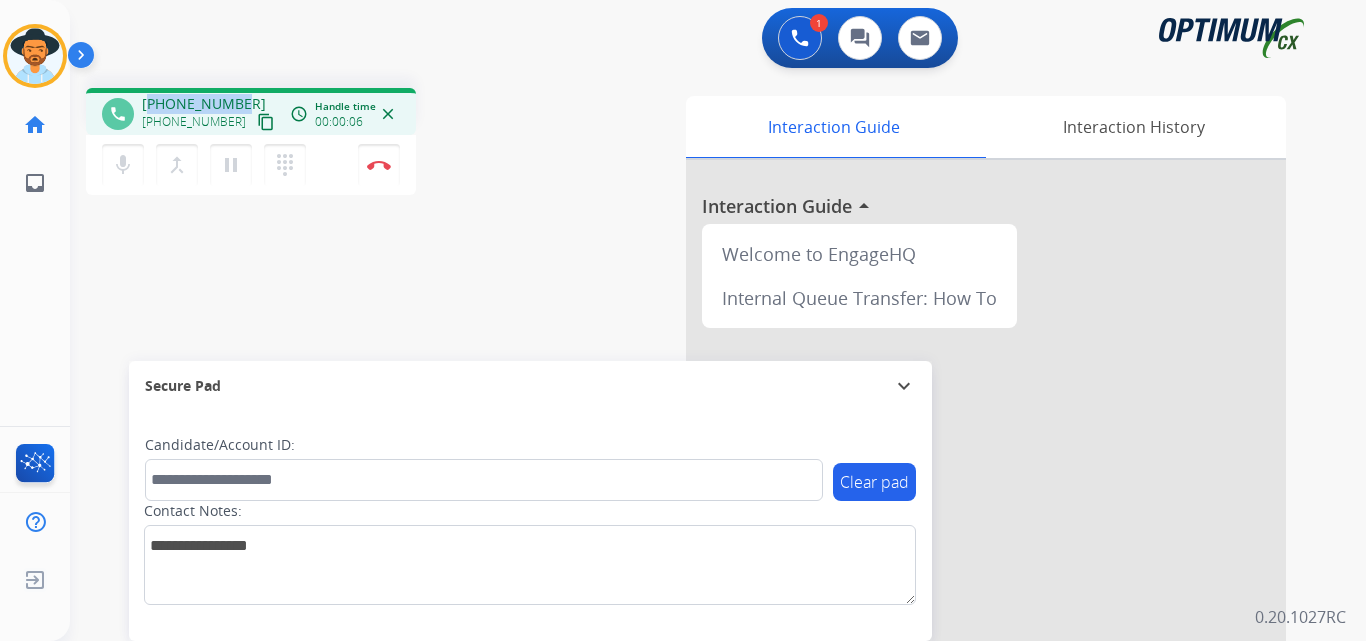 copy on "16789394411" 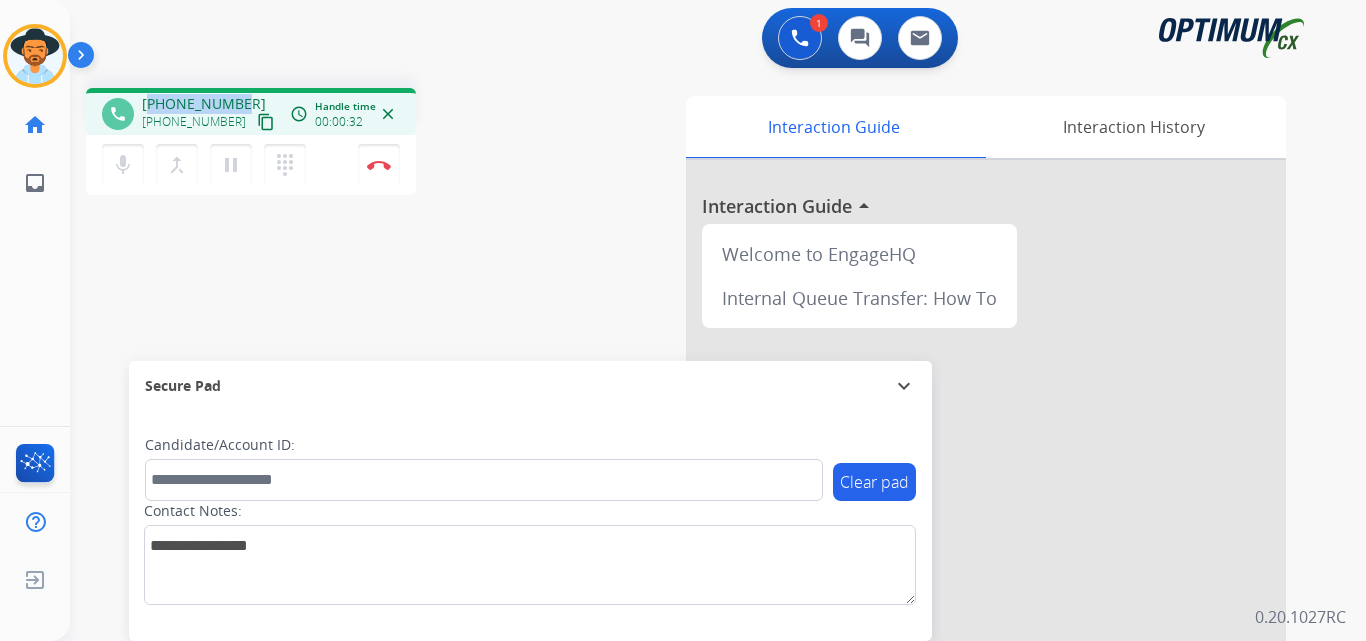 click on "+16789394411" at bounding box center (204, 104) 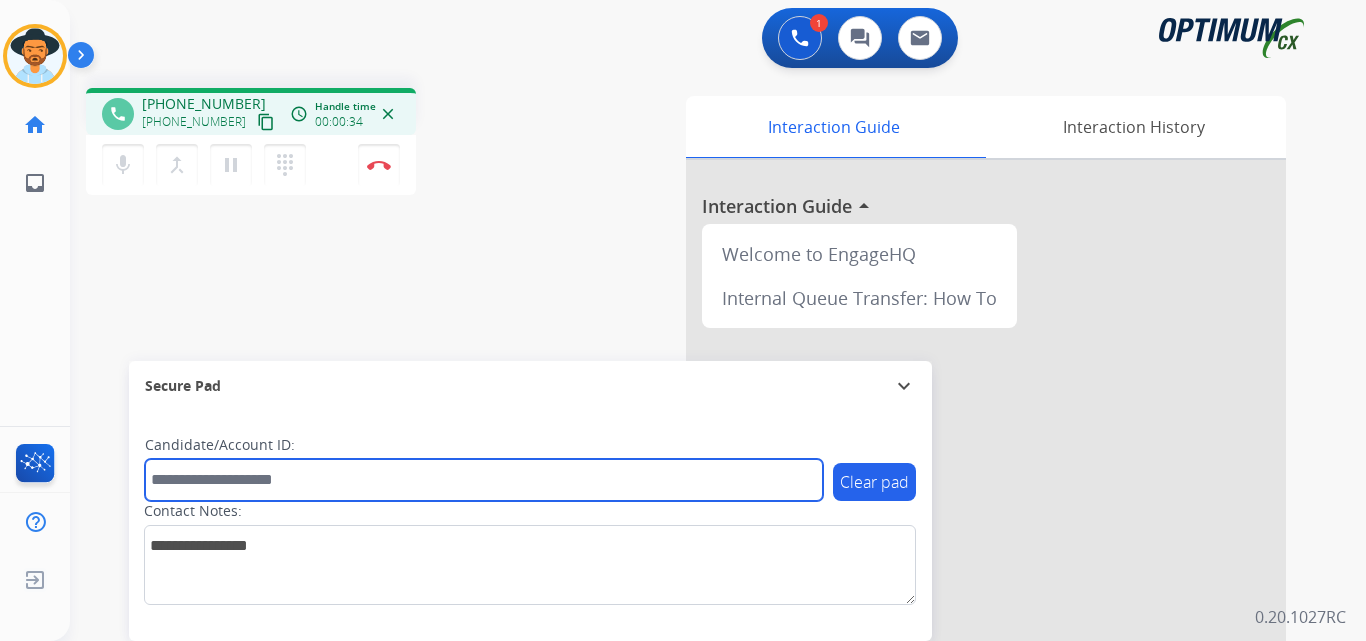 click at bounding box center (484, 480) 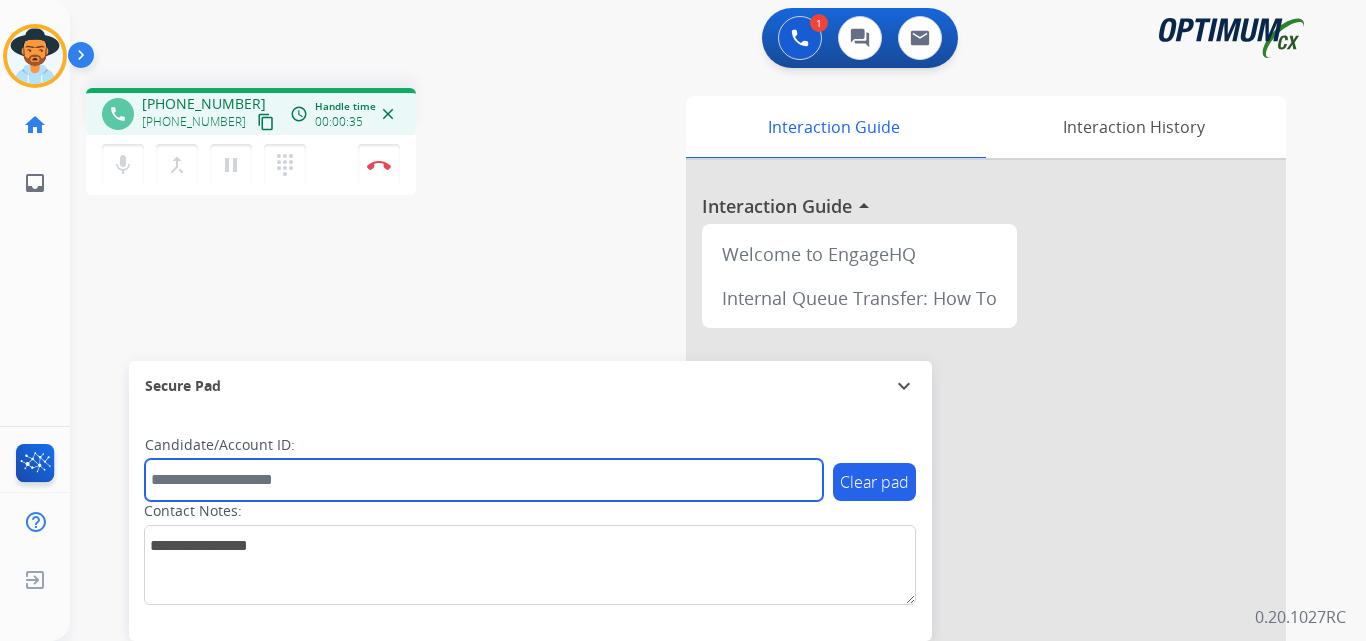 paste on "**********" 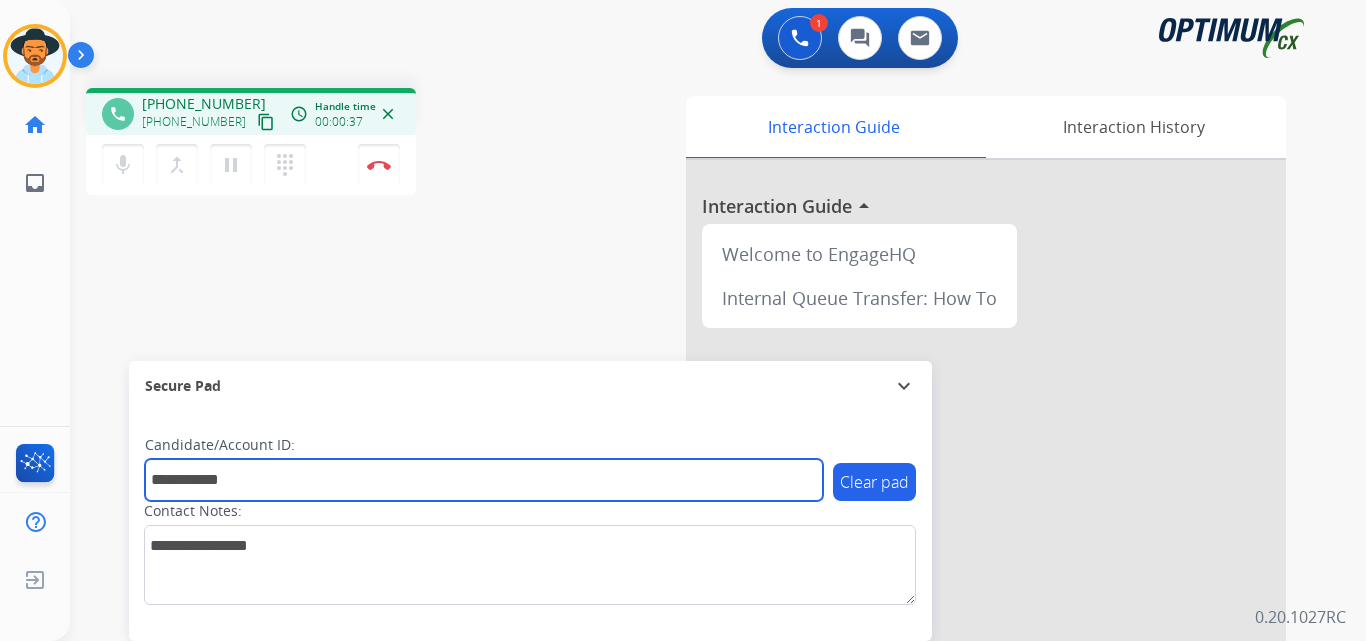 click on "**********" at bounding box center (484, 480) 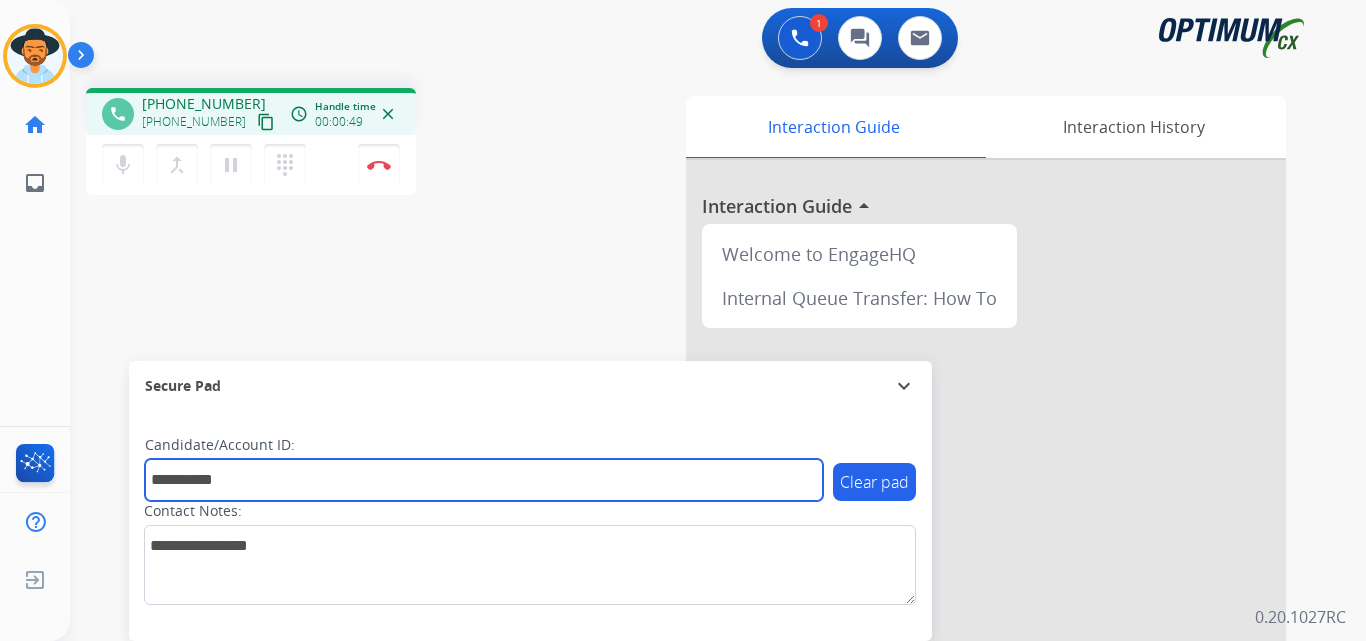 type on "**********" 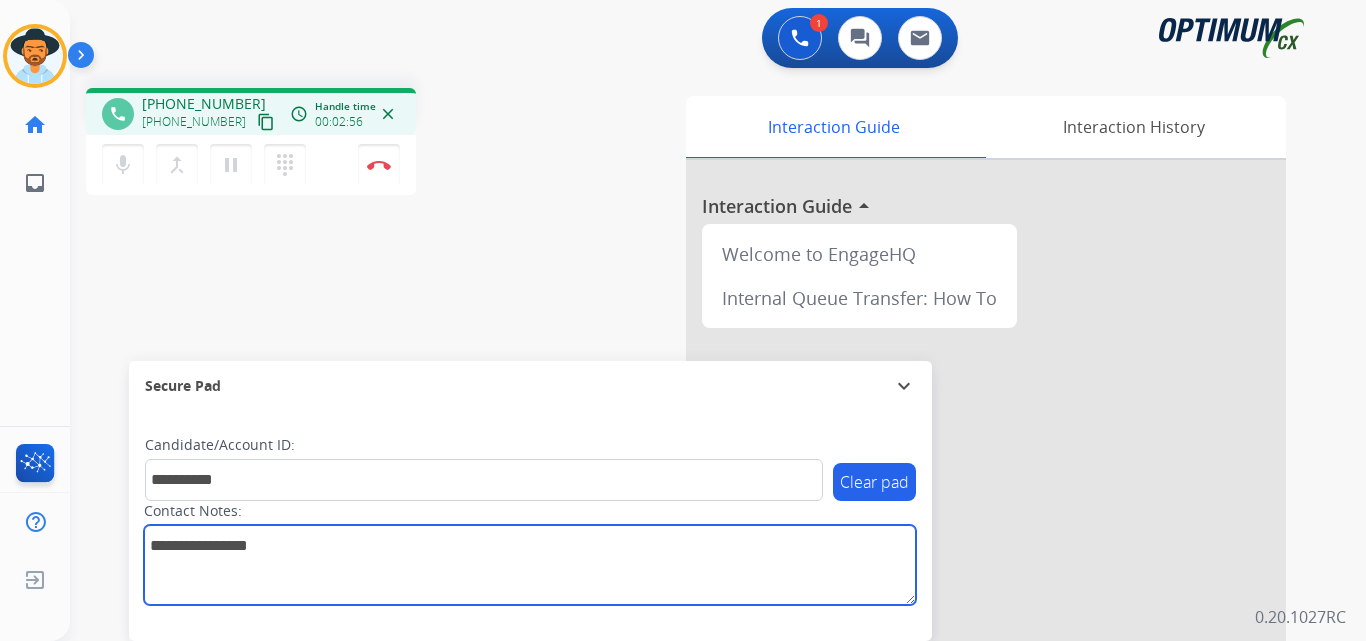 click at bounding box center [530, 565] 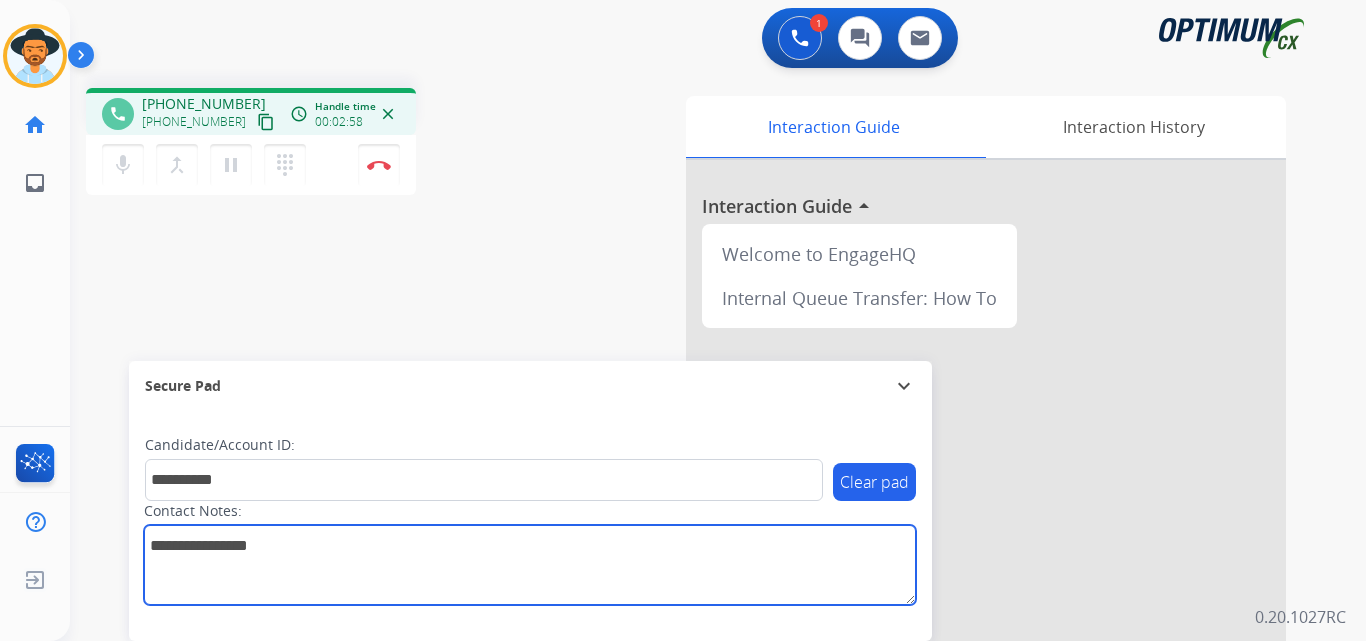 paste on "**********" 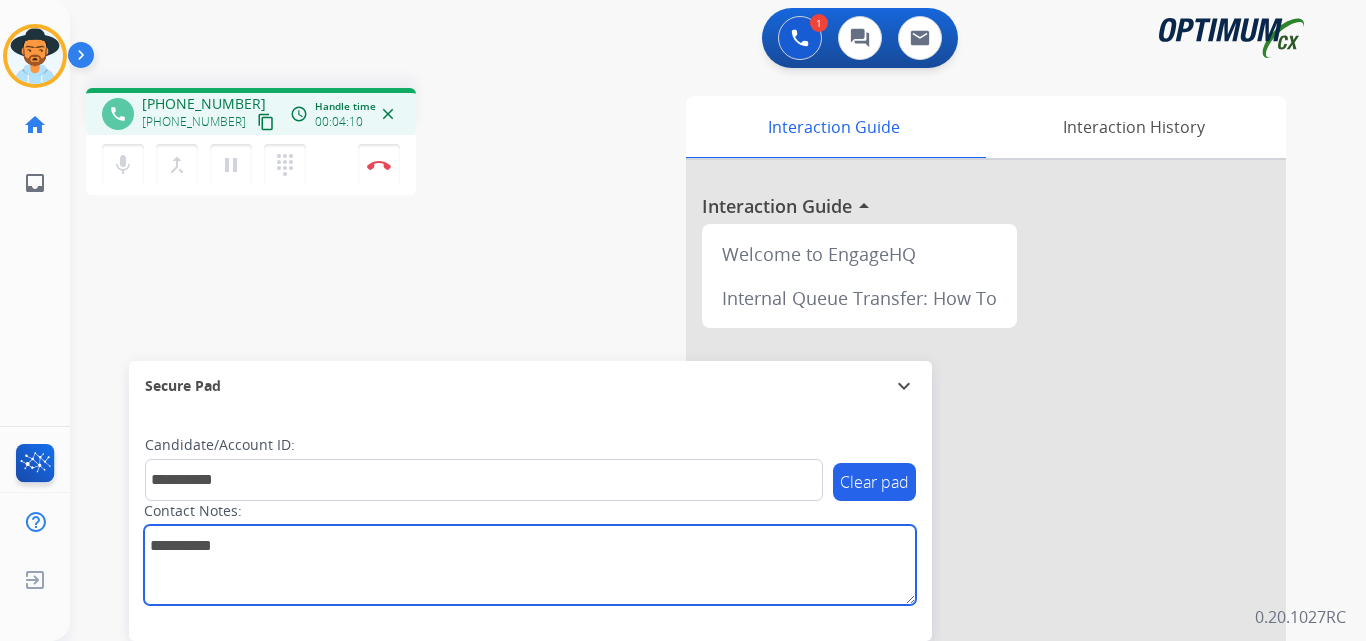 type on "**********" 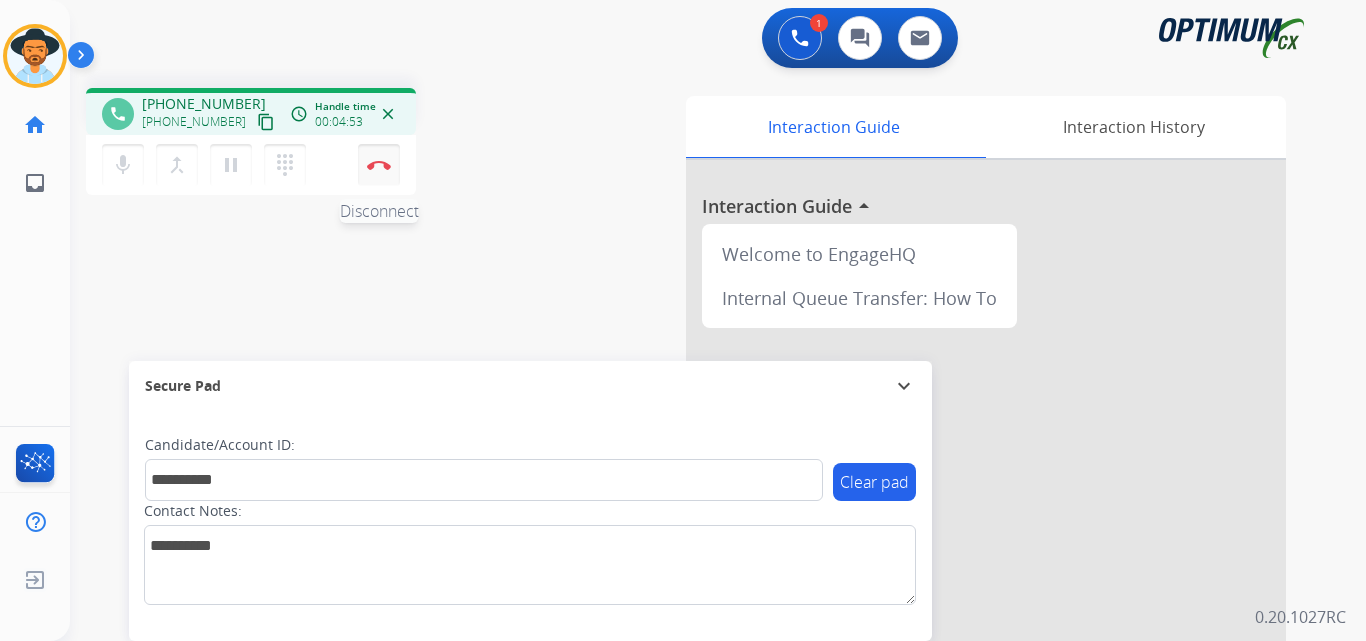click at bounding box center [379, 165] 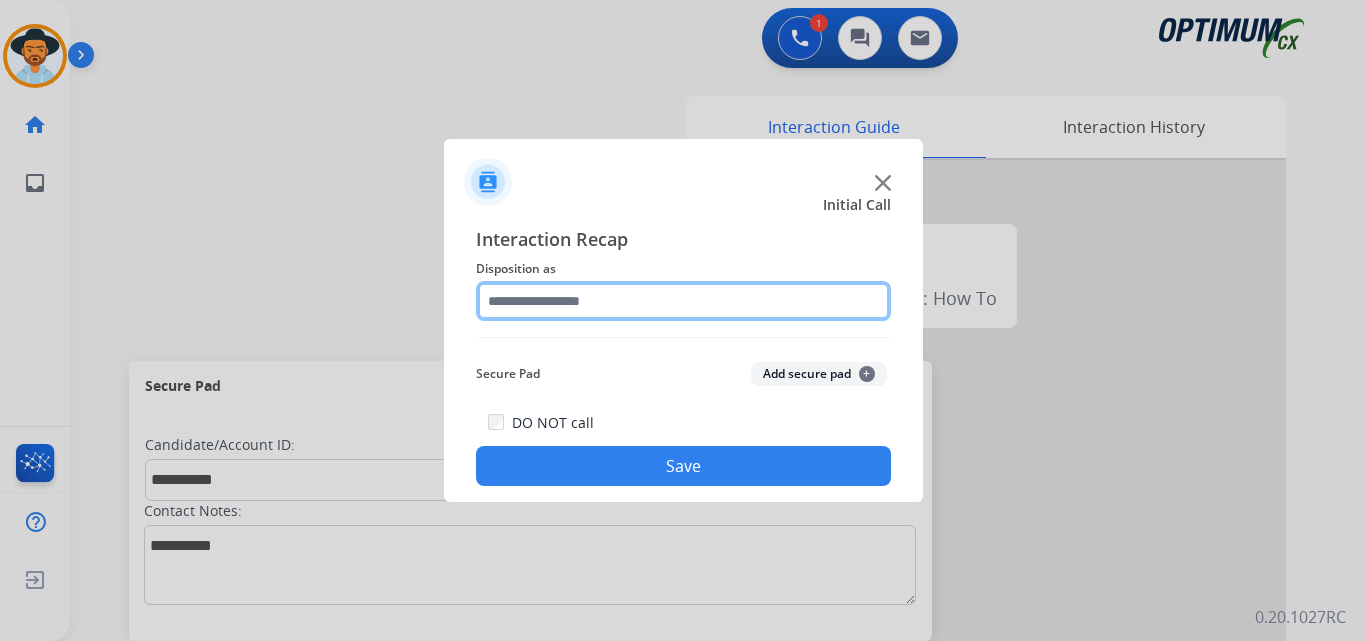 click 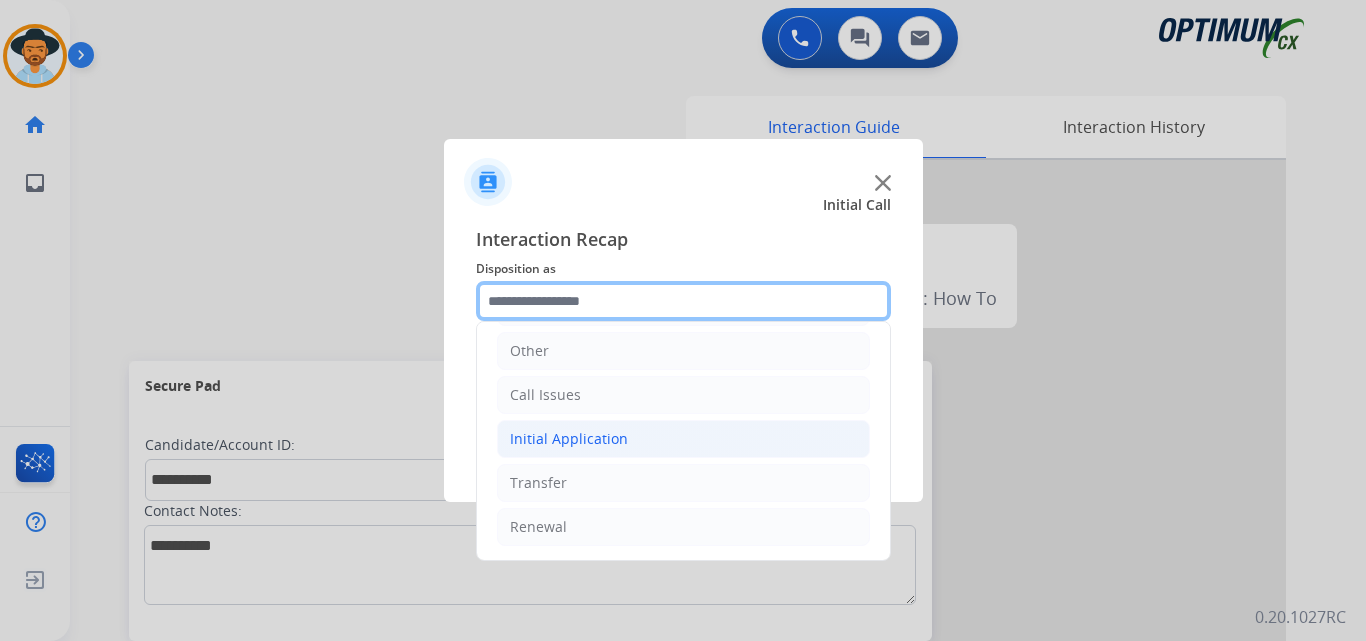 scroll, scrollTop: 0, scrollLeft: 0, axis: both 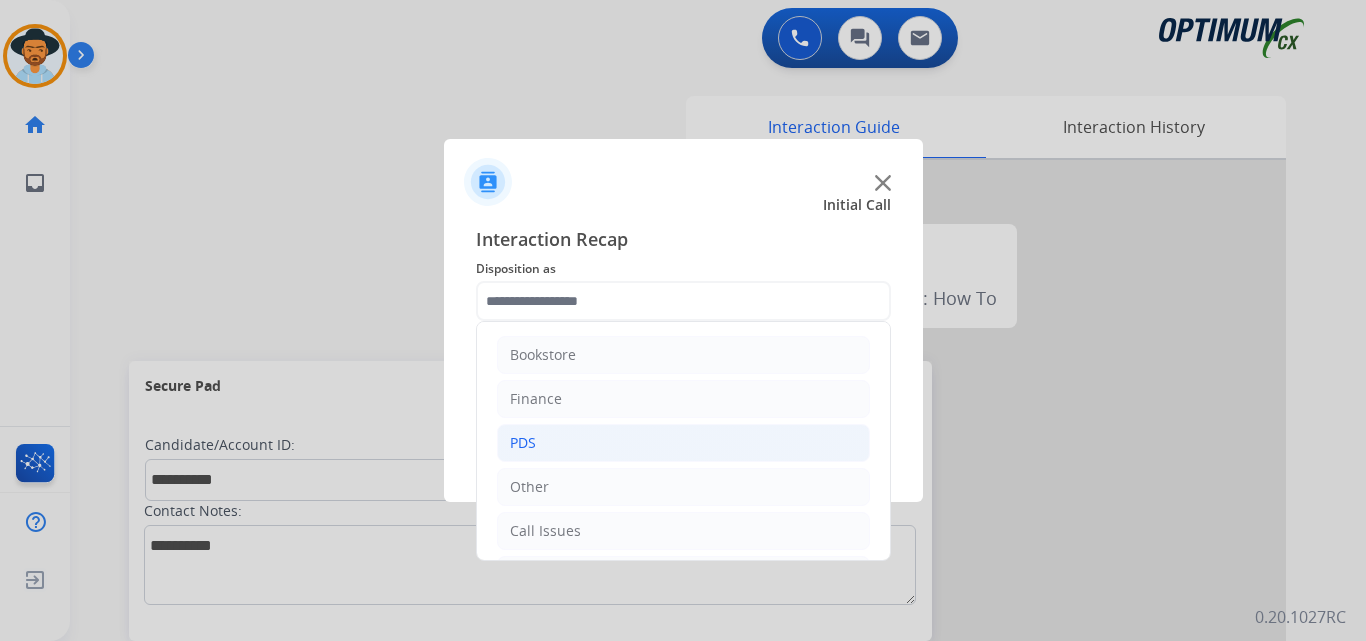 click on "PDS" 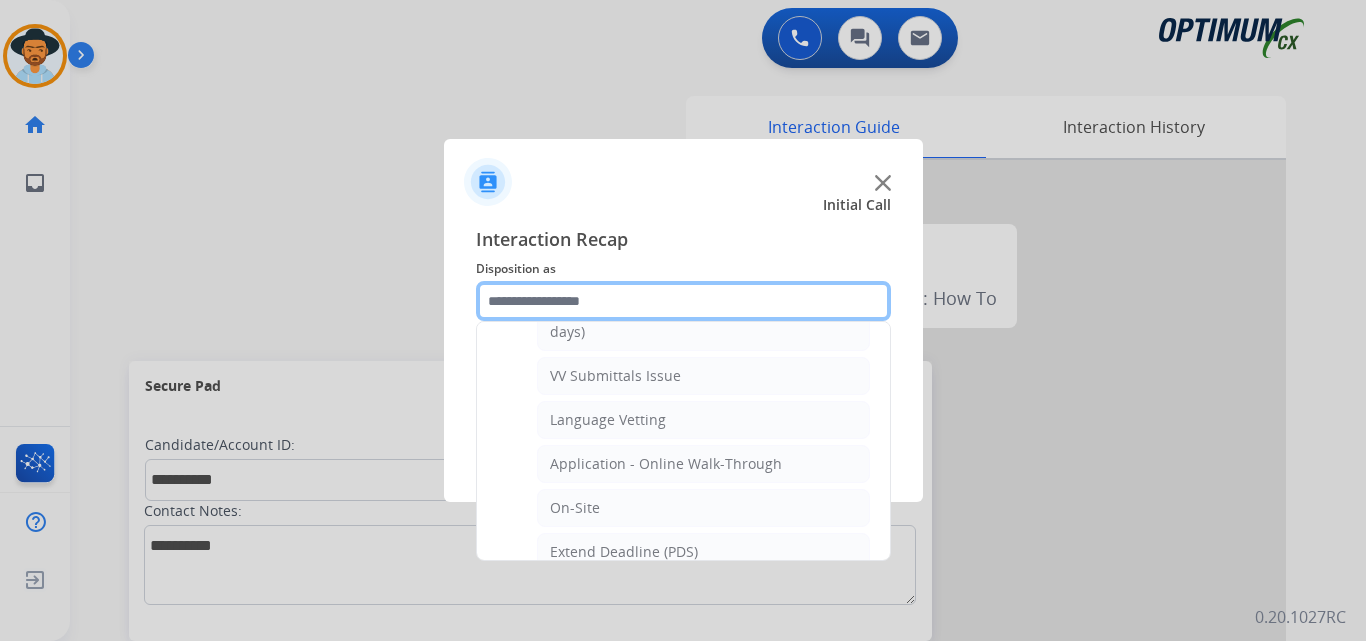 scroll, scrollTop: 537, scrollLeft: 0, axis: vertical 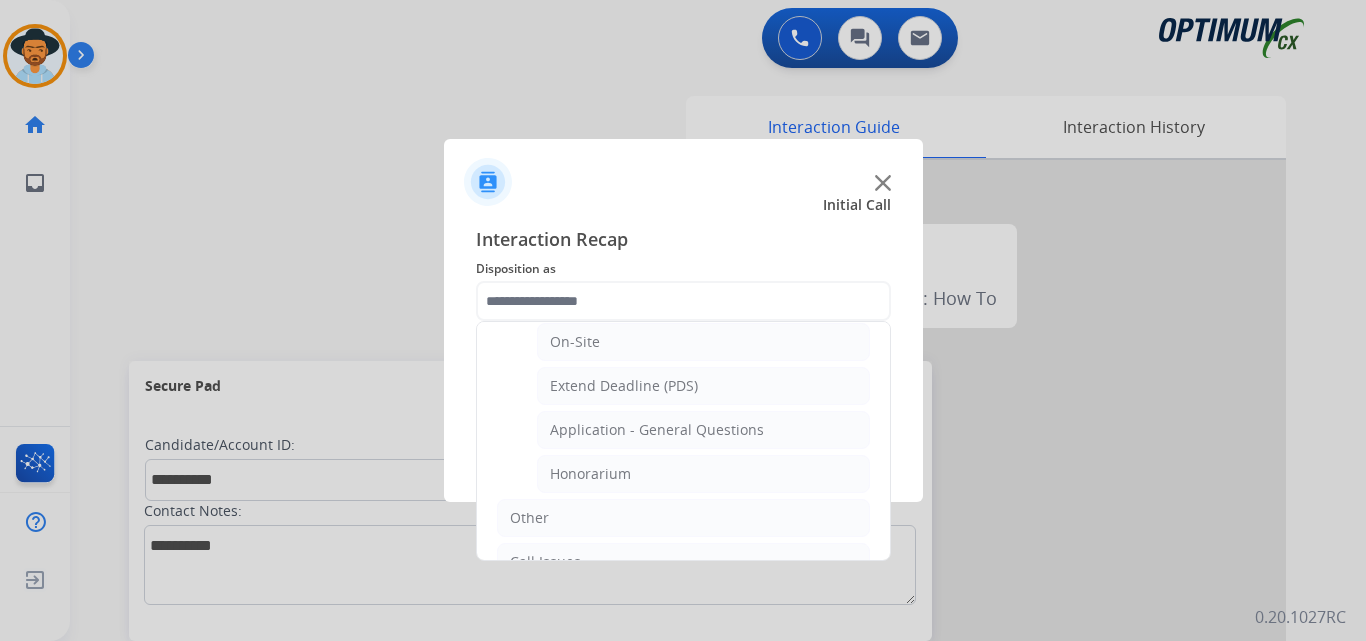 click on "Application - General Questions" 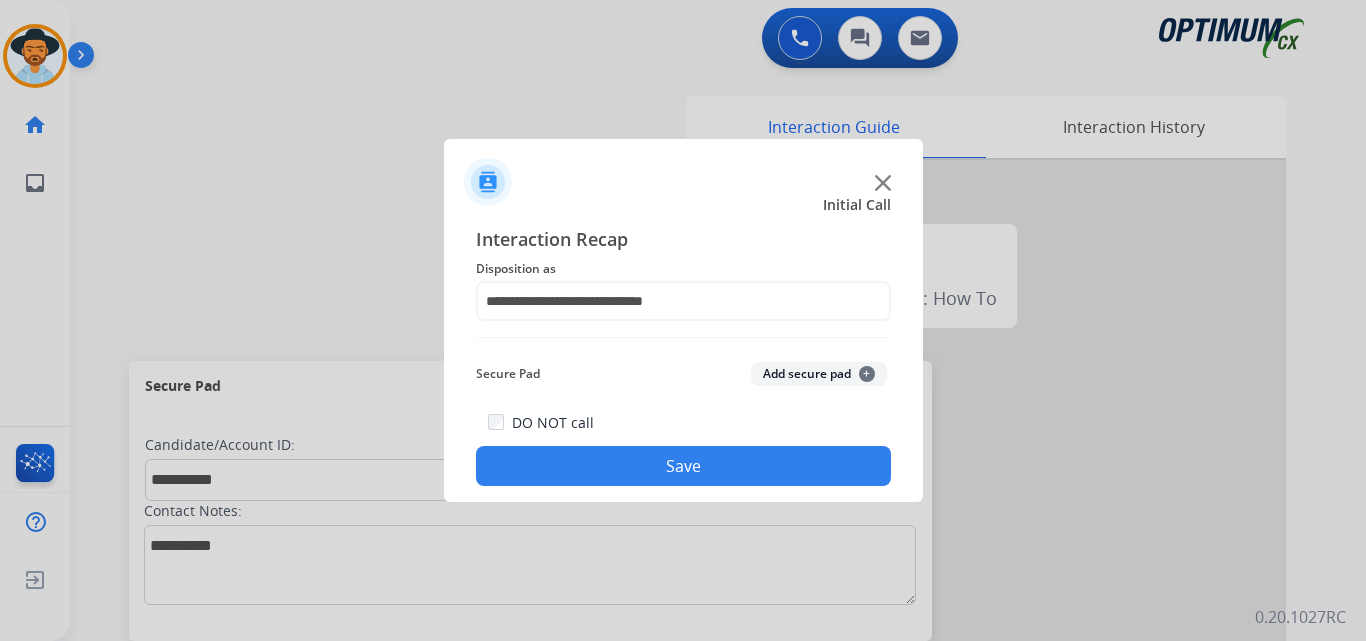 click on "Save" 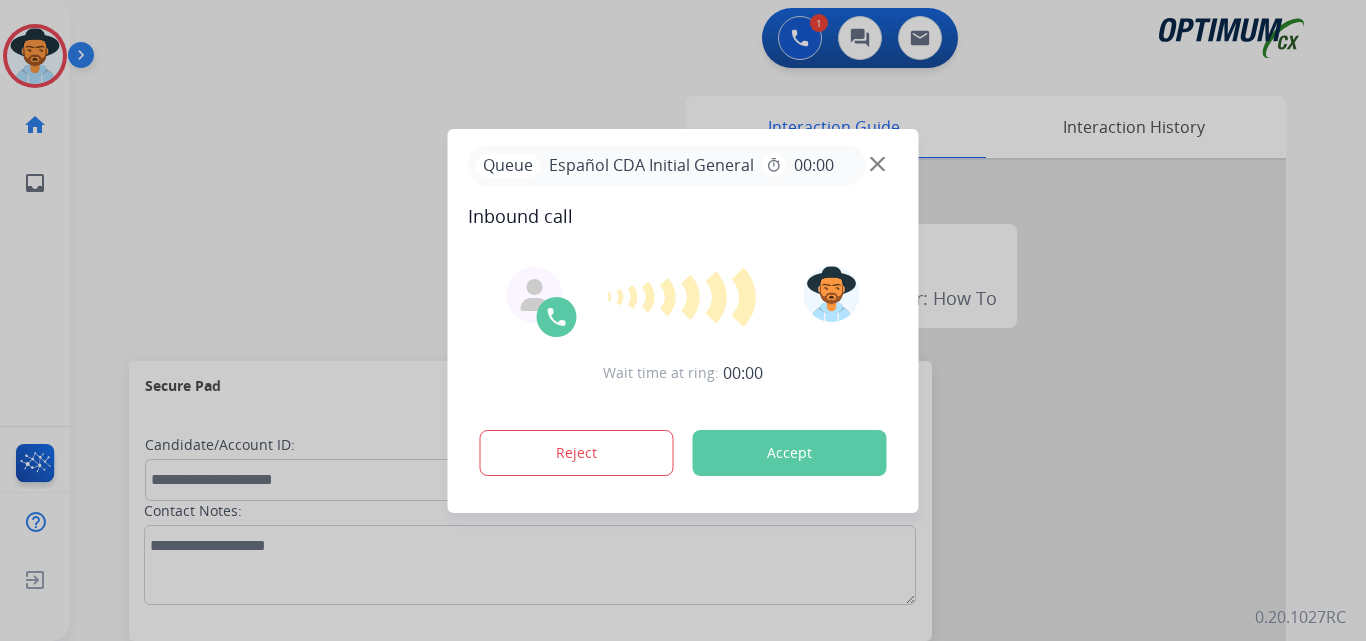 click on "Wait time at ring:  00:00 Reject Accept" at bounding box center (683, 373) 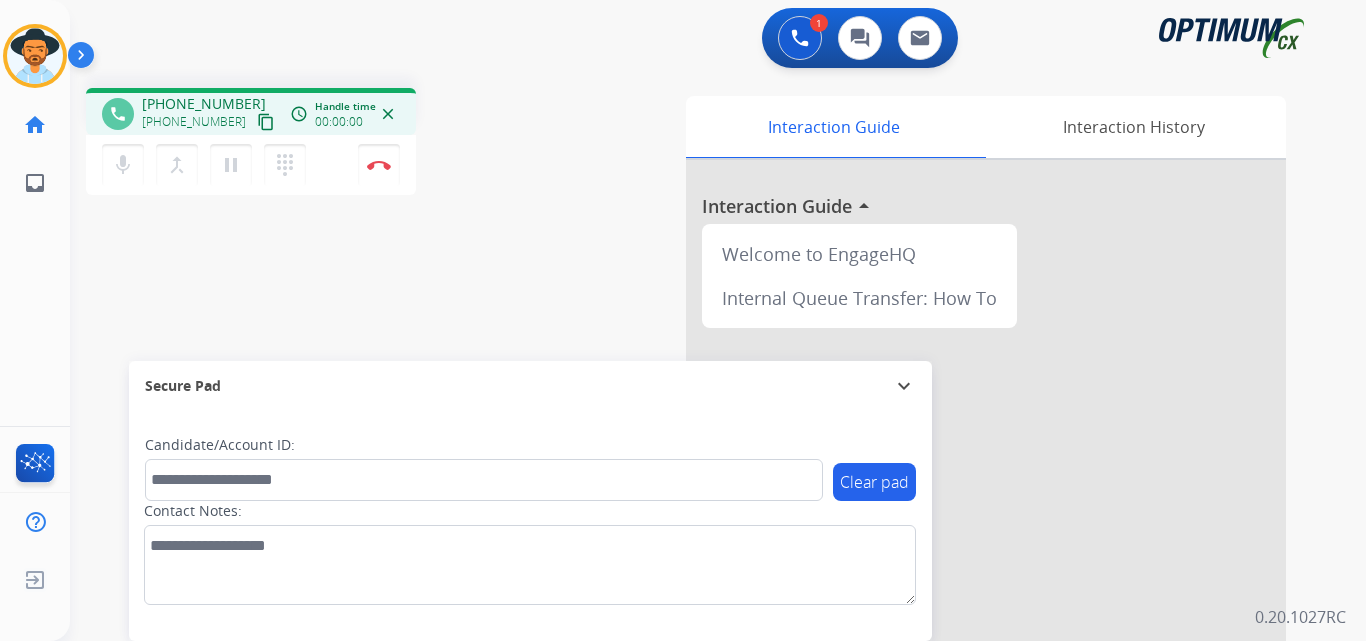 click on "+19043786773" at bounding box center [204, 104] 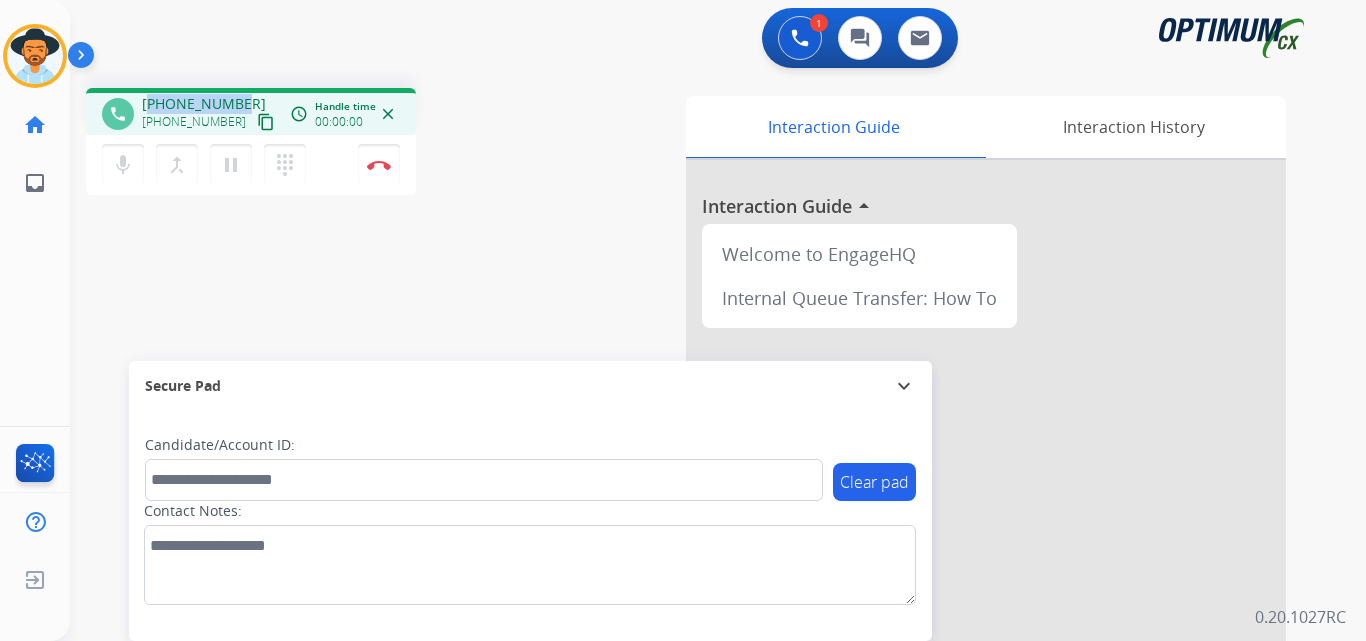 click on "+19043786773" at bounding box center (204, 104) 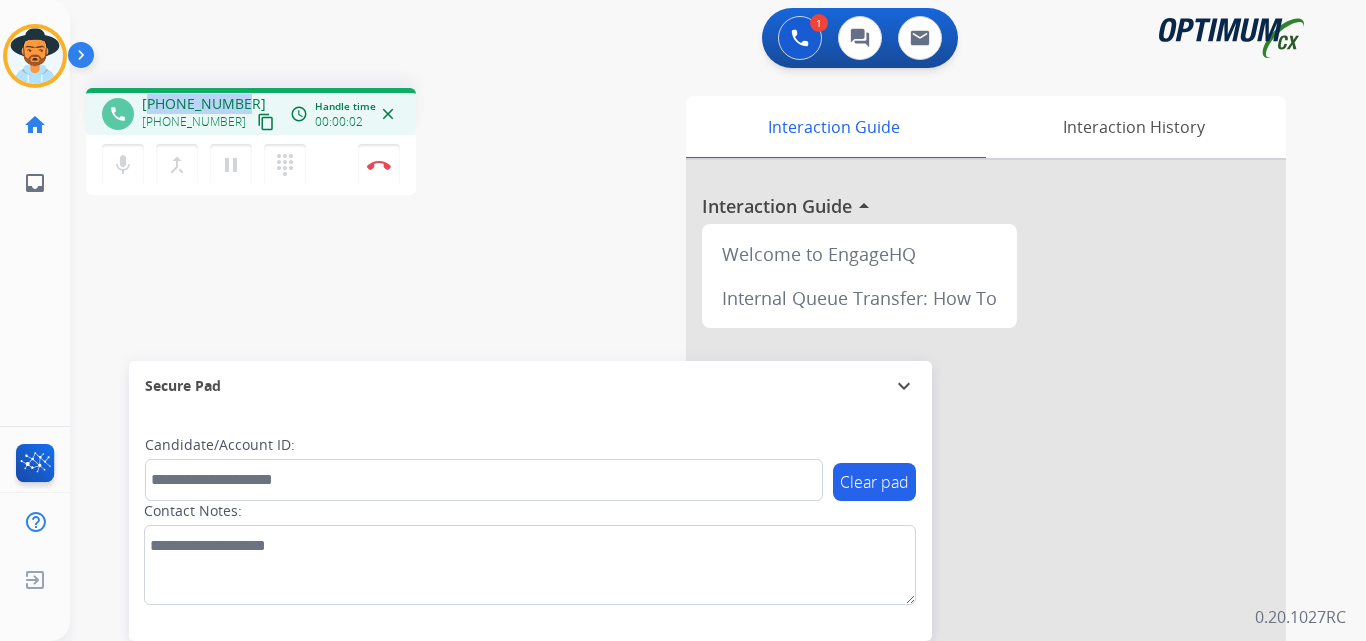 copy on "19043786773" 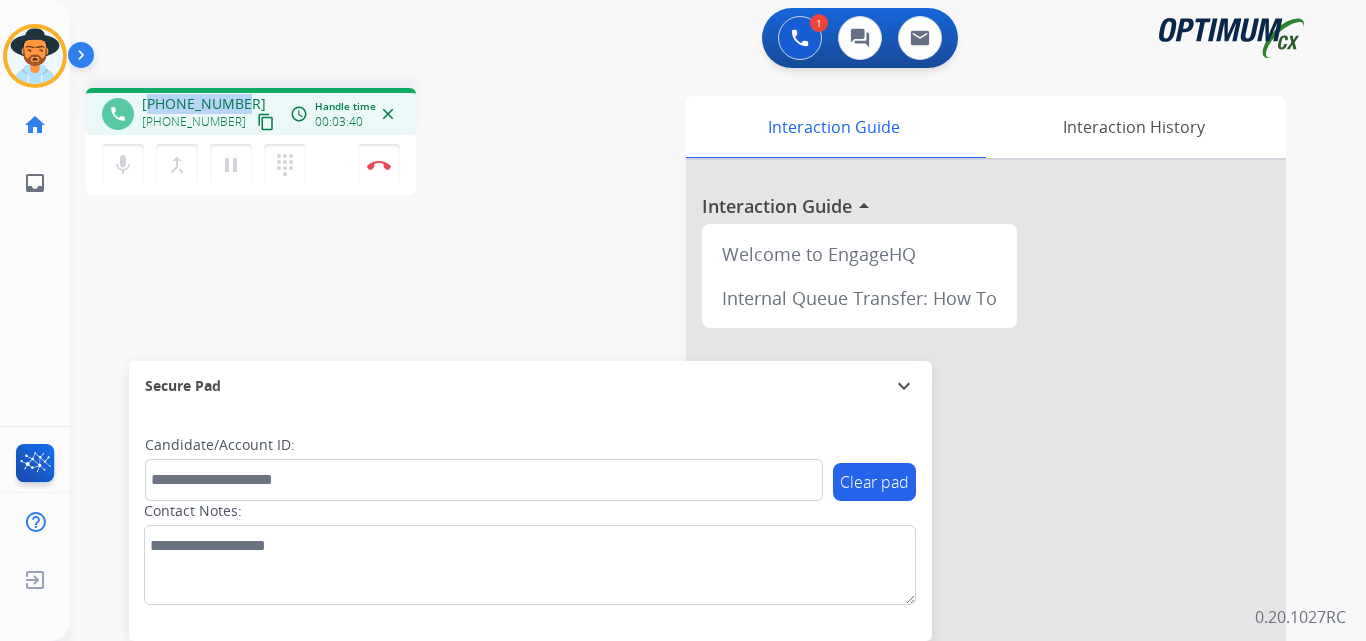 copy on "19043786773" 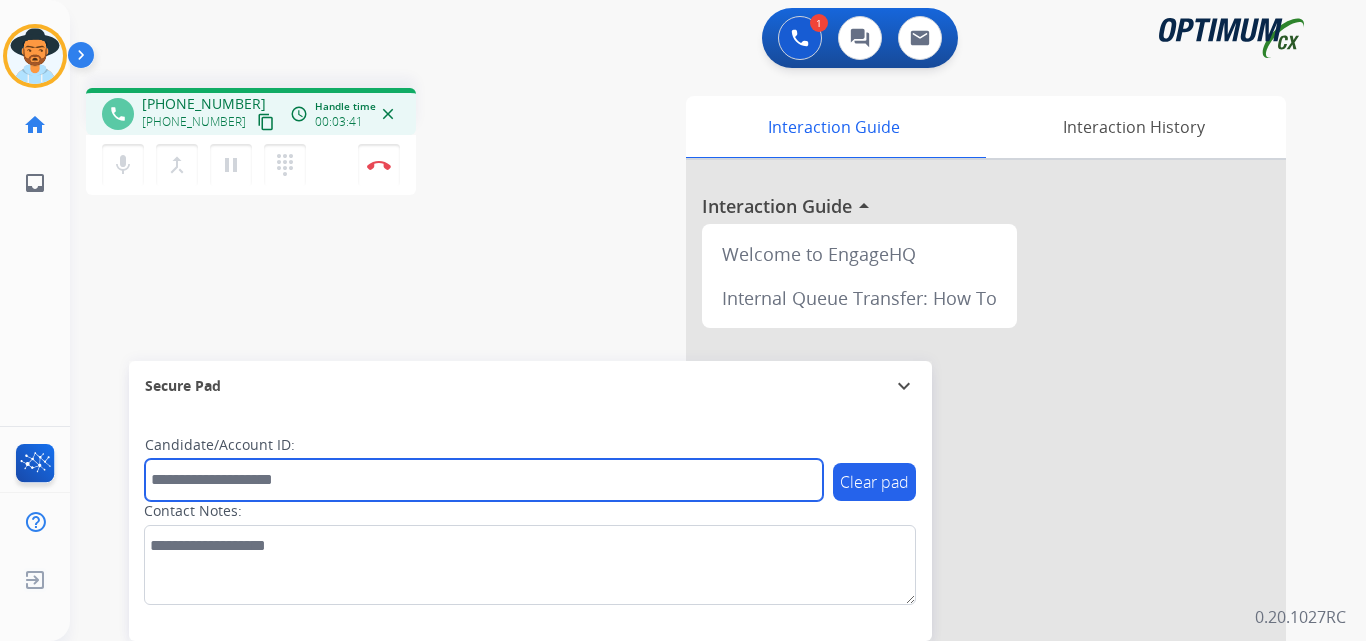 click at bounding box center (484, 480) 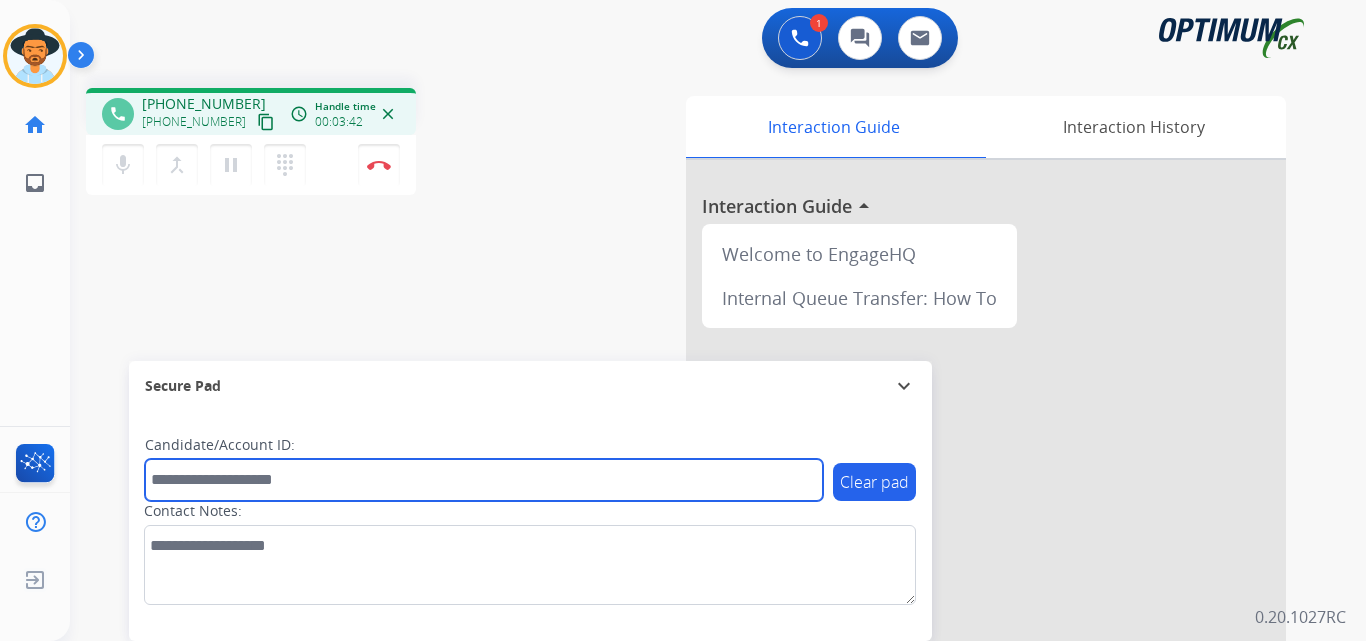 paste on "**********" 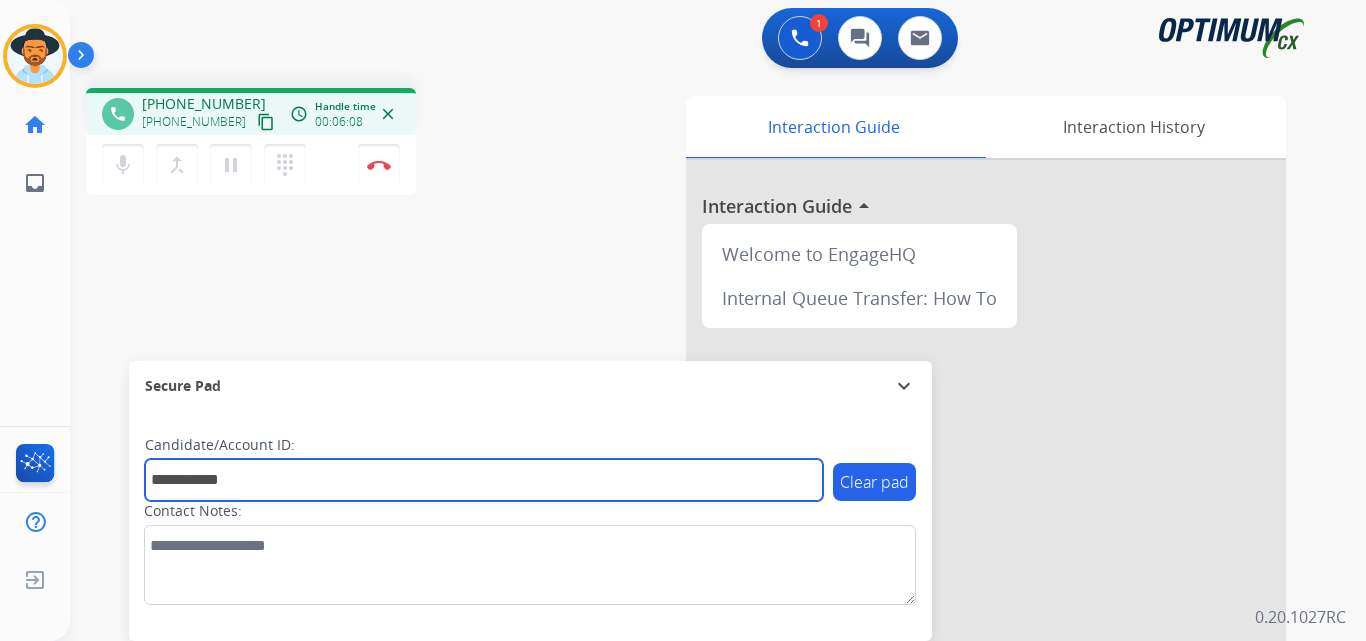 click on "**********" at bounding box center (484, 480) 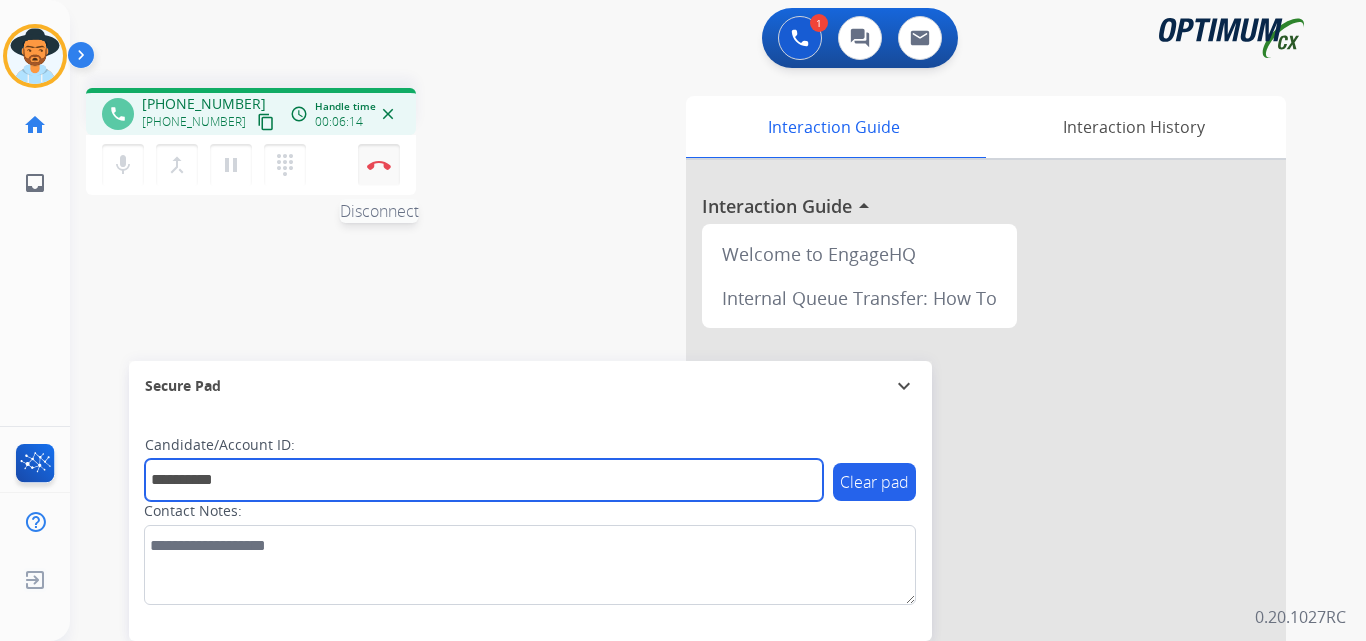 type on "**********" 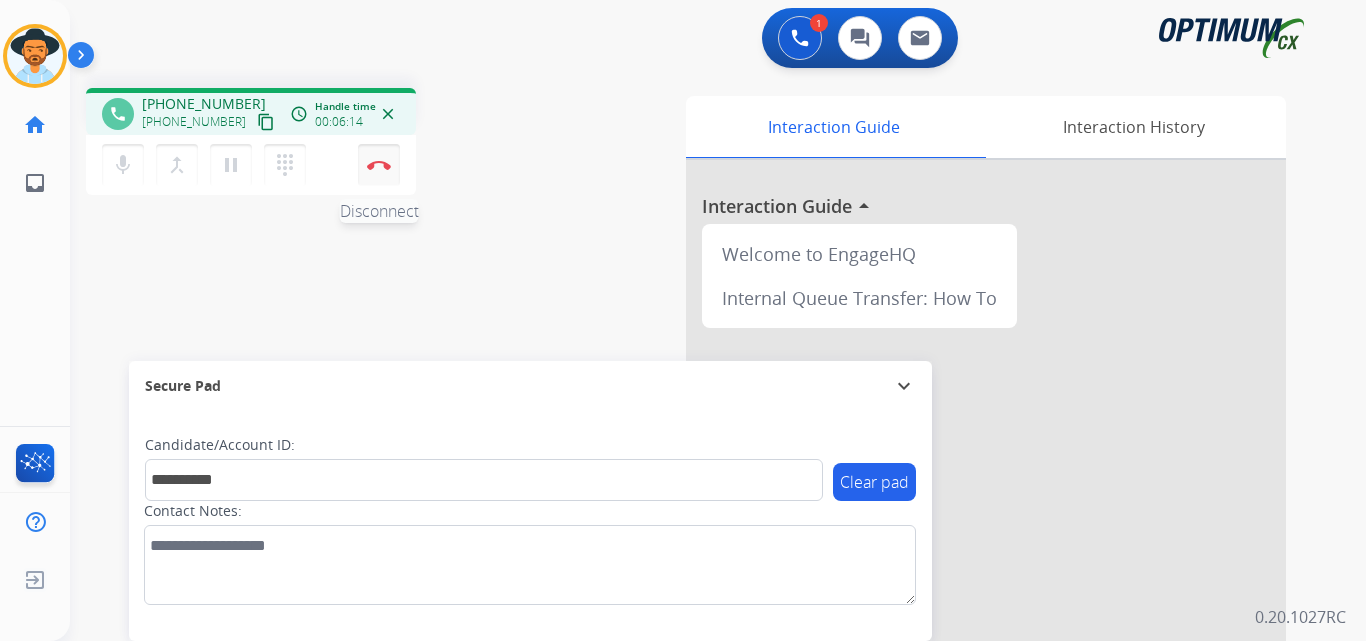 click on "Disconnect" at bounding box center (379, 165) 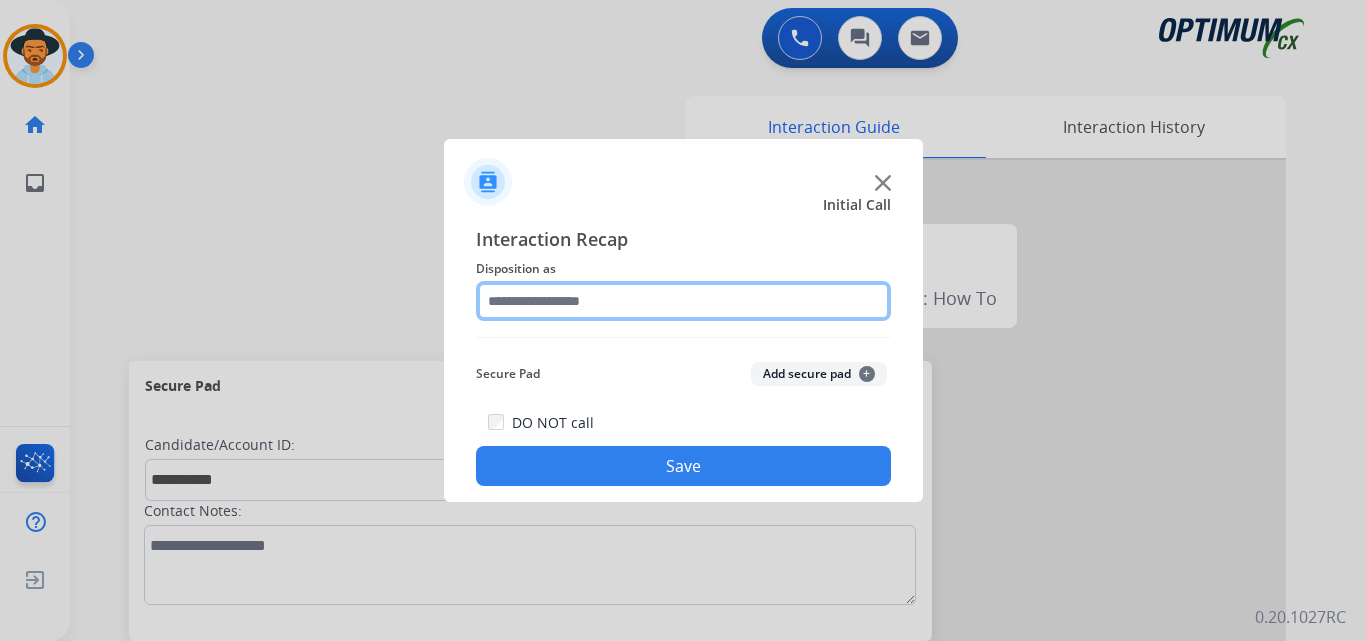 click 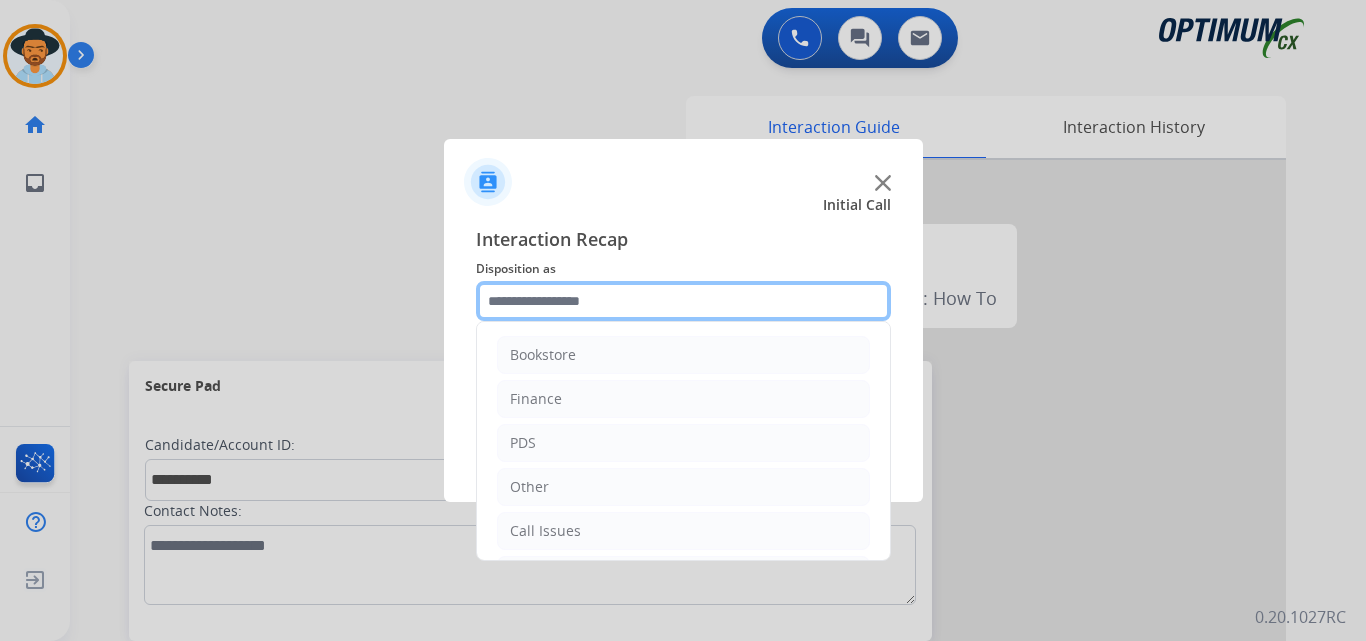 scroll, scrollTop: 136, scrollLeft: 0, axis: vertical 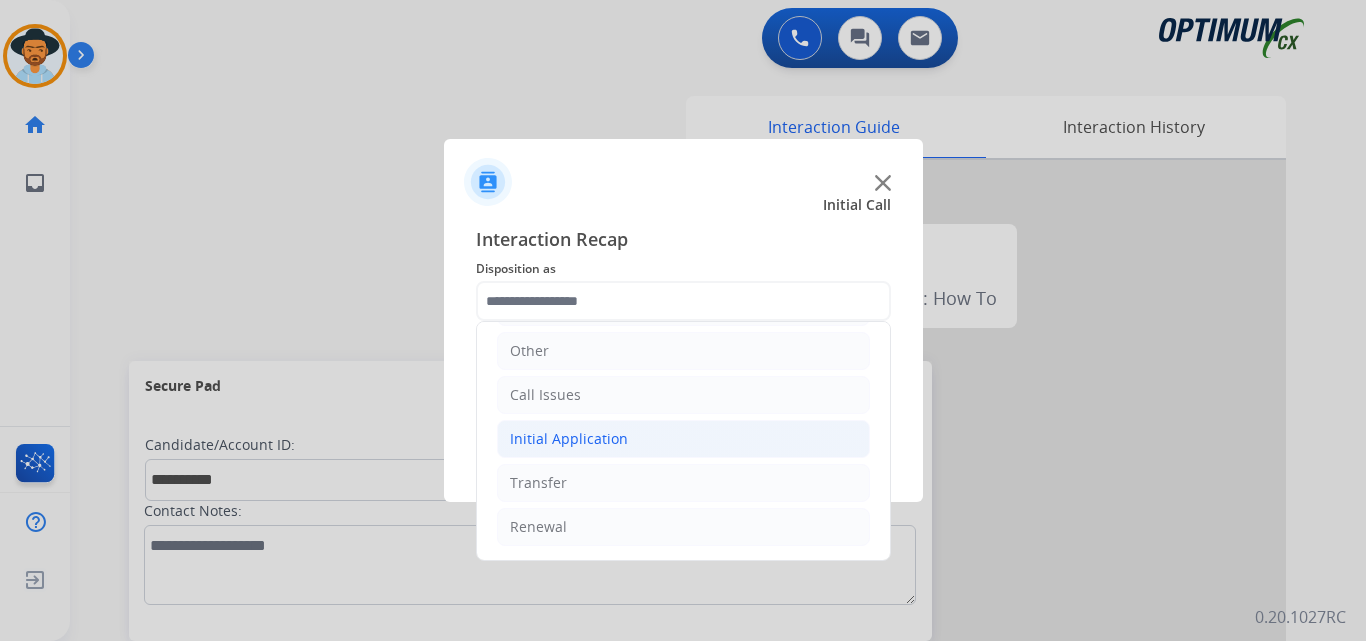 click on "Initial Application" 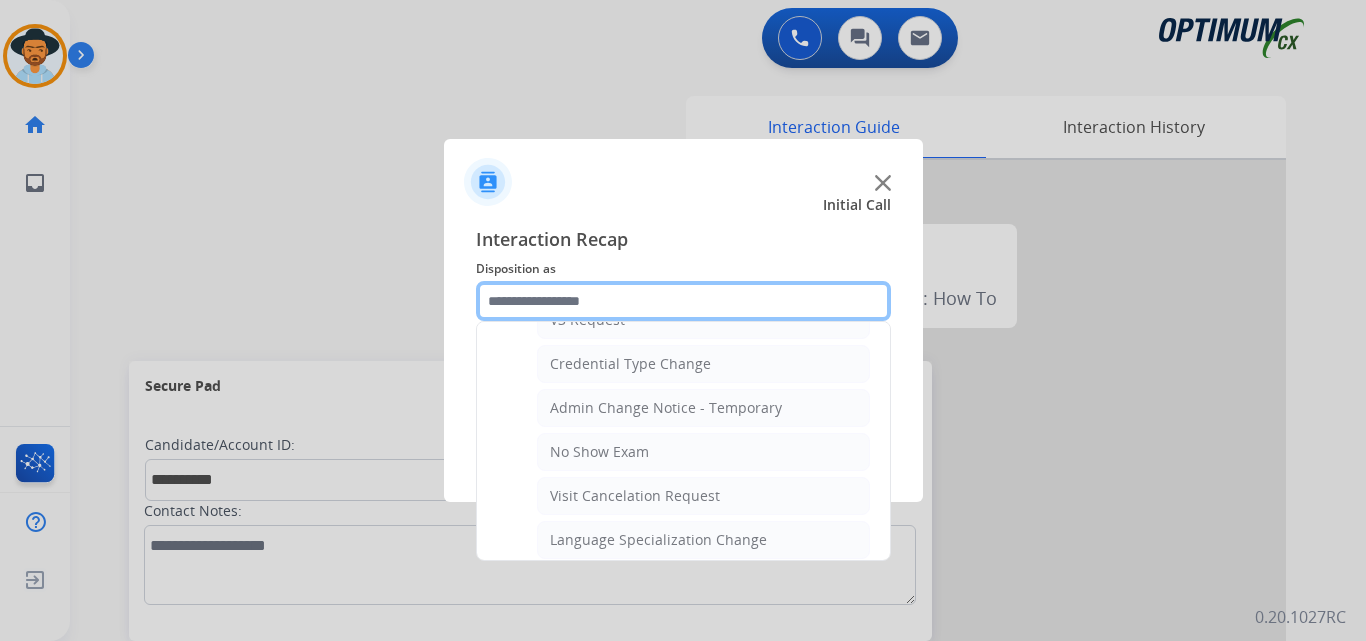 scroll, scrollTop: 1136, scrollLeft: 0, axis: vertical 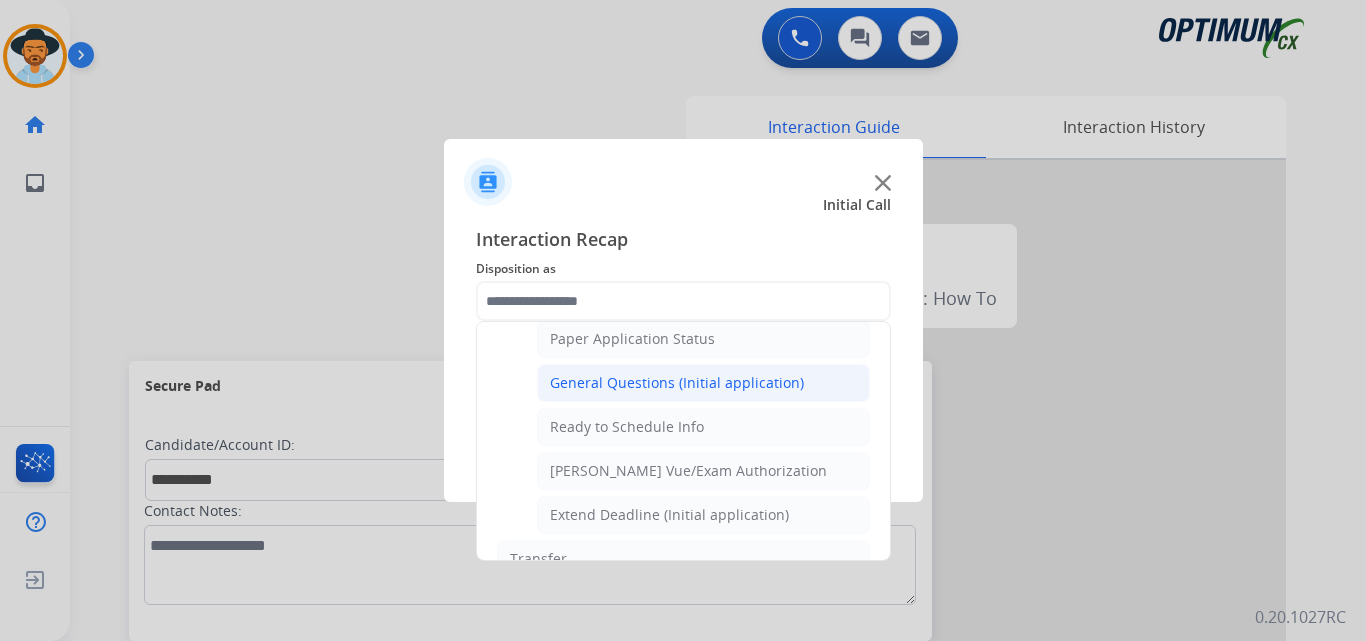 click on "General Questions (Initial application)" 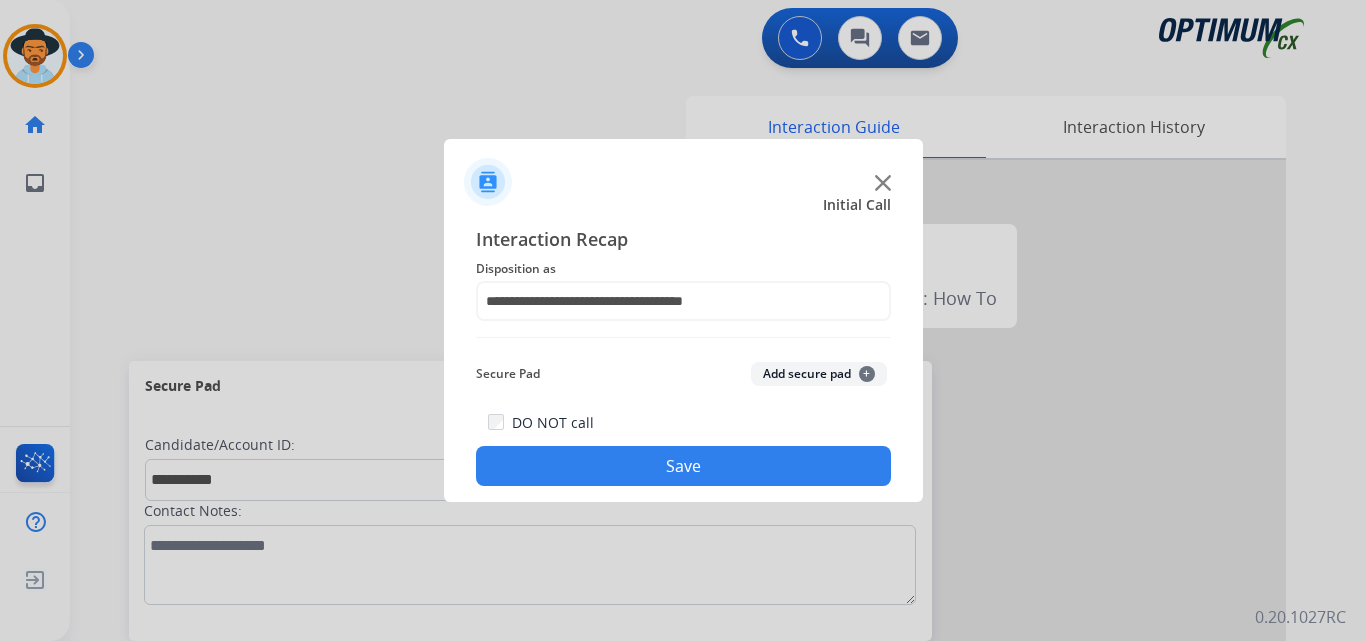 click on "Save" 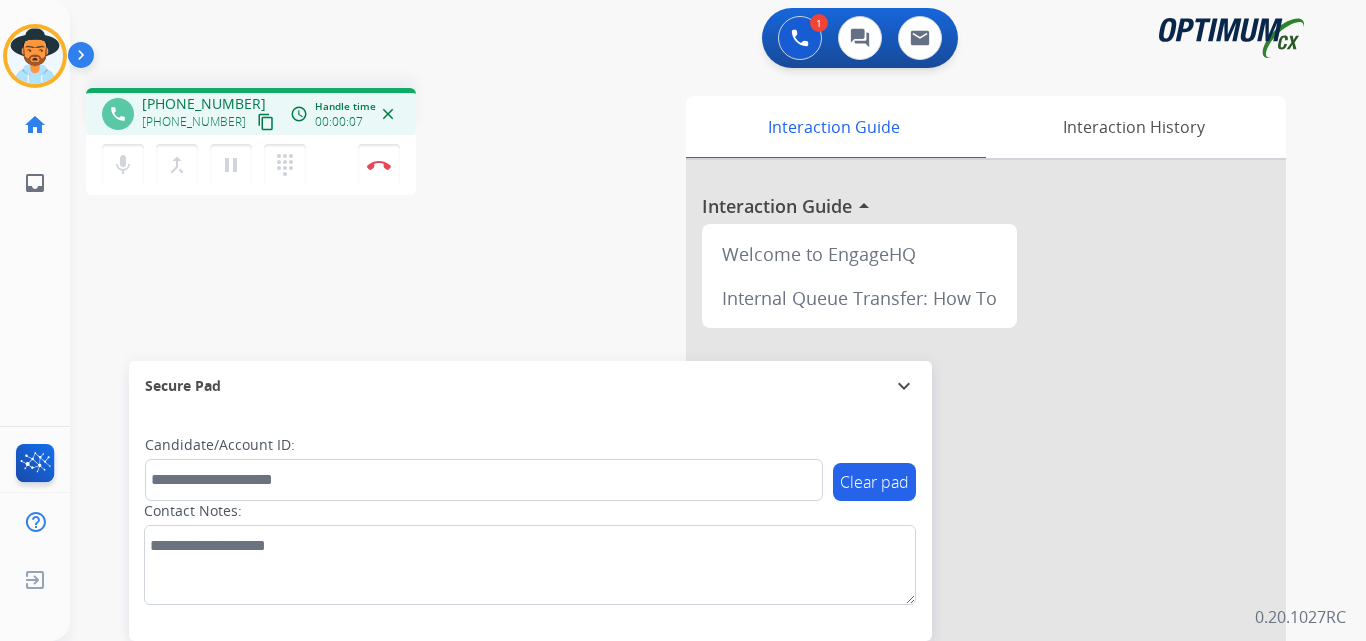 click on "+15012580200" at bounding box center (204, 104) 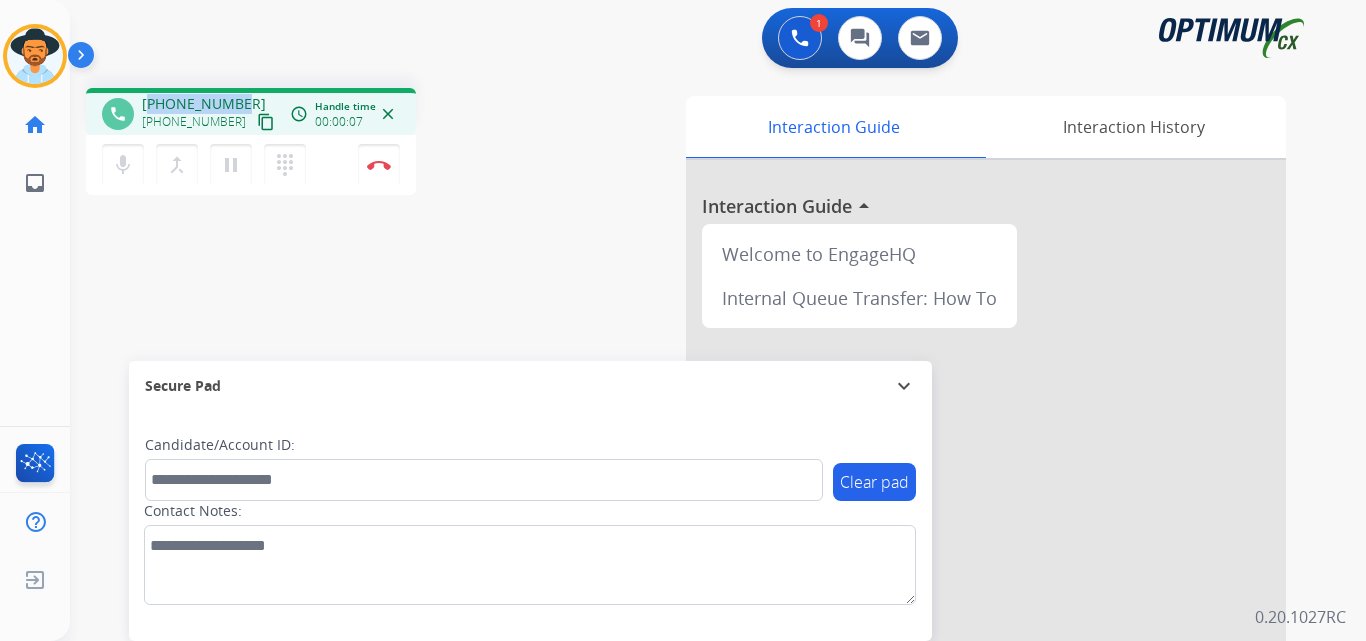 click on "+15012580200" at bounding box center [204, 104] 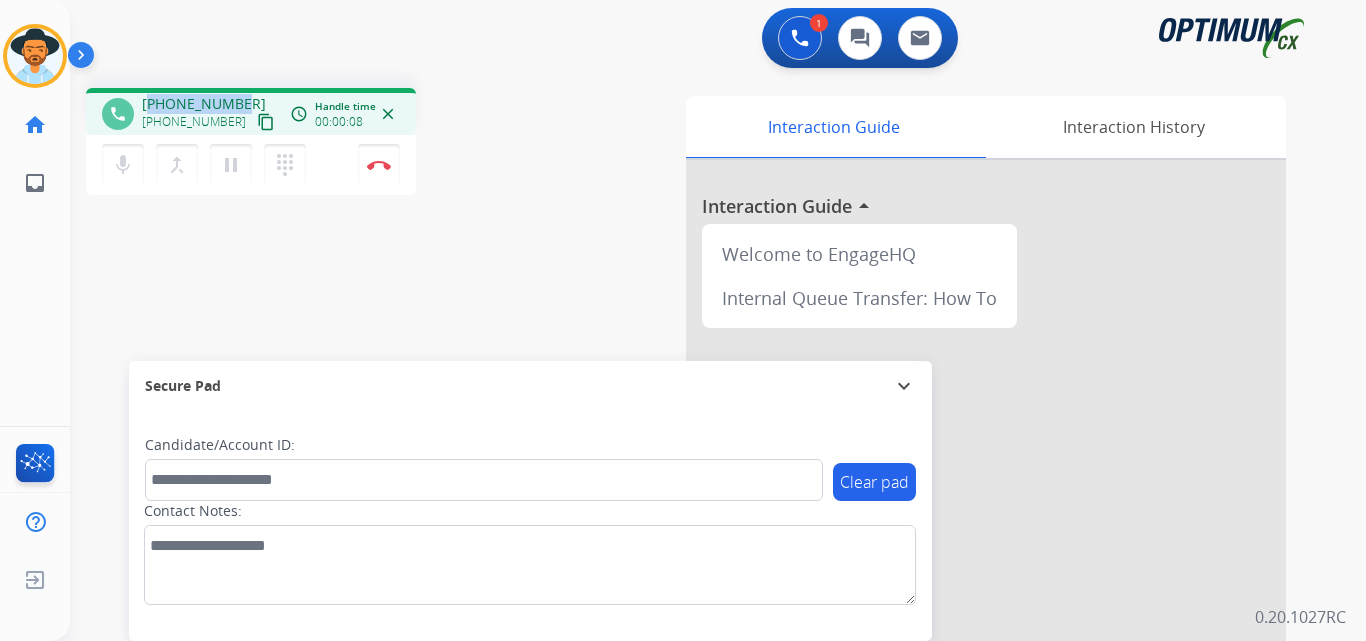 copy on "15012580200" 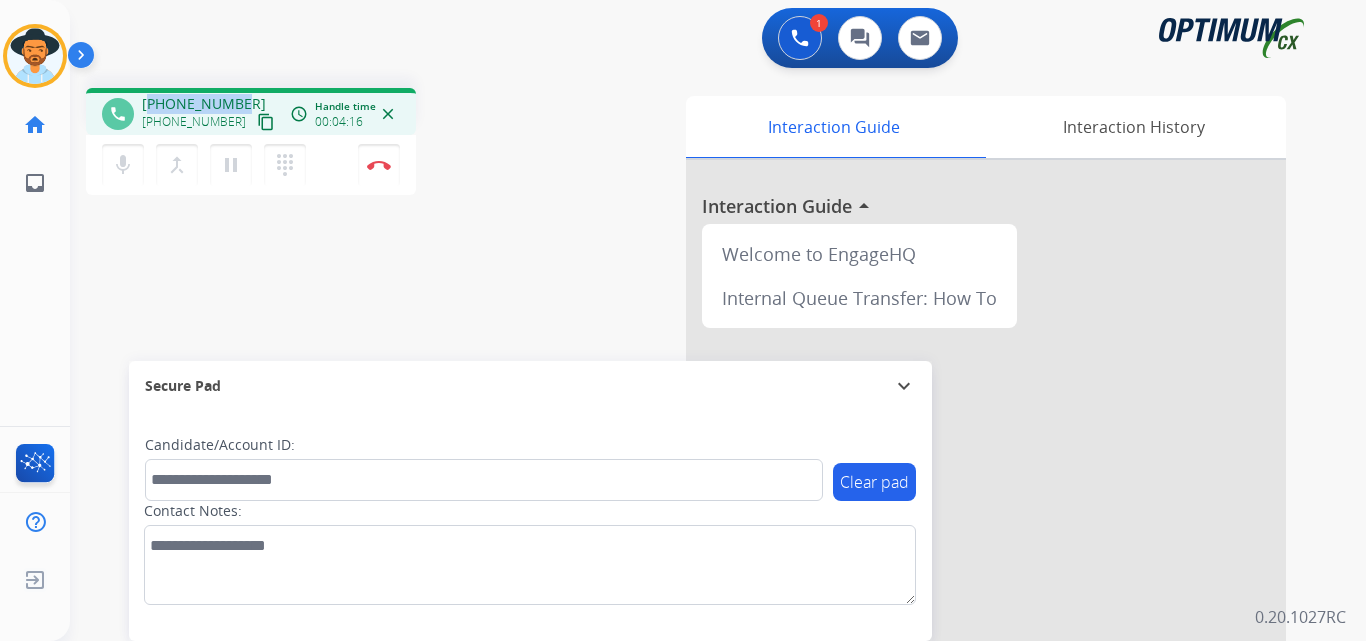 click on "+15012580200" at bounding box center [204, 104] 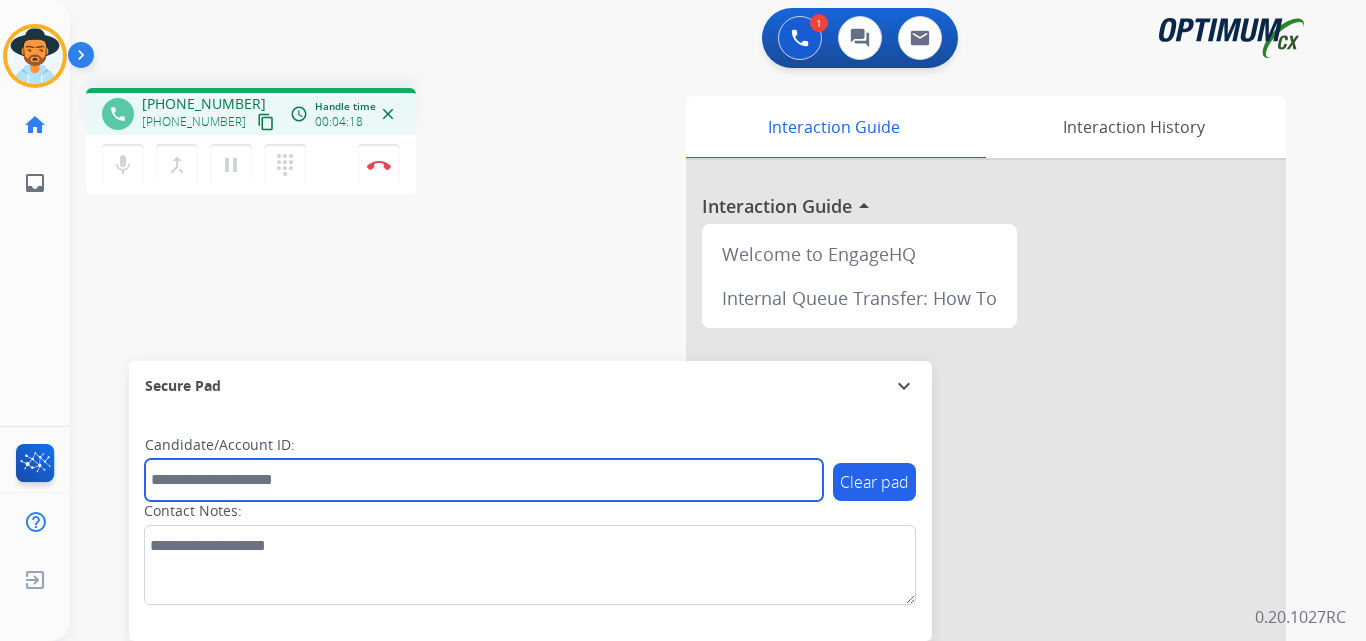 click at bounding box center (484, 480) 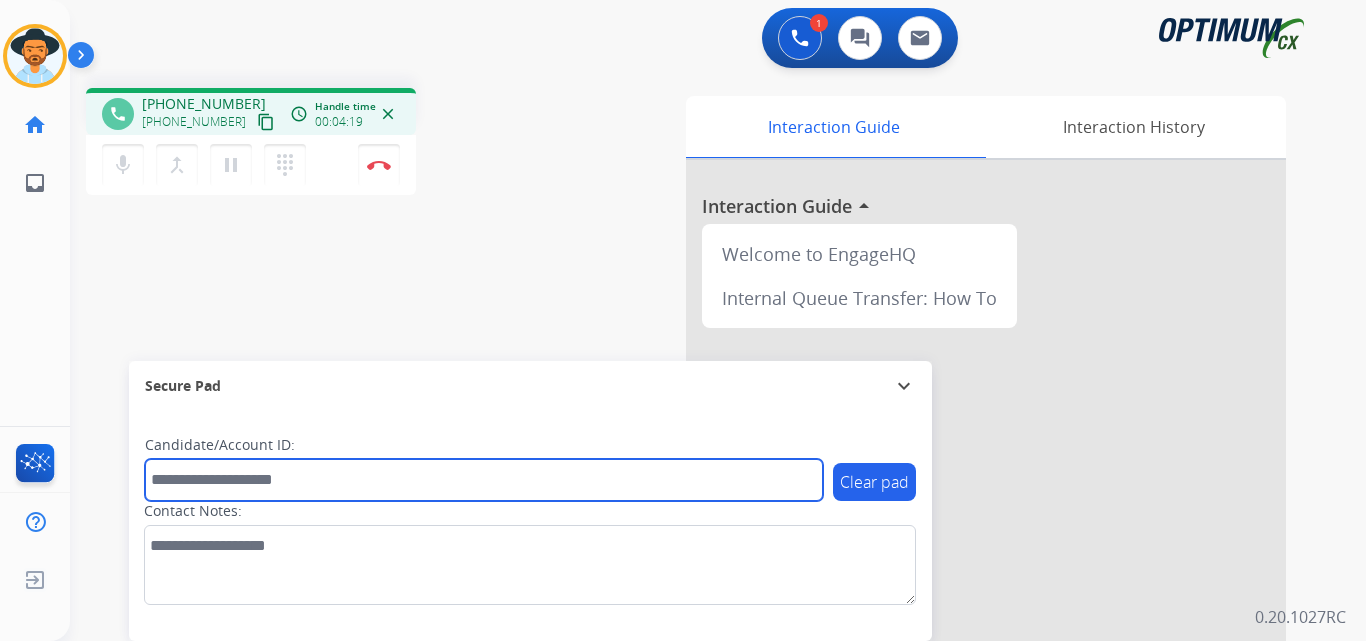 paste on "**********" 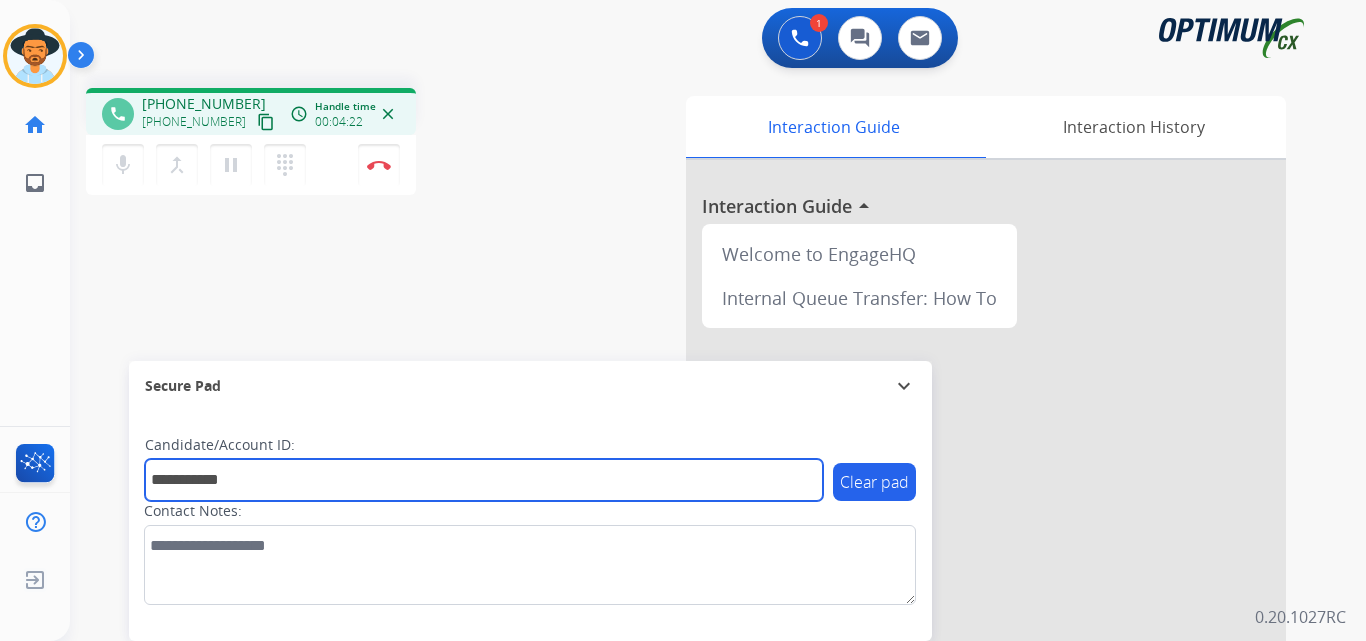 click on "**********" at bounding box center [484, 480] 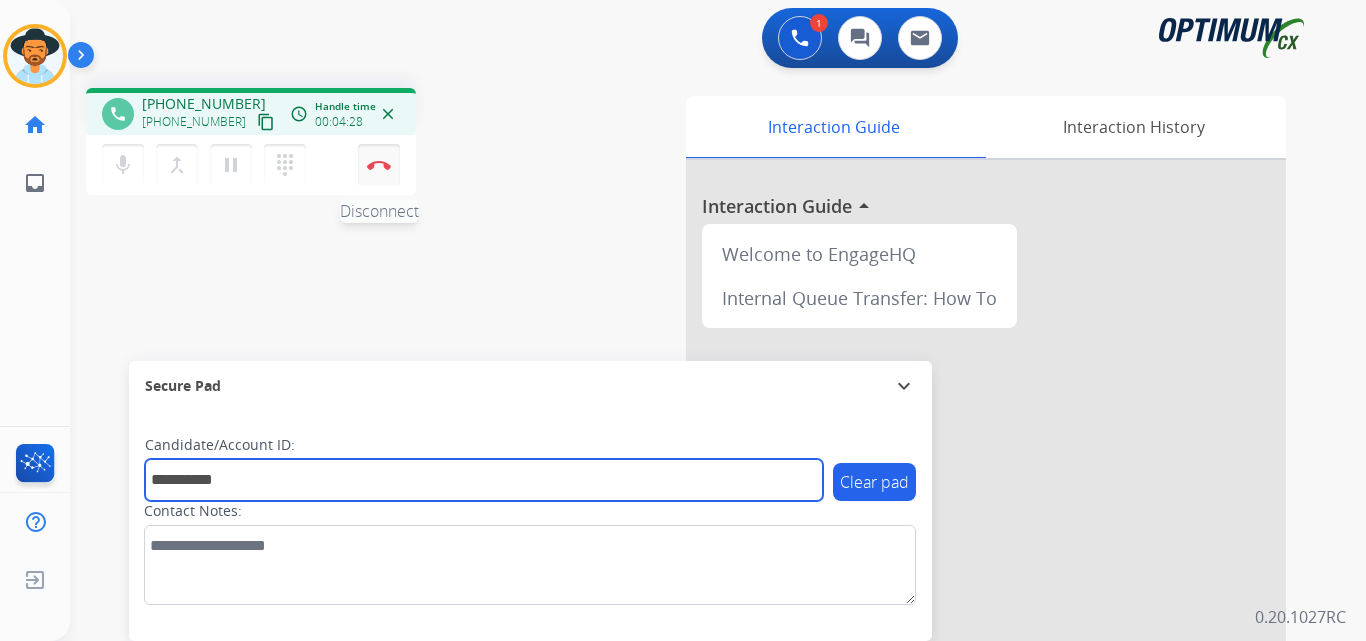 type on "**********" 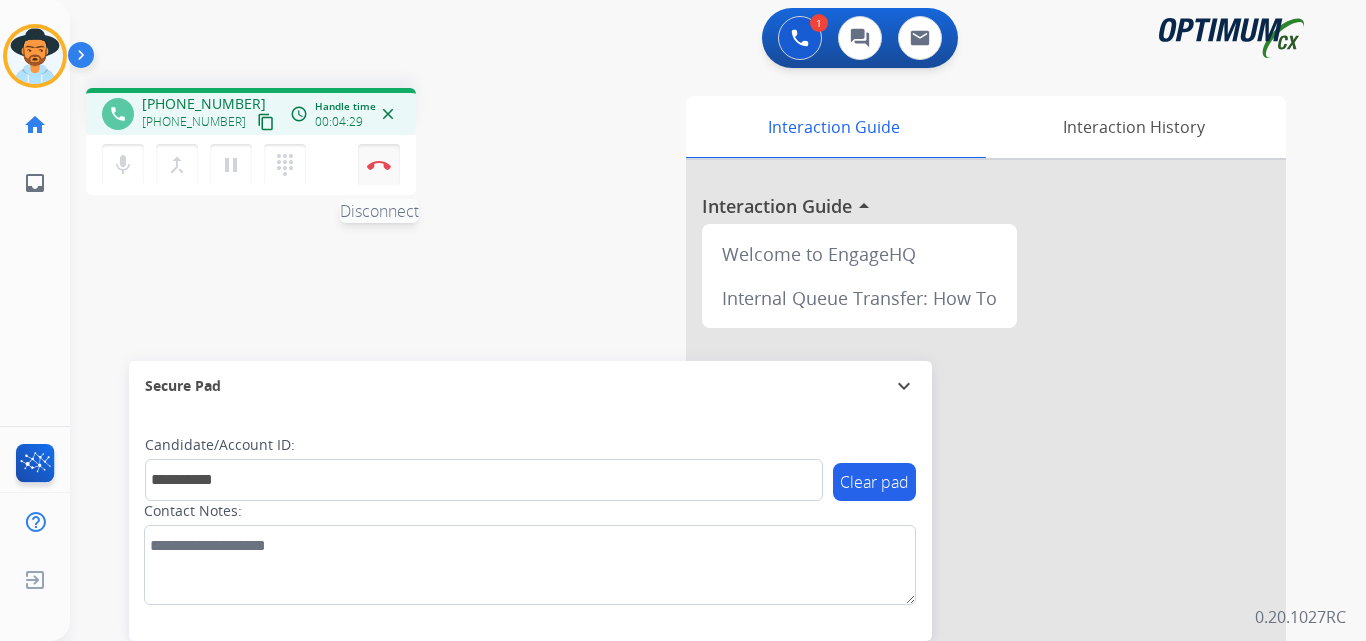 click on "Disconnect" at bounding box center (379, 165) 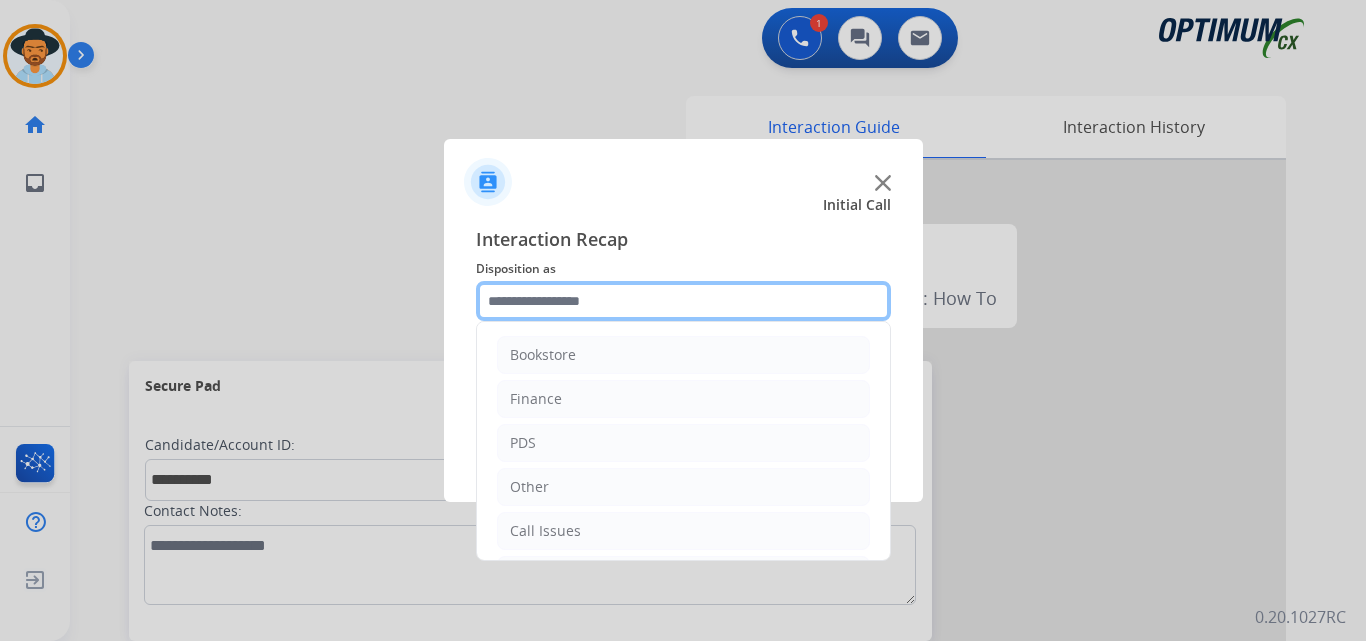 click 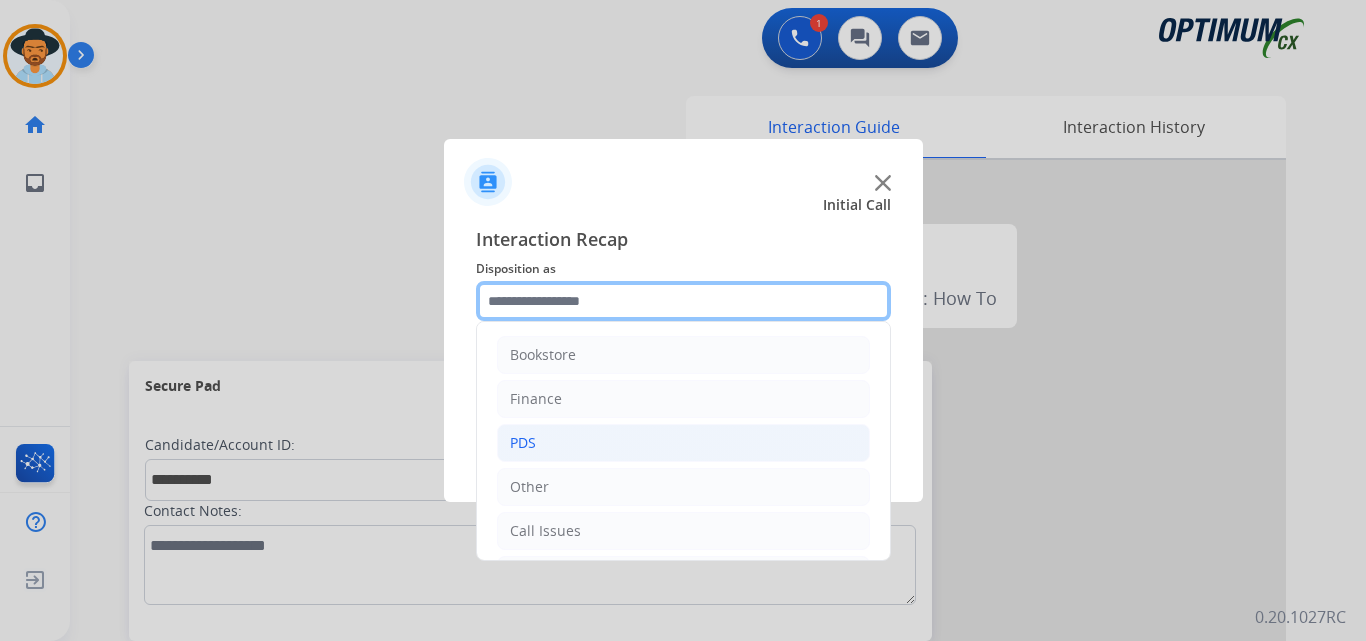 scroll, scrollTop: 136, scrollLeft: 0, axis: vertical 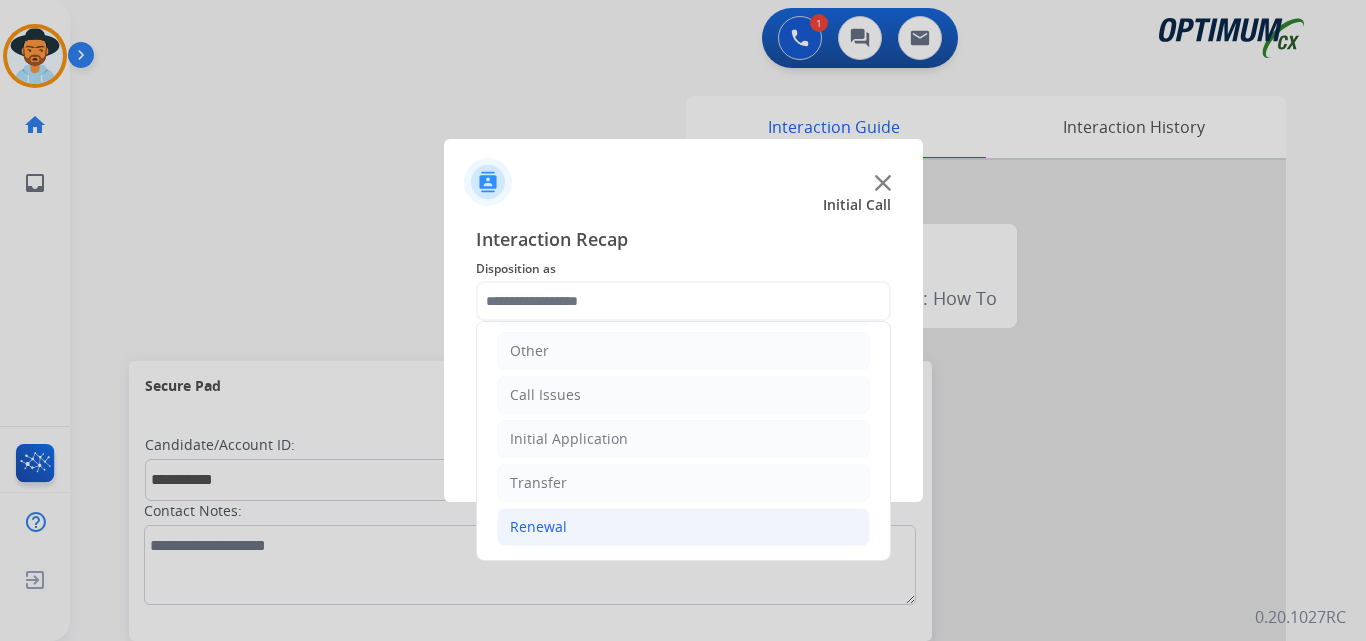 click on "Renewal" 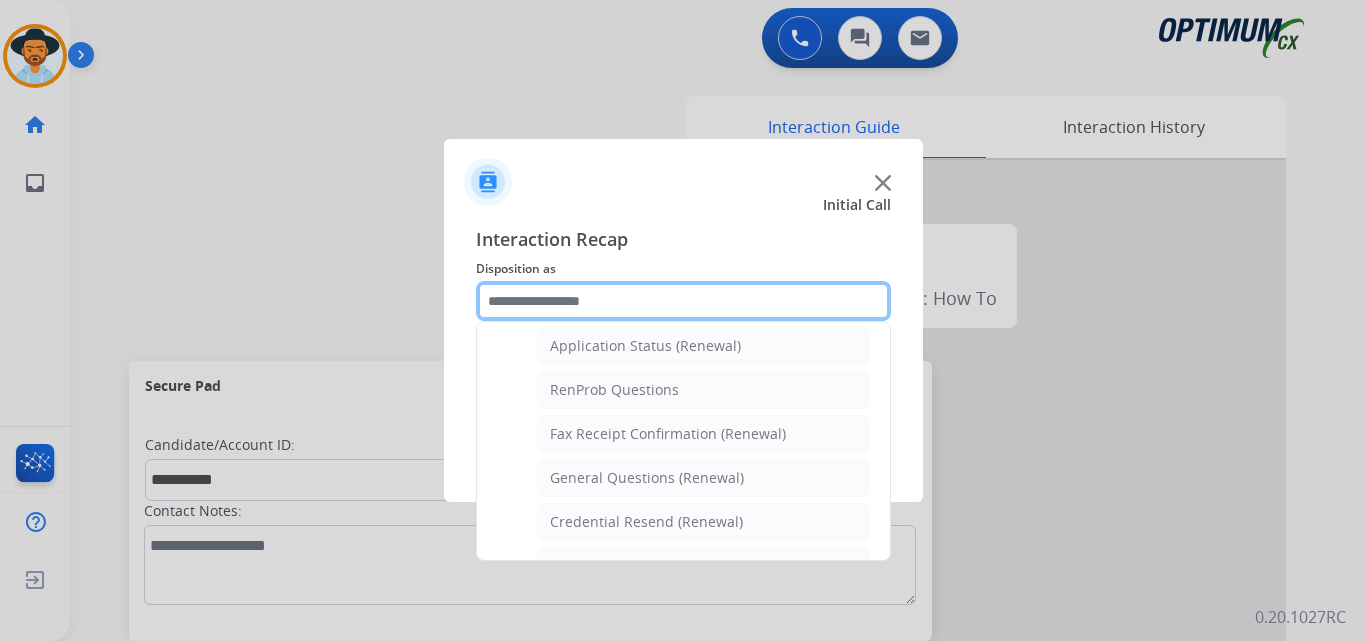 scroll, scrollTop: 636, scrollLeft: 0, axis: vertical 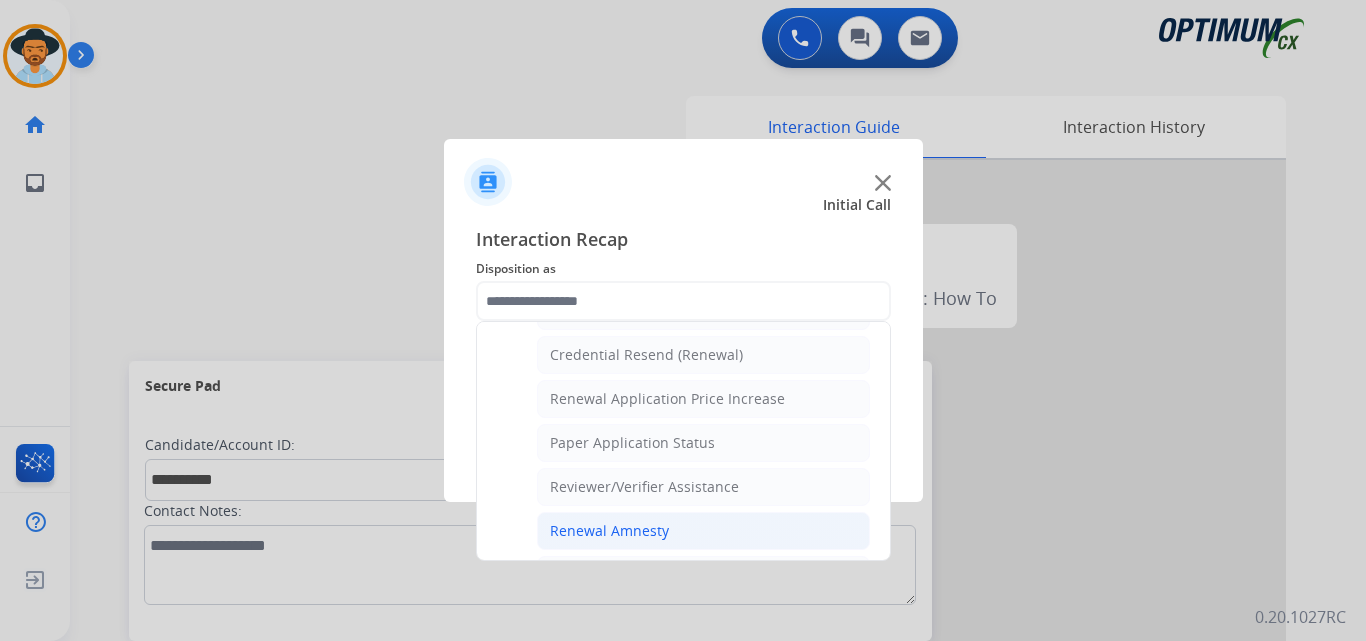 click on "Renewal Amnesty" 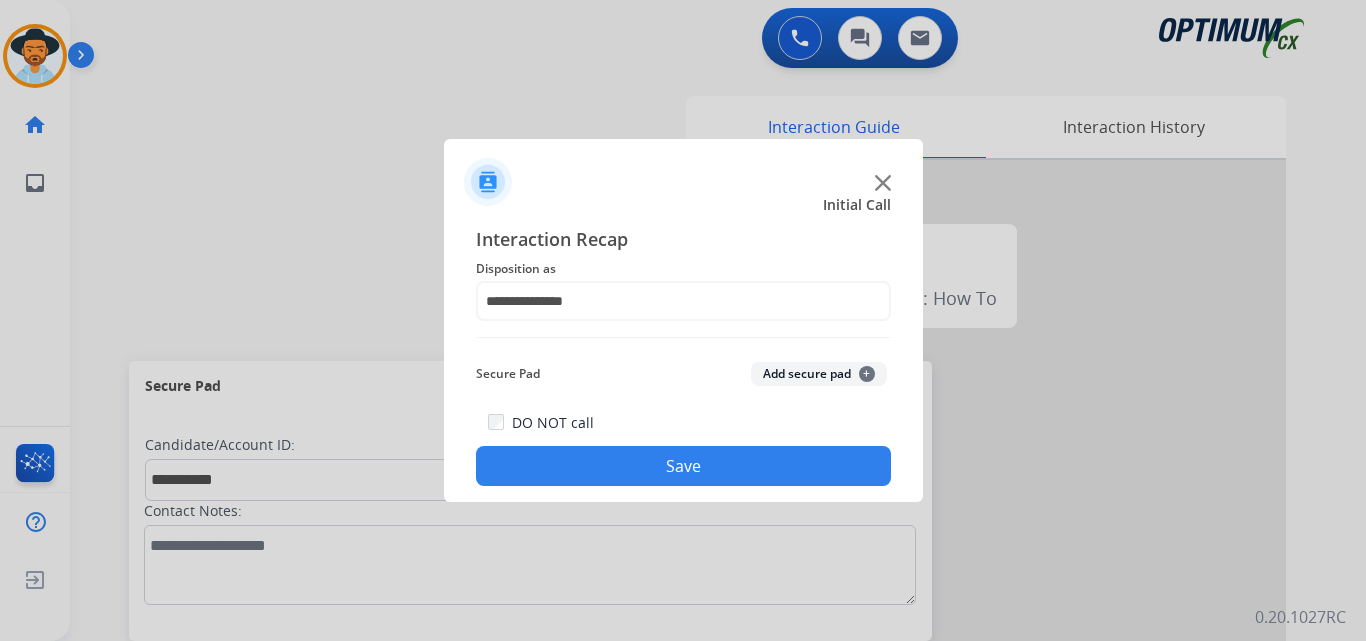 click on "Save" 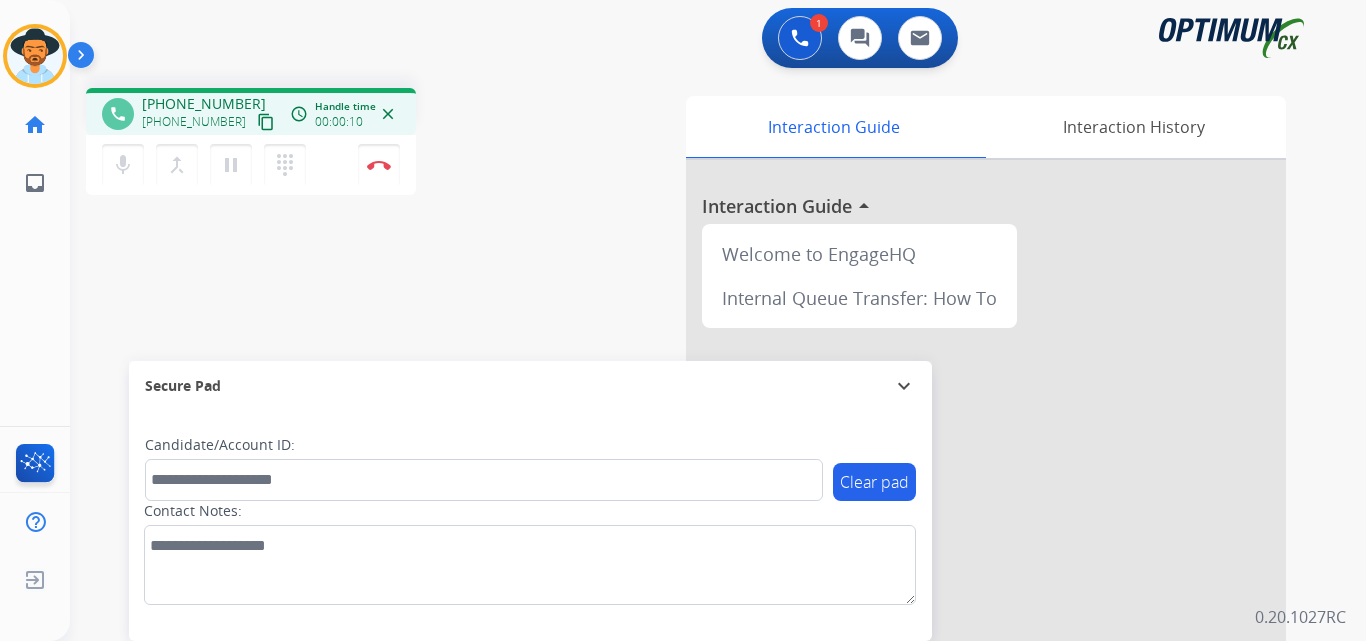 click on "+13144658966" at bounding box center (204, 104) 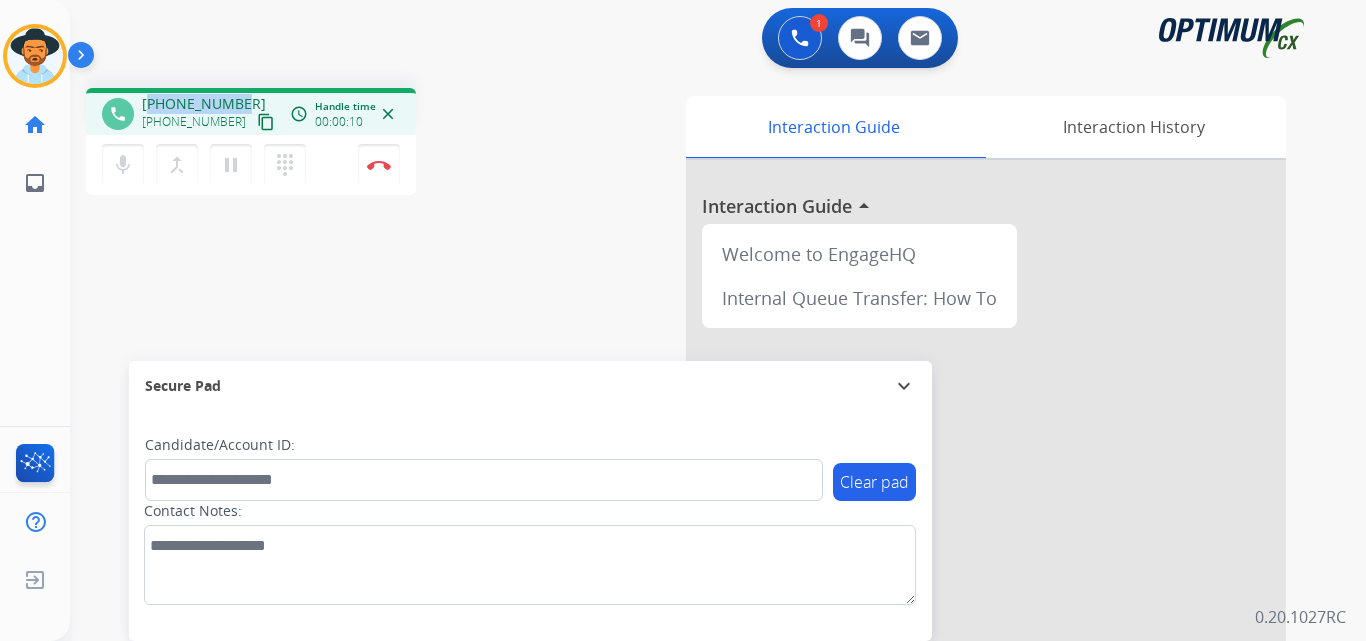 click on "+13144658966" at bounding box center [204, 104] 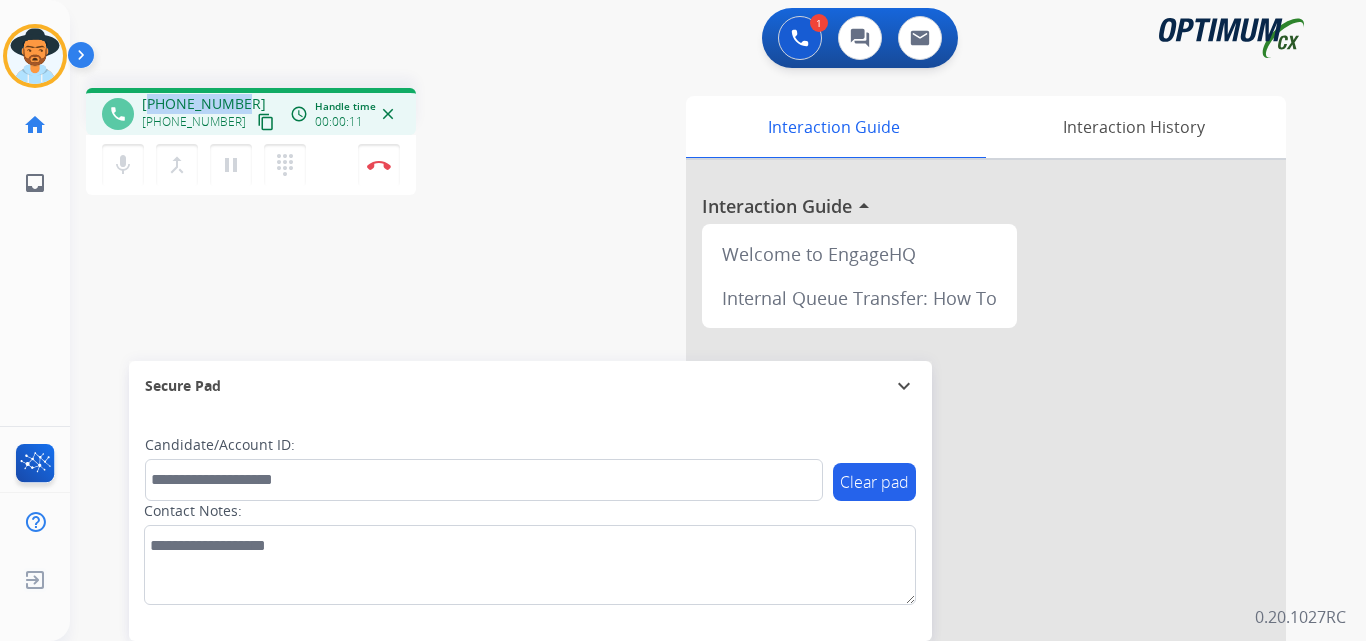copy on "13144658966" 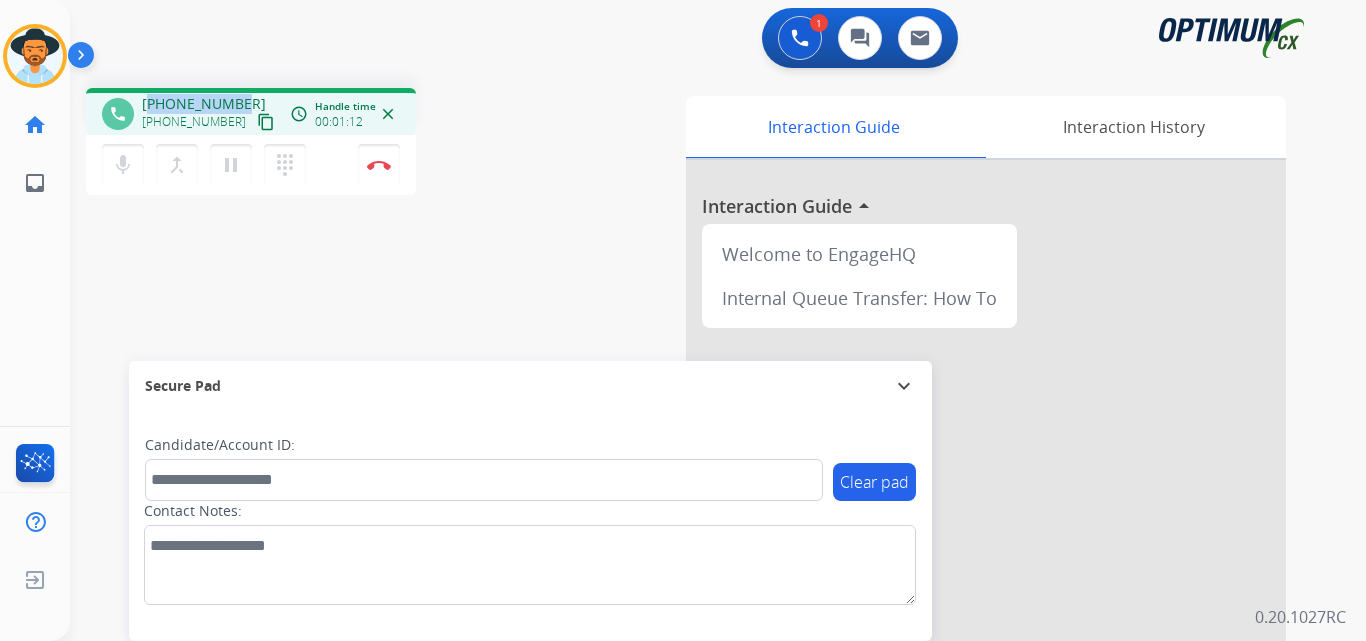 click on "+13144658966" at bounding box center [204, 104] 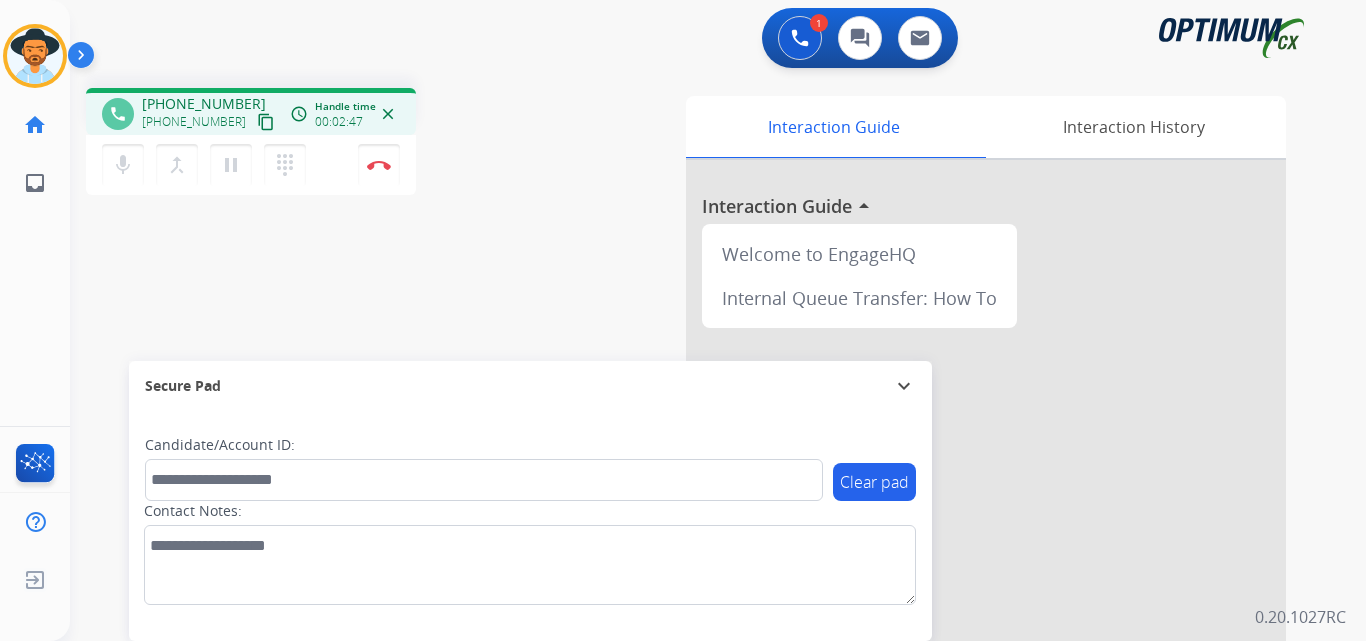 click on "phone +13144658966 +13144658966 content_copy access_time Call metrics Queue   00:09 Hold   00:00 Talk   02:48 Total   02:56 Handle time 00:02:47 close mic Mute merge_type Bridge pause Hold dialpad Dialpad Disconnect swap_horiz Break voice bridge close_fullscreen Connect 3-Way Call merge_type Separate 3-Way Call  Interaction Guide   Interaction History  Interaction Guide arrow_drop_up  Welcome to EngageHQ   Internal Queue Transfer: How To  Secure Pad expand_more Clear pad Candidate/Account ID: Contact Notes:" at bounding box center [694, 489] 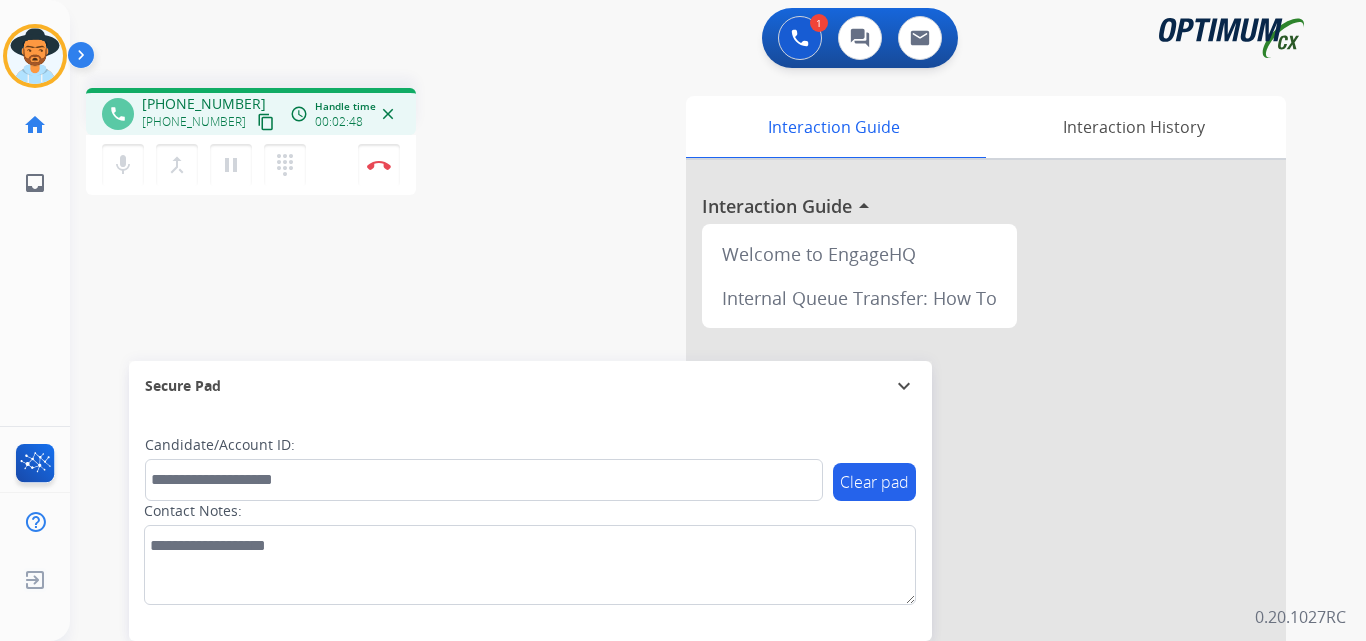 click on "+13144658966" at bounding box center (204, 104) 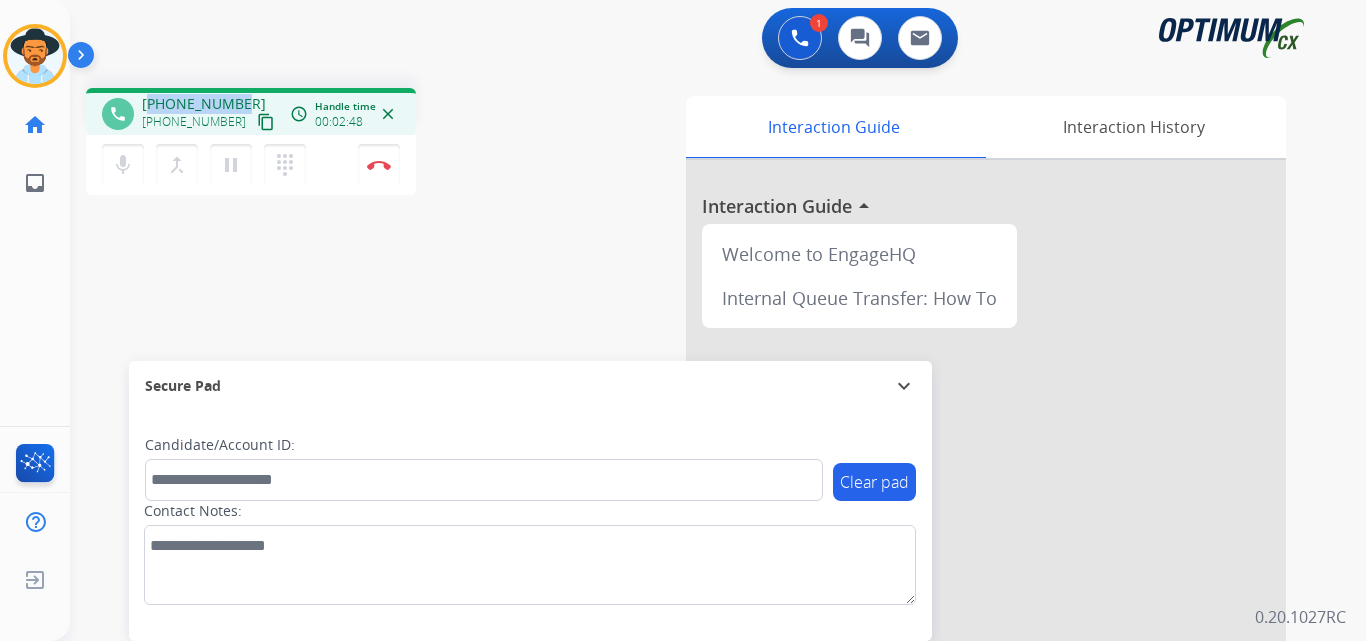 click on "+13144658966" at bounding box center [204, 104] 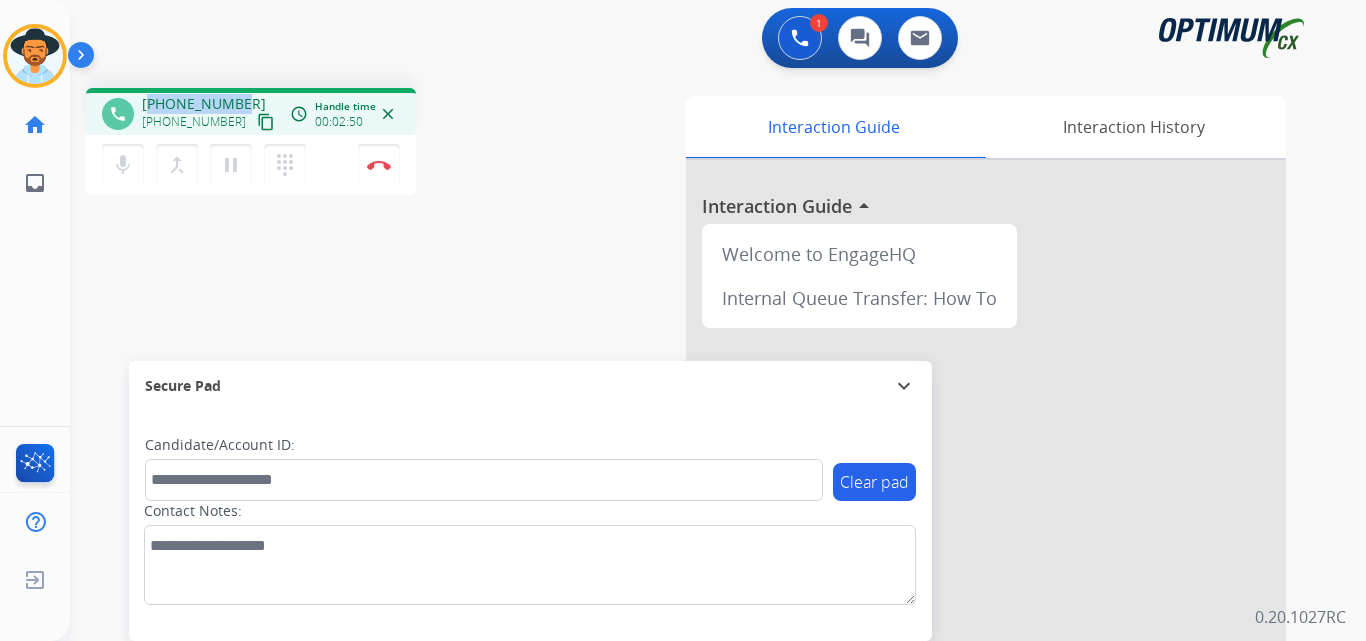 copy on "13144658966" 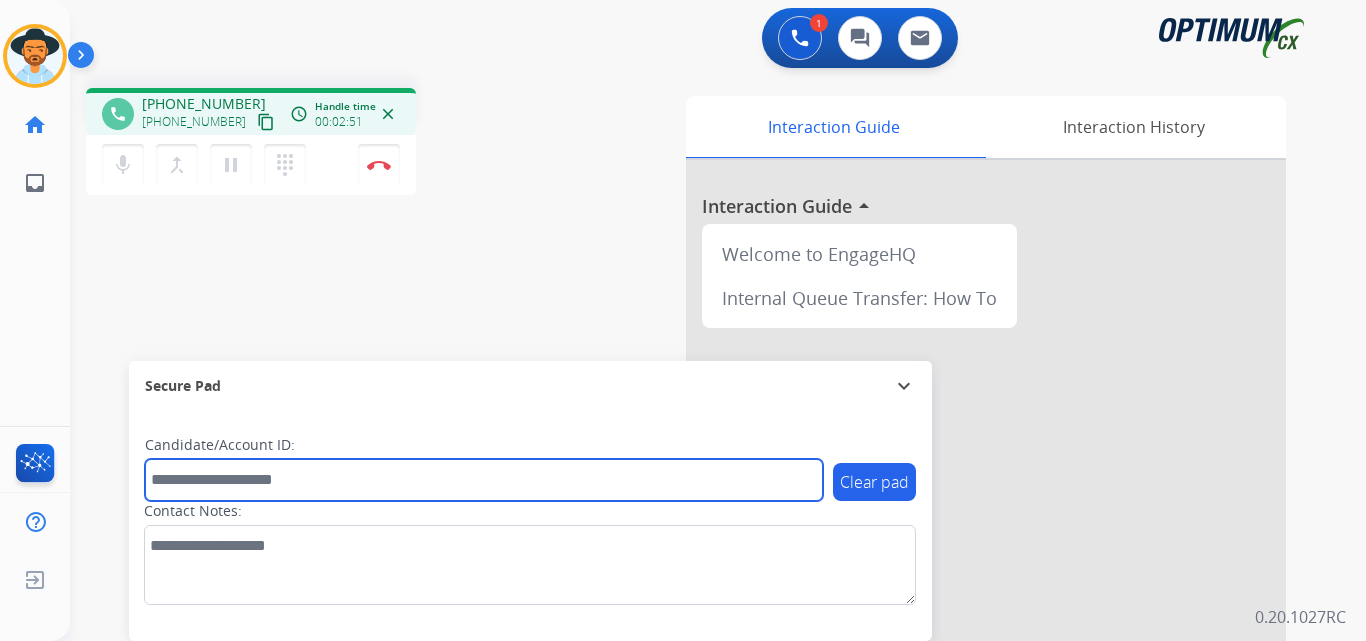 click at bounding box center [484, 480] 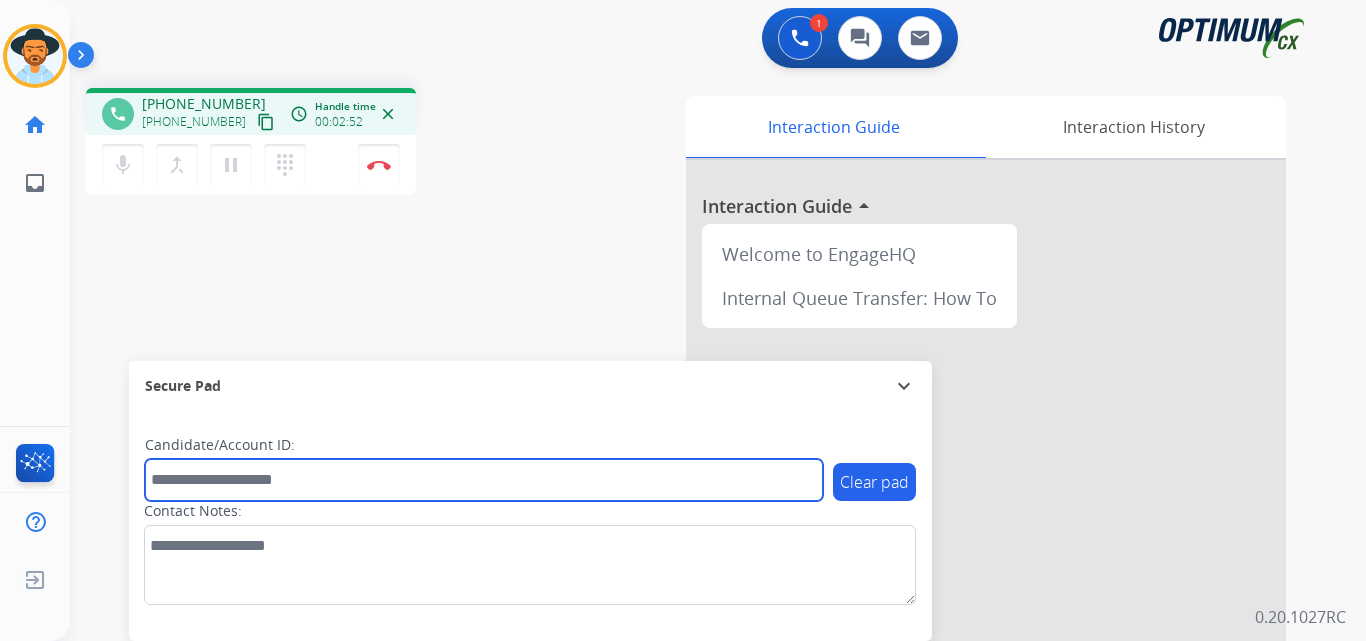 paste on "**********" 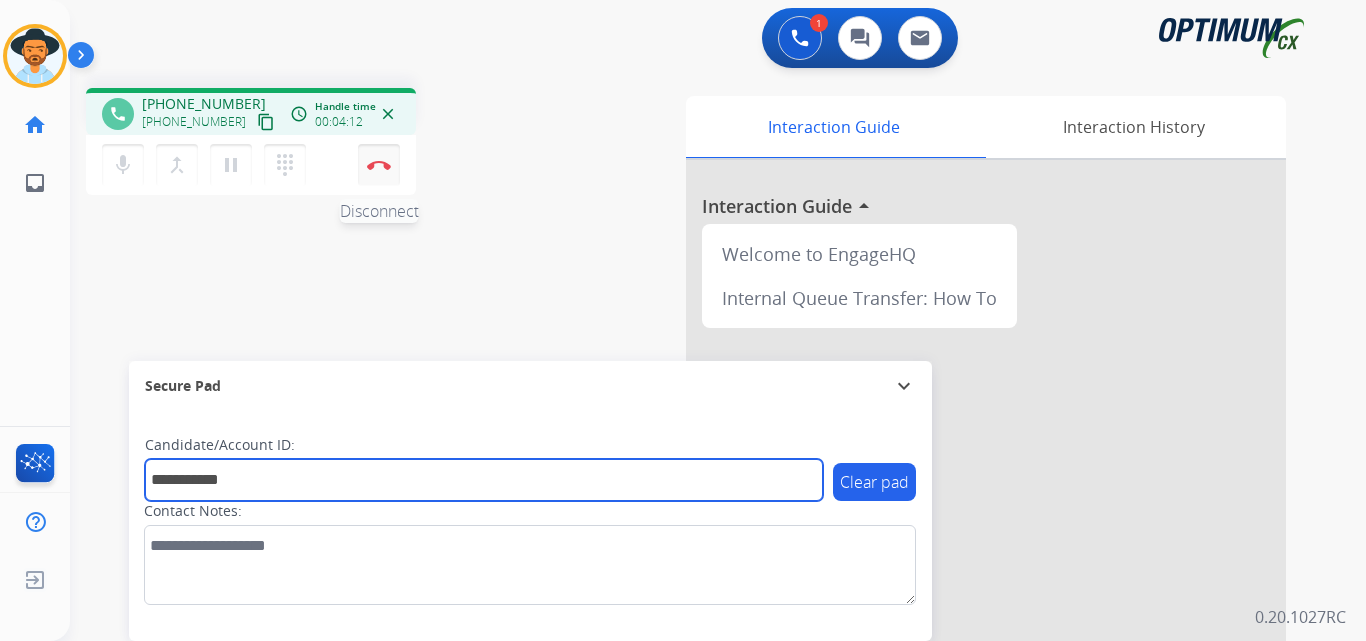 type on "**********" 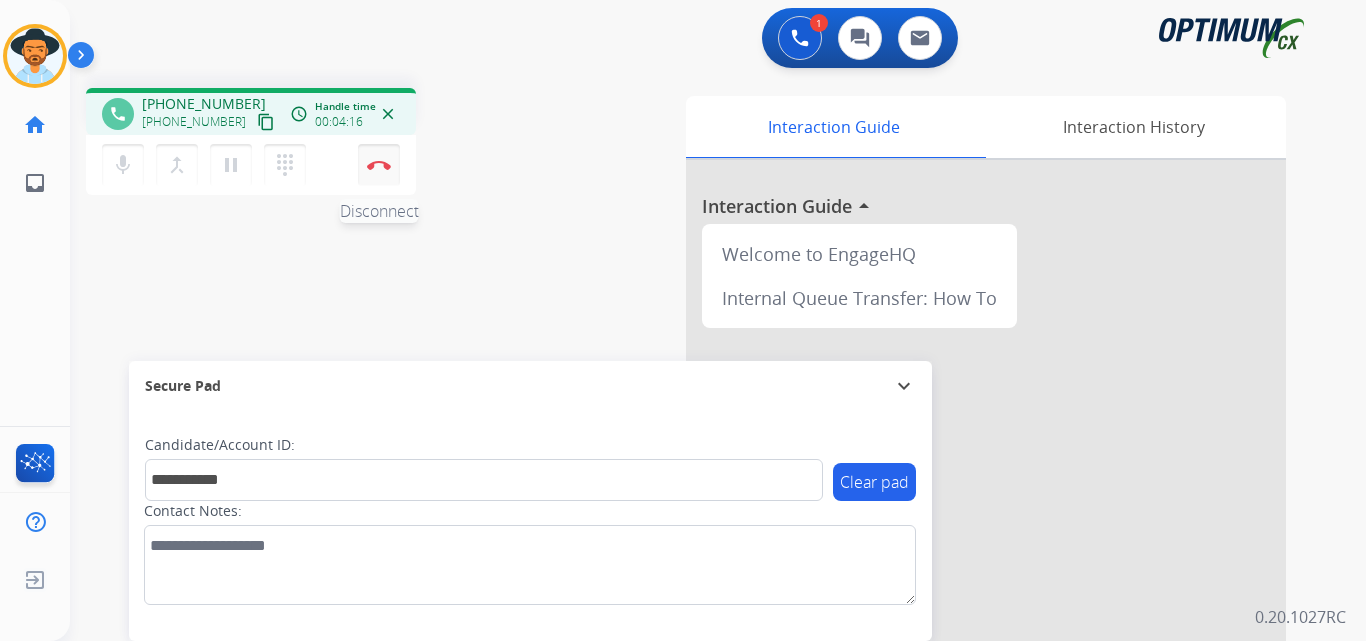 click at bounding box center (379, 165) 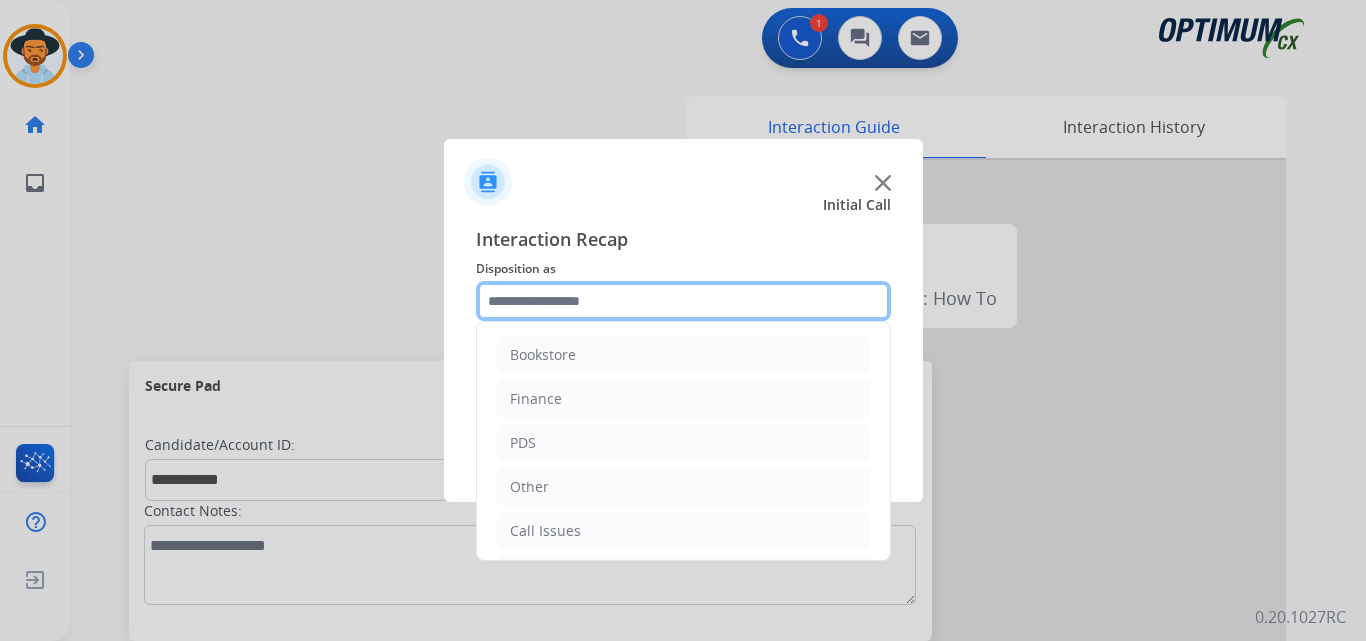 click 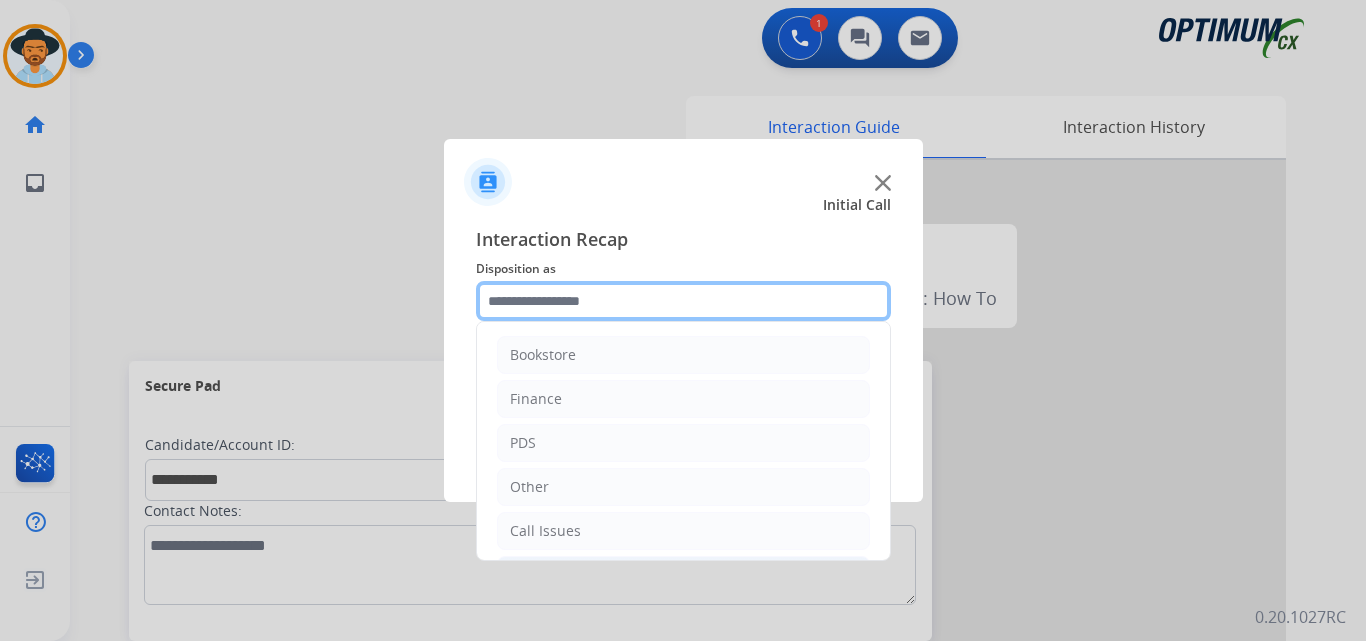 scroll, scrollTop: 136, scrollLeft: 0, axis: vertical 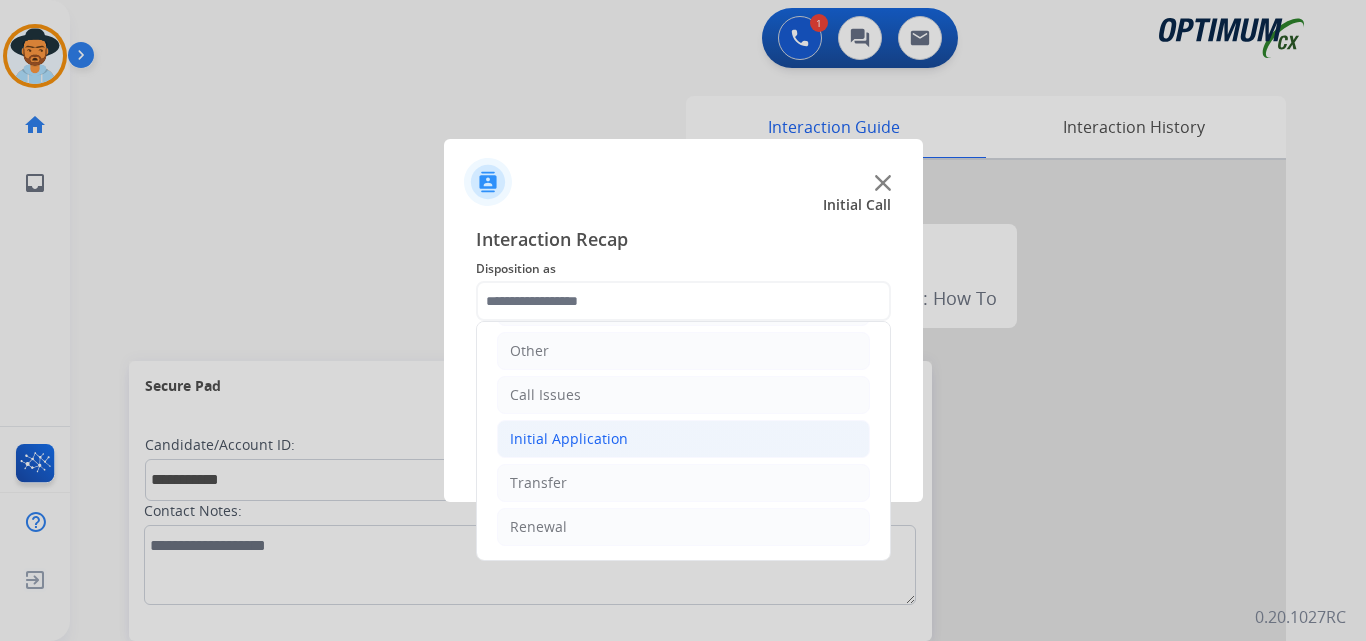 click on "Initial Application" 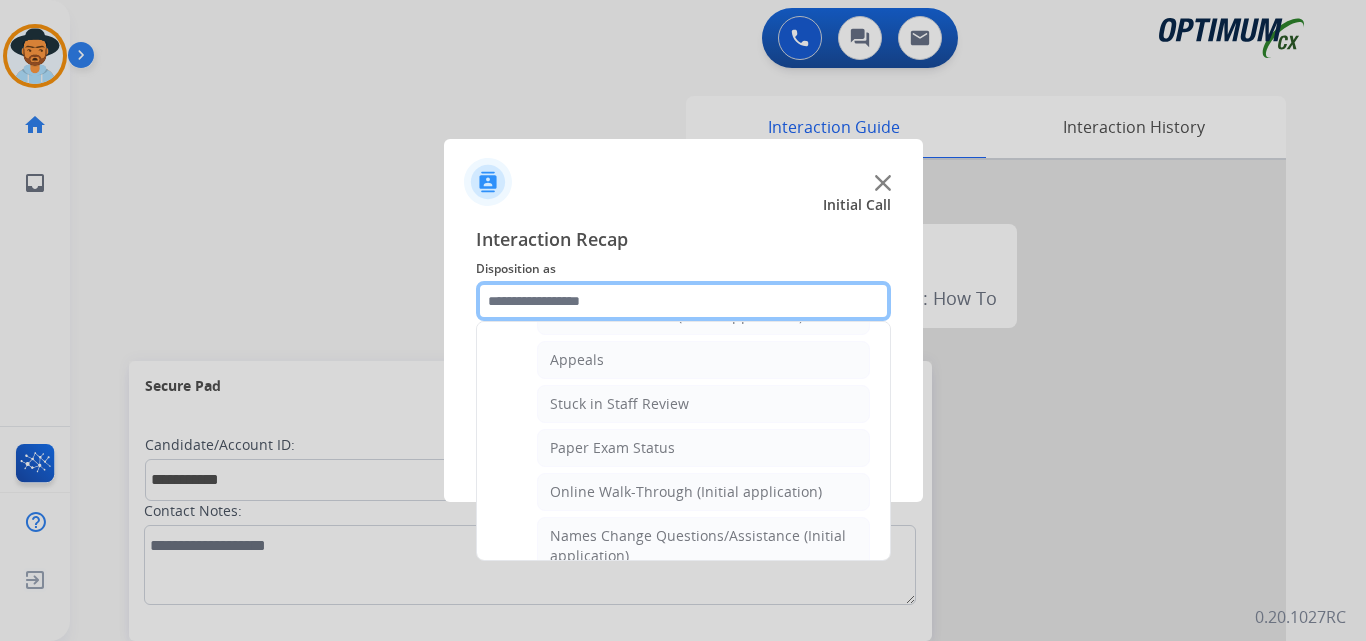 scroll, scrollTop: 136, scrollLeft: 0, axis: vertical 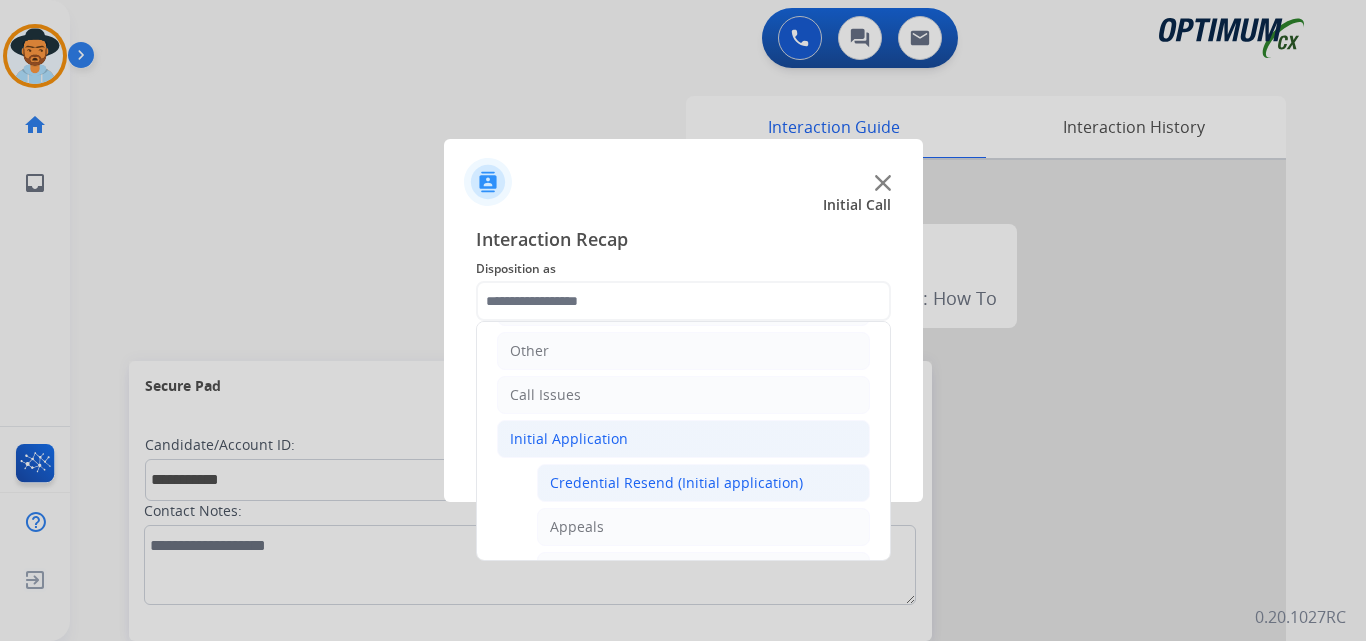 click on "Credential Resend (Initial application)" 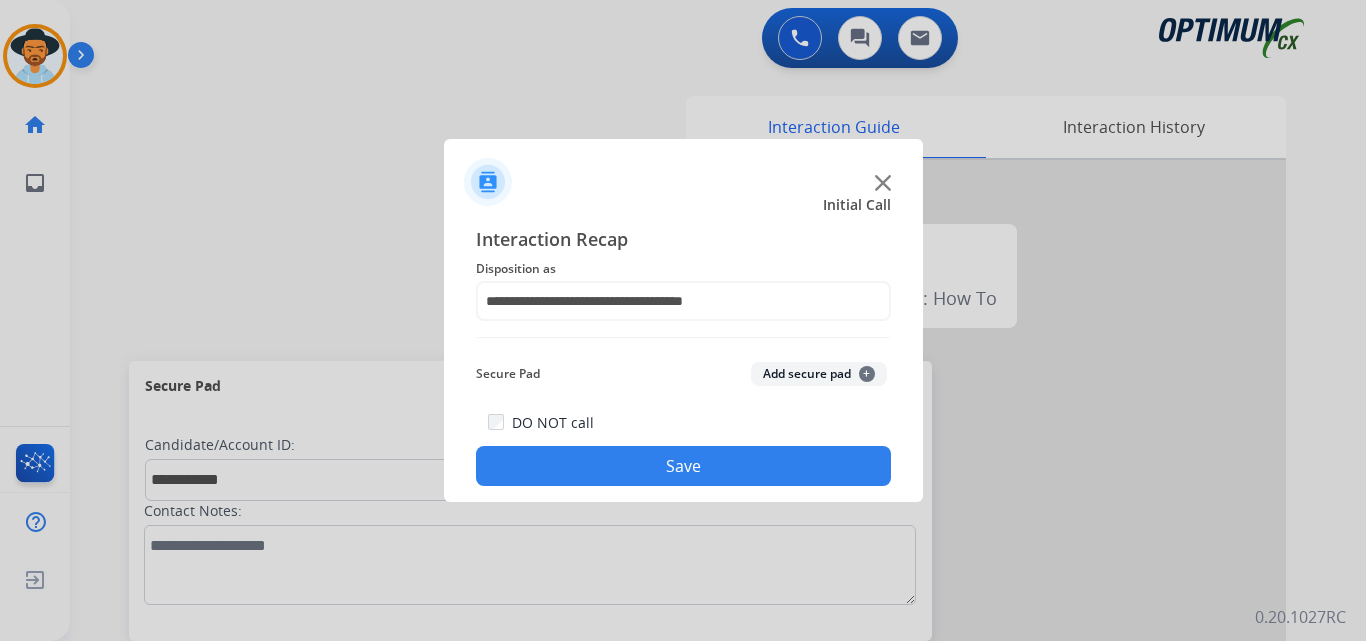 click on "Save" 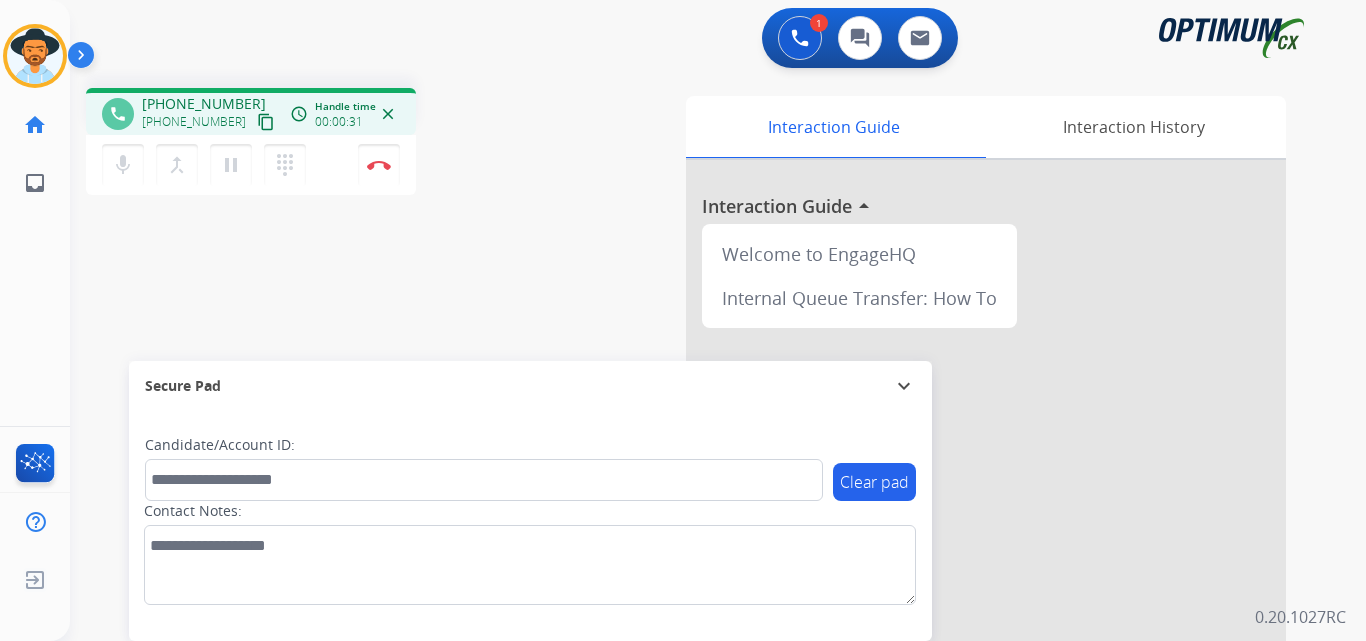 click on "+14059050393" at bounding box center (204, 104) 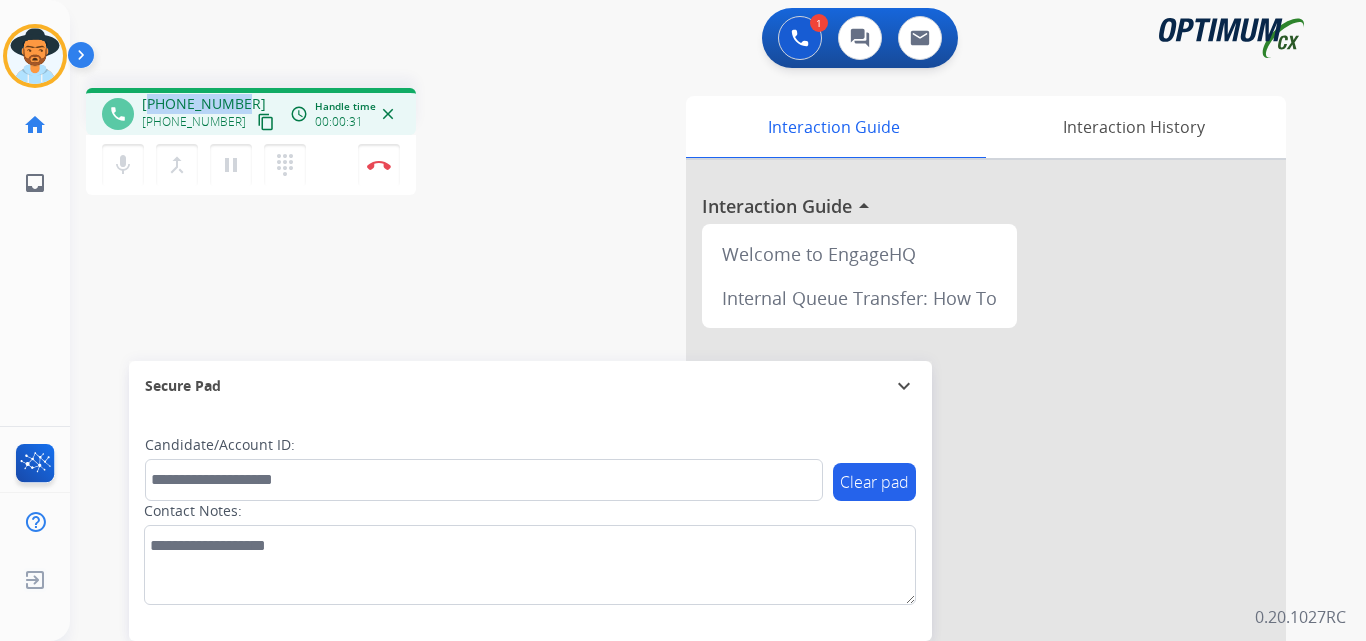 click on "+14059050393" at bounding box center (204, 104) 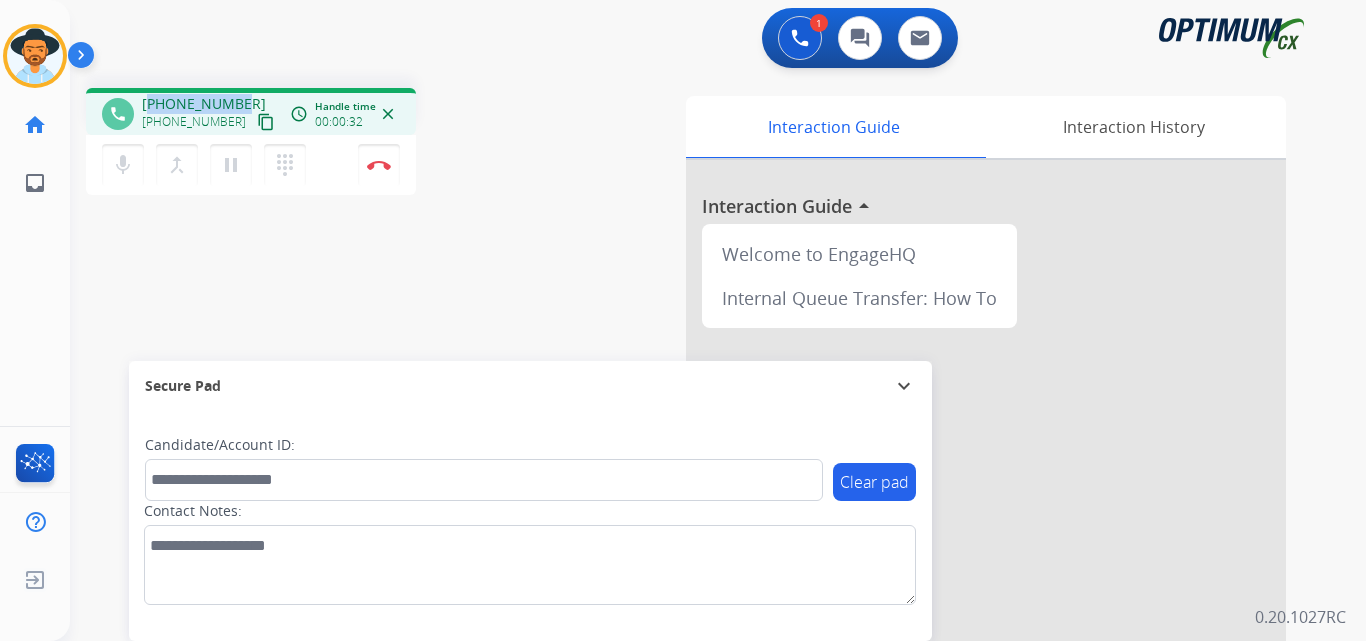 copy on "14059050393" 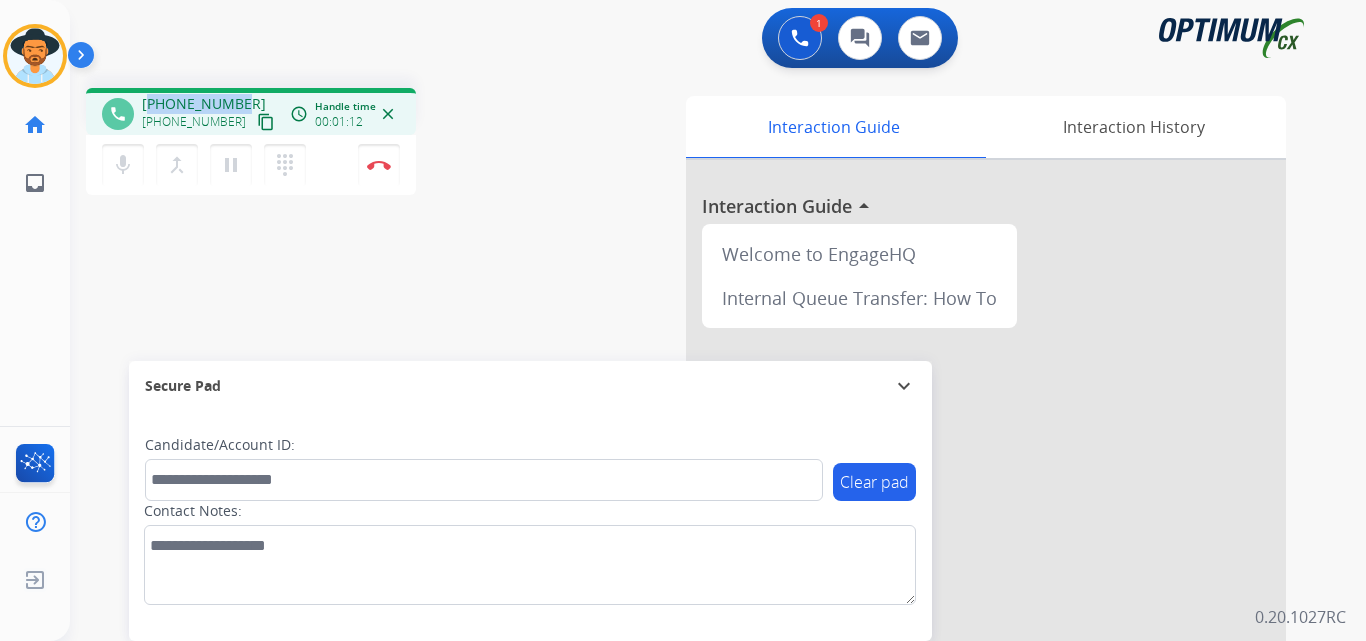 click on "+14059050393" at bounding box center [204, 104] 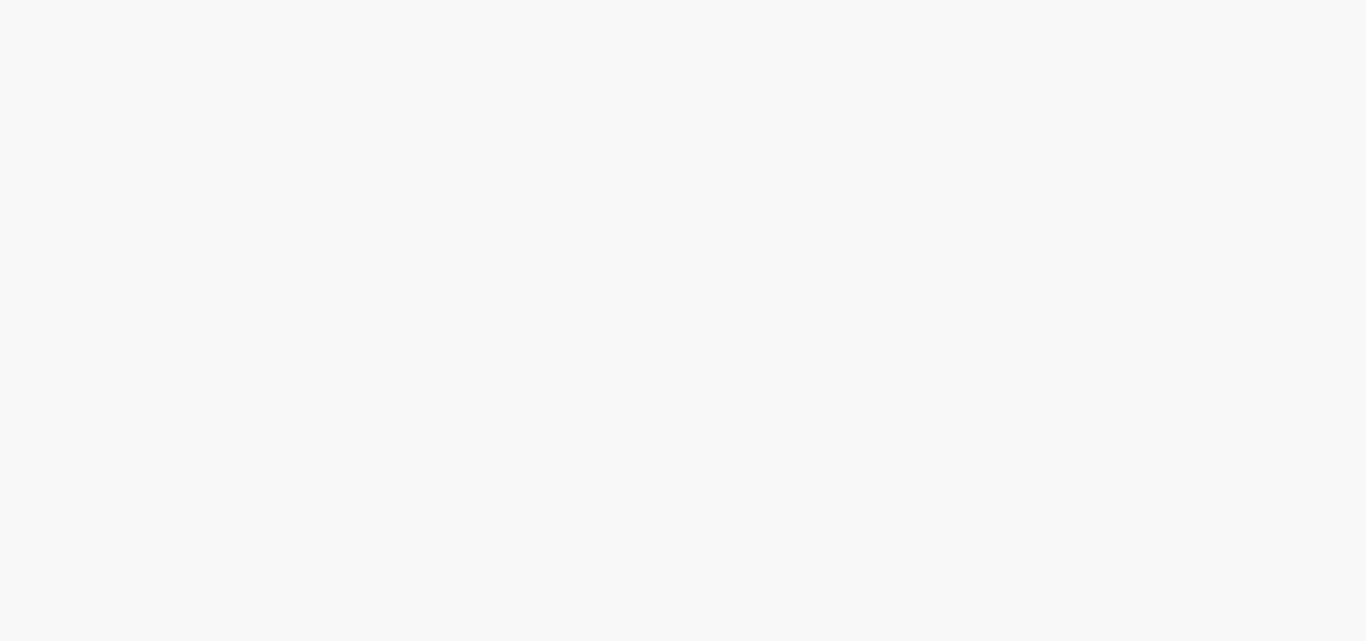 scroll, scrollTop: 0, scrollLeft: 0, axis: both 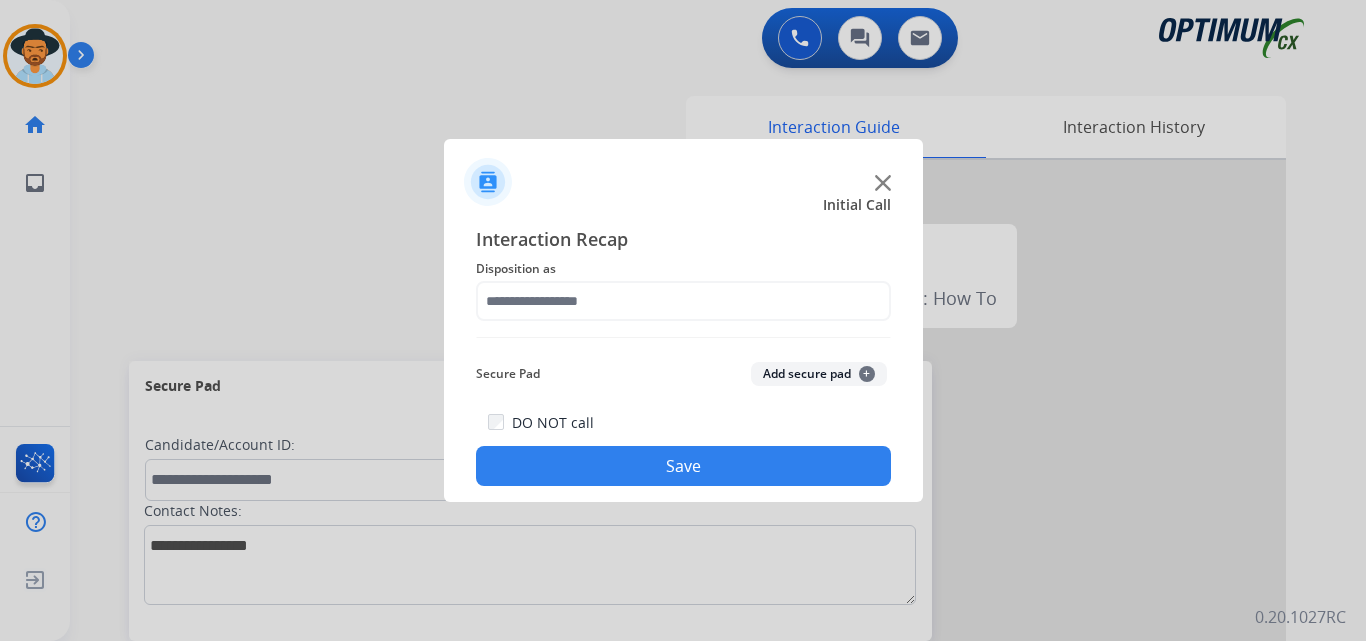 click 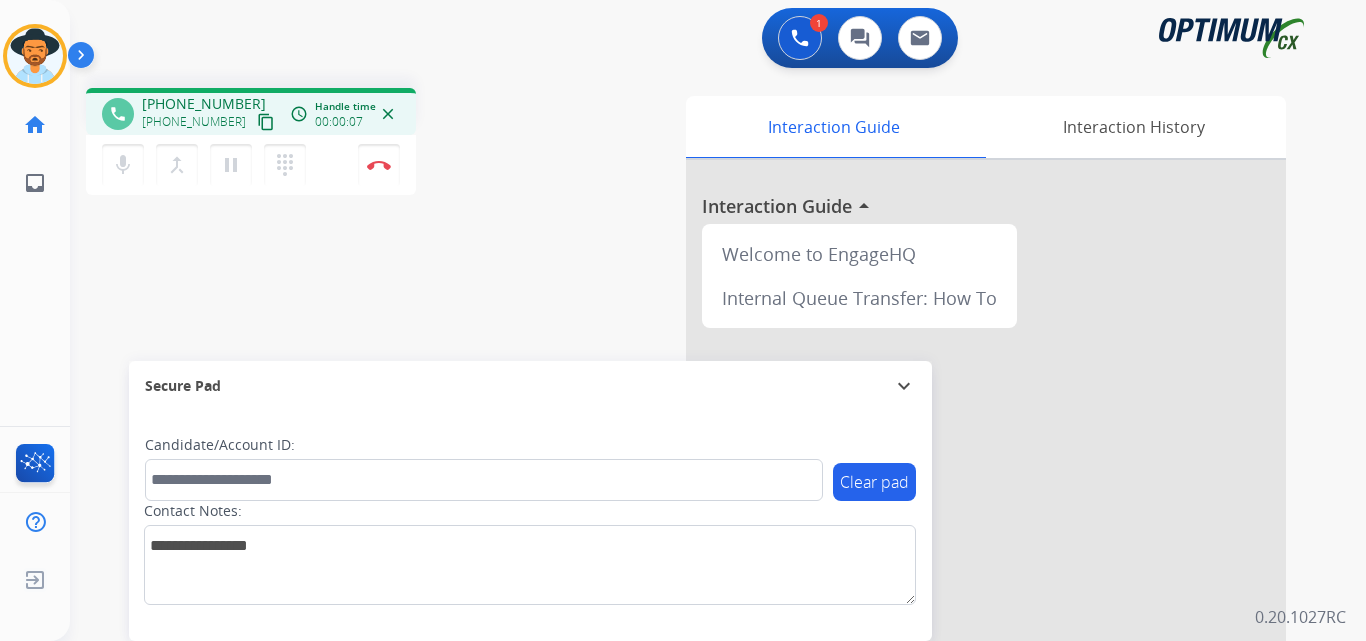 click on "[PHONE_NUMBER]" at bounding box center [204, 104] 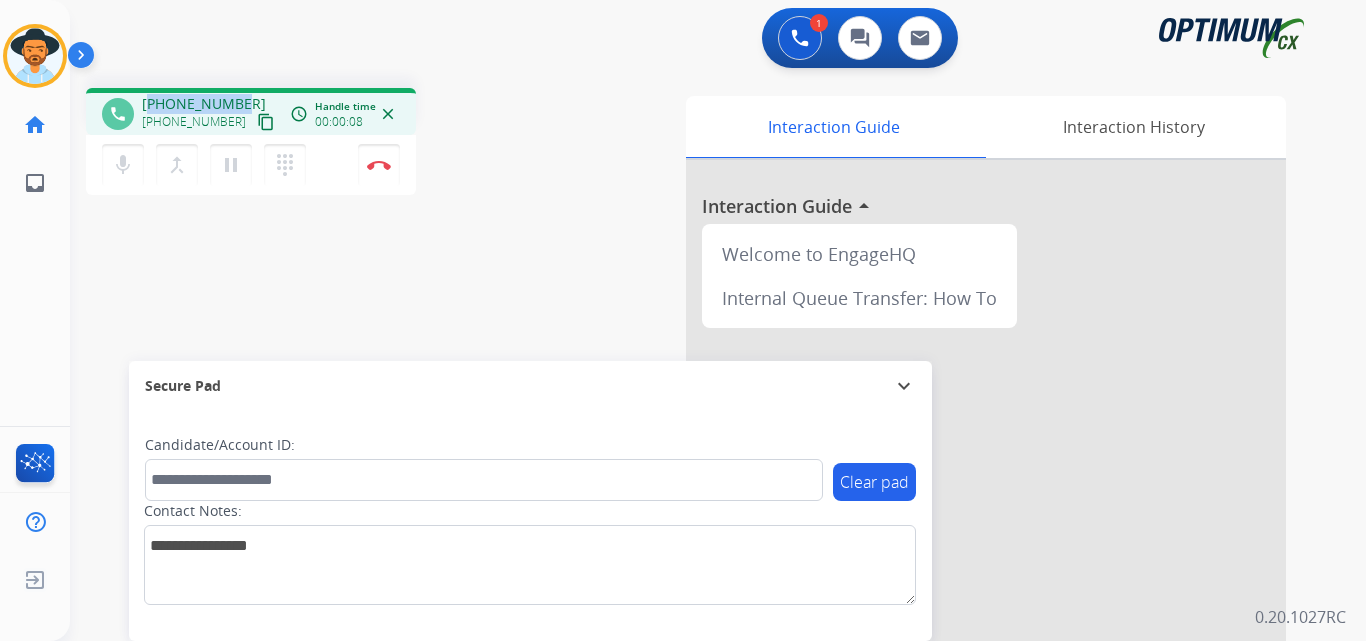 click on "[PHONE_NUMBER]" at bounding box center (204, 104) 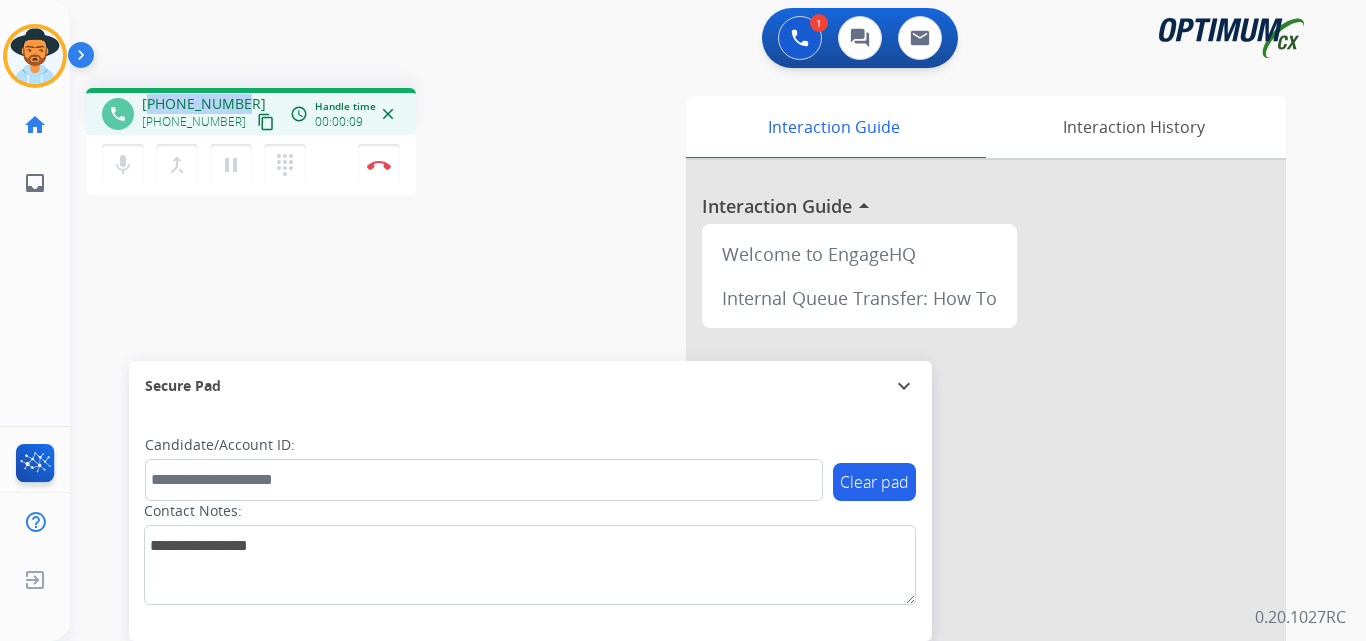 copy on "13023990286" 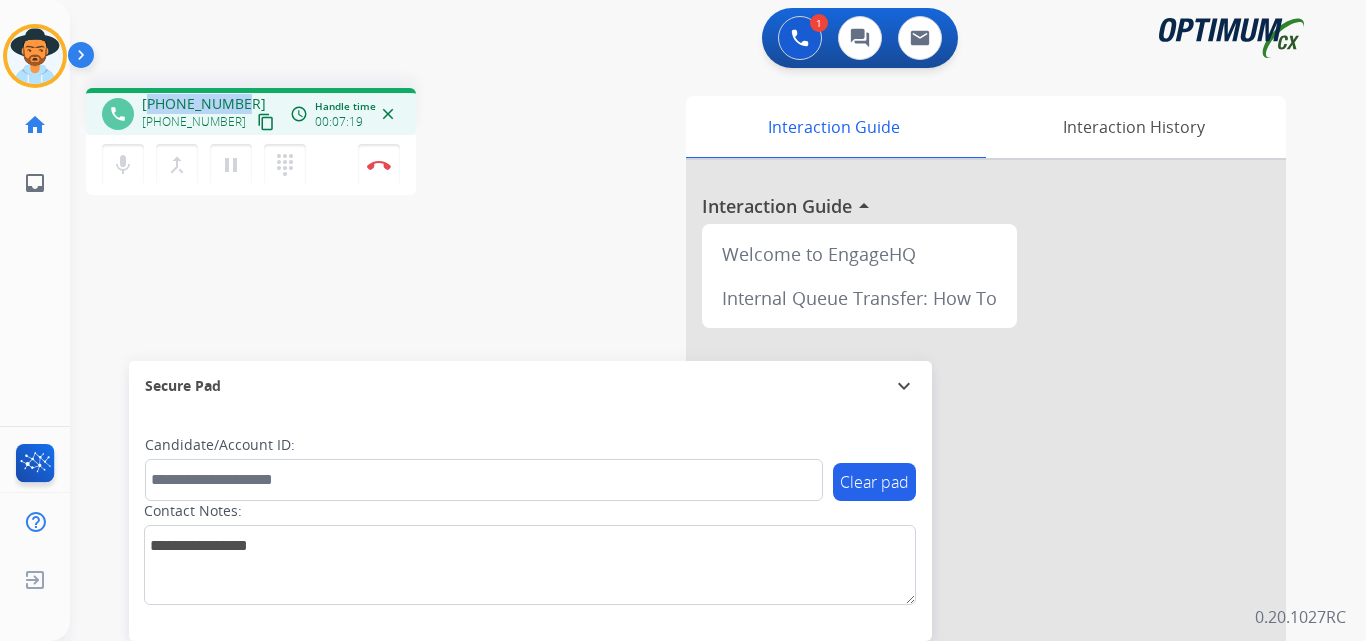 click on "[PHONE_NUMBER]" at bounding box center (204, 104) 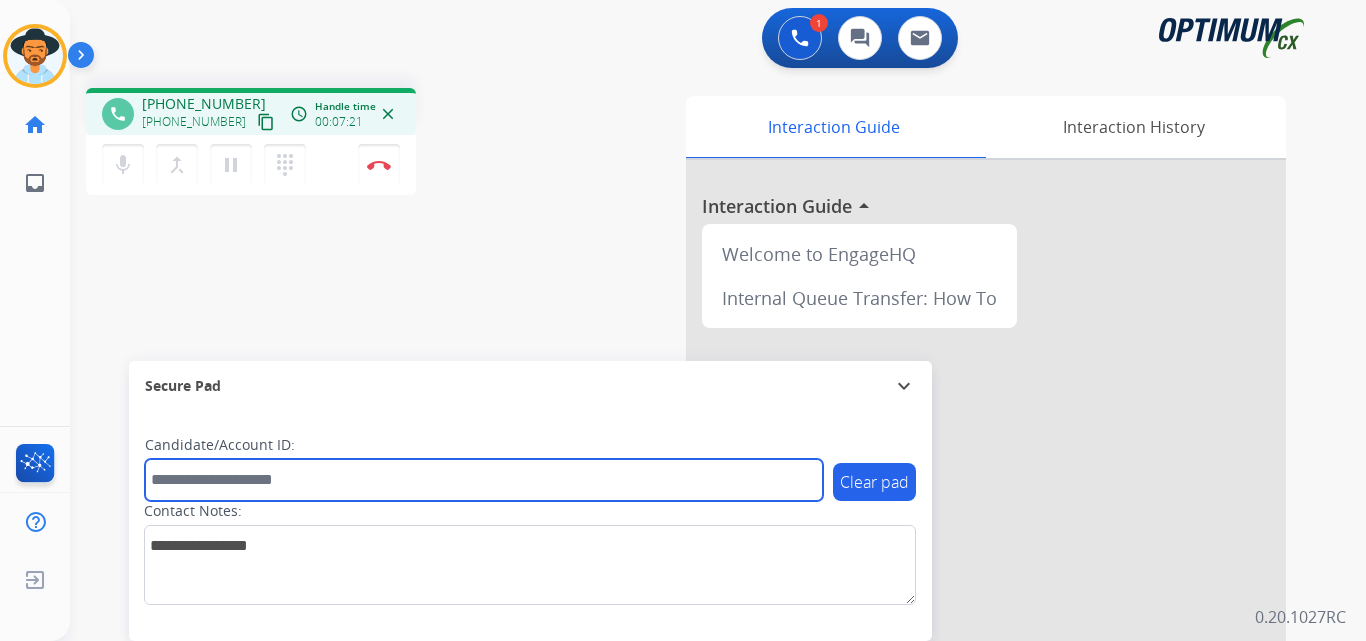 click at bounding box center [484, 480] 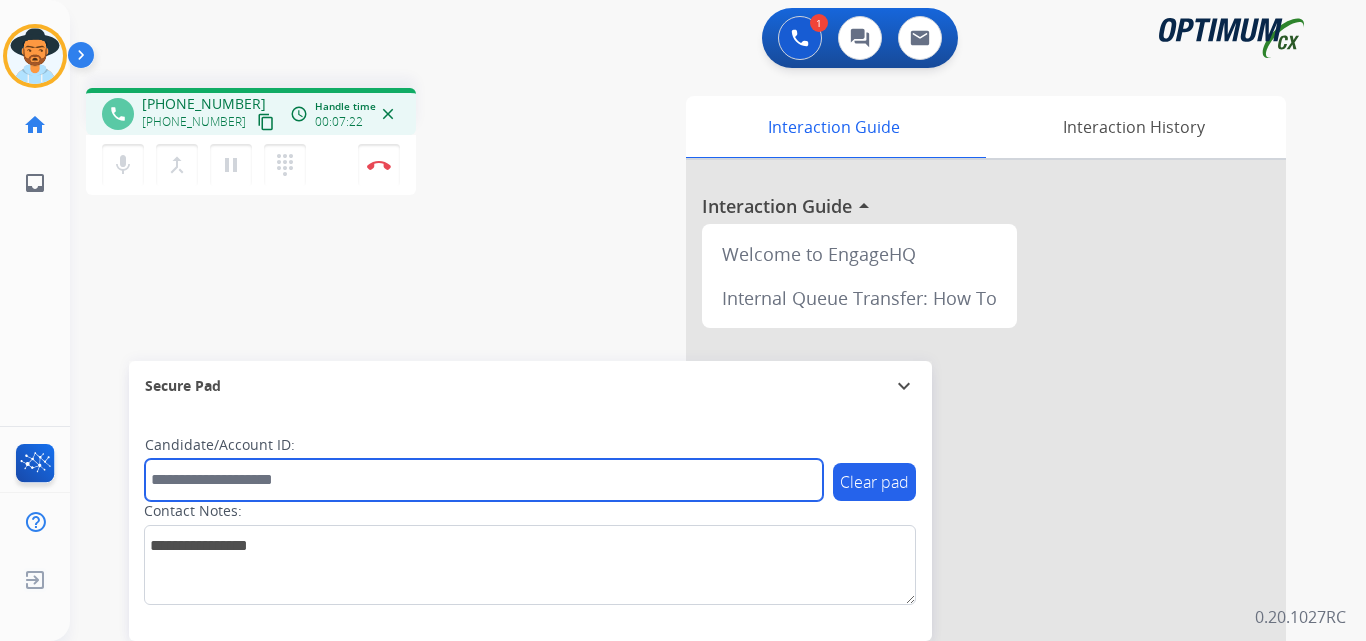 paste on "**********" 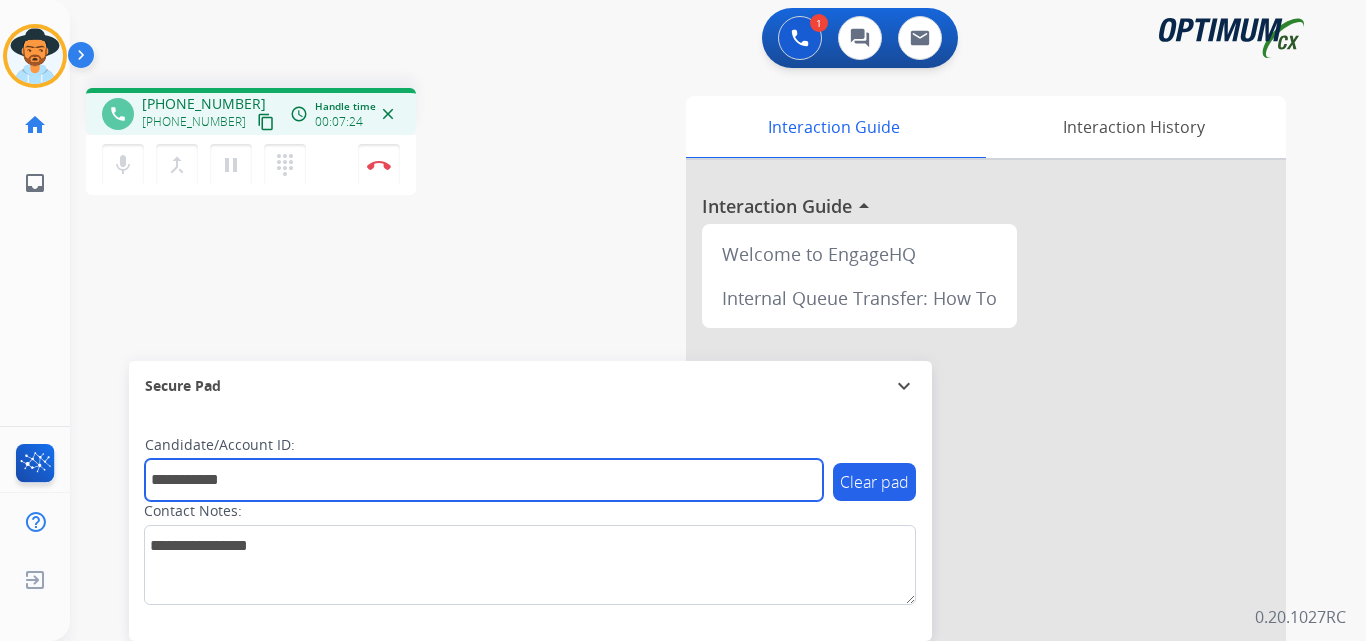 click on "**********" at bounding box center [484, 480] 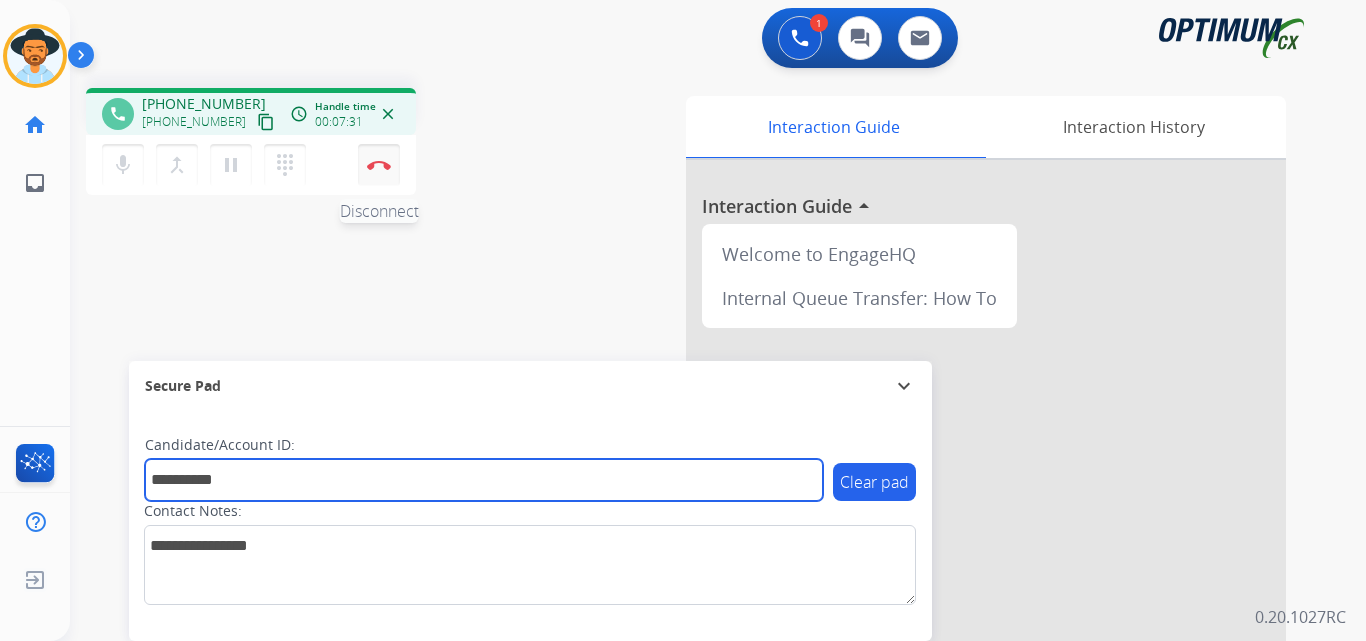 type on "**********" 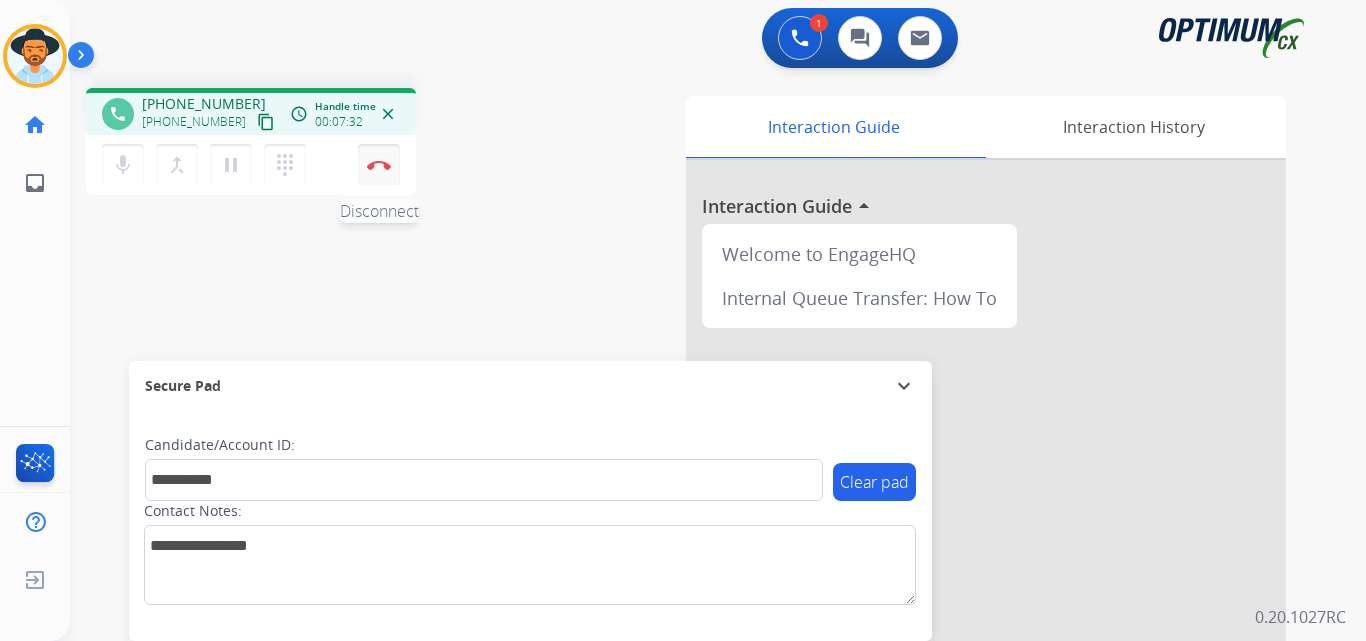 click at bounding box center (379, 165) 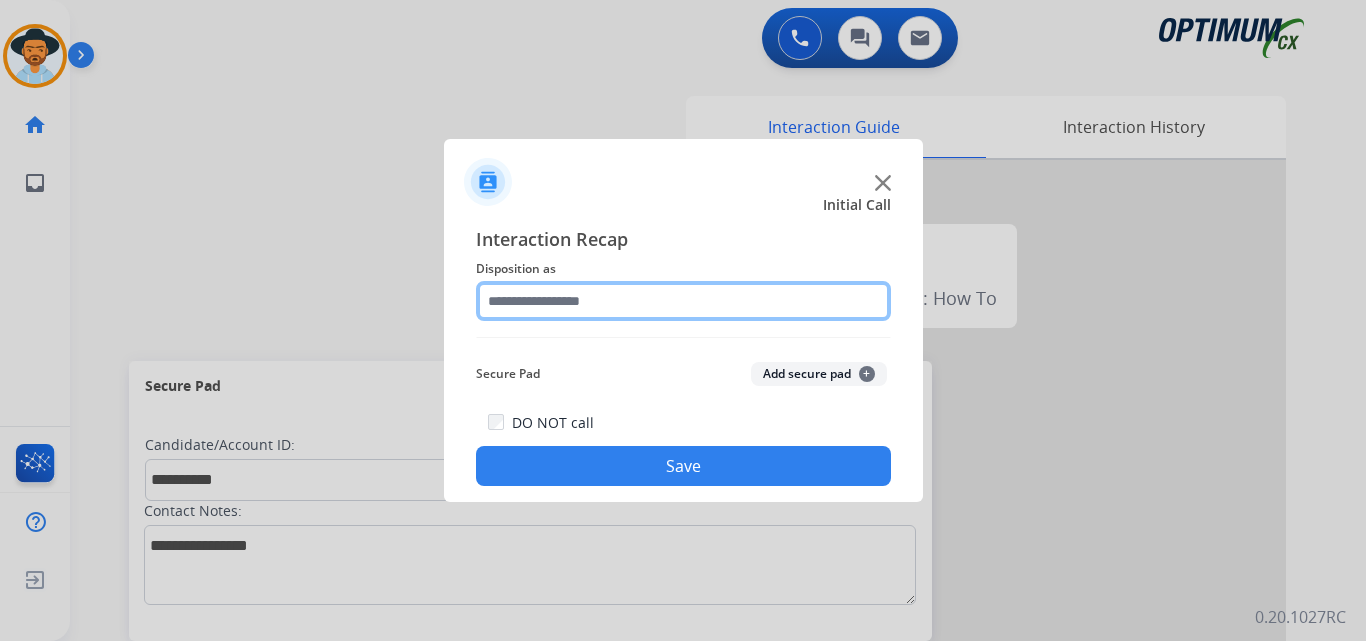 click 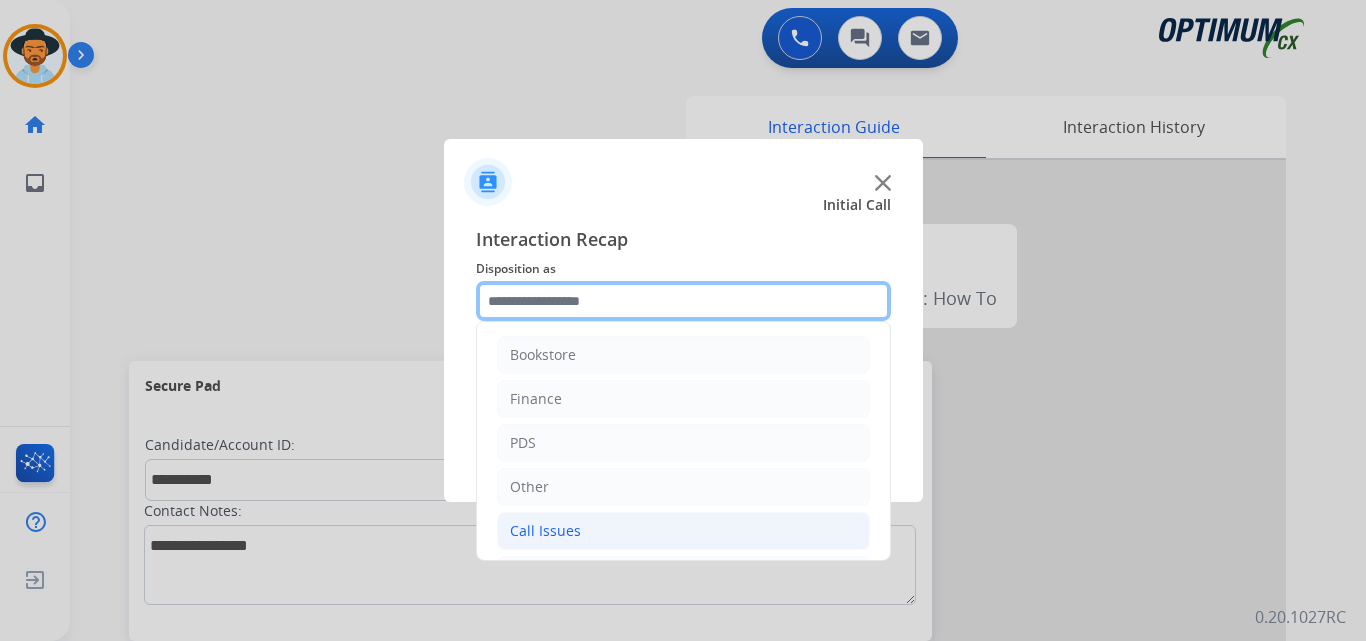 scroll, scrollTop: 136, scrollLeft: 0, axis: vertical 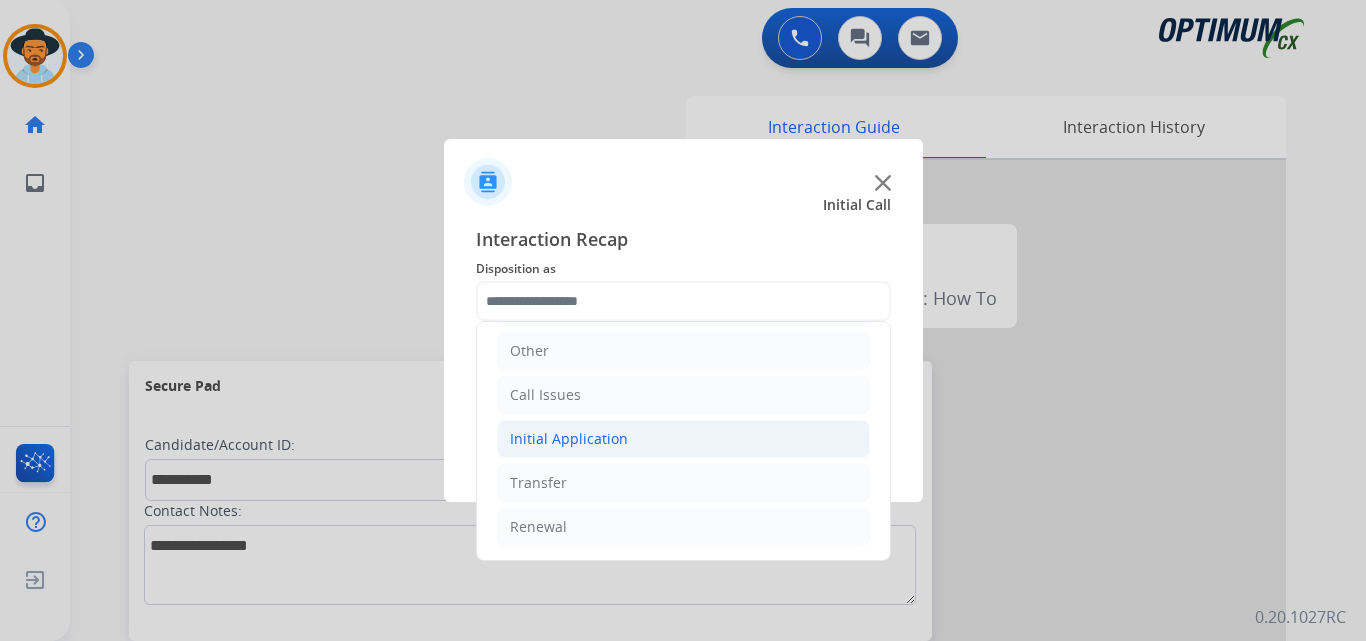 click on "Initial Application" 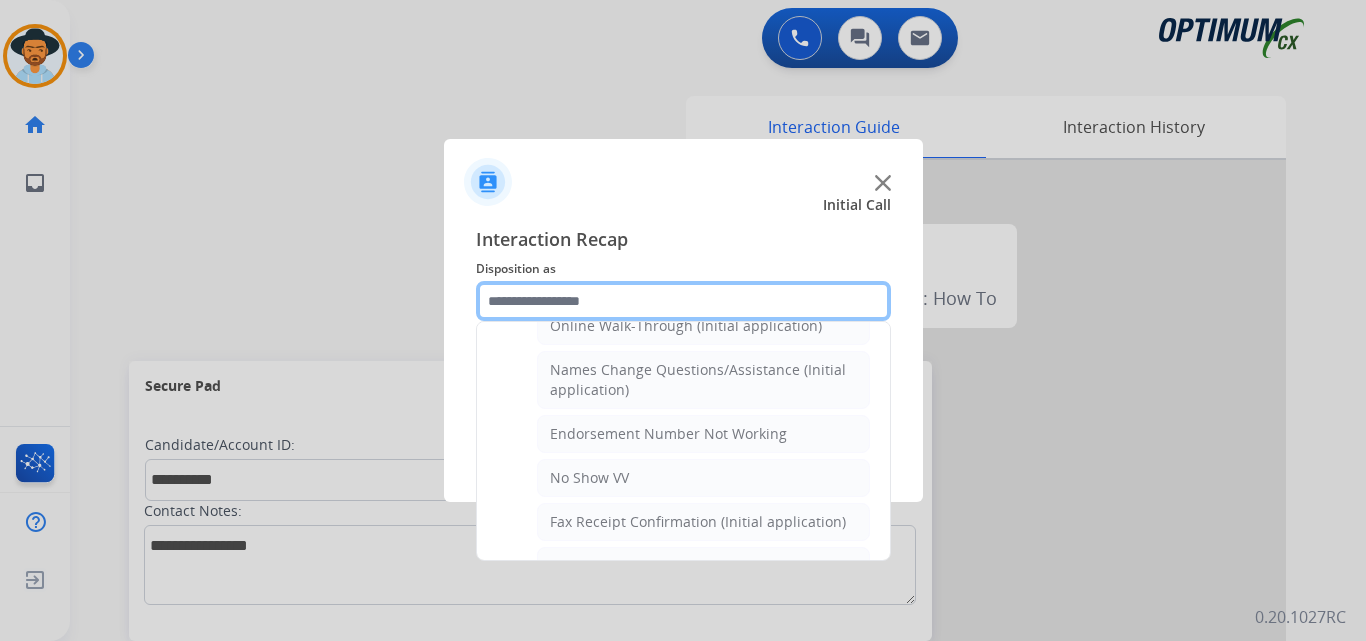 scroll, scrollTop: 136, scrollLeft: 0, axis: vertical 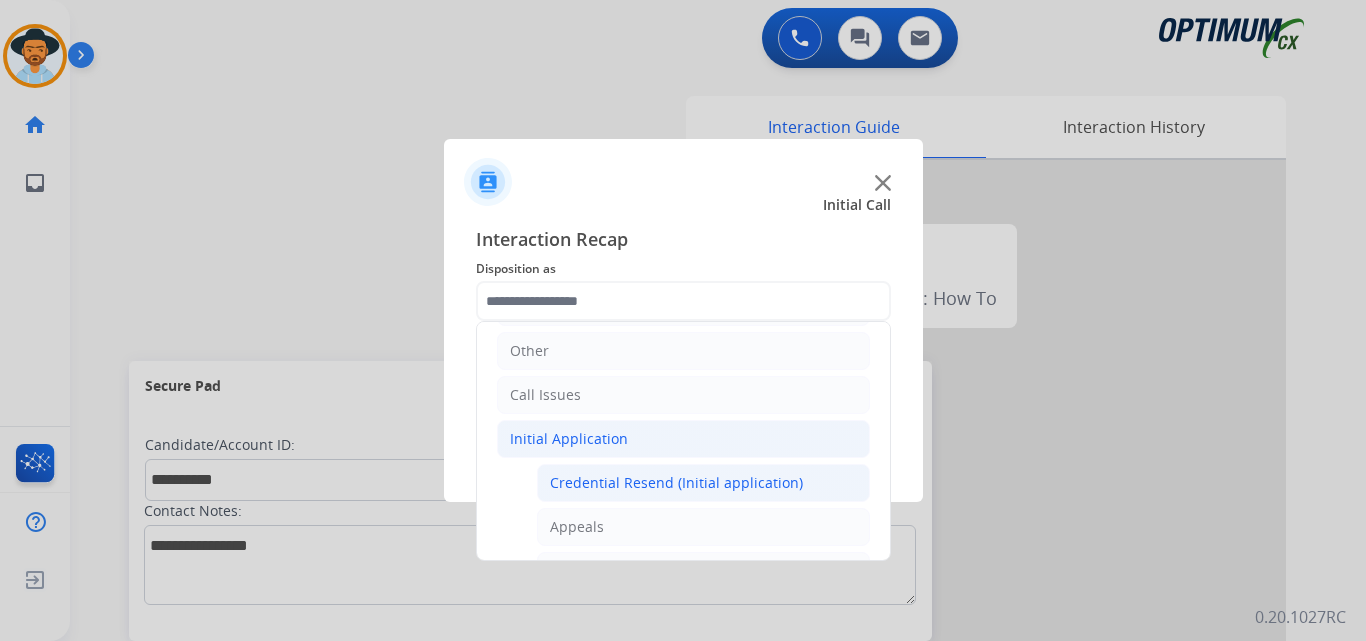 click on "Credential Resend (Initial application)" 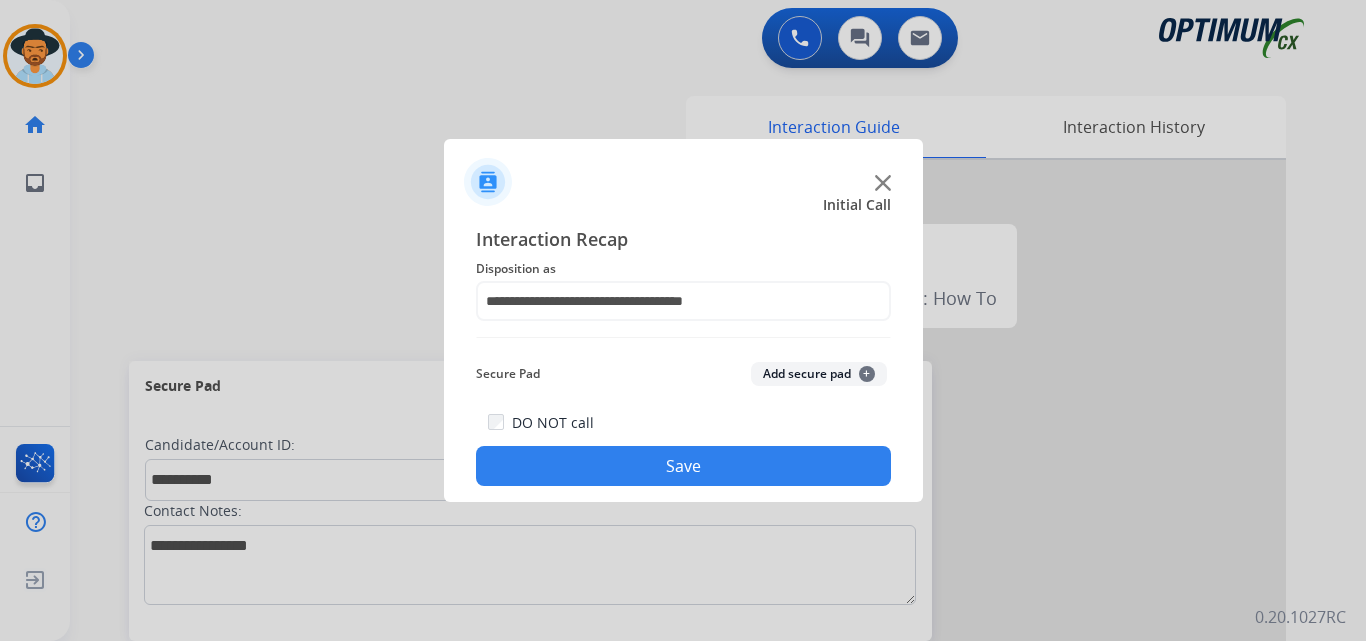 click on "Save" 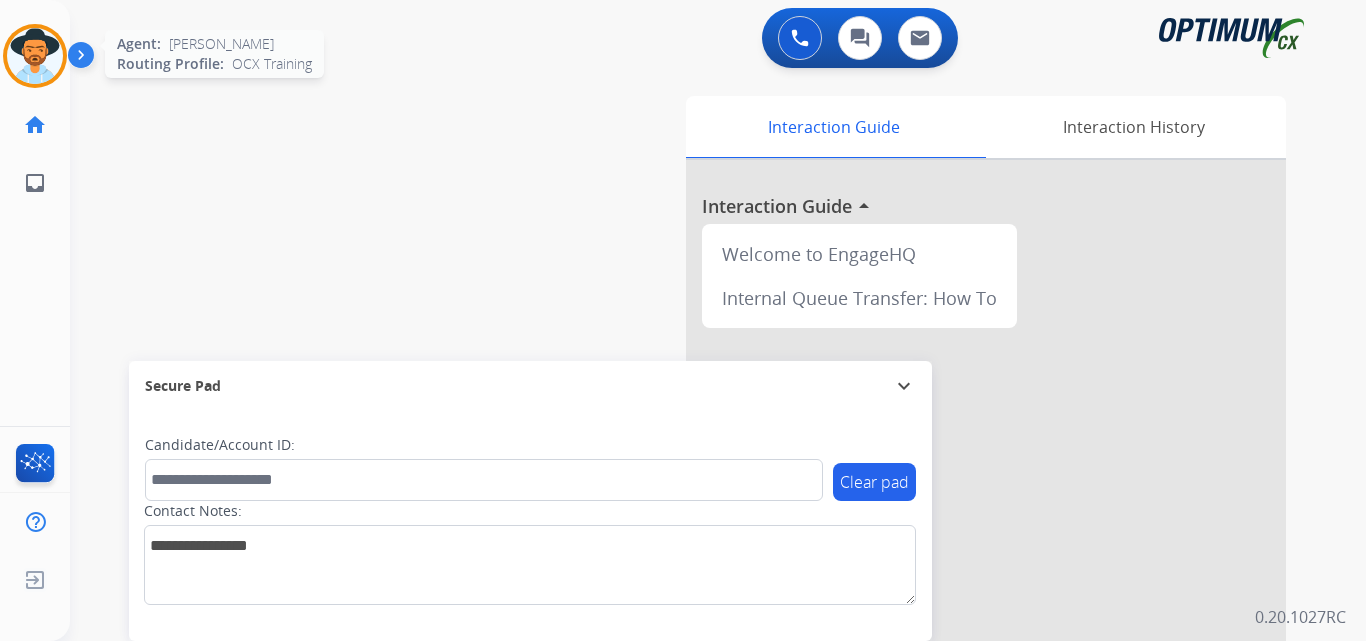 click at bounding box center [35, 56] 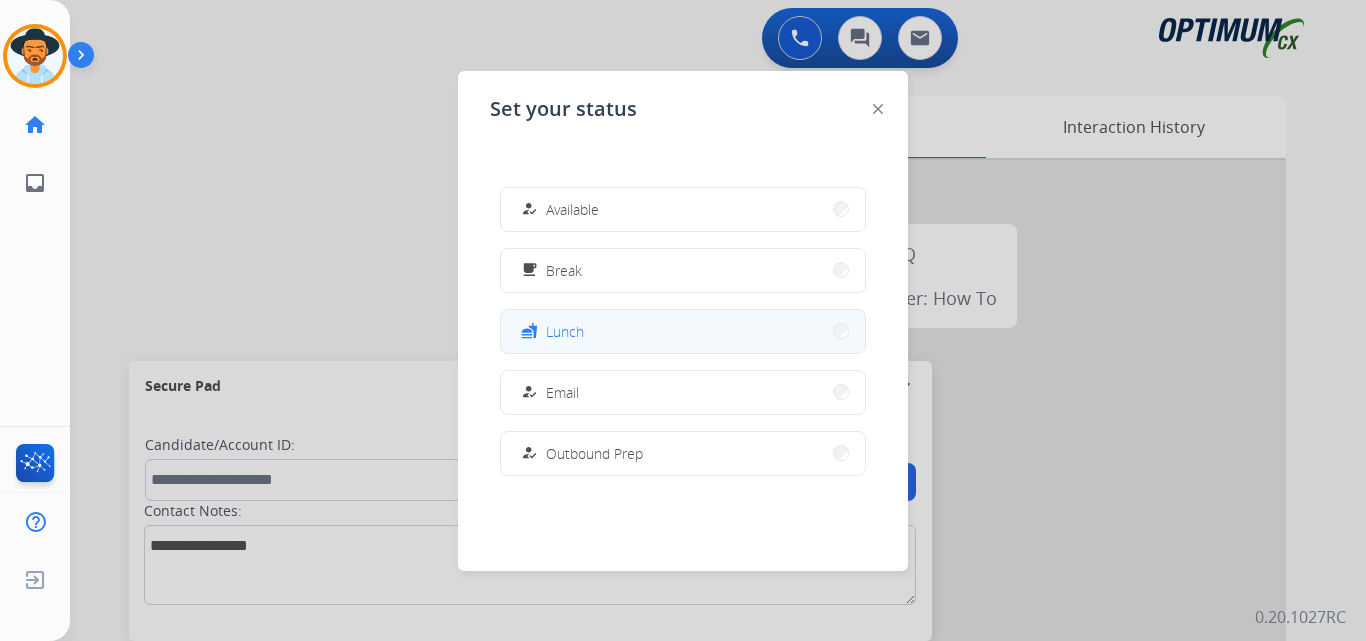 click on "fastfood Lunch" at bounding box center [683, 331] 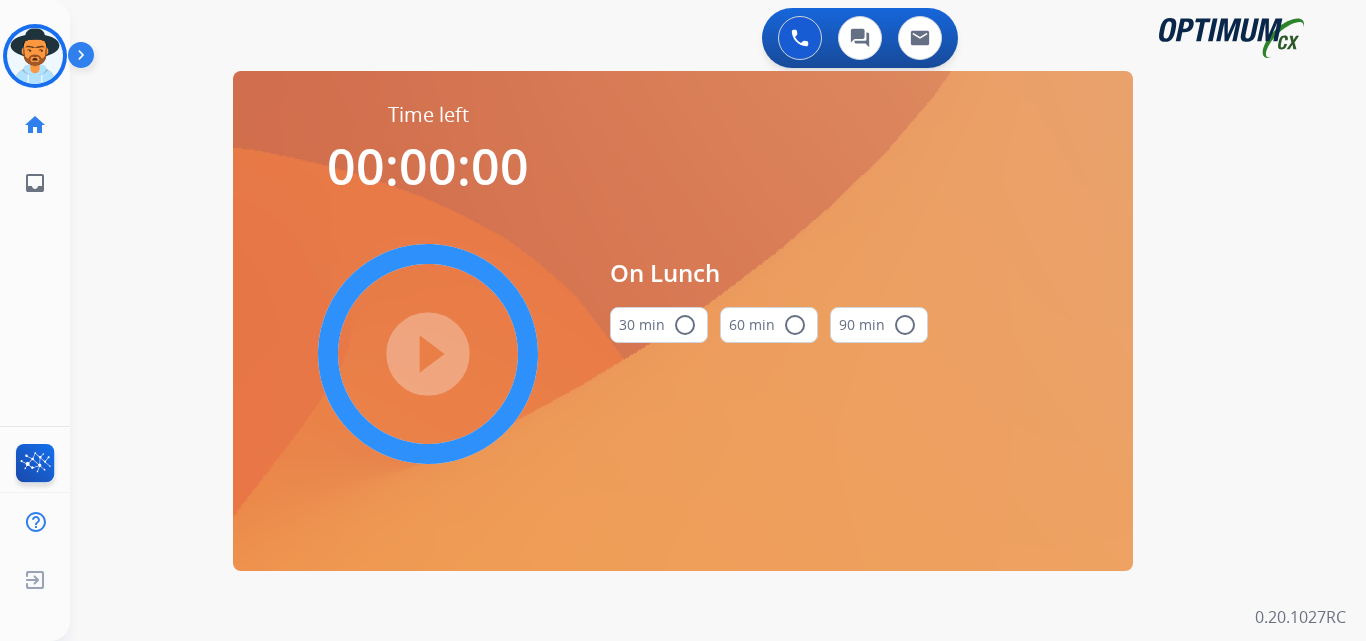 click on "play_circle_filled" at bounding box center [428, 354] 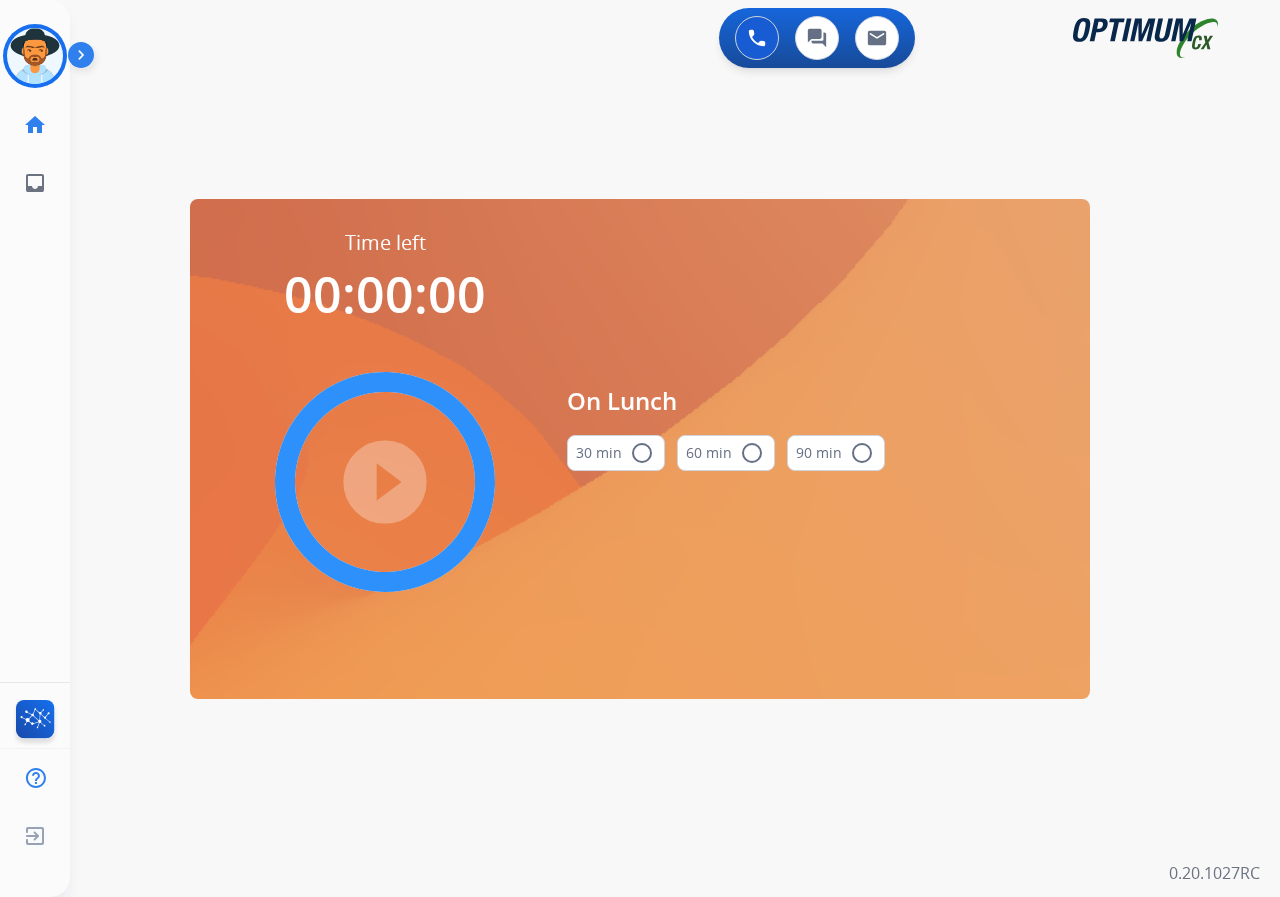 click on "radio_button_unchecked" at bounding box center (642, 453) 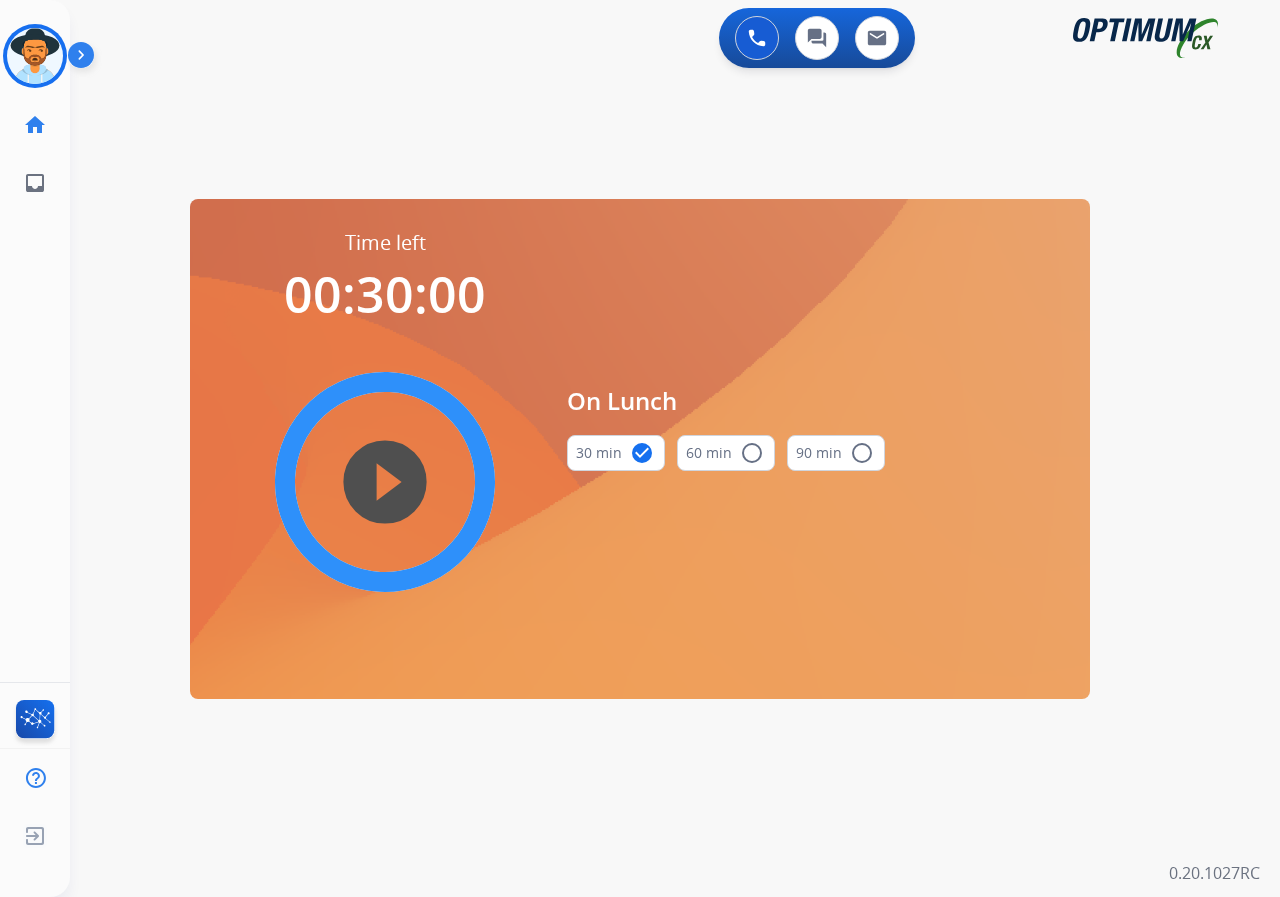 click on "play_circle_filled" at bounding box center (385, 482) 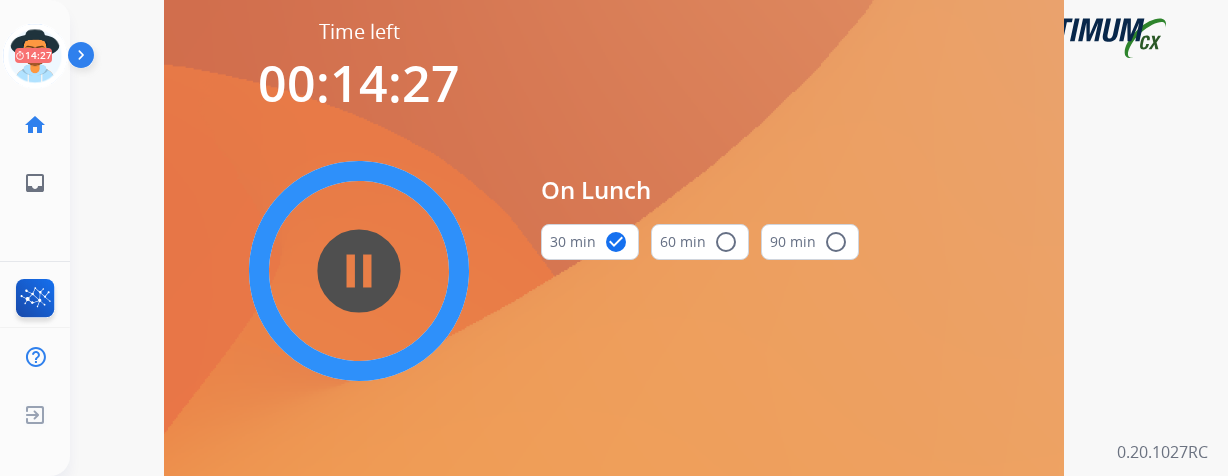 drag, startPoint x: 1118, startPoint y: 283, endPoint x: 1054, endPoint y: 273, distance: 64.77654 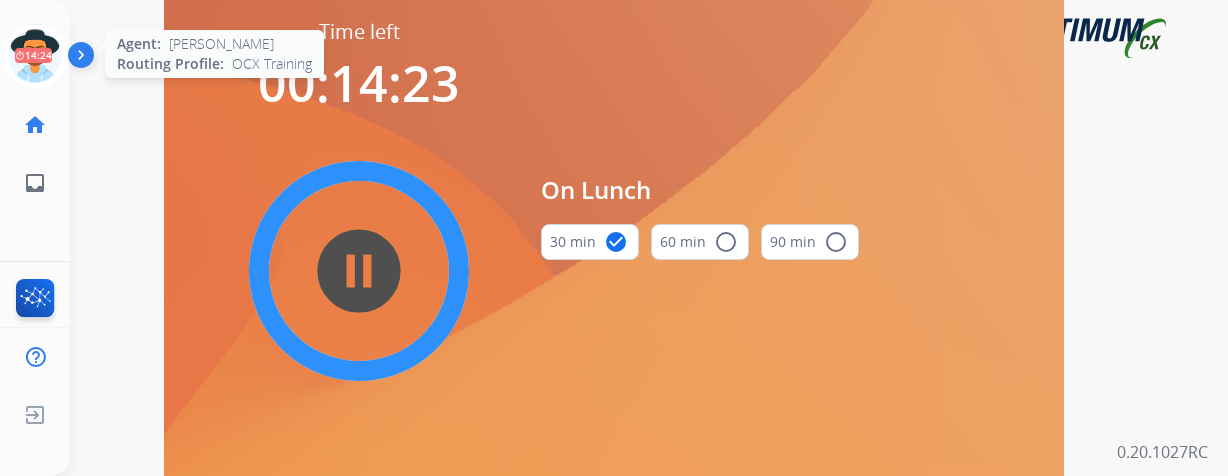 click 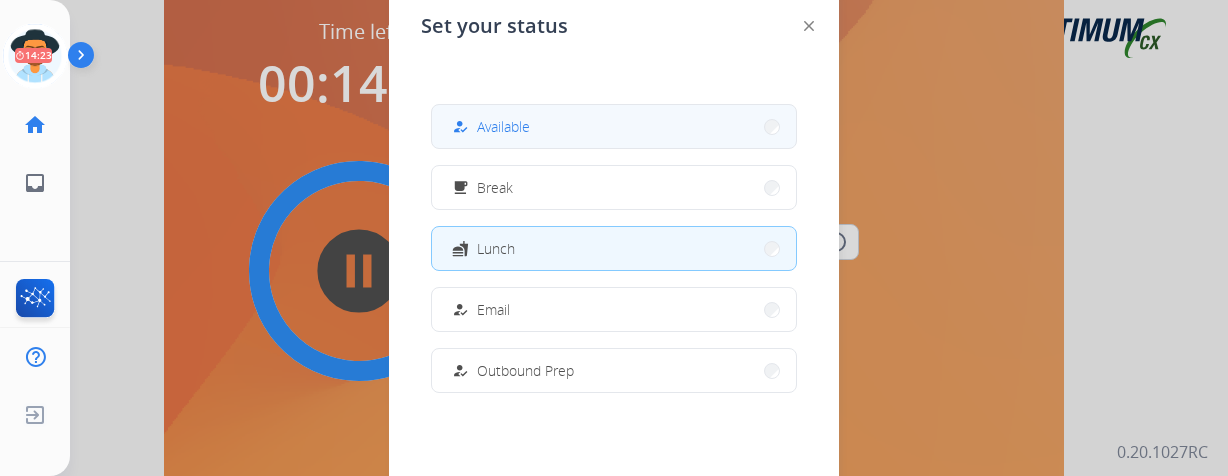 click on "Available" at bounding box center [503, 126] 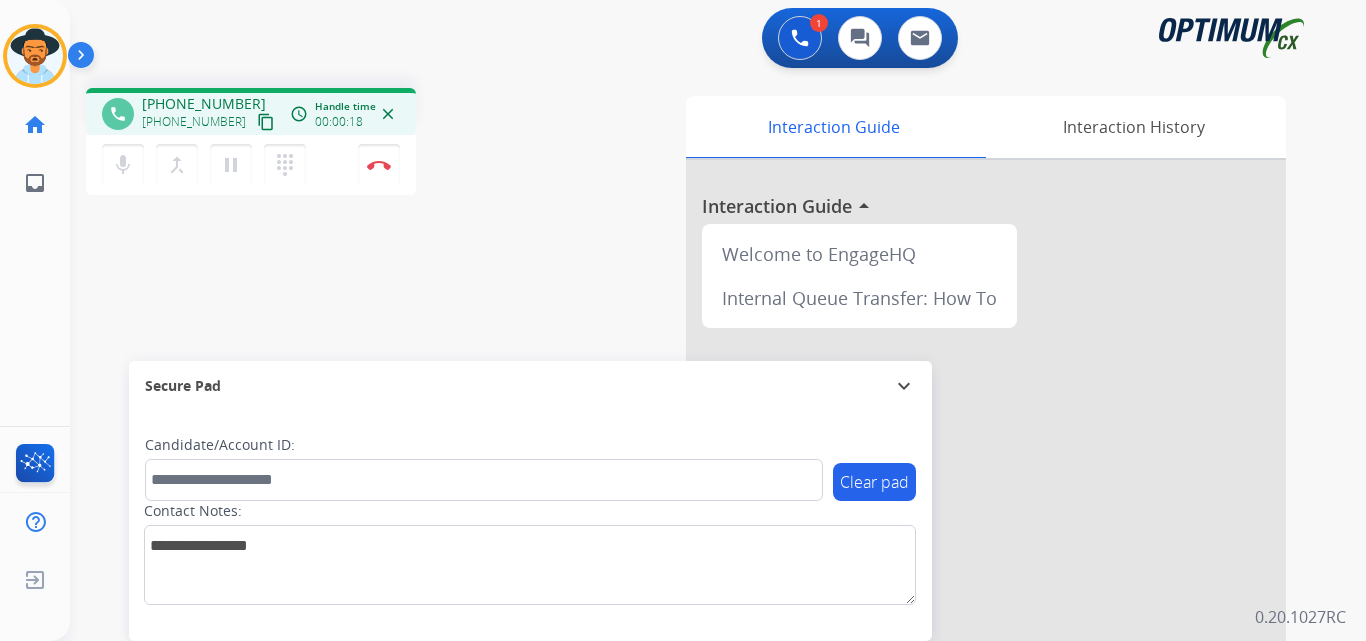 click on "+18035522326" at bounding box center [204, 104] 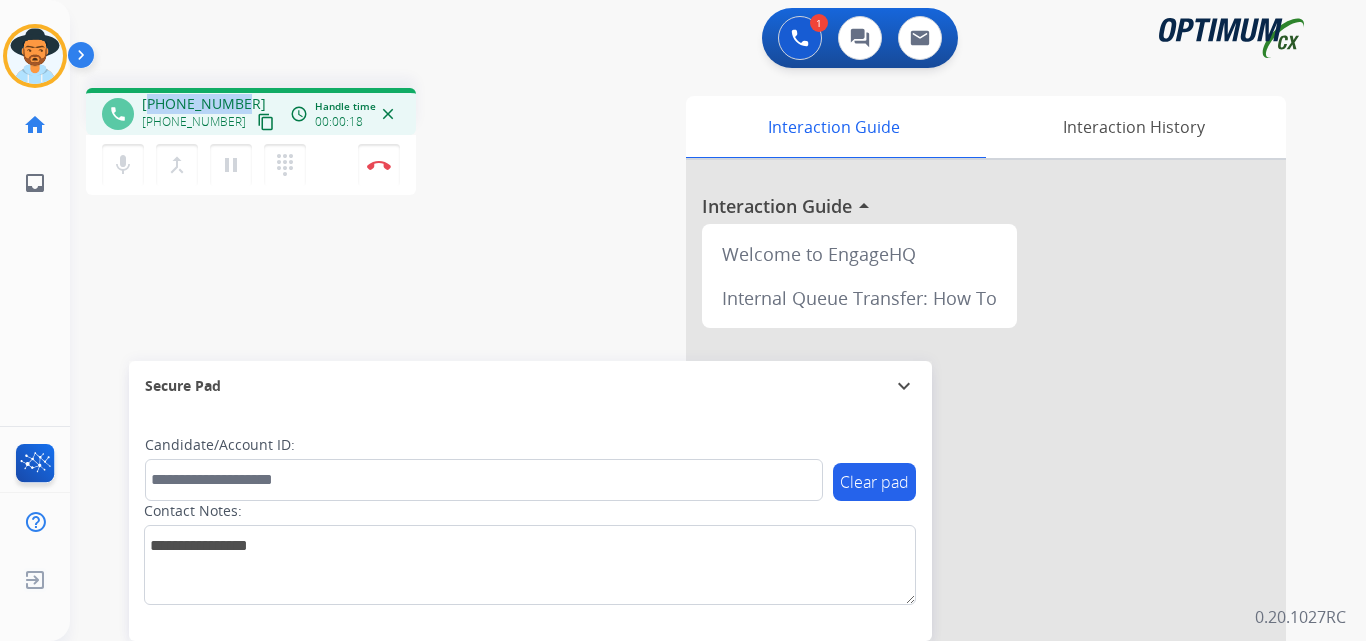 click on "+18035522326" at bounding box center [204, 104] 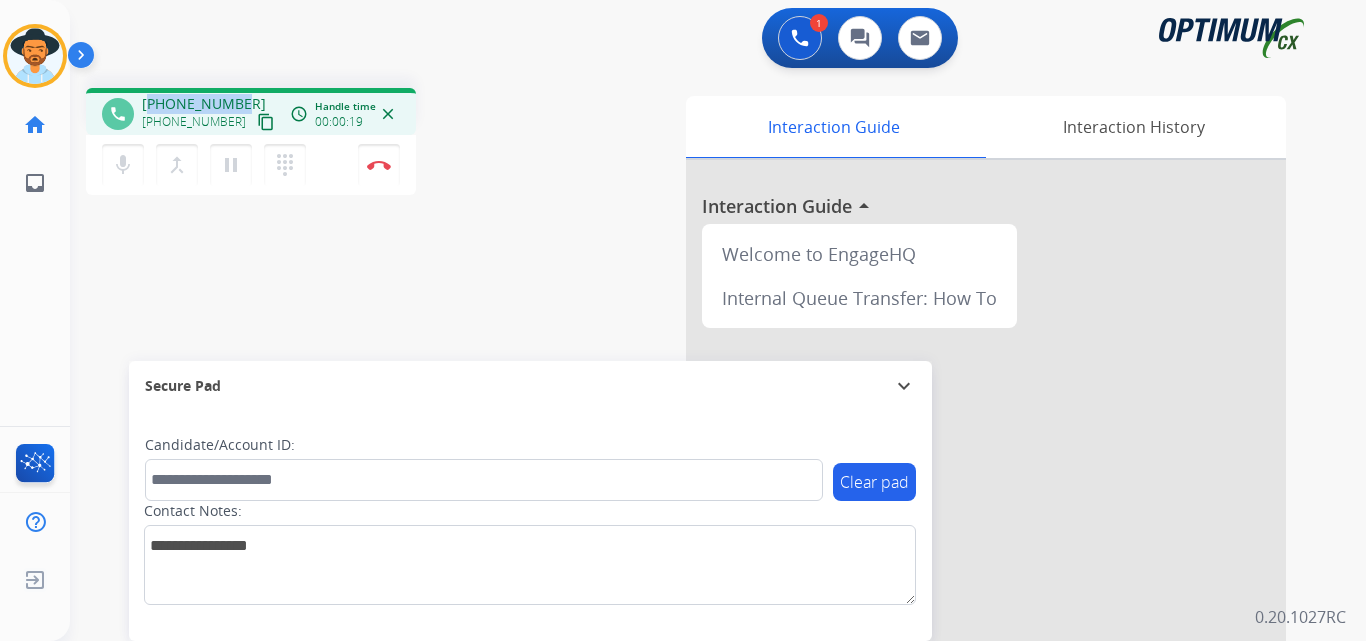 copy on "18035522326" 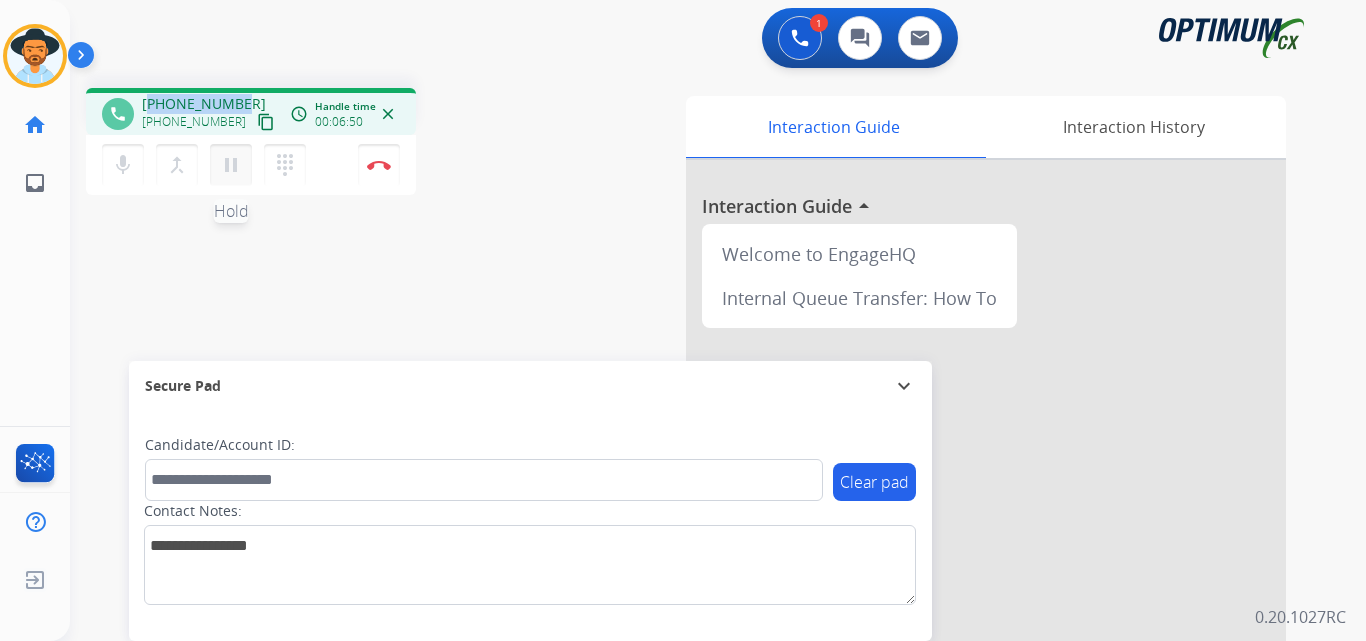 click on "pause" at bounding box center [231, 165] 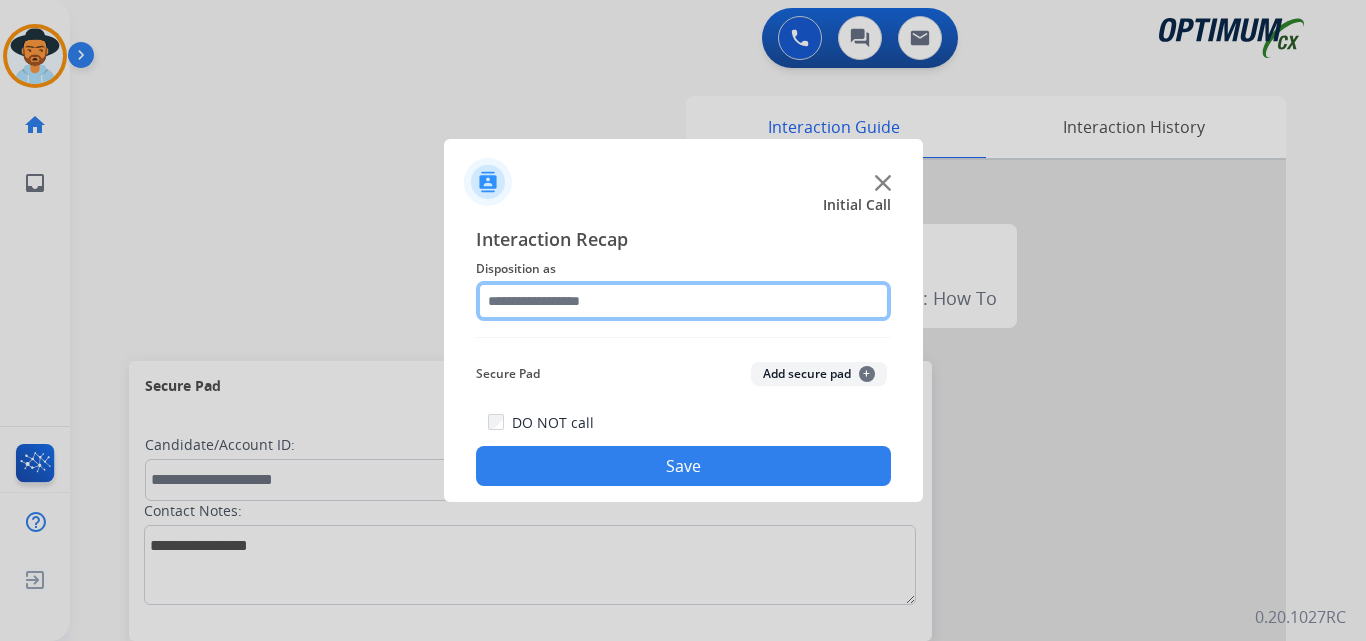 click 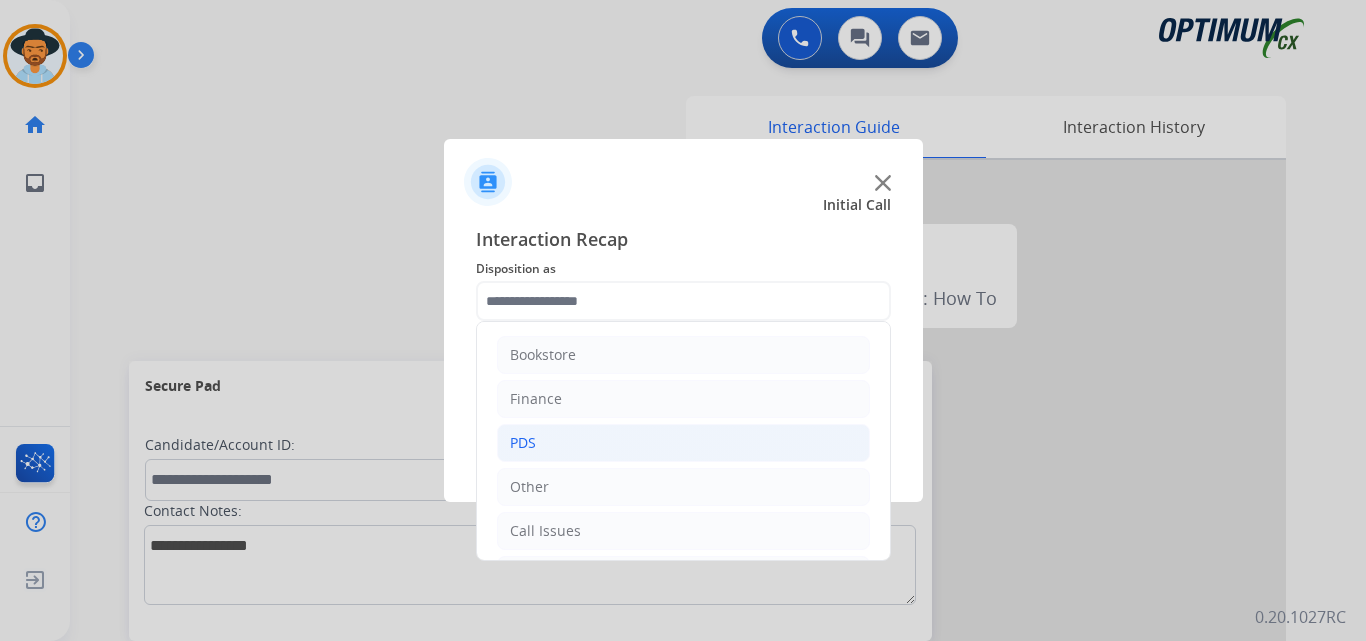 click on "PDS" 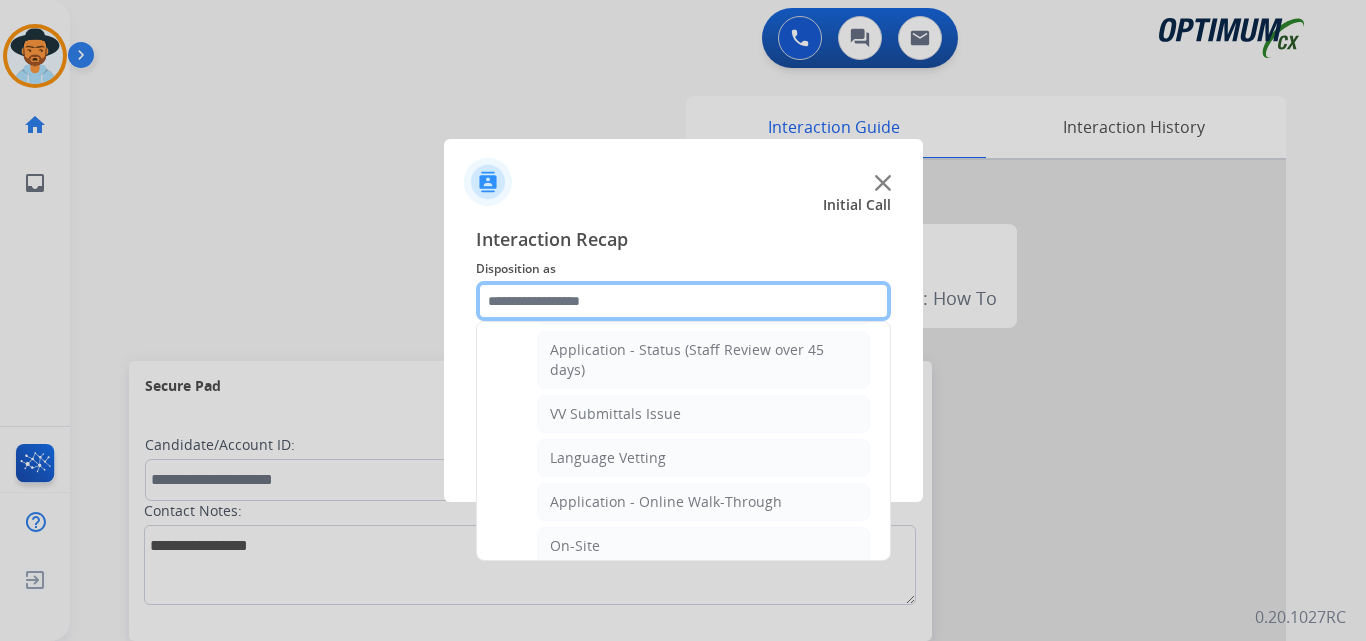 scroll, scrollTop: 667, scrollLeft: 0, axis: vertical 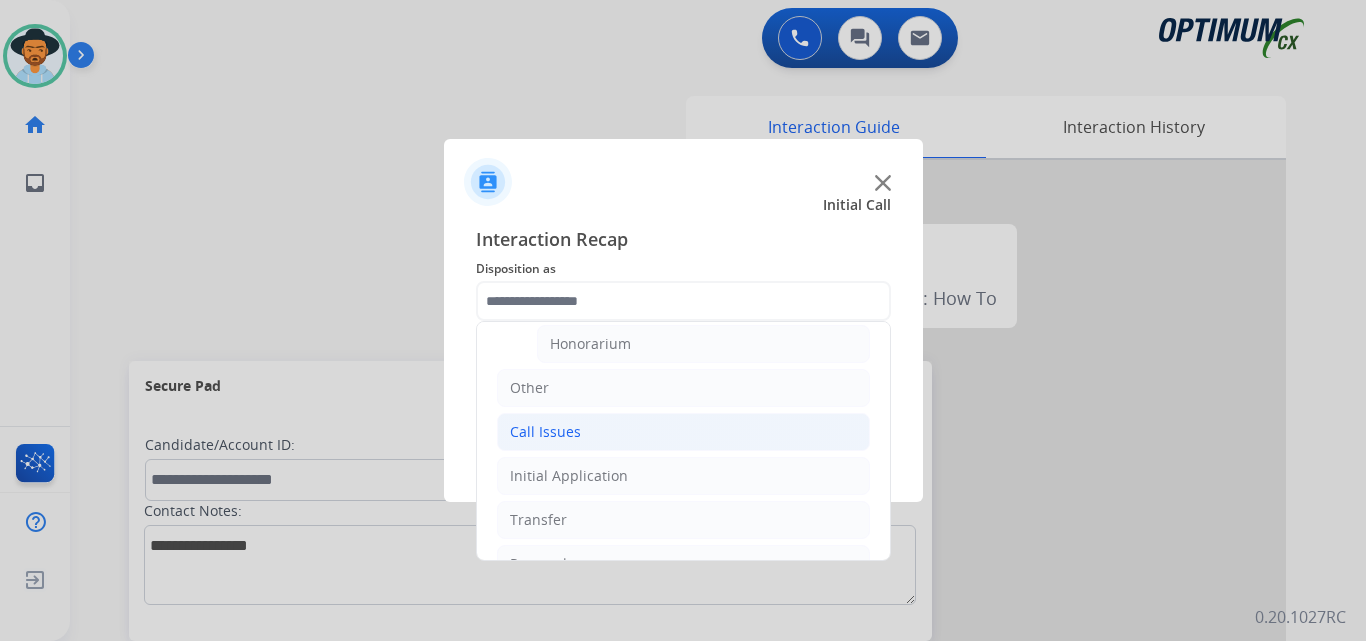 click on "Other" 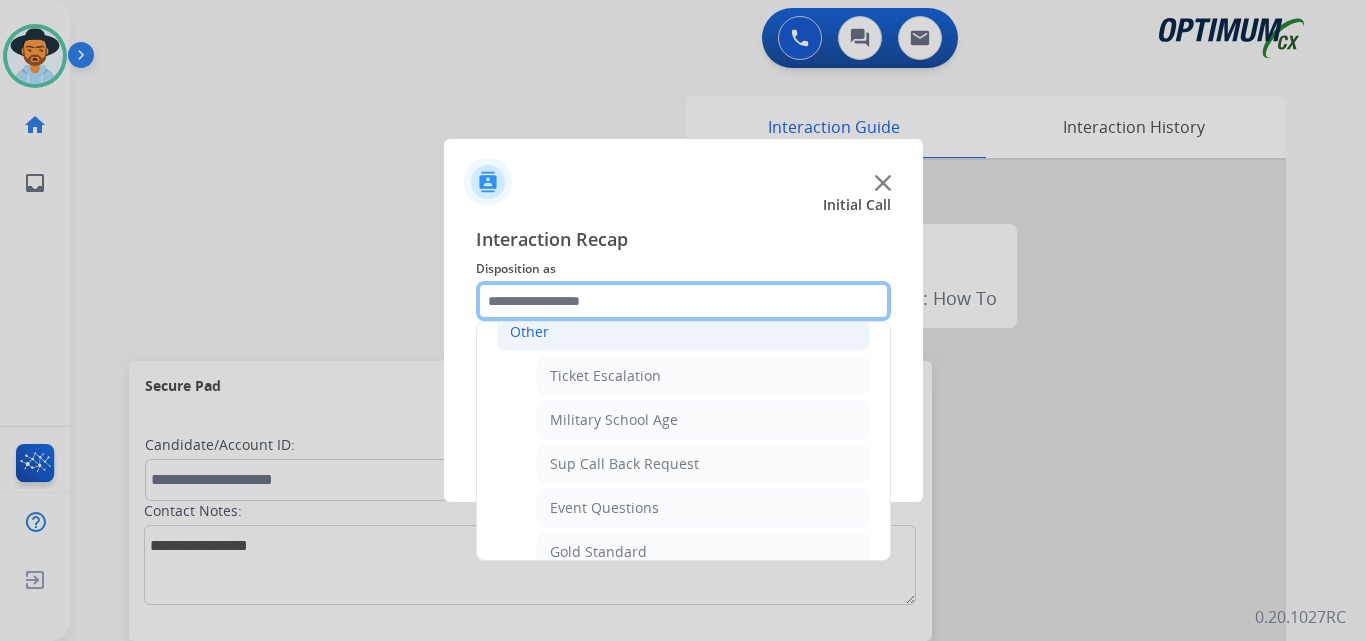 scroll, scrollTop: 321, scrollLeft: 0, axis: vertical 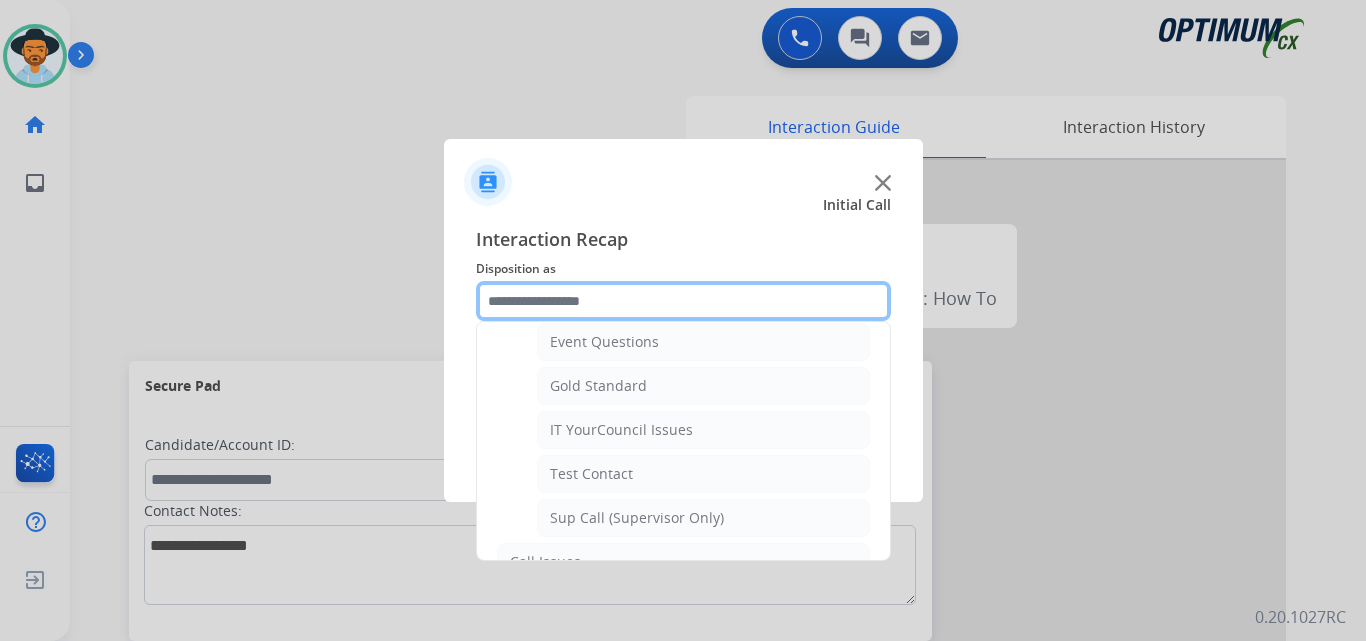 click 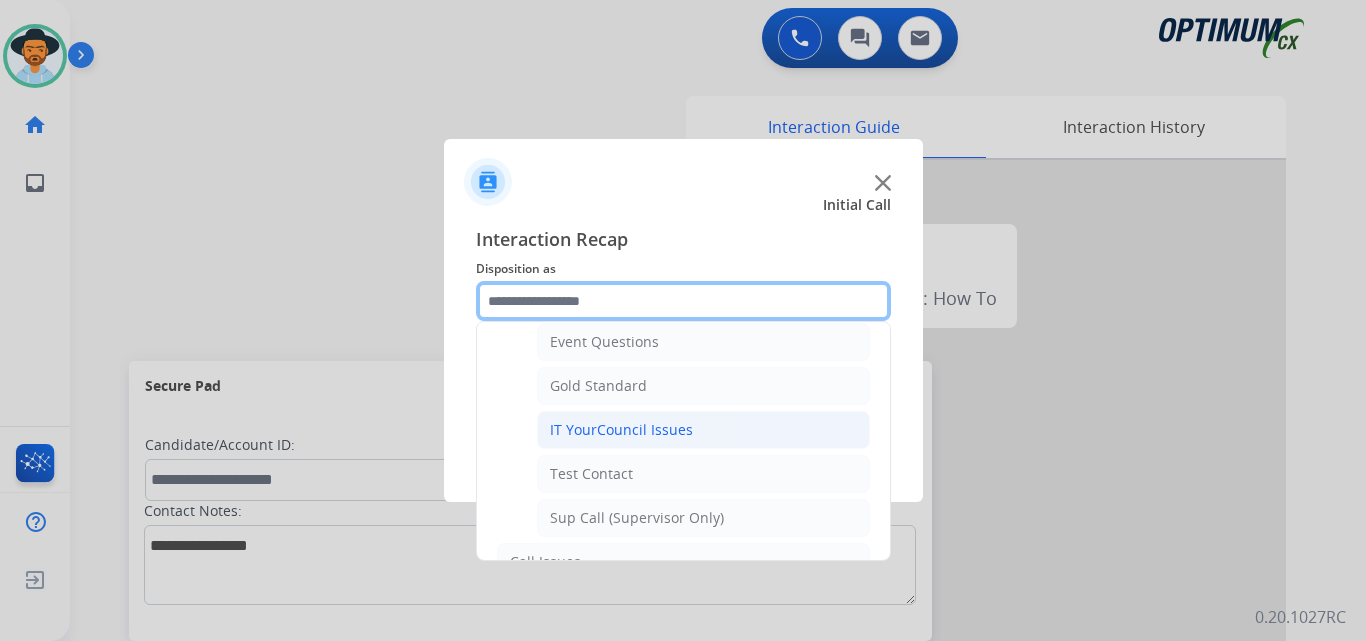 scroll, scrollTop: 0, scrollLeft: 0, axis: both 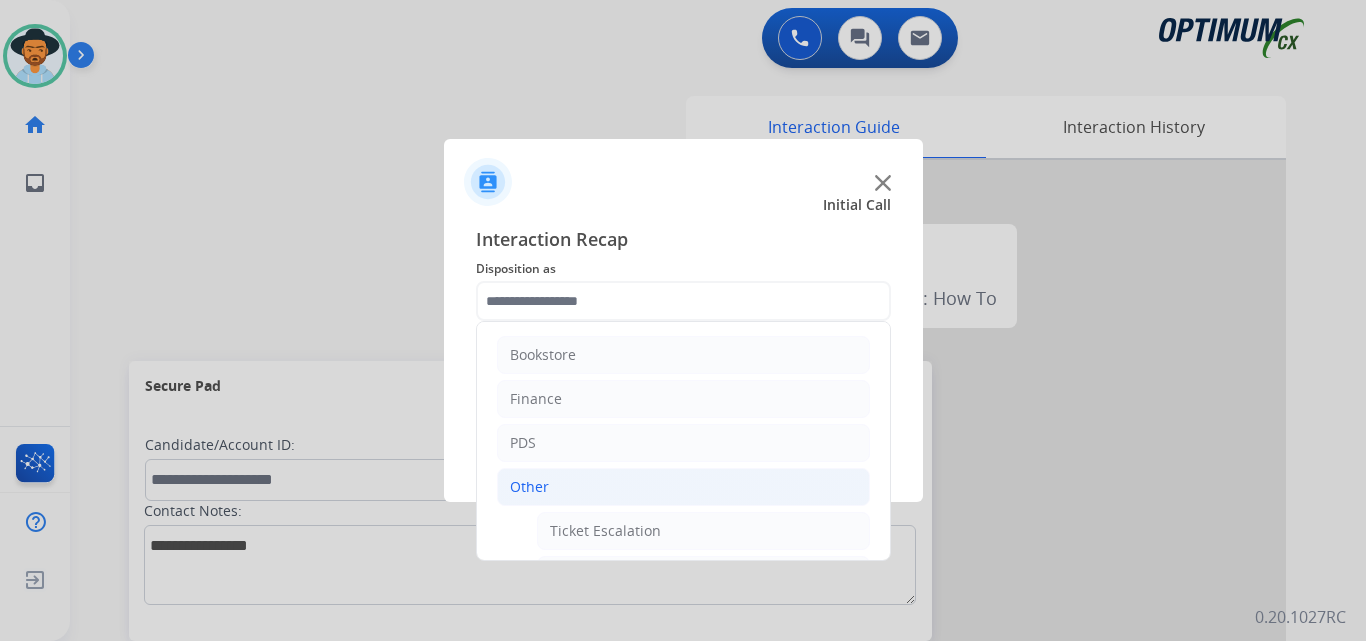 click on "Interaction Recap" 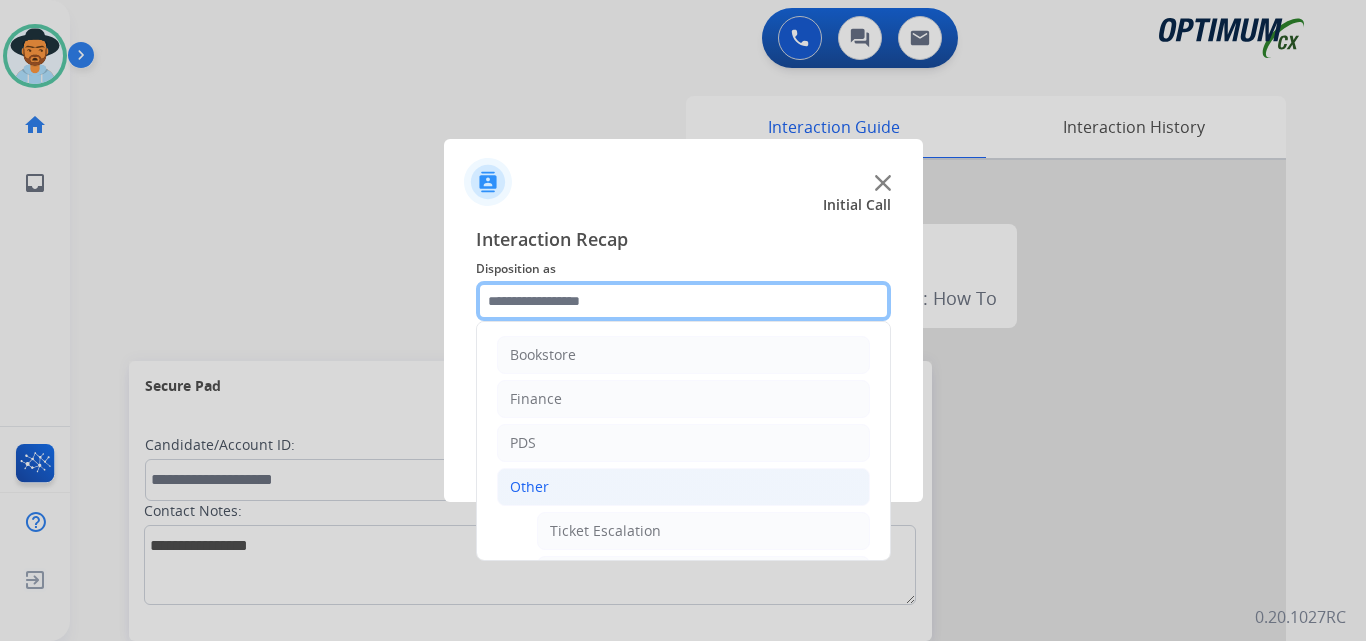 click 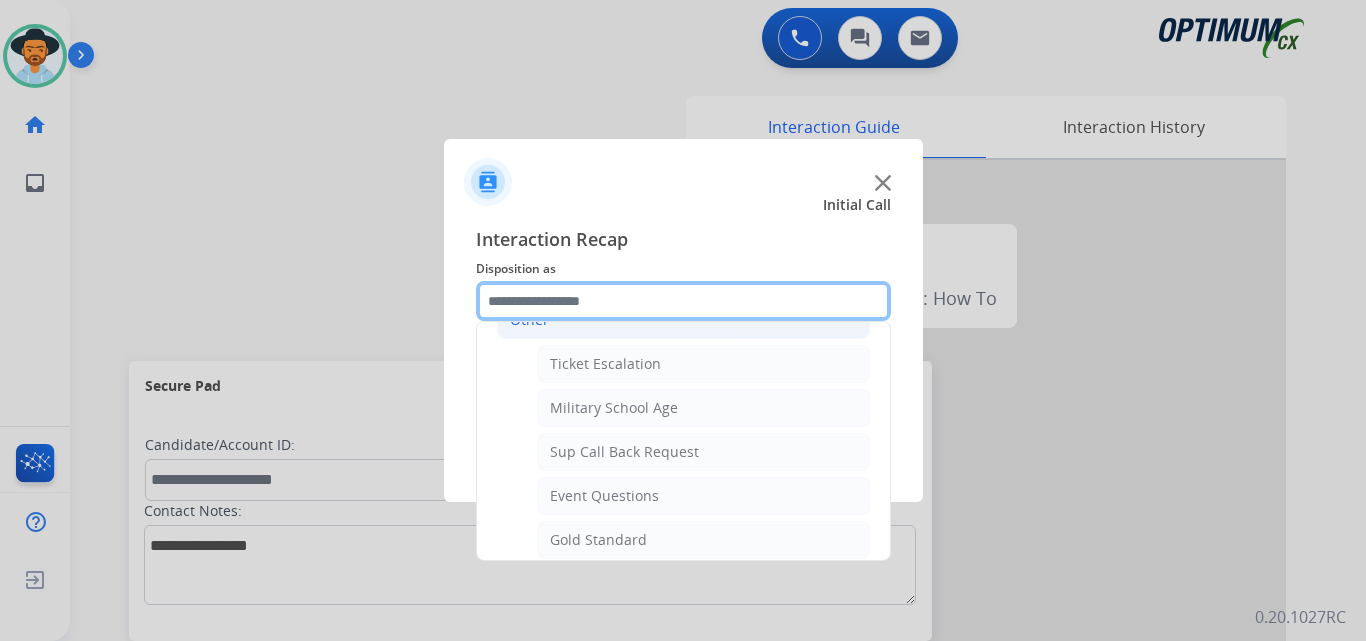 scroll, scrollTop: 0, scrollLeft: 0, axis: both 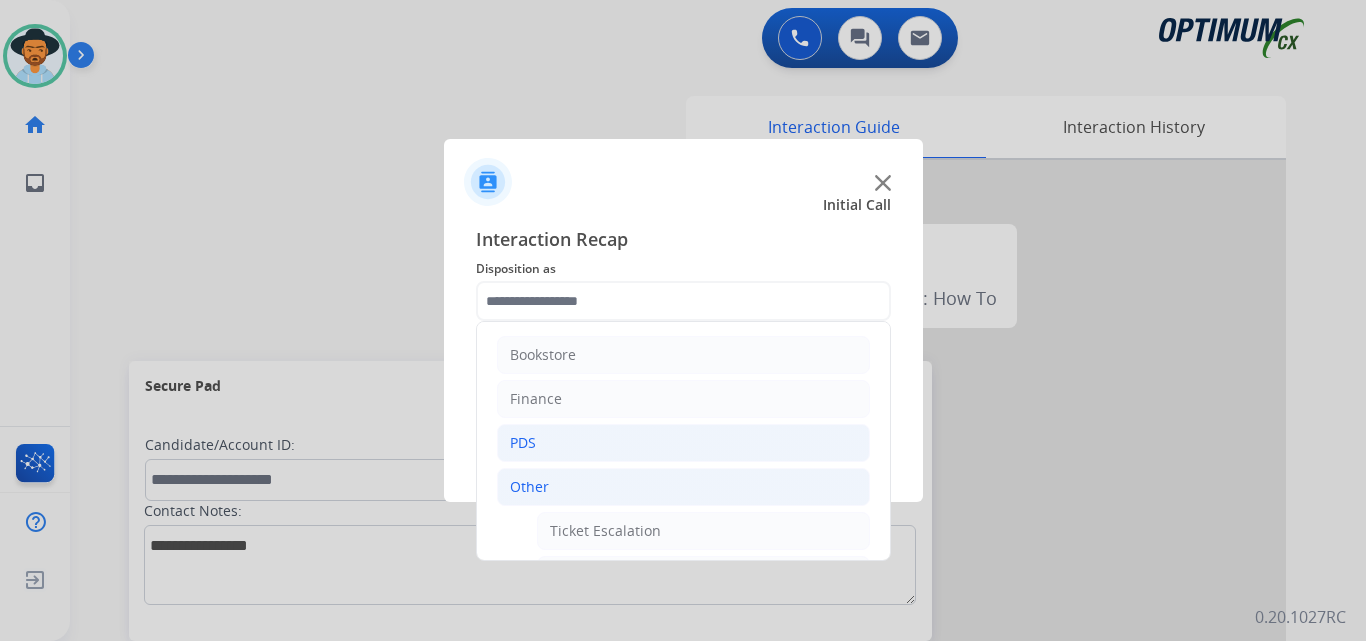 click on "PDS" 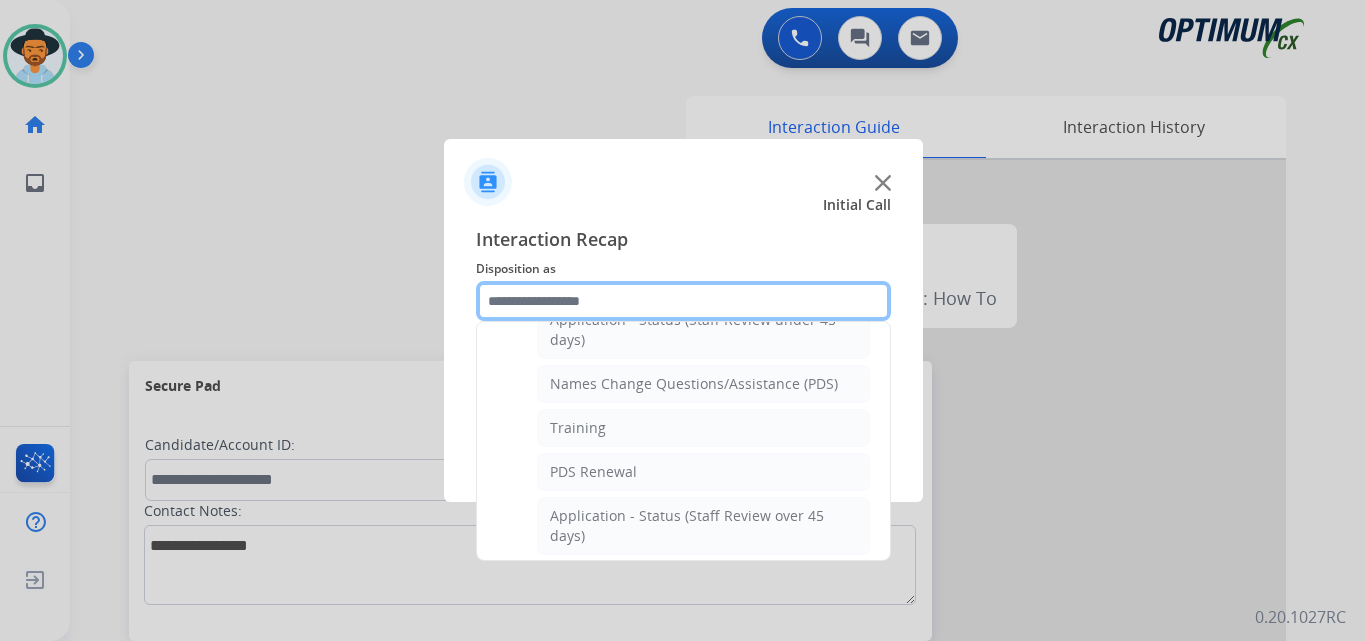 scroll, scrollTop: 500, scrollLeft: 0, axis: vertical 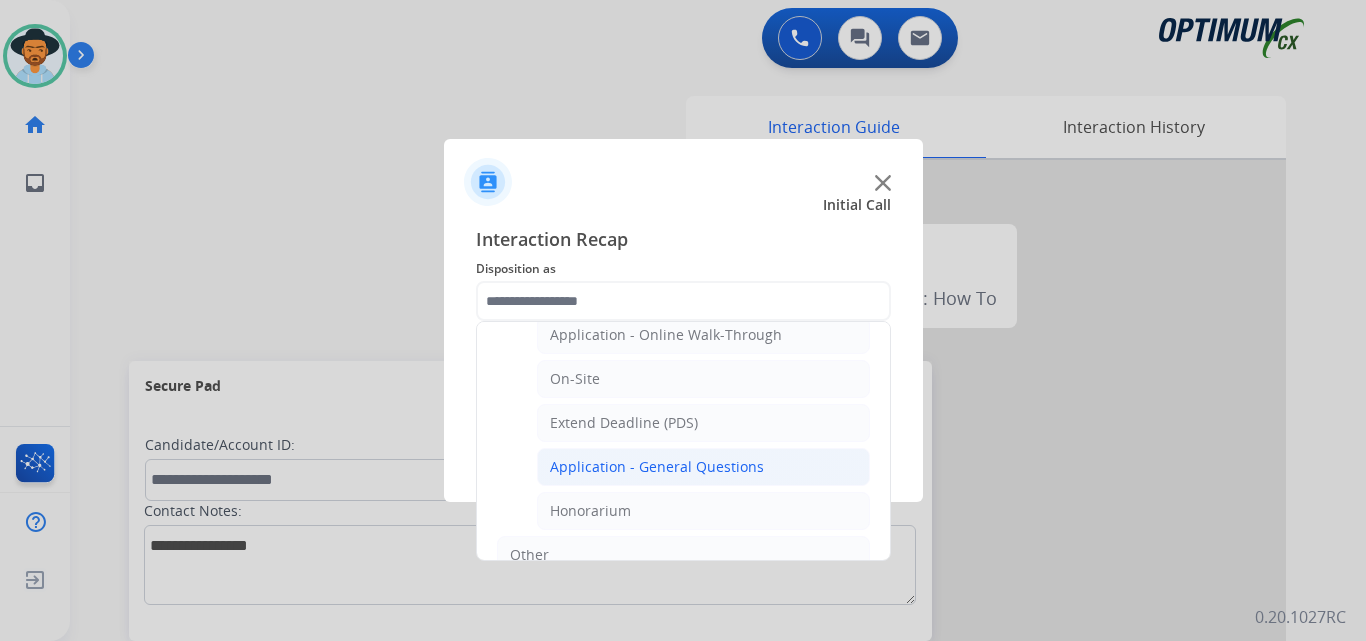 click on "Application - General Questions" 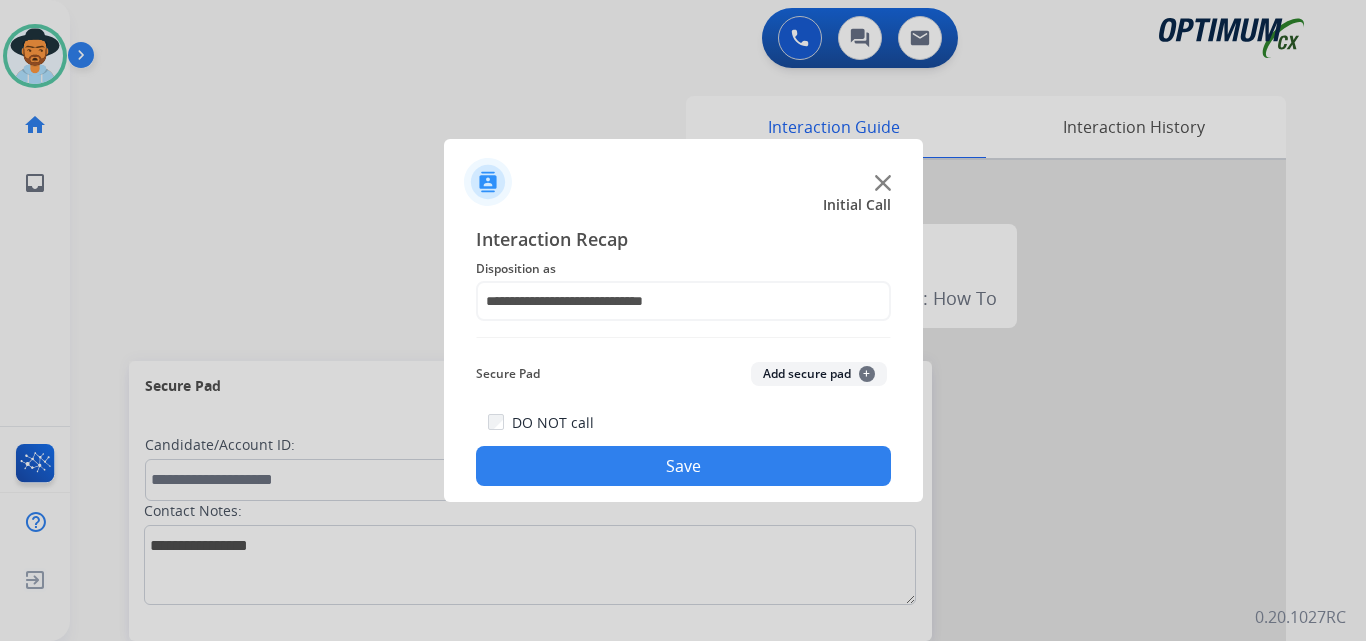 click on "Save" 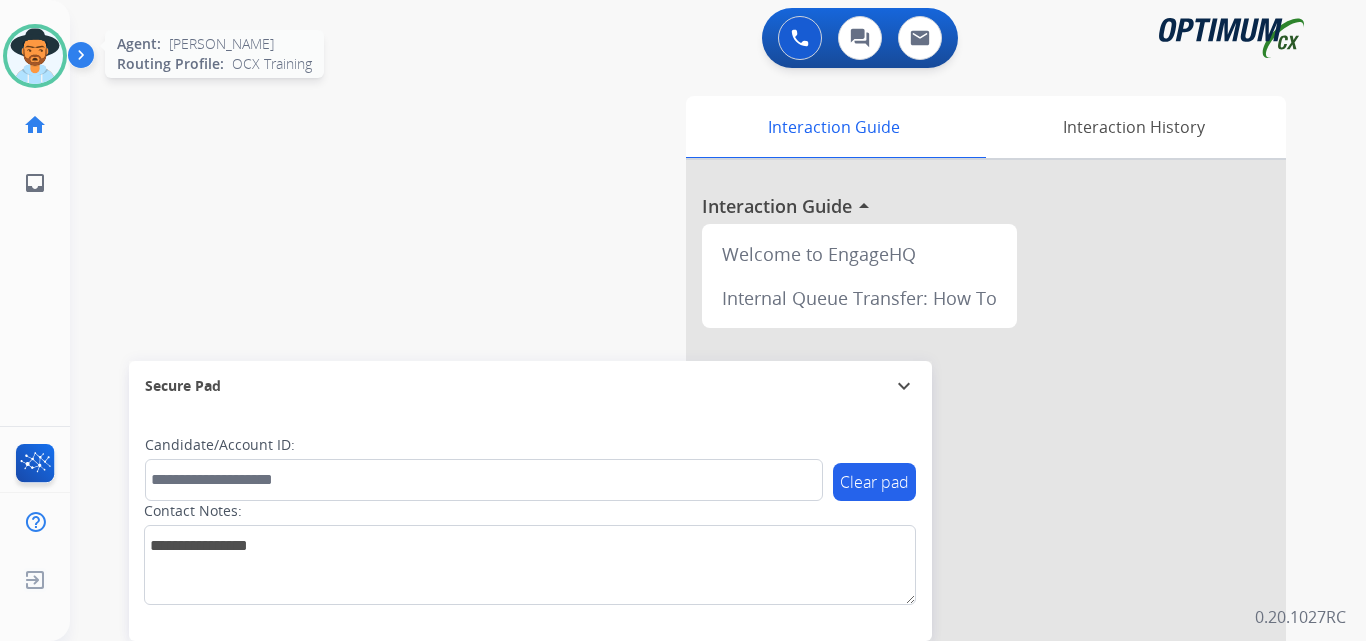 click at bounding box center (35, 56) 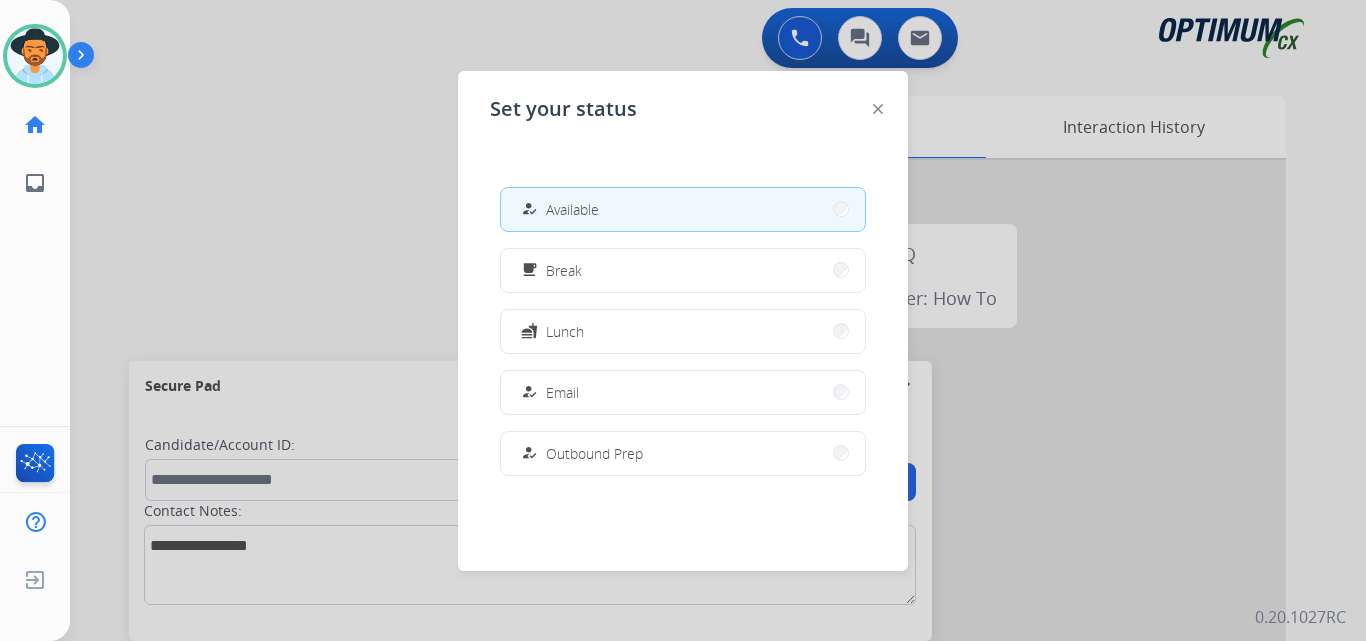 click at bounding box center [683, 320] 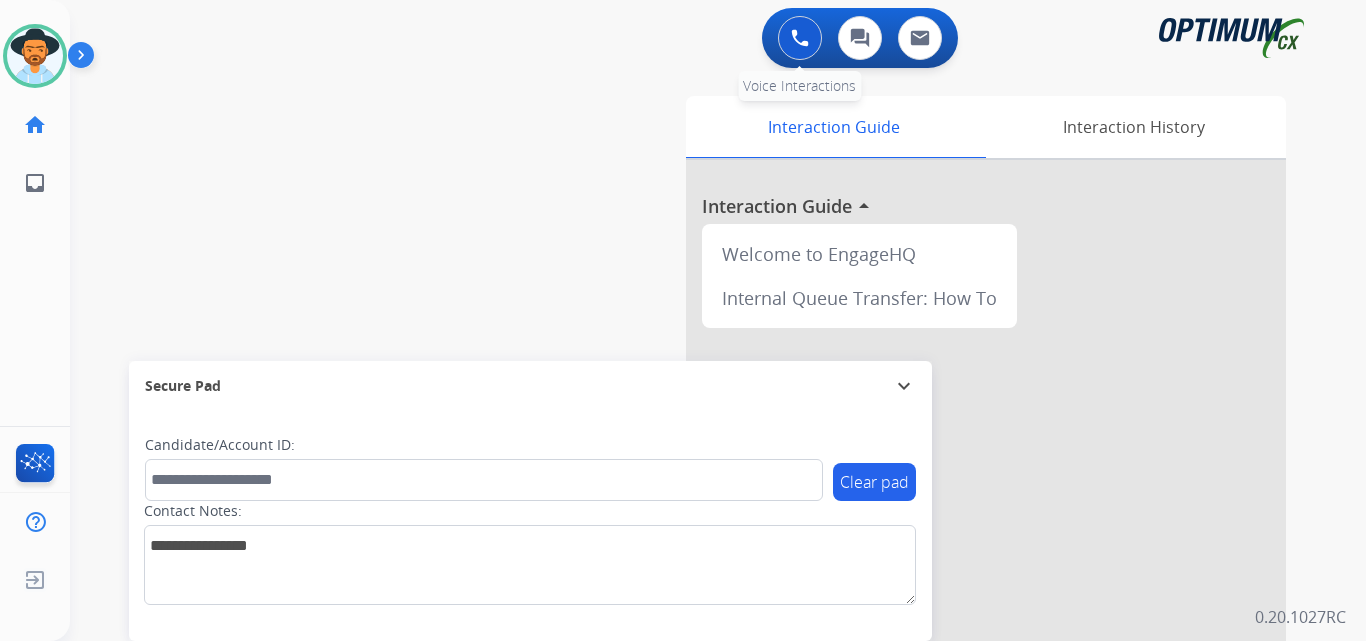 click at bounding box center (800, 38) 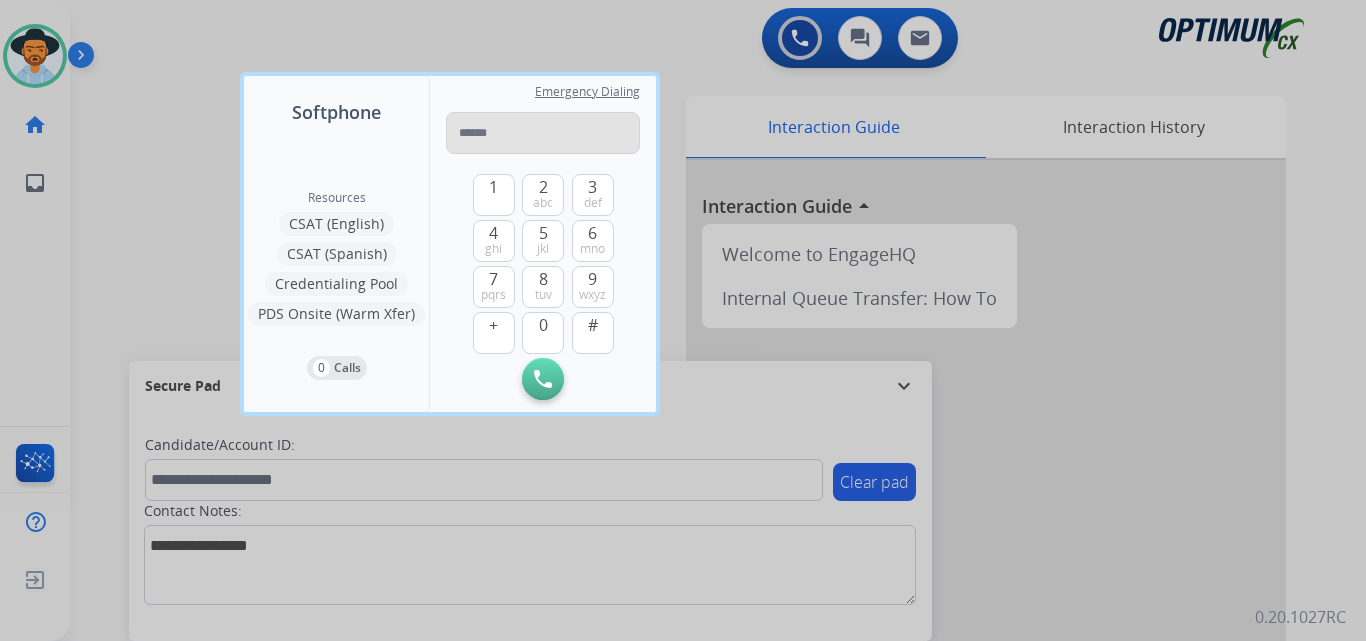 click at bounding box center [543, 133] 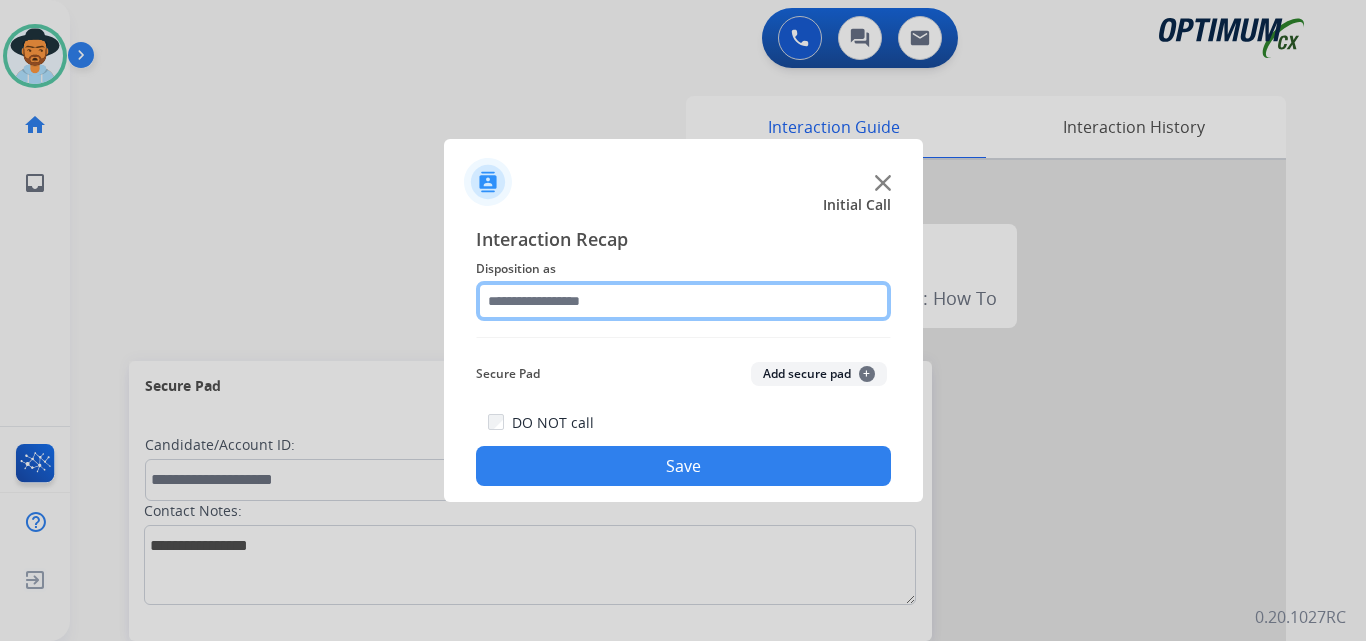 click 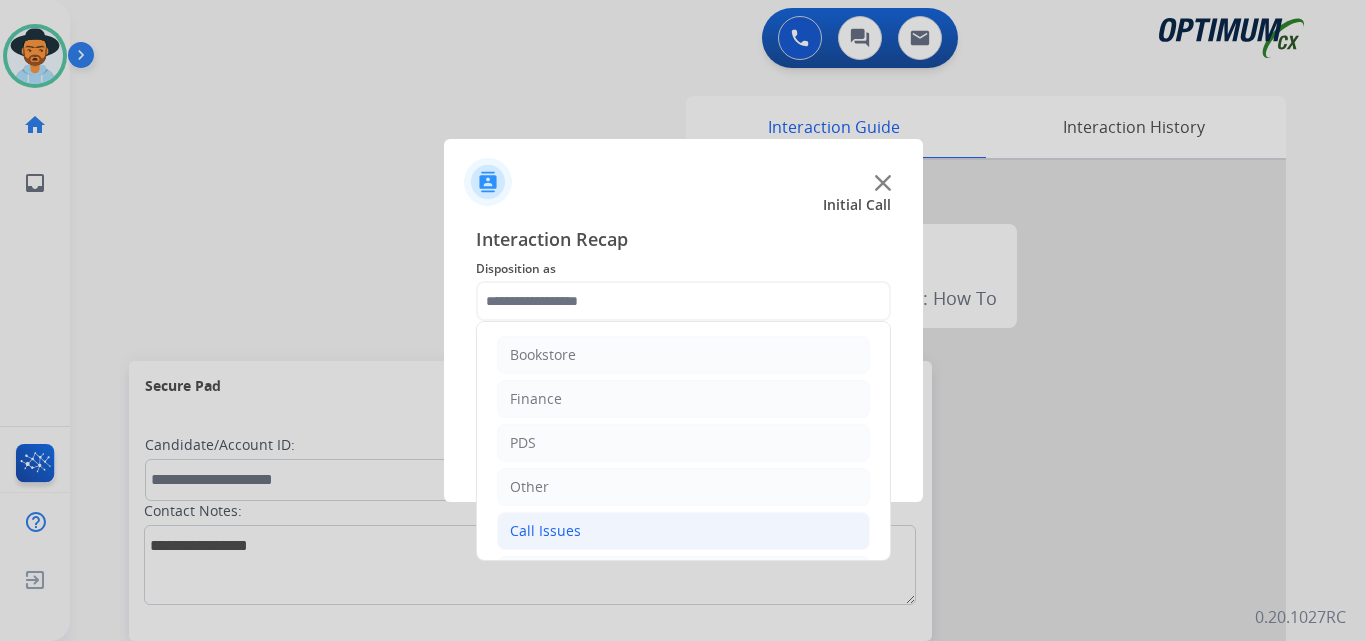 click on "Call Issues" 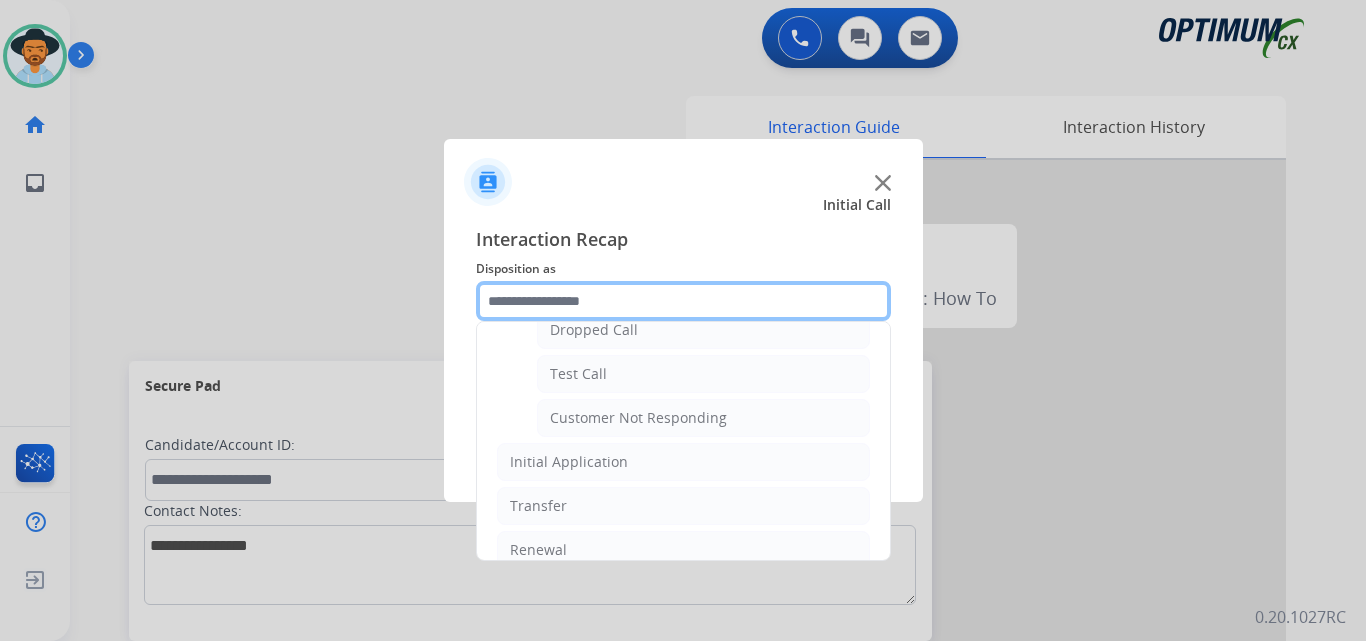 scroll, scrollTop: 167, scrollLeft: 0, axis: vertical 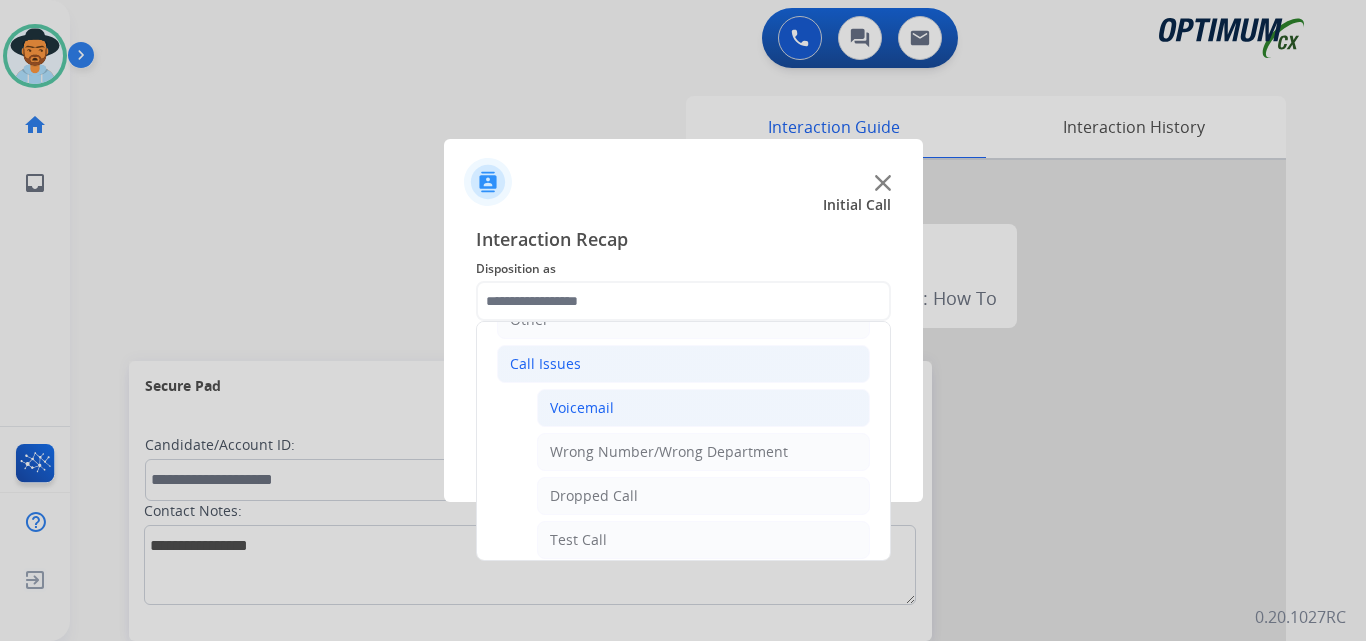 click on "Voicemail" 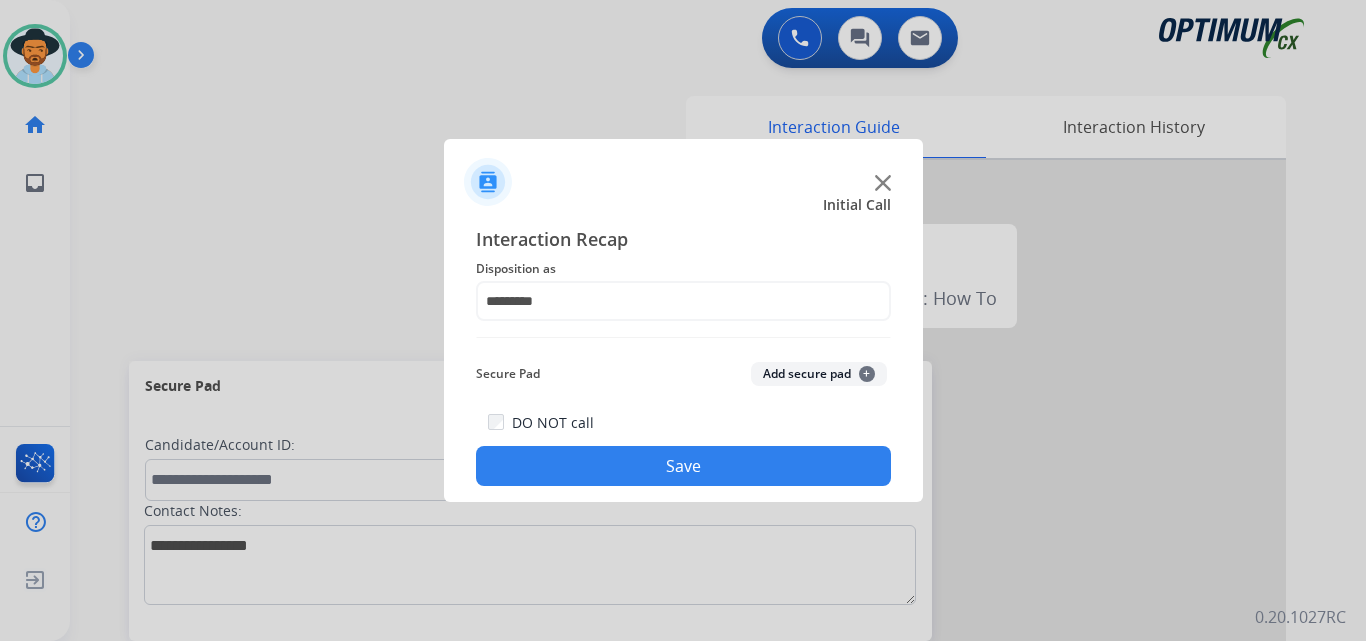 click on "Save" 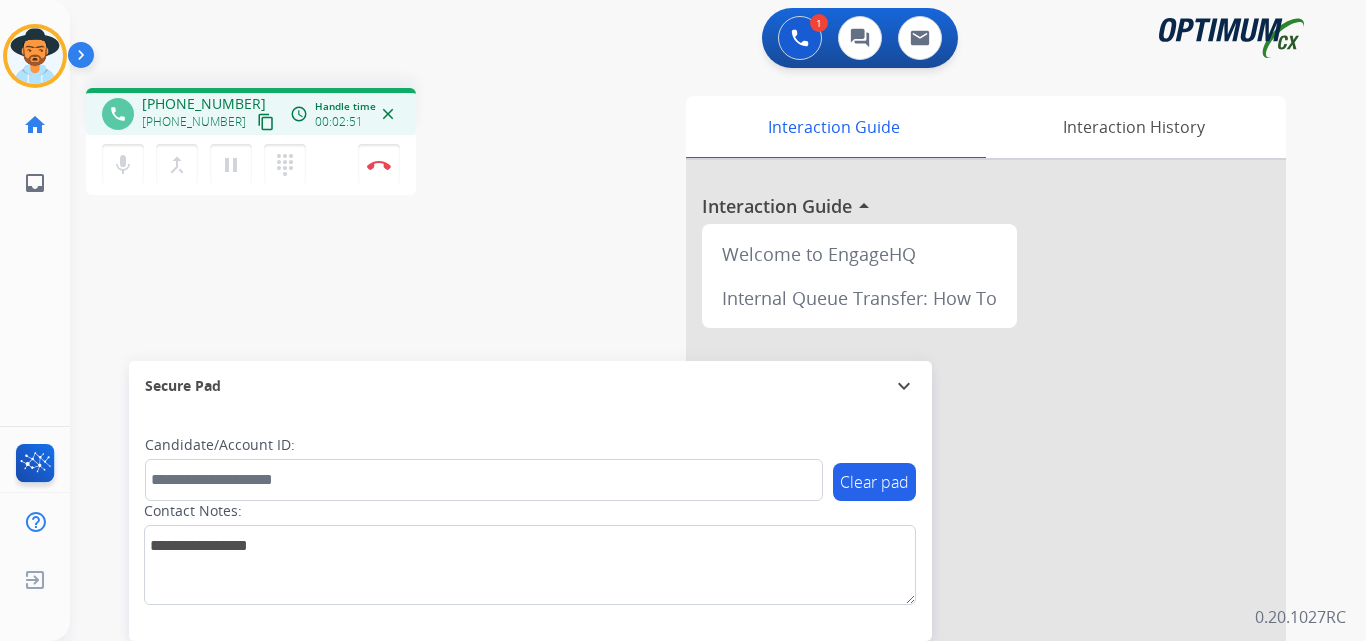 click on "Luis   Busy  Edit Avatar  Agent:   Luis  Routing Profile:  OCX Training home  Home  Home inbox  Emails  Emails  FocalPoints  Help Center  Help Center  Log out  Log out" 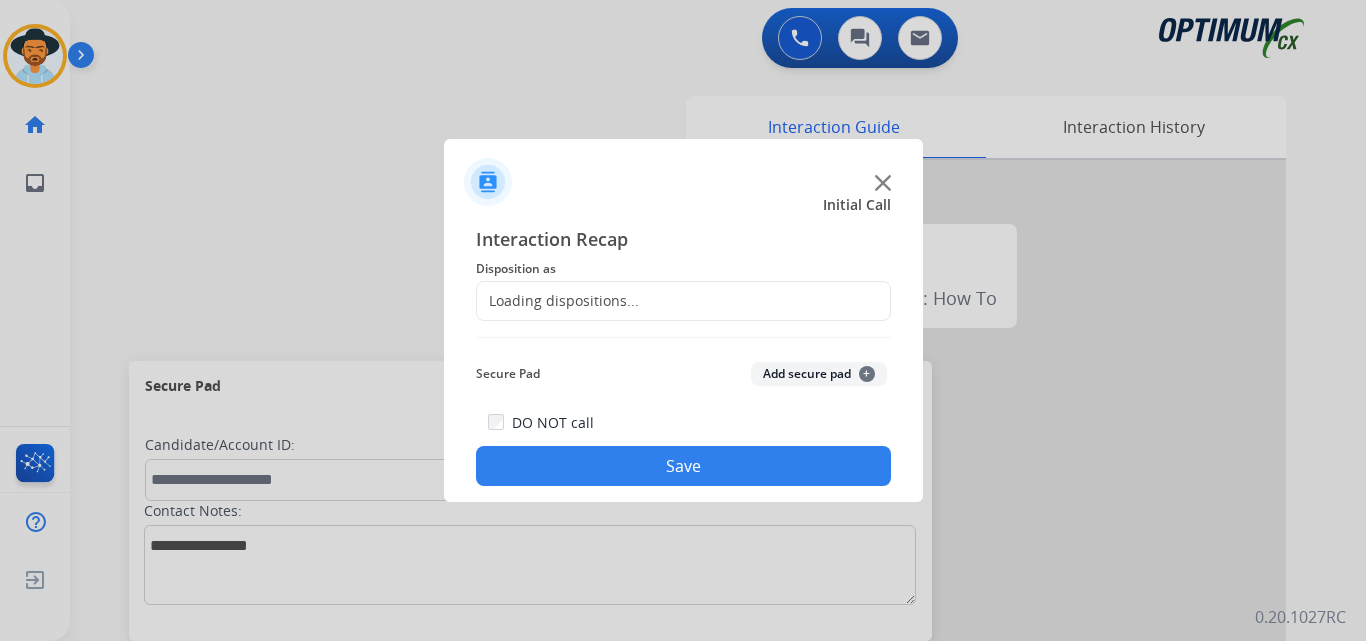 click at bounding box center (683, 320) 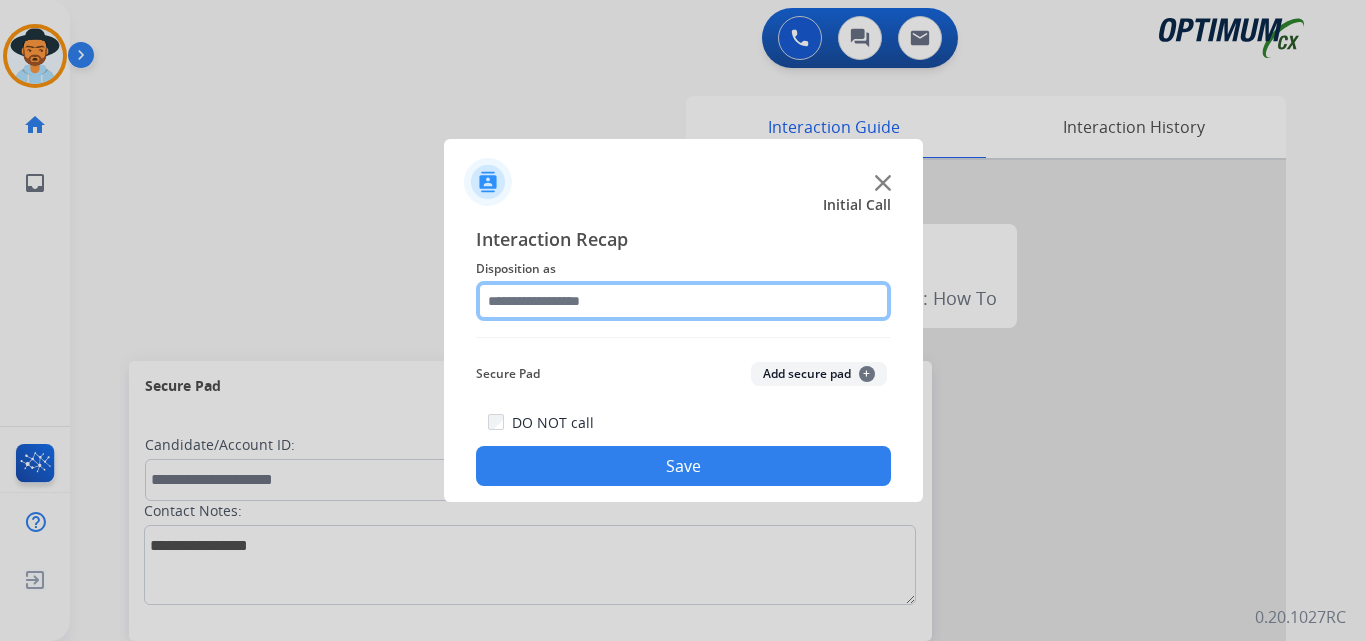 click 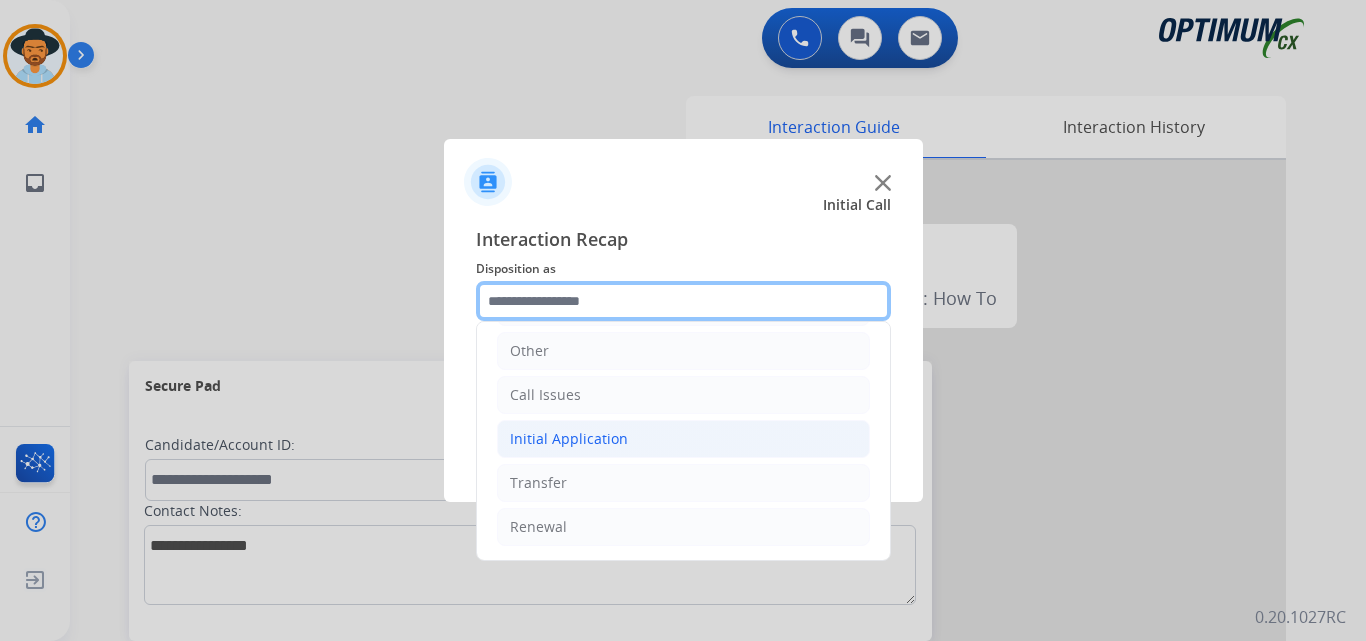 scroll, scrollTop: 0, scrollLeft: 0, axis: both 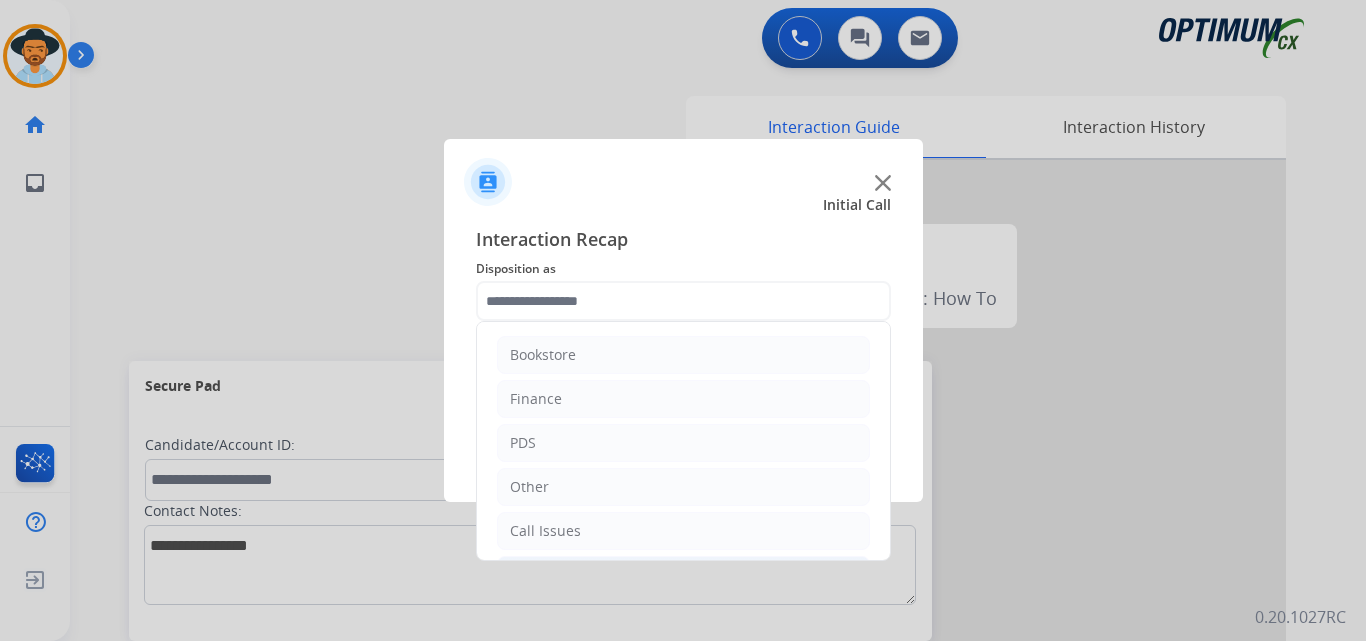 click on "PDS" 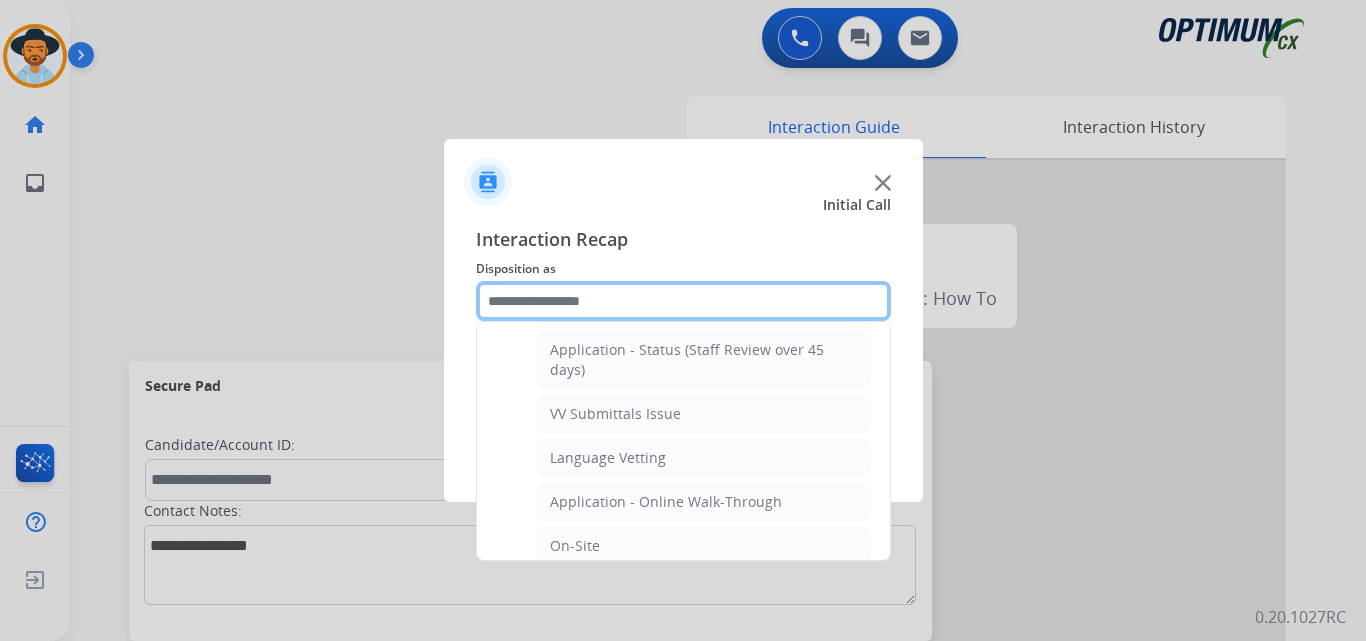 scroll, scrollTop: 500, scrollLeft: 0, axis: vertical 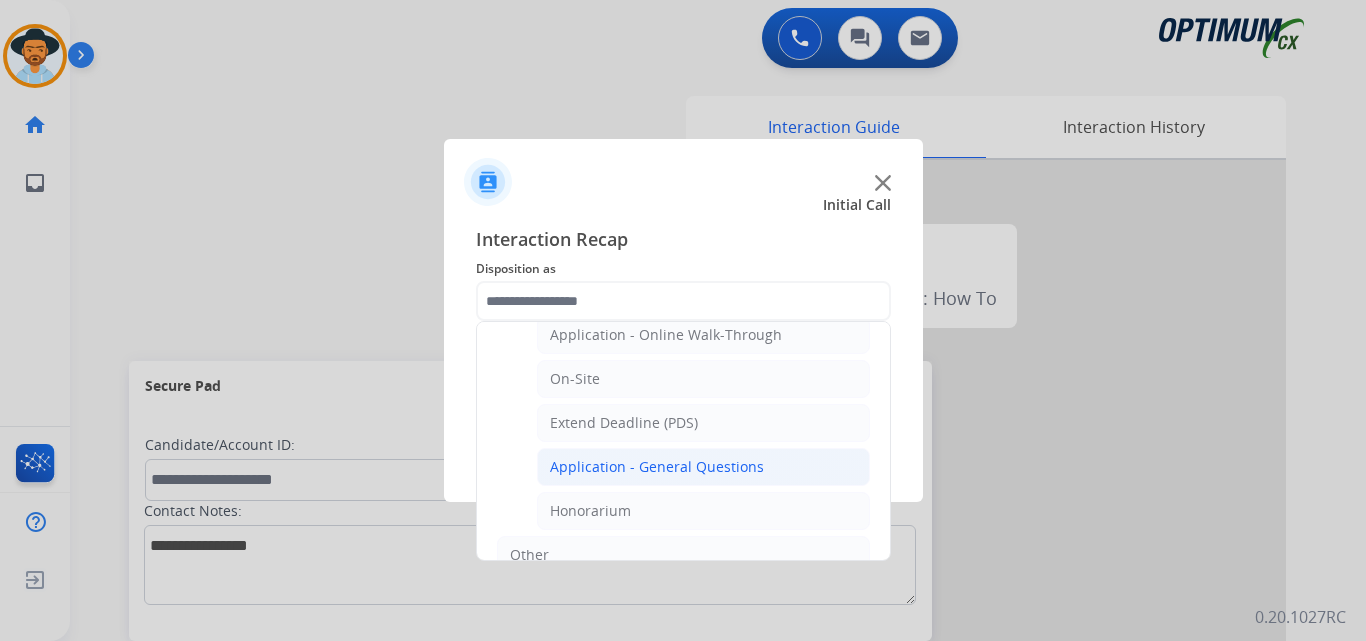 click on "Application - General Questions" 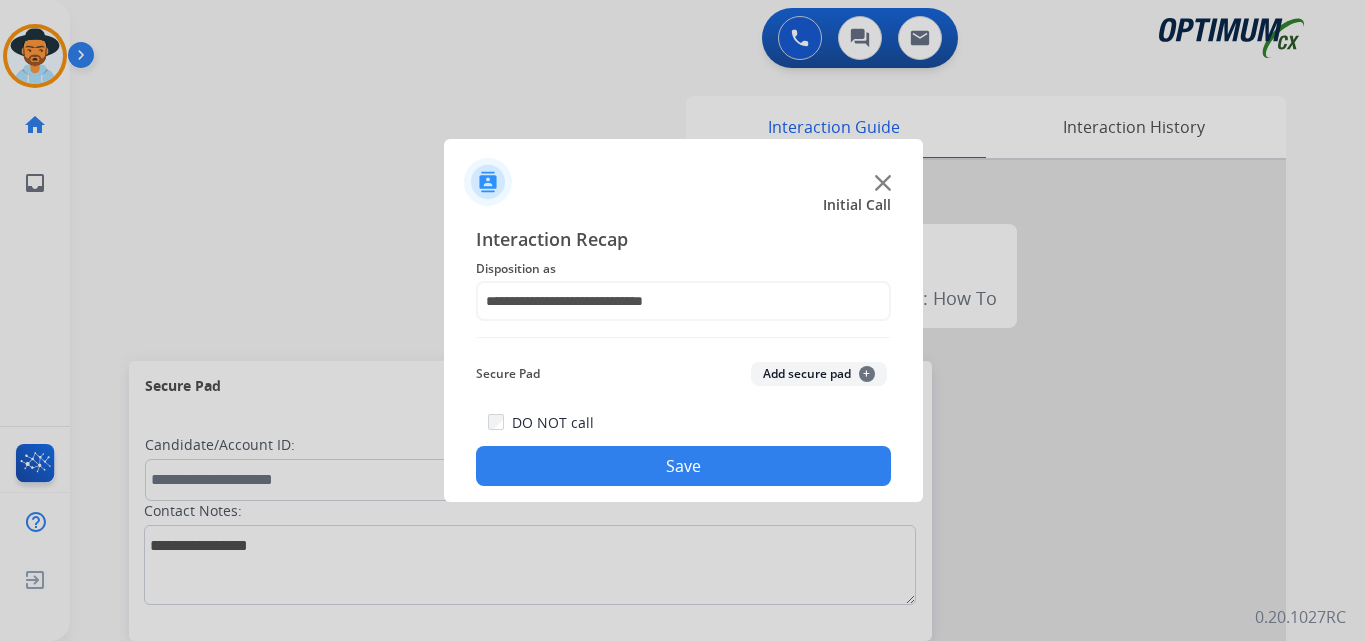 click on "Save" 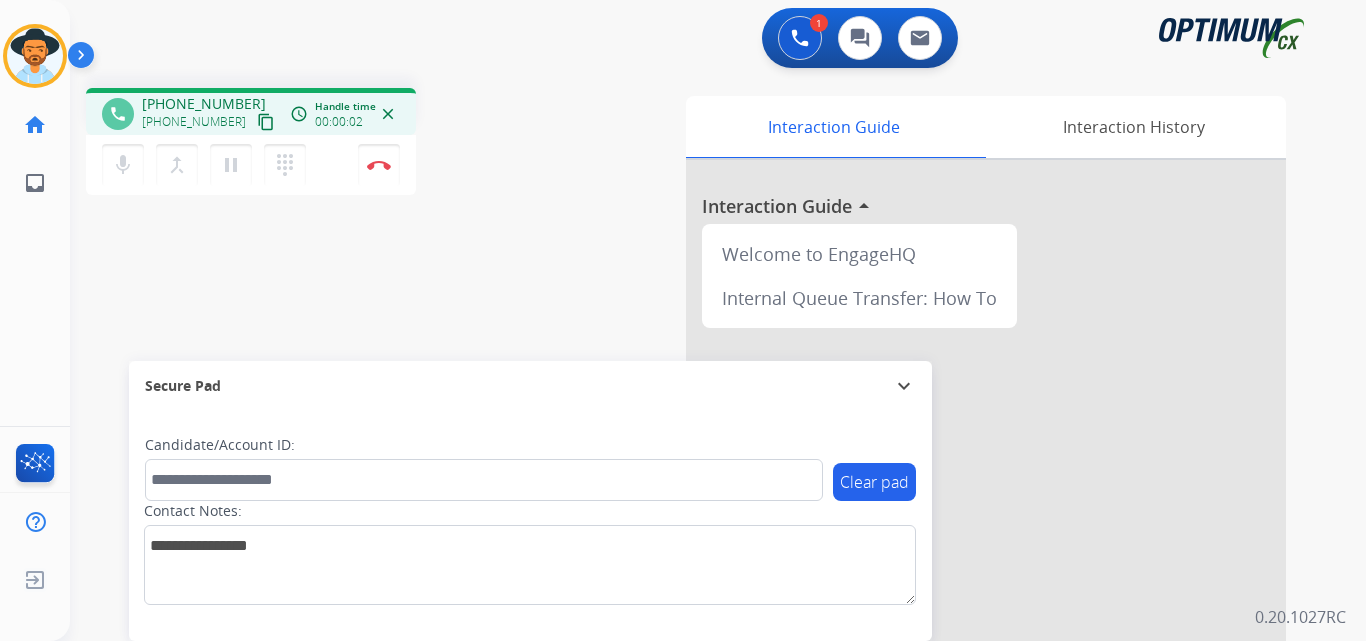 click on "phone +19043432708 +19043432708 content_copy access_time Call metrics Queue   00:09 Hold   00:00 Talk   00:03 Total   00:11 Handle time 00:00:02 close mic Mute merge_type Bridge pause Hold dialpad Dialpad Disconnect swap_horiz Break voice bridge close_fullscreen Connect 3-Way Call merge_type Separate 3-Way Call  Interaction Guide   Interaction History  Interaction Guide arrow_drop_up  Welcome to EngageHQ   Internal Queue Transfer: How To  Secure Pad expand_more Clear pad Candidate/Account ID: Contact Notes:" at bounding box center (694, 489) 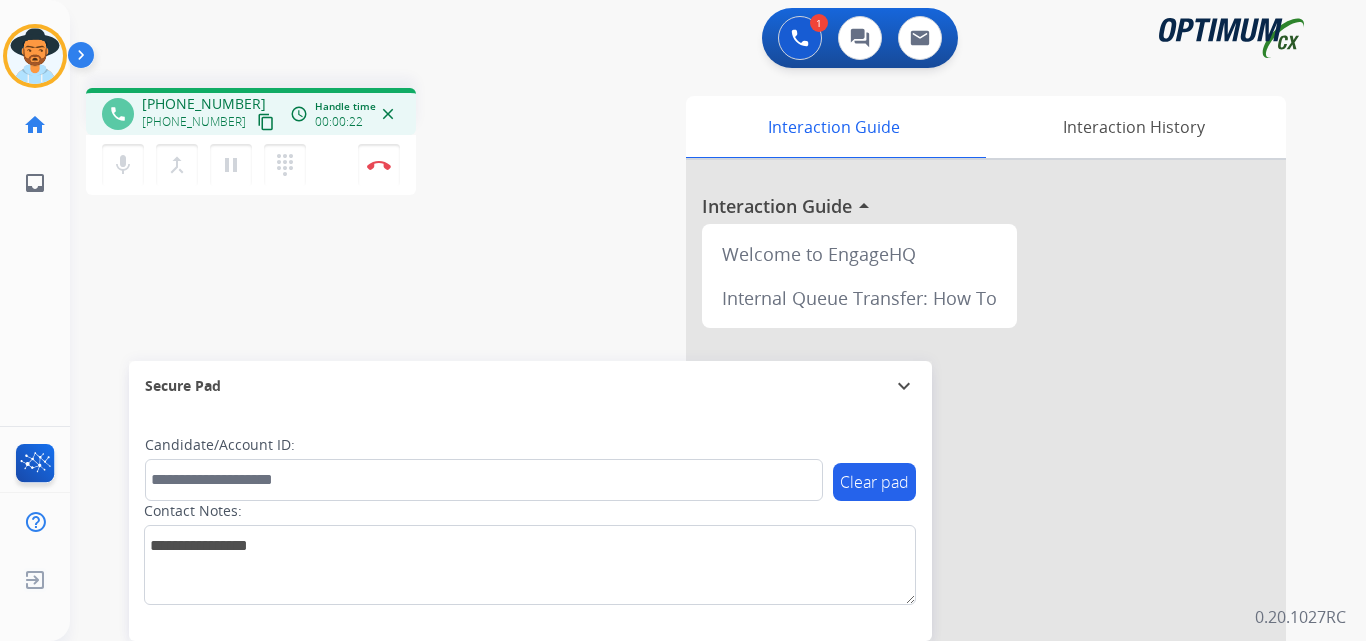 click on "+19043432708" at bounding box center [204, 104] 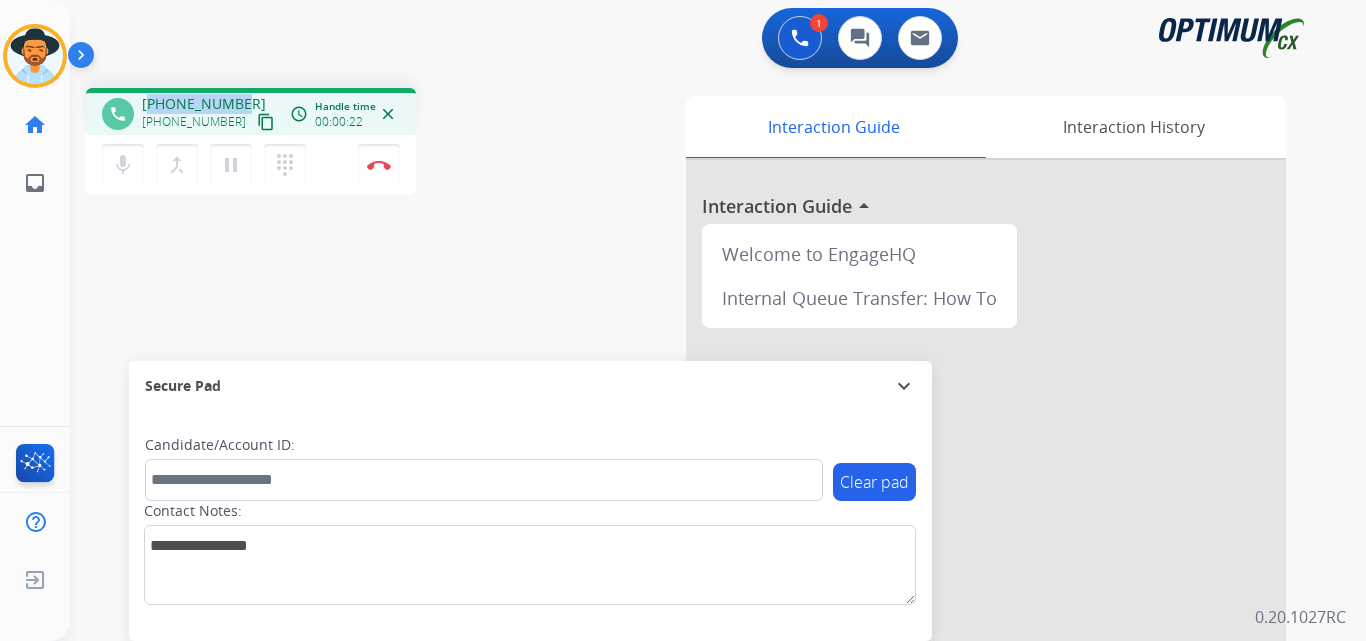 click on "+19043432708" at bounding box center (204, 104) 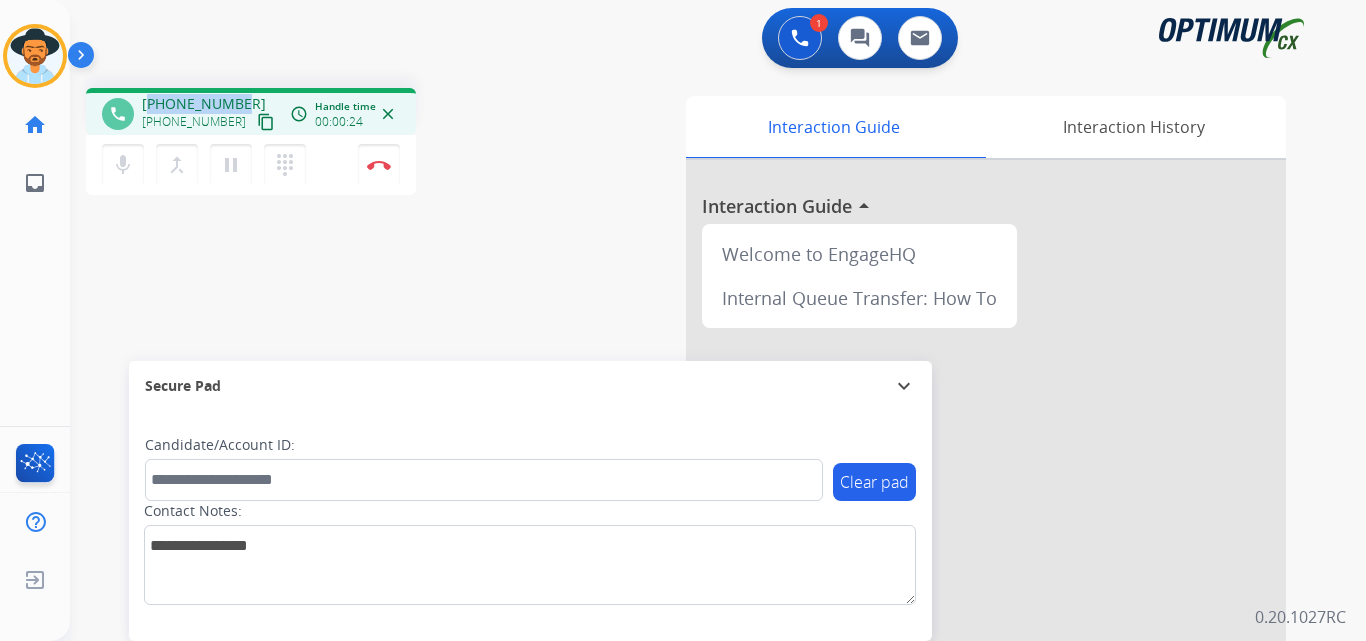 copy on "19043432708" 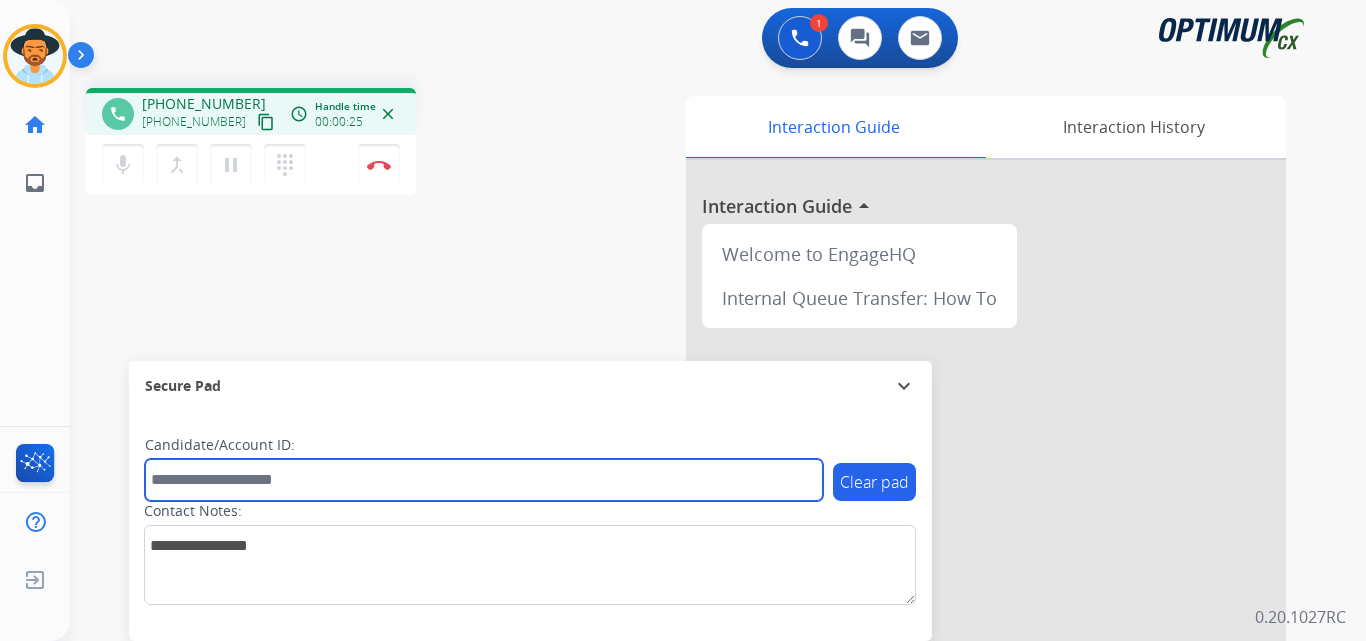 click at bounding box center (484, 480) 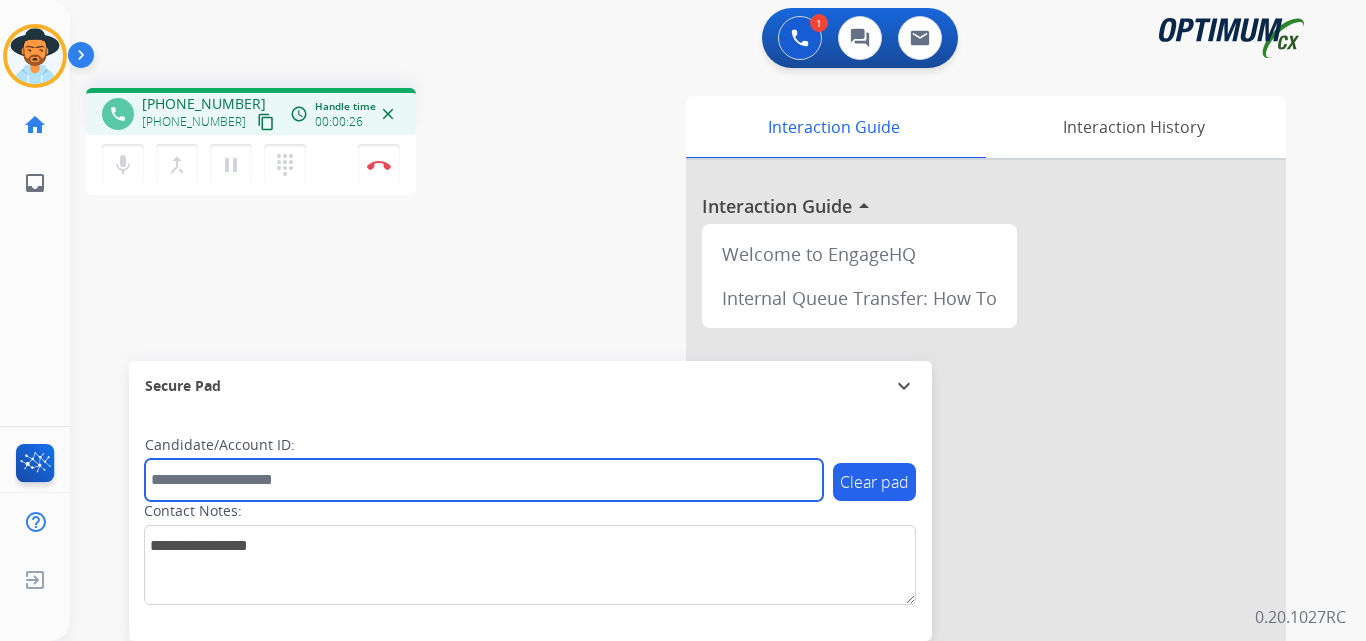 paste on "**********" 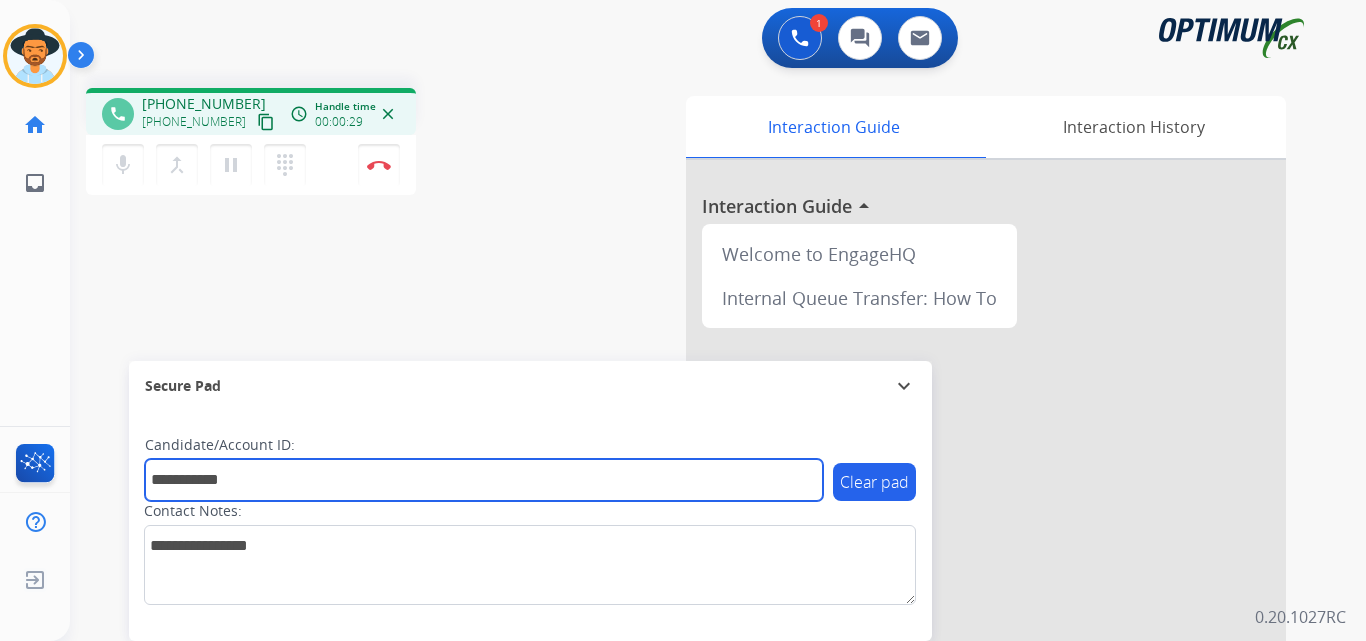 type on "**********" 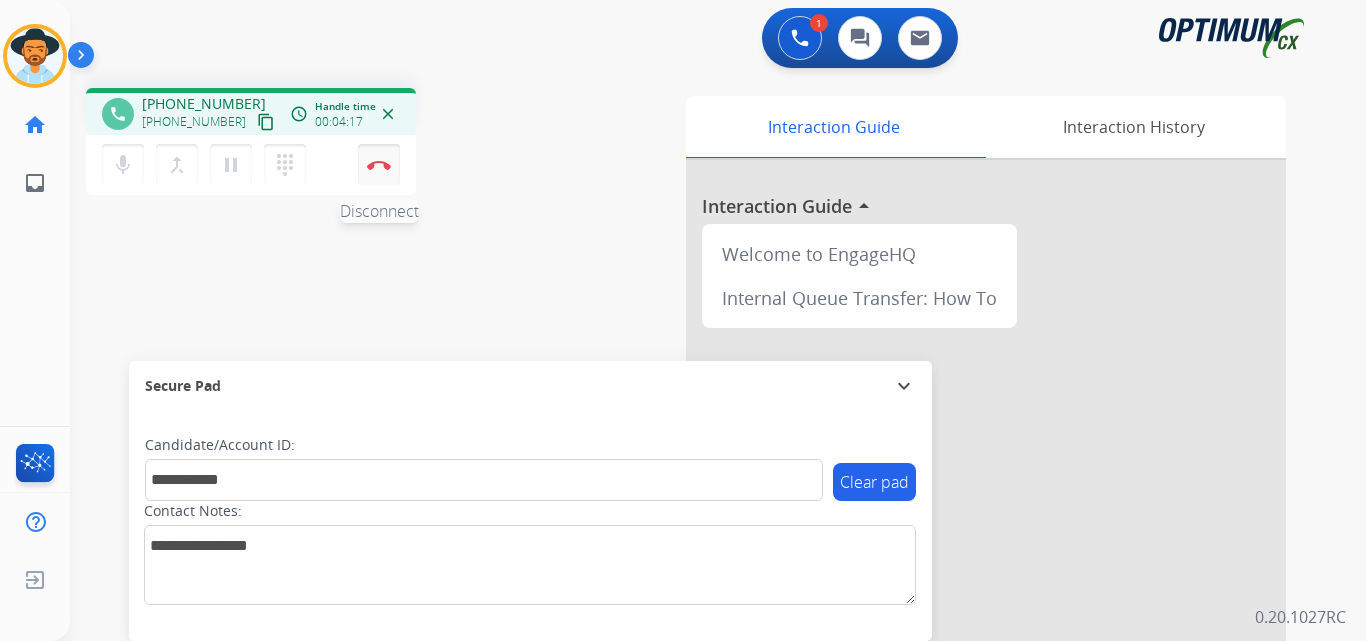 click at bounding box center (379, 165) 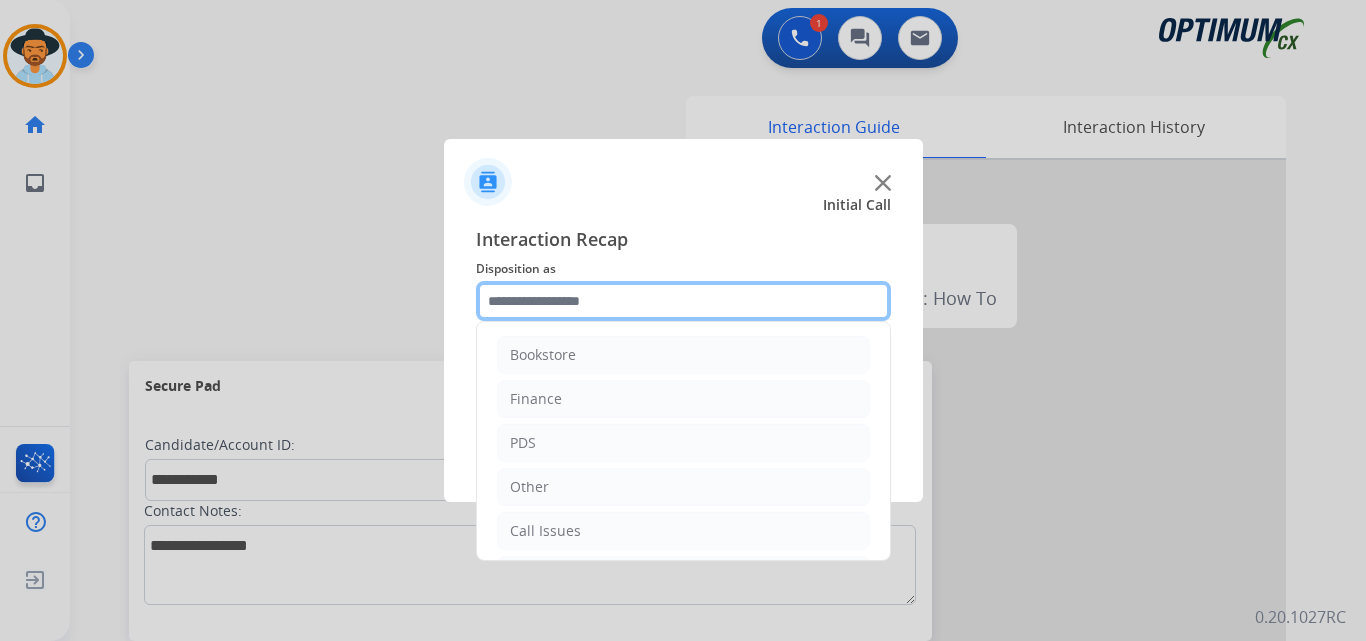 click 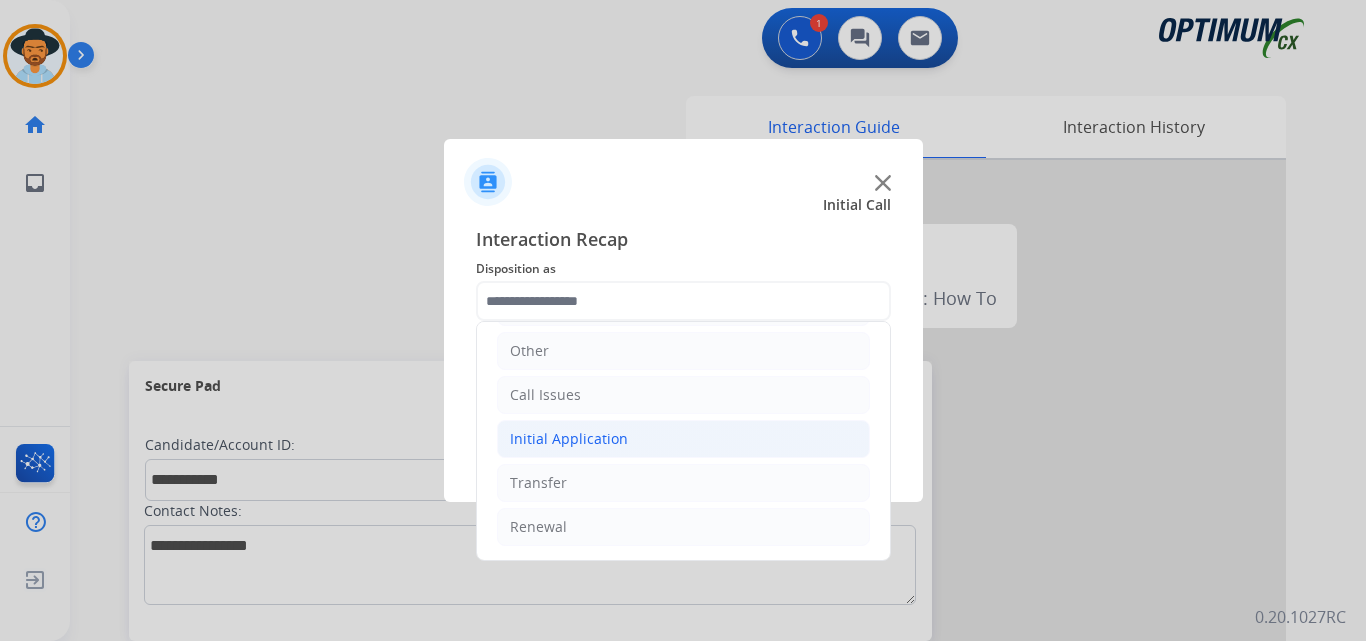 click on "Initial Application" 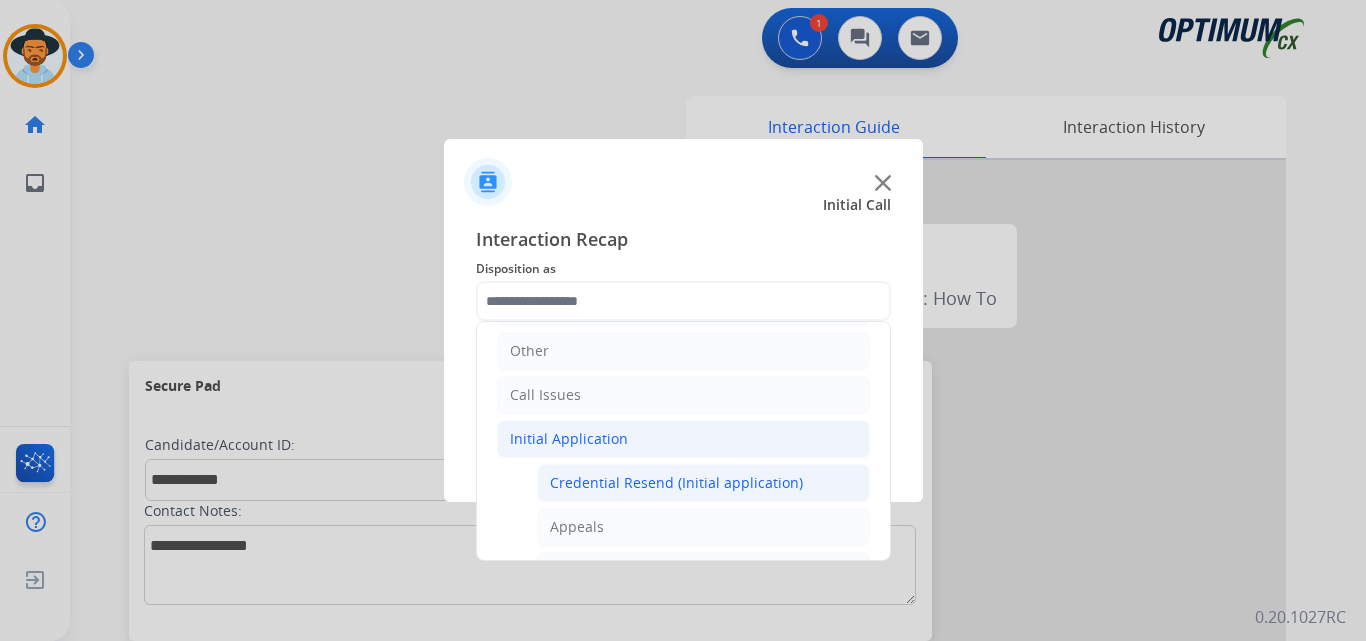 click on "Credential Resend (Initial application)" 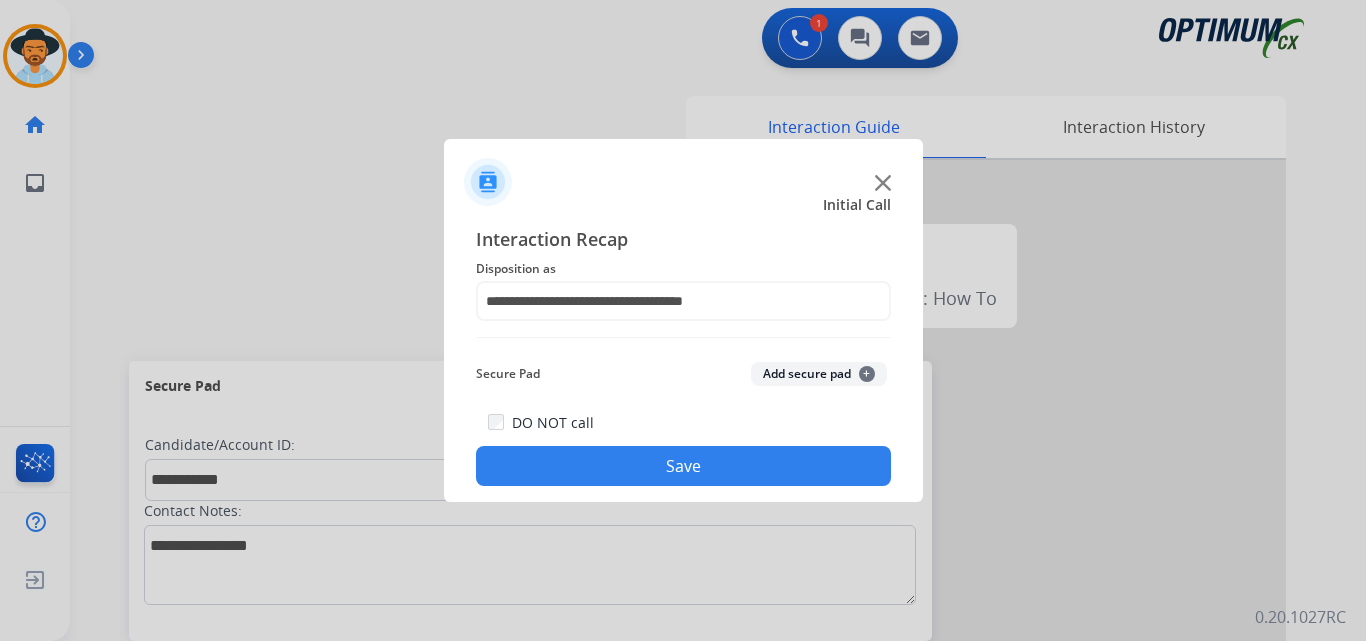 click on "Save" 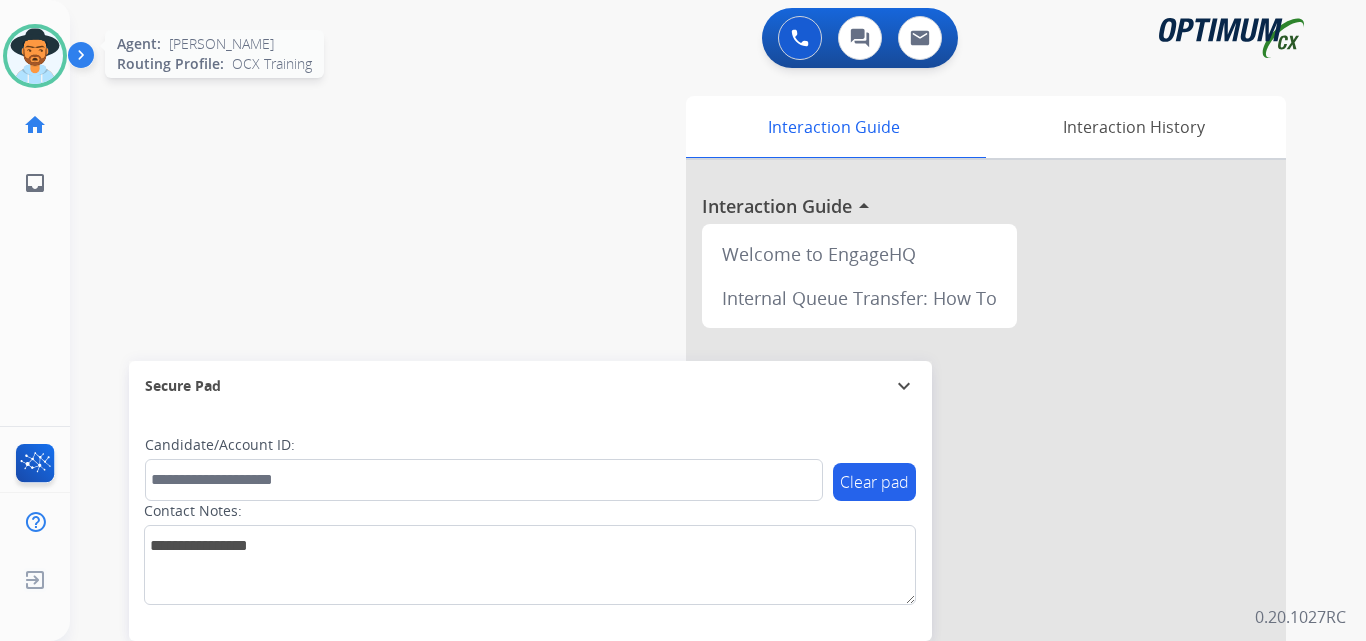 click at bounding box center [35, 56] 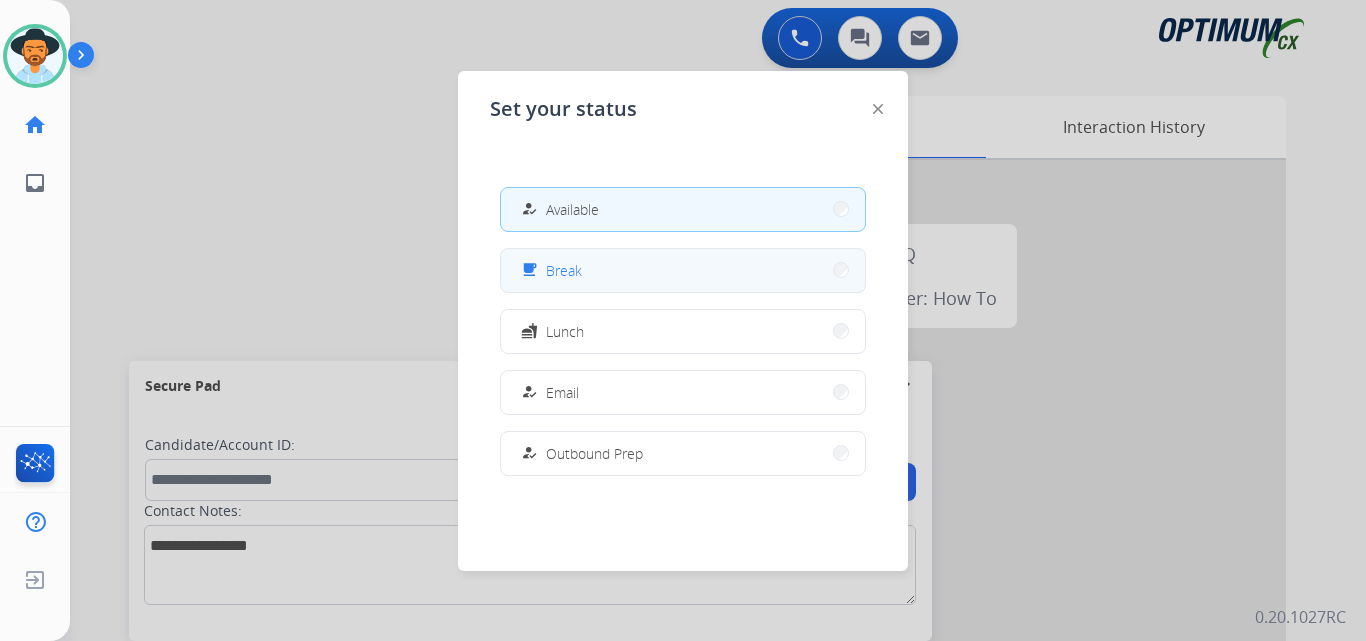 click on "free_breakfast Break" at bounding box center (683, 270) 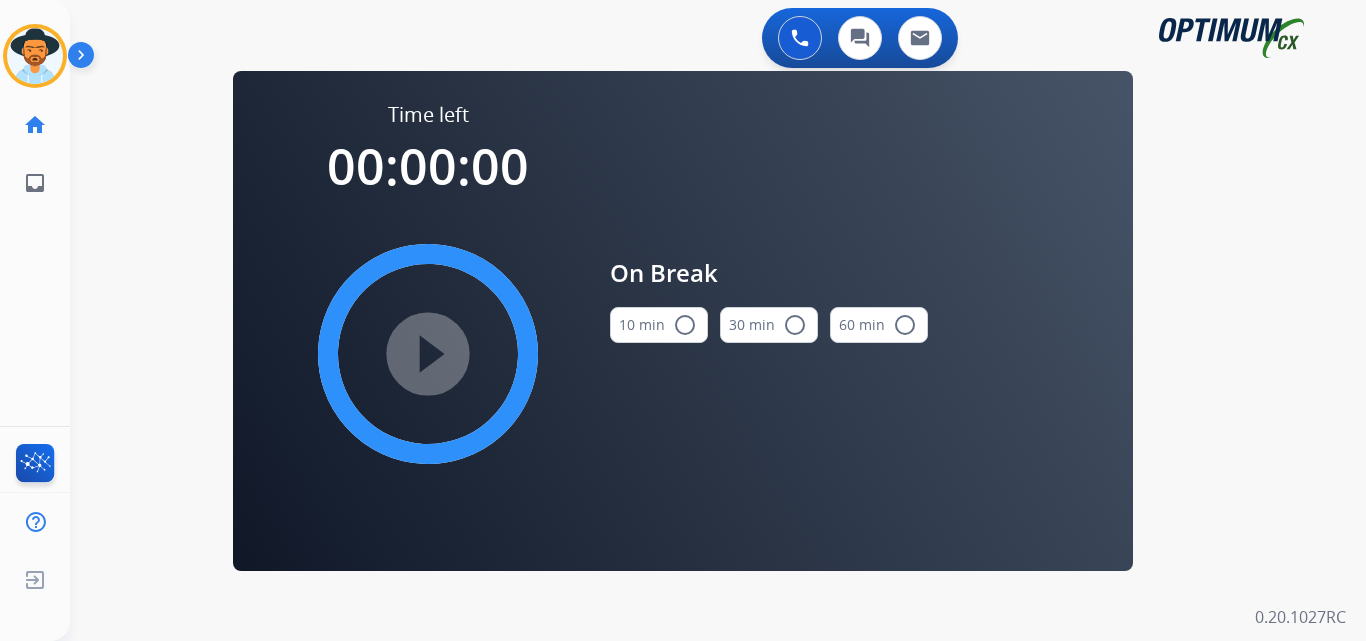 click on "radio_button_unchecked" at bounding box center (685, 325) 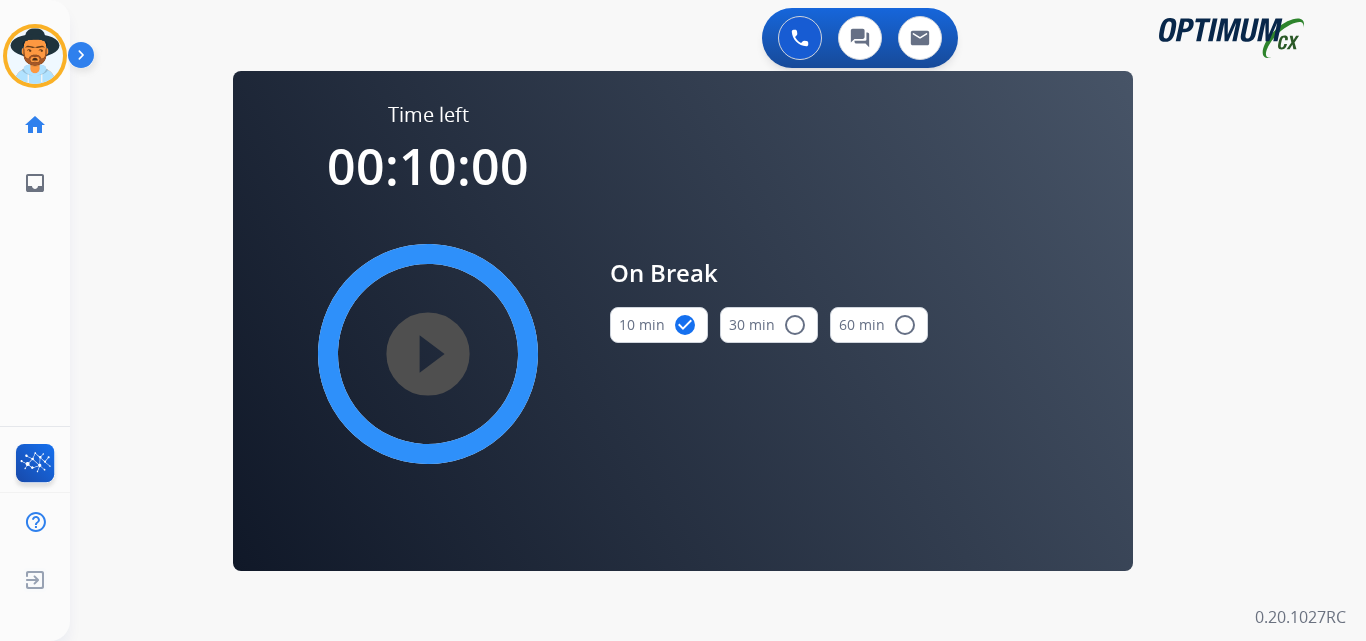 click on "play_circle_filled" at bounding box center [428, 354] 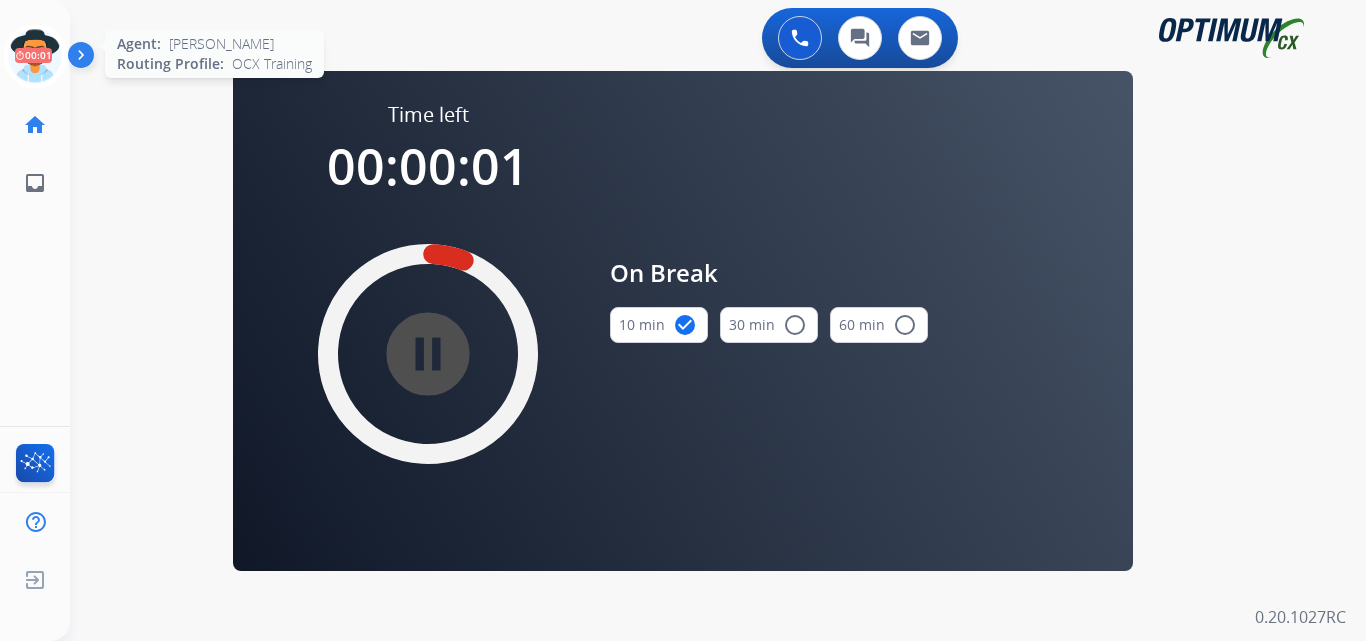 click 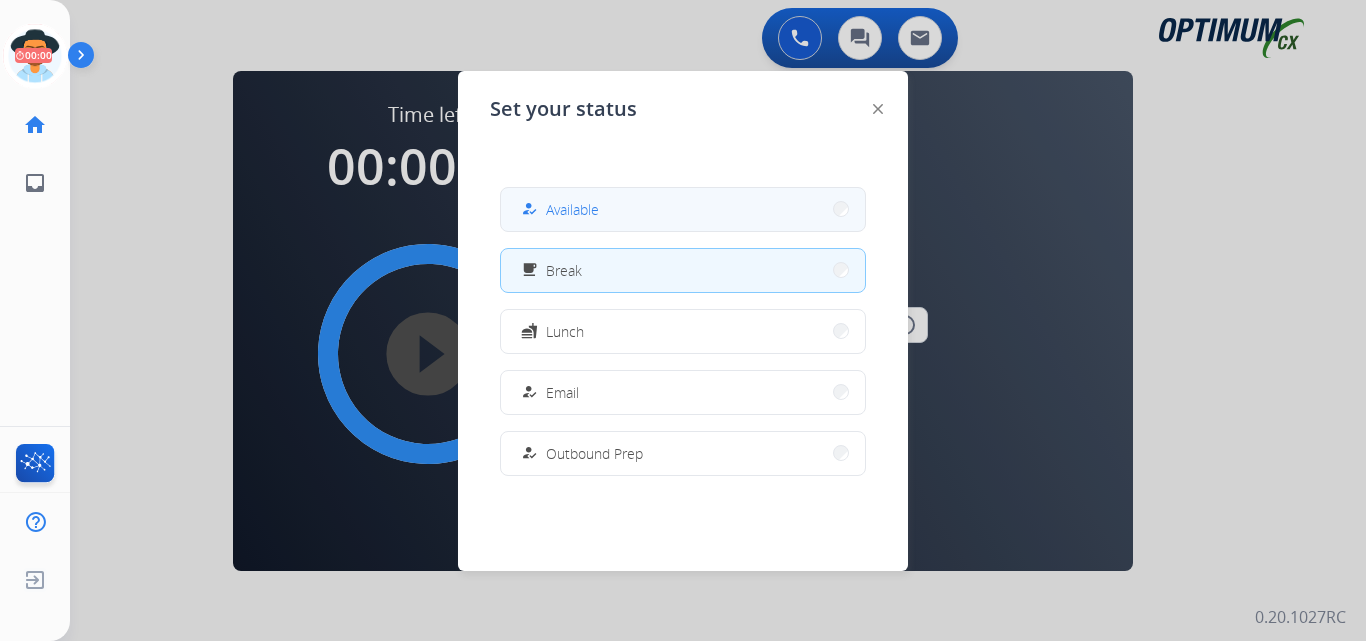 click on "how_to_reg Available" at bounding box center [683, 209] 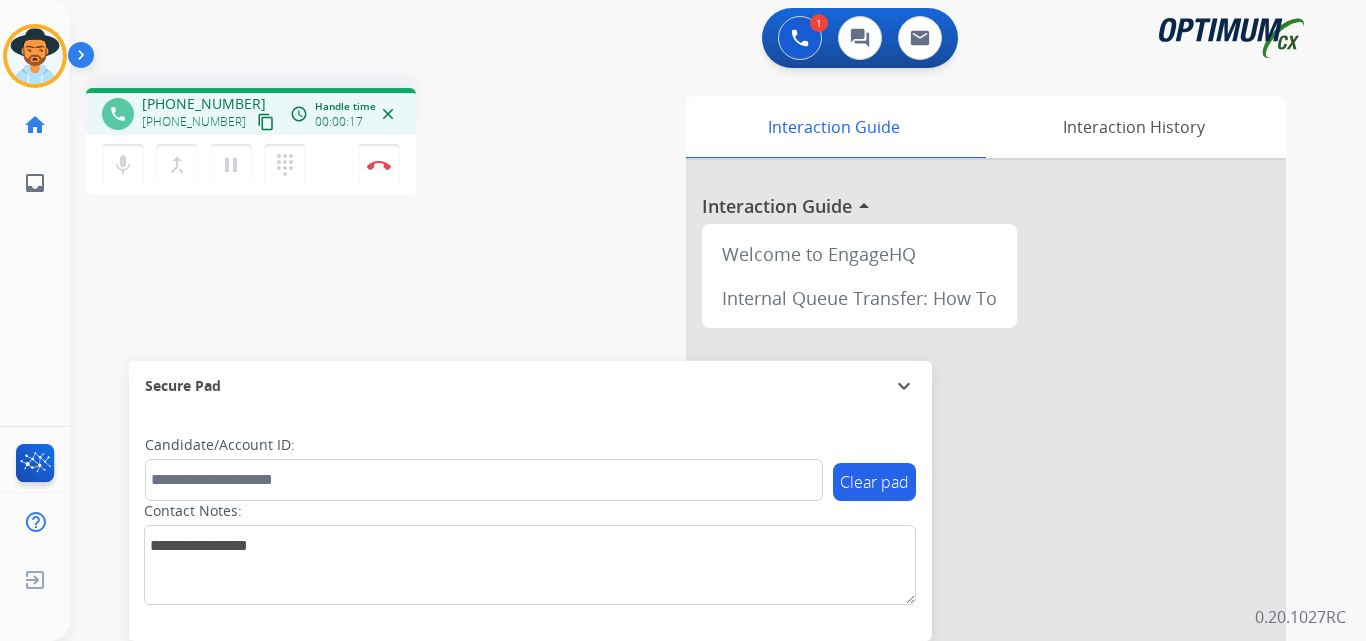 click on "+19542059733" at bounding box center (204, 104) 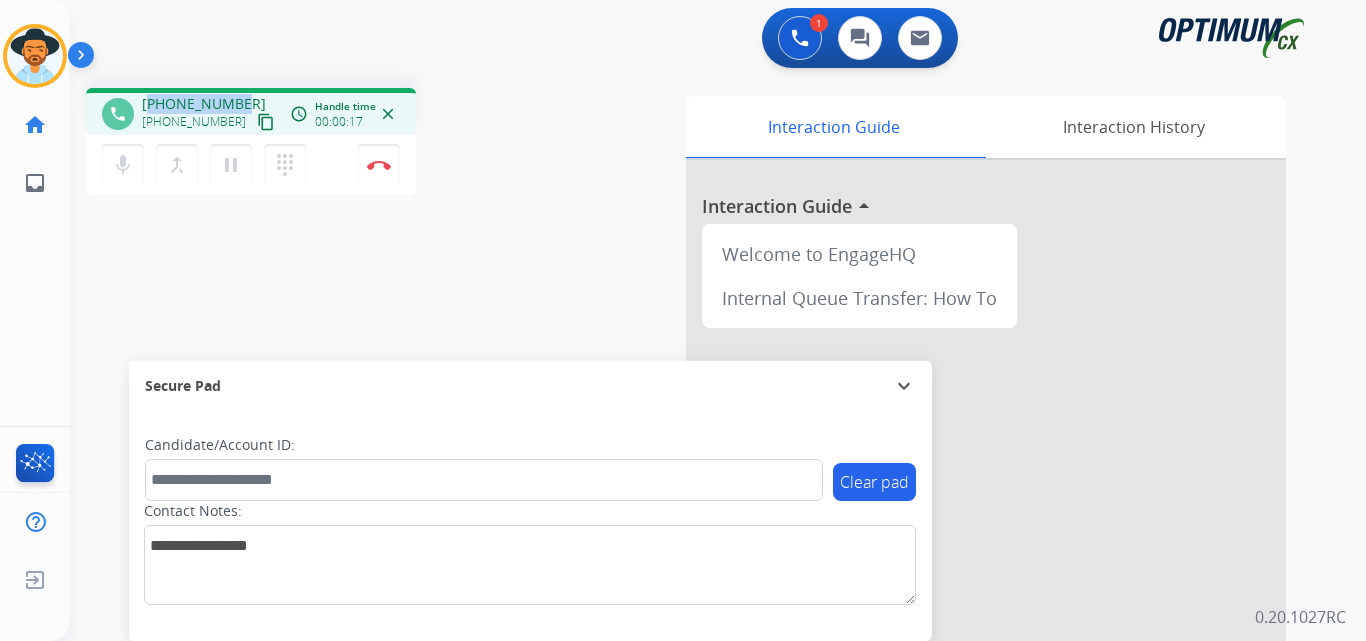 click on "+19542059733" at bounding box center (204, 104) 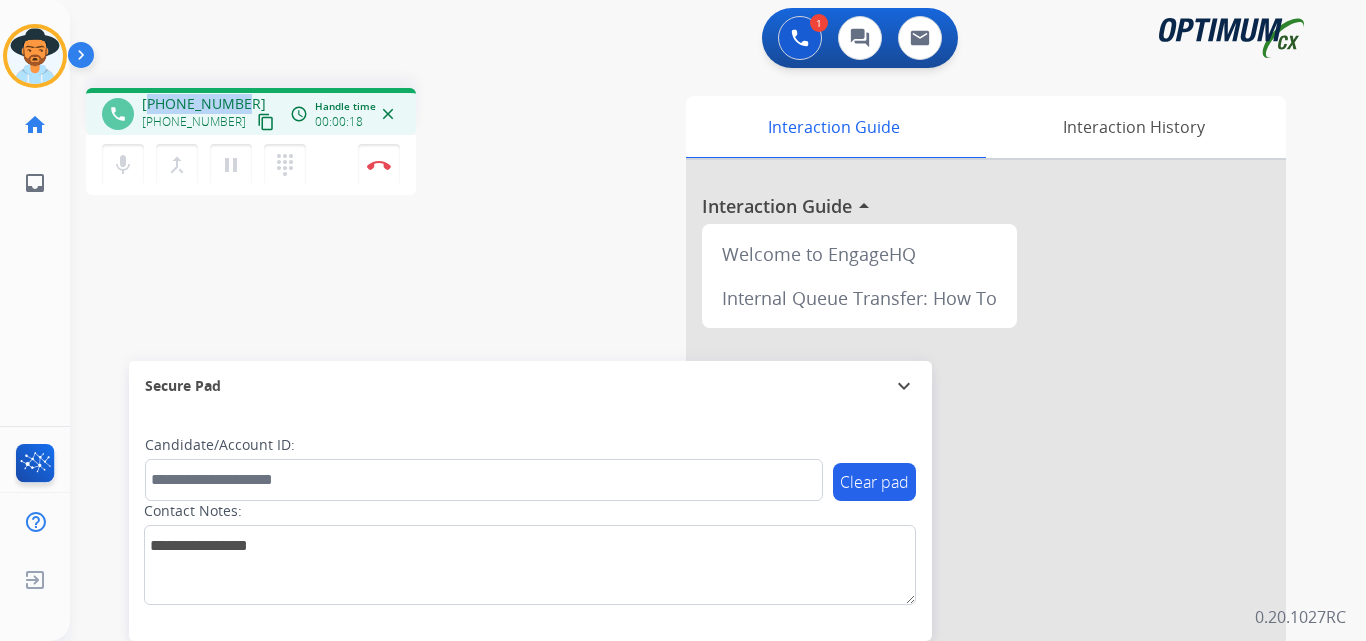 copy on "19542059733" 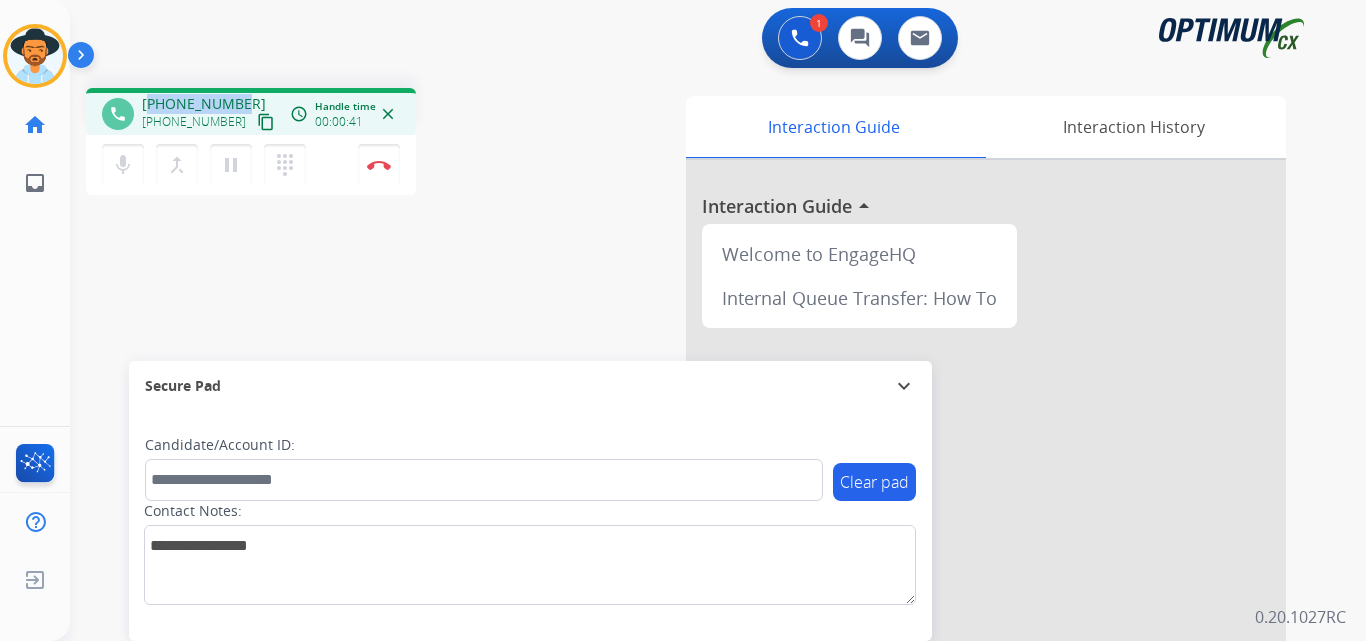 click on "+19542059733" at bounding box center [204, 104] 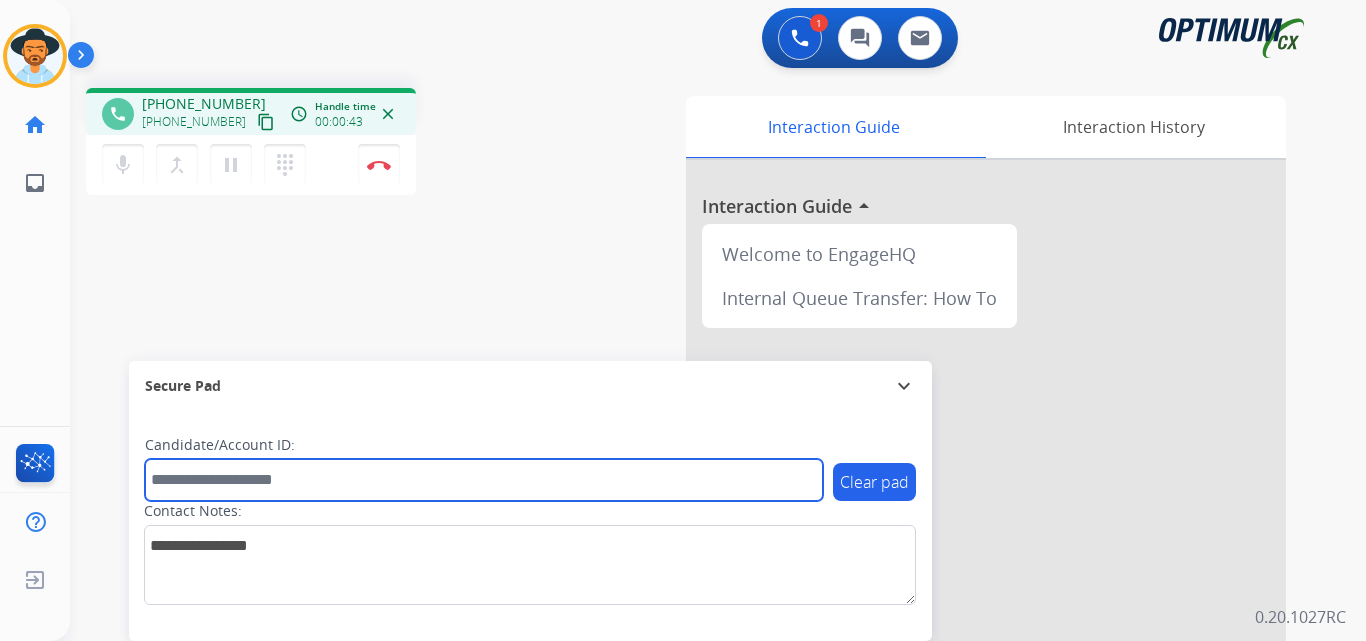 click at bounding box center (484, 480) 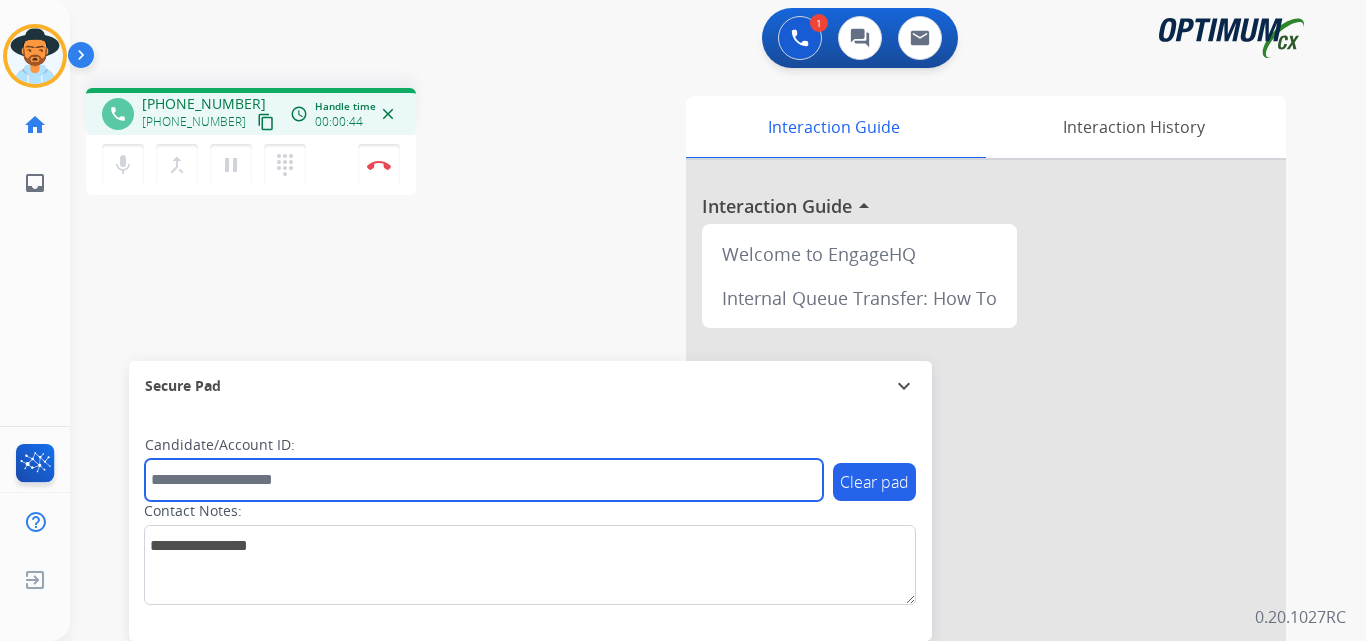 paste on "**********" 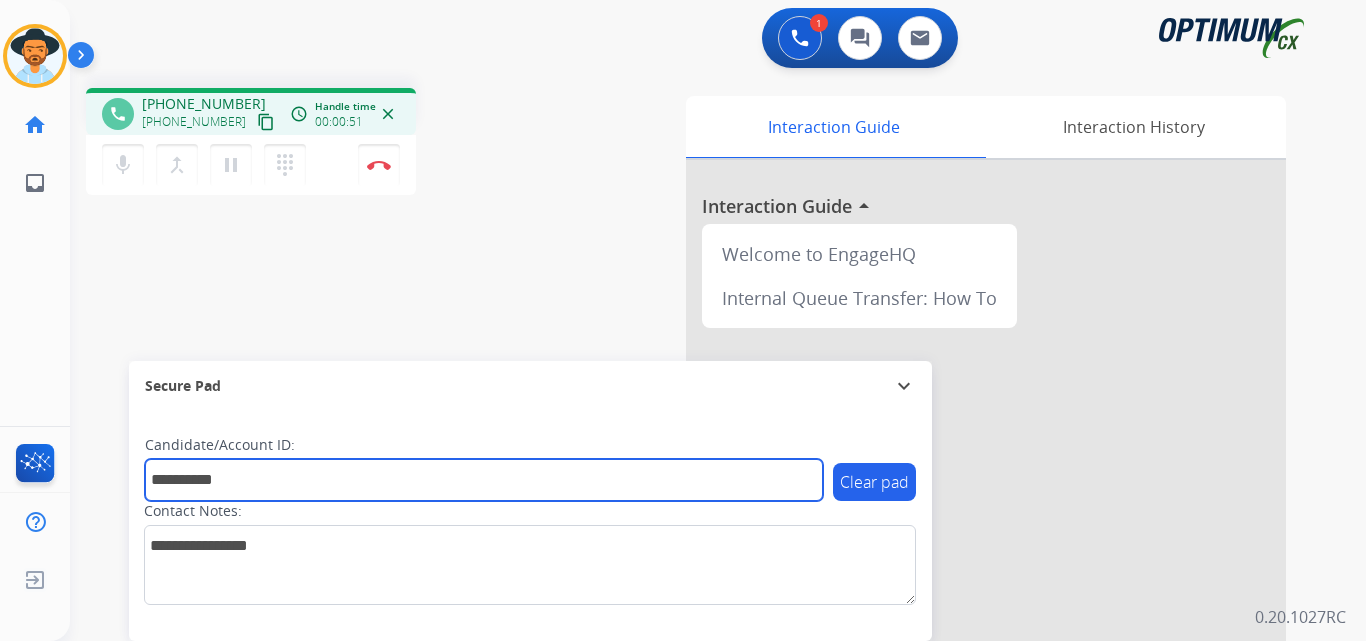 click on "**********" at bounding box center (484, 480) 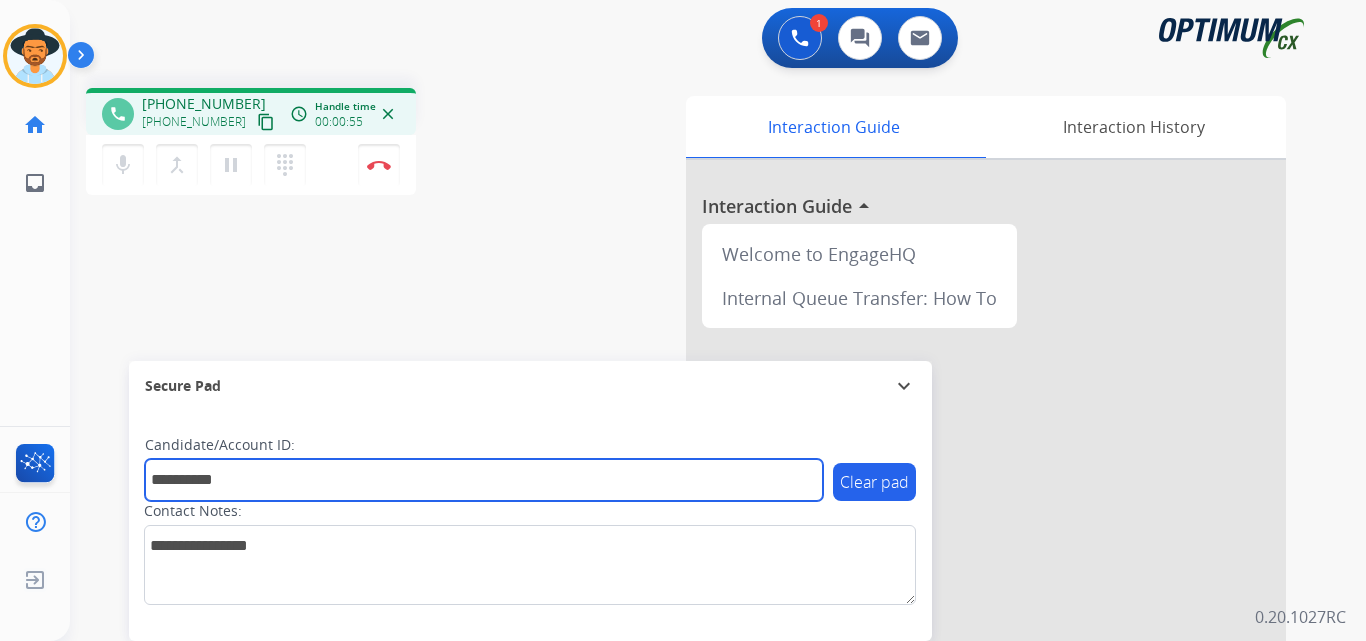 type on "**********" 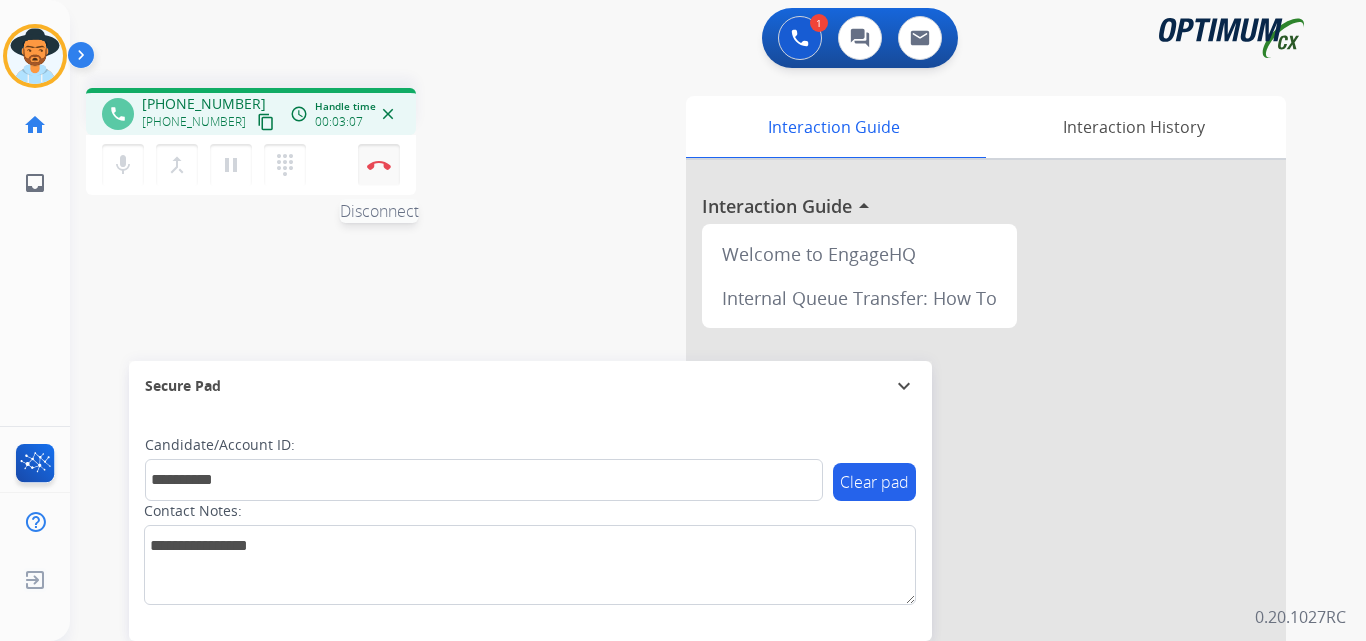 click on "Disconnect" at bounding box center [379, 165] 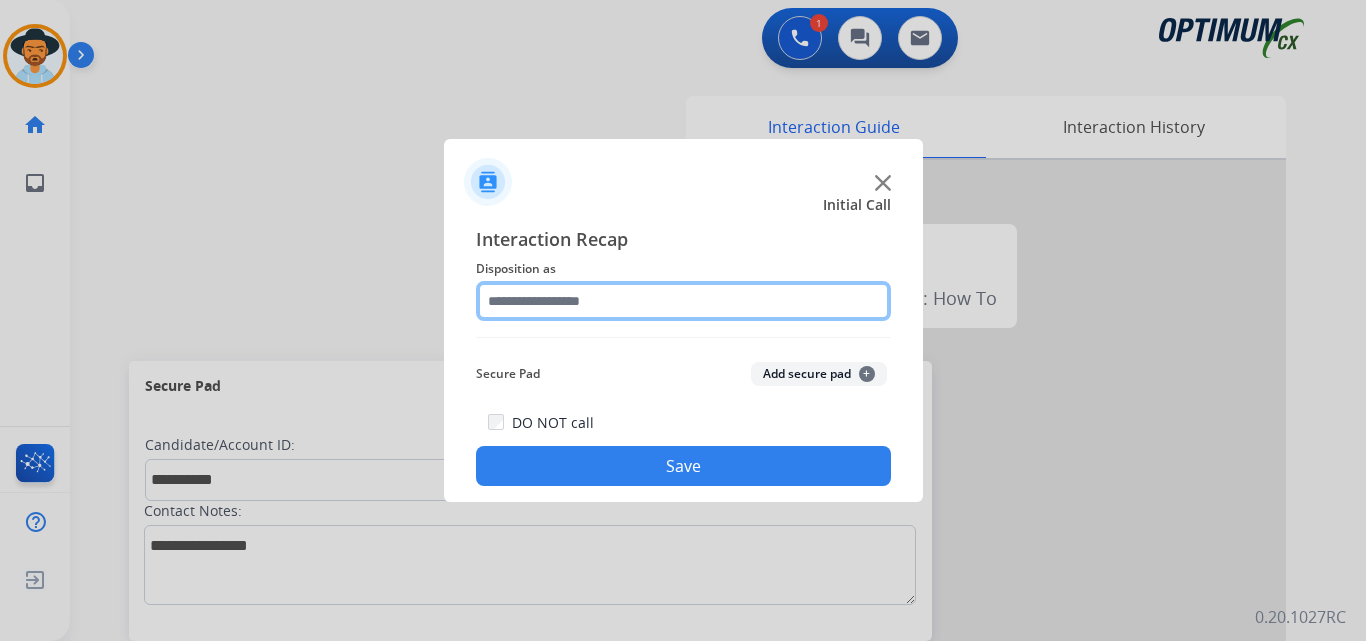 click 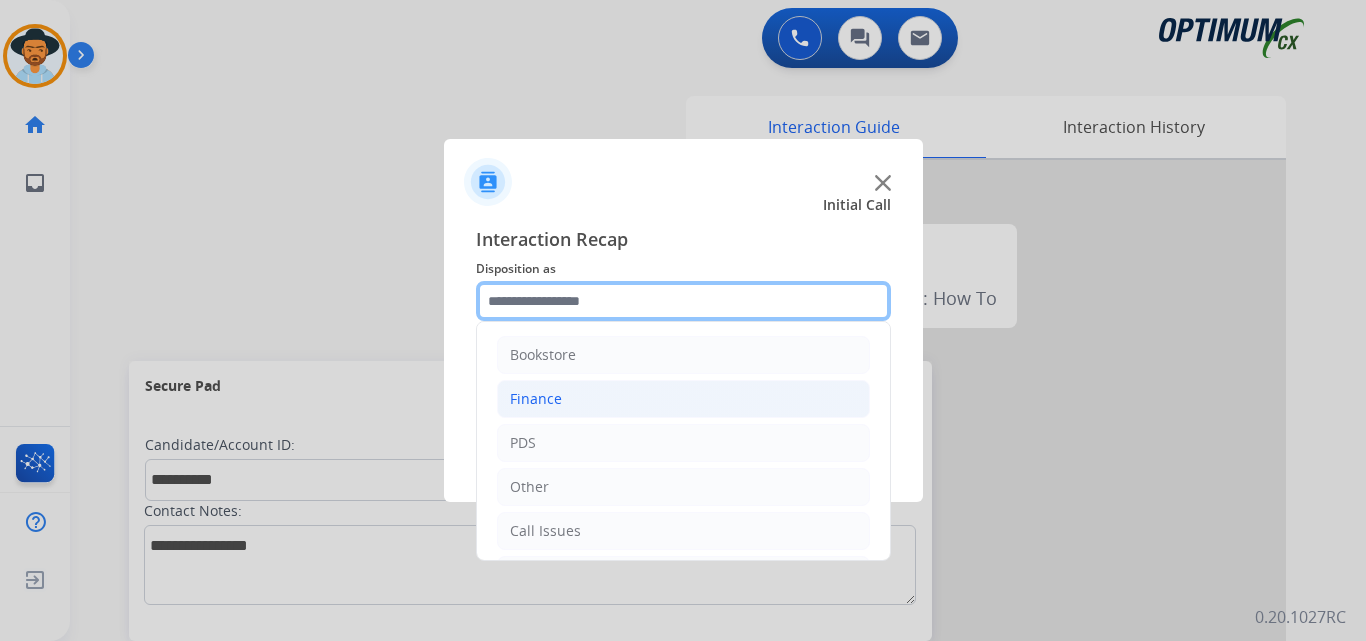 scroll, scrollTop: 136, scrollLeft: 0, axis: vertical 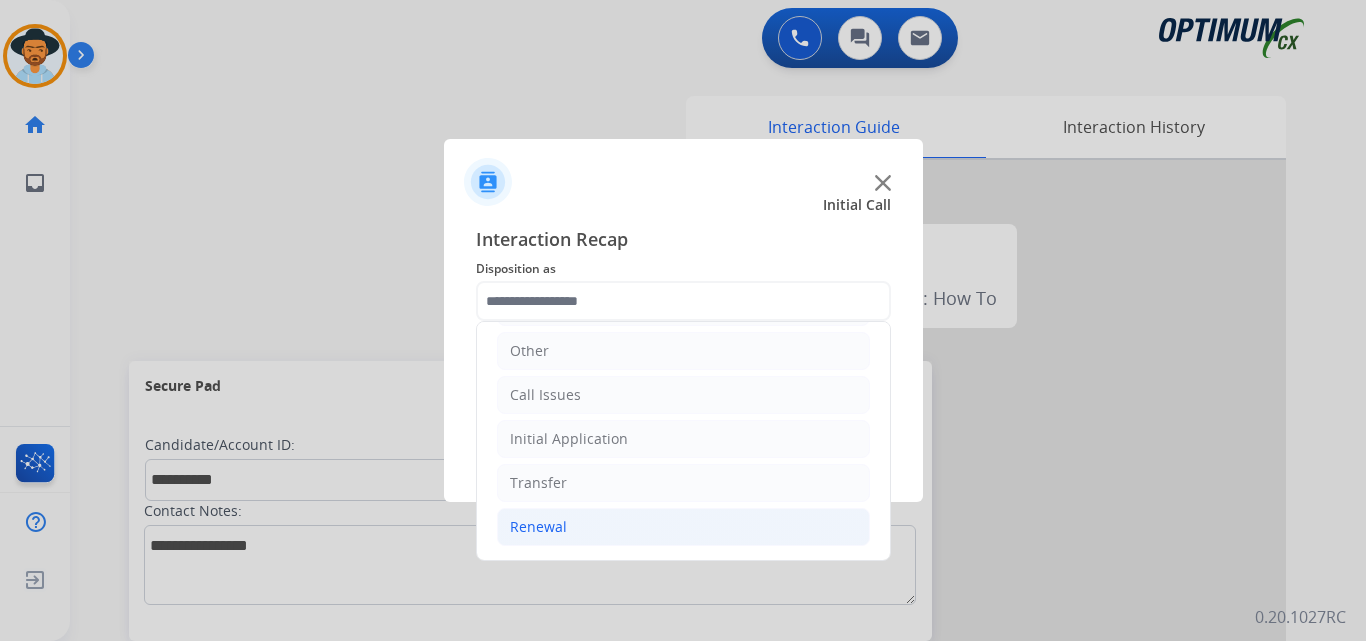 click on "Renewal" 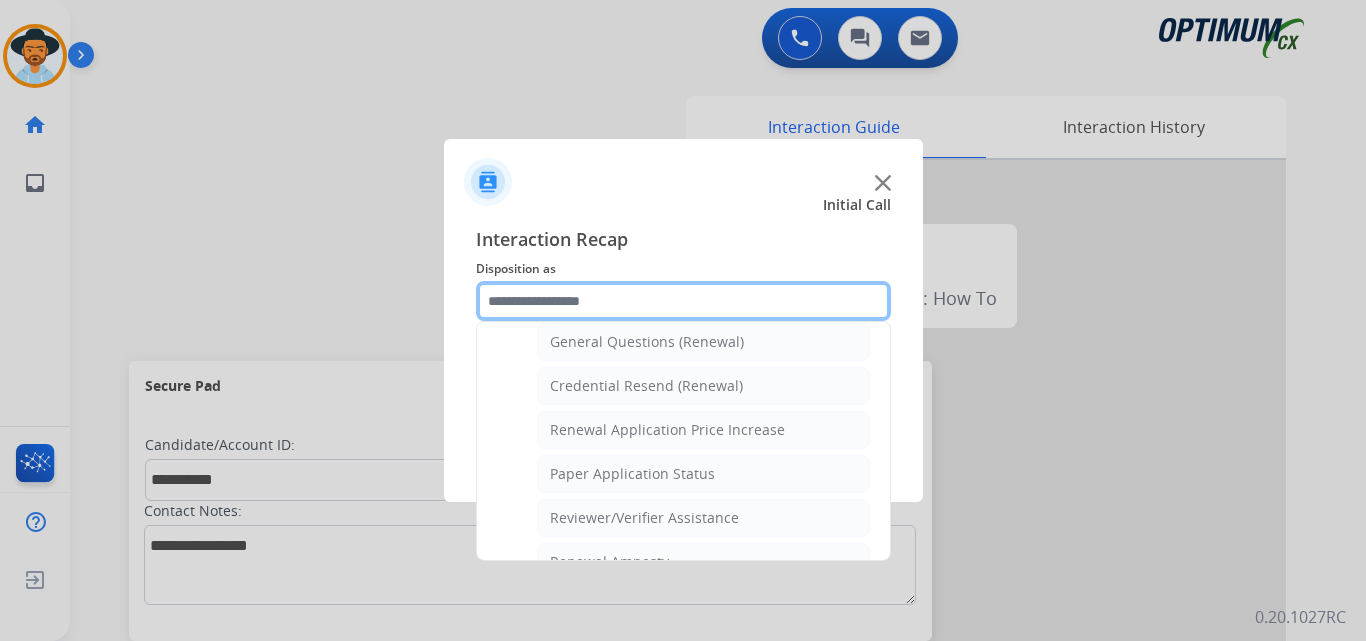 scroll, scrollTop: 439, scrollLeft: 0, axis: vertical 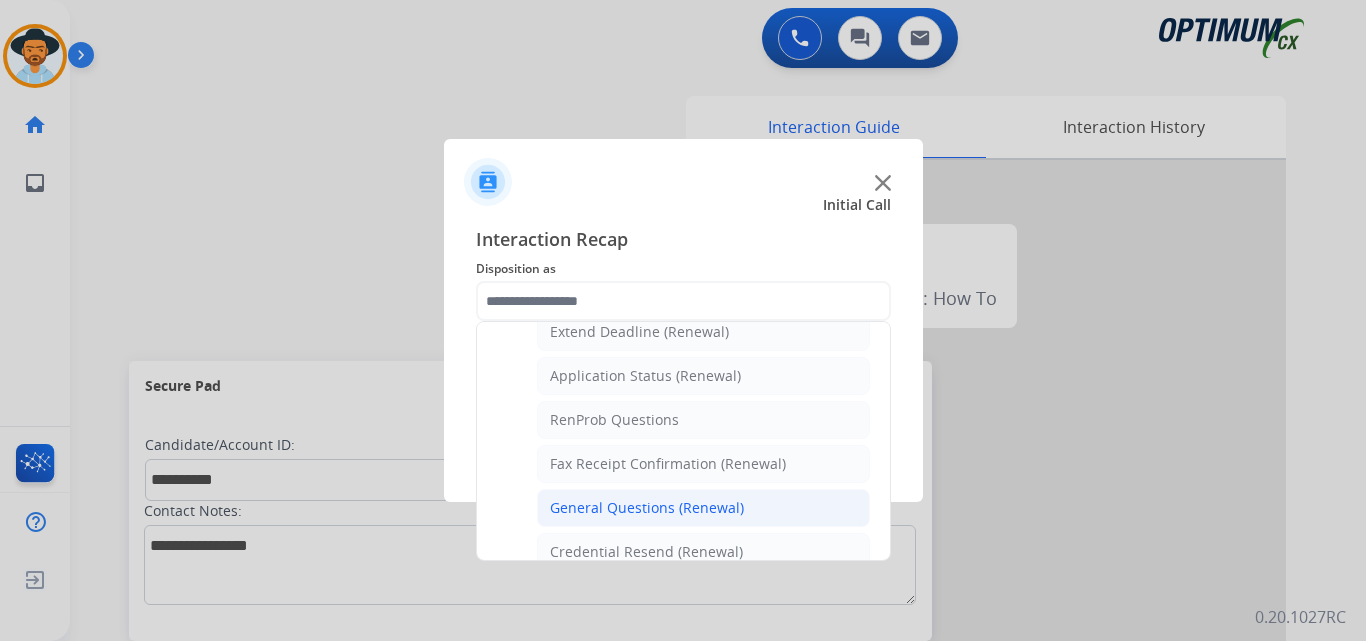 click on "General Questions (Renewal)" 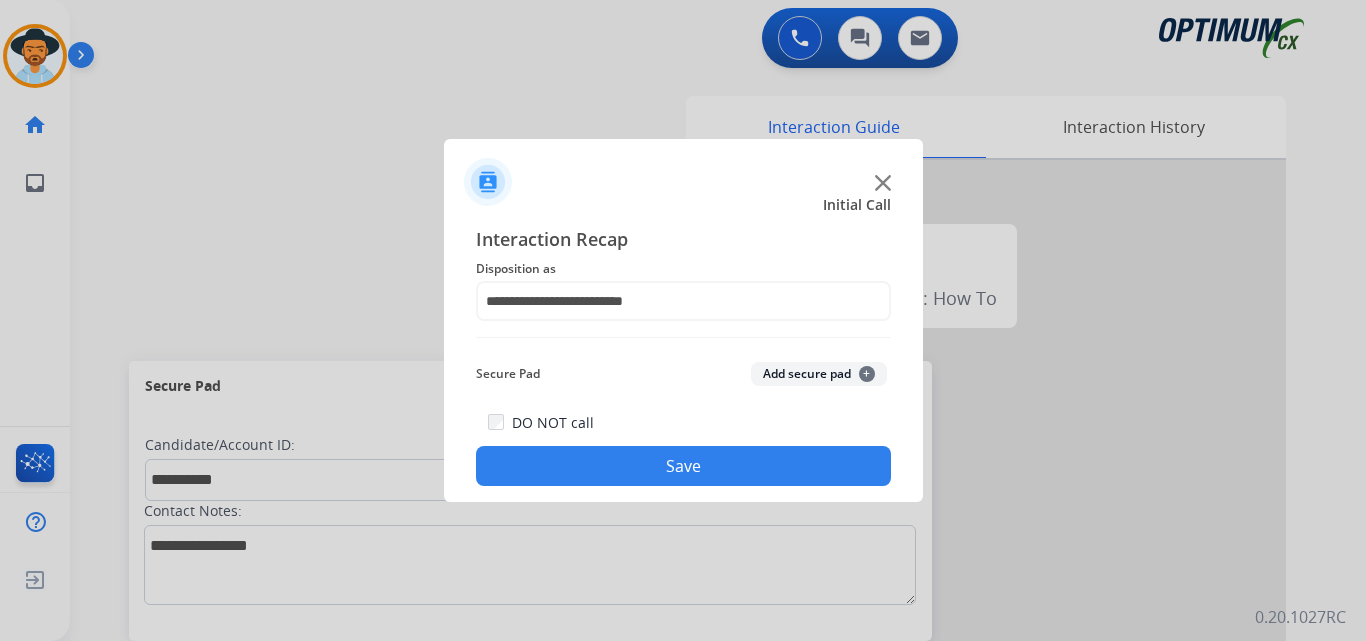 click on "Save" 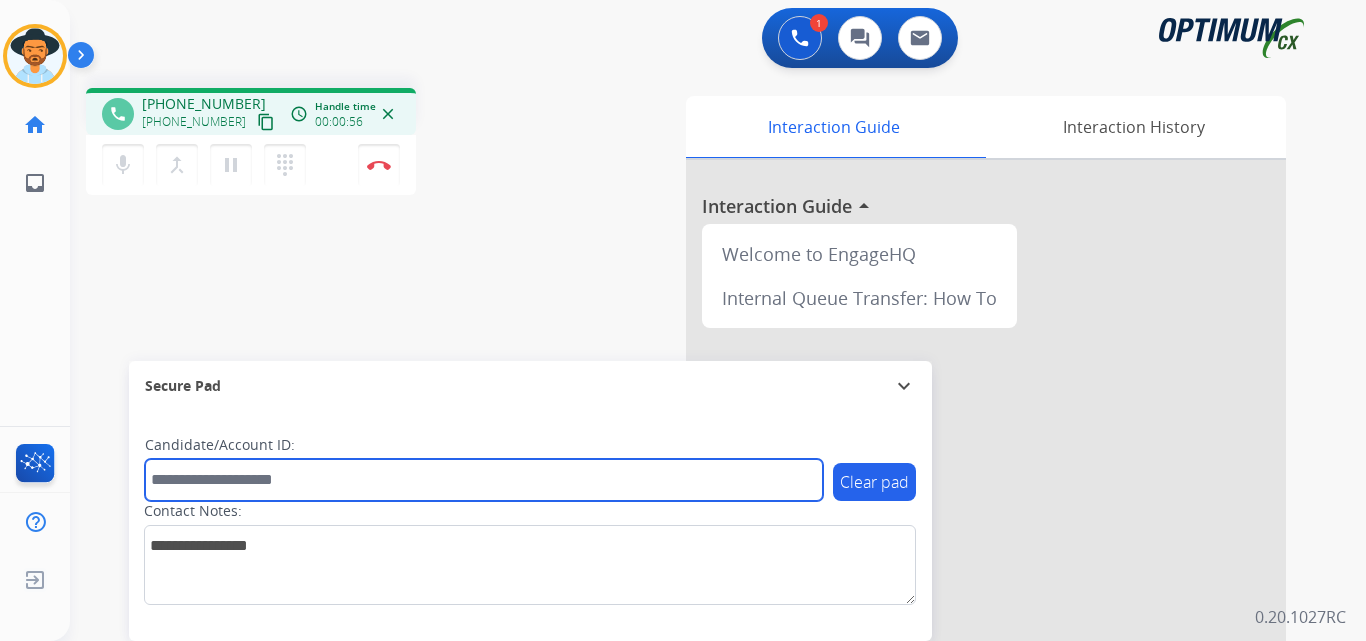 click at bounding box center [484, 480] 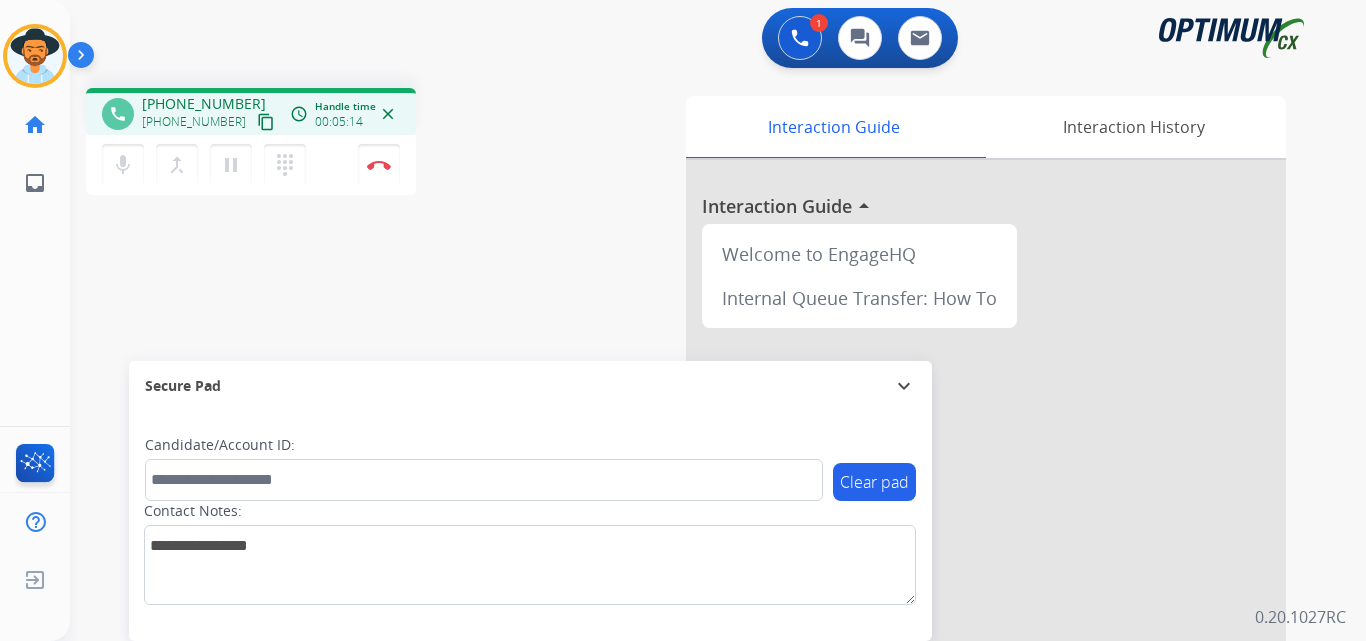click on "+12023876755" at bounding box center [204, 104] 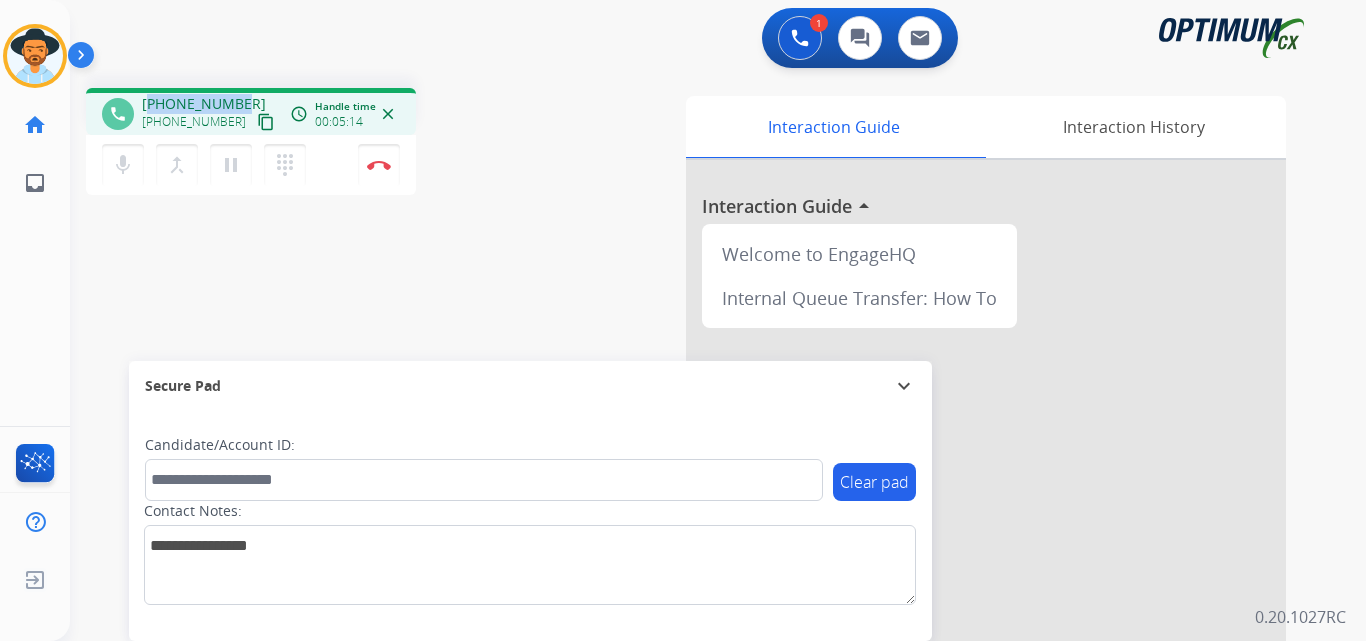 click on "+12023876755" at bounding box center [204, 104] 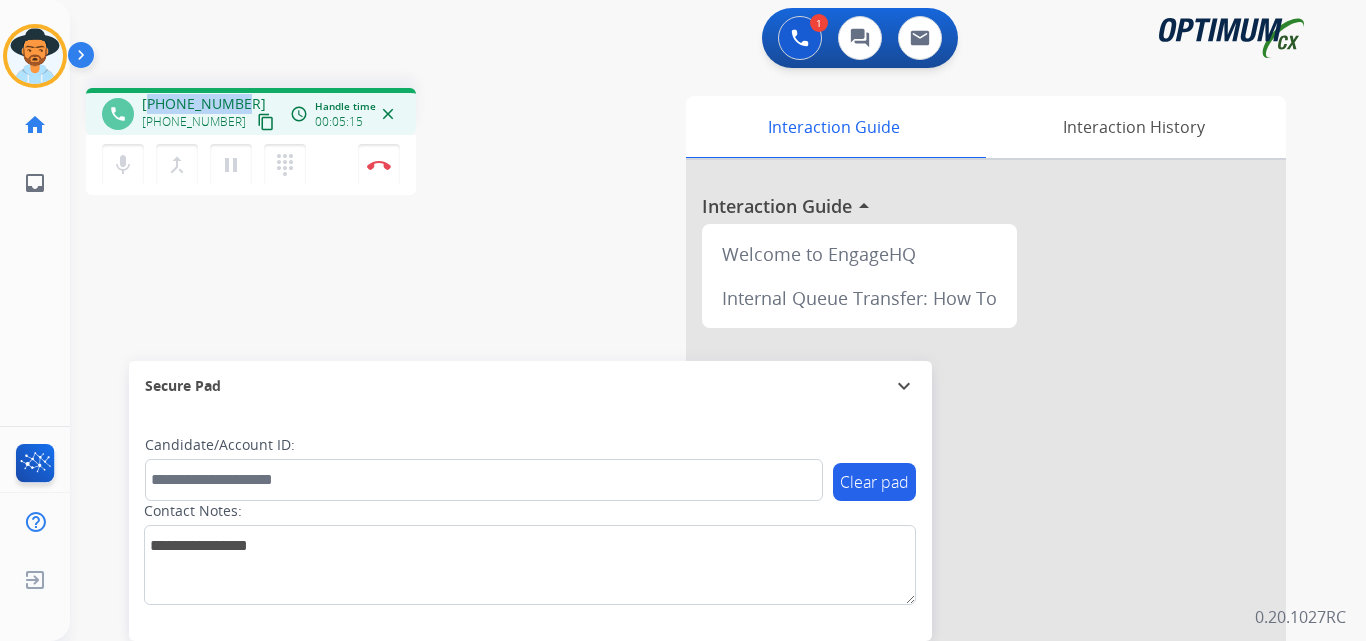 copy on "12023876755" 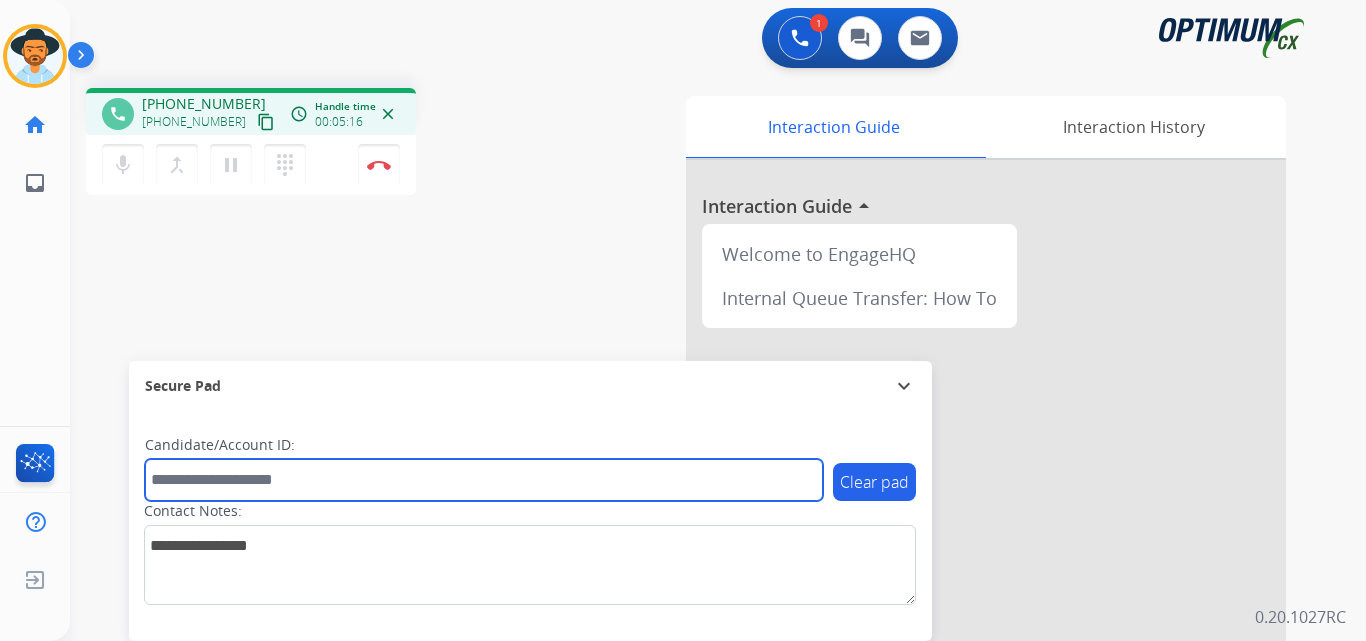 click at bounding box center (484, 480) 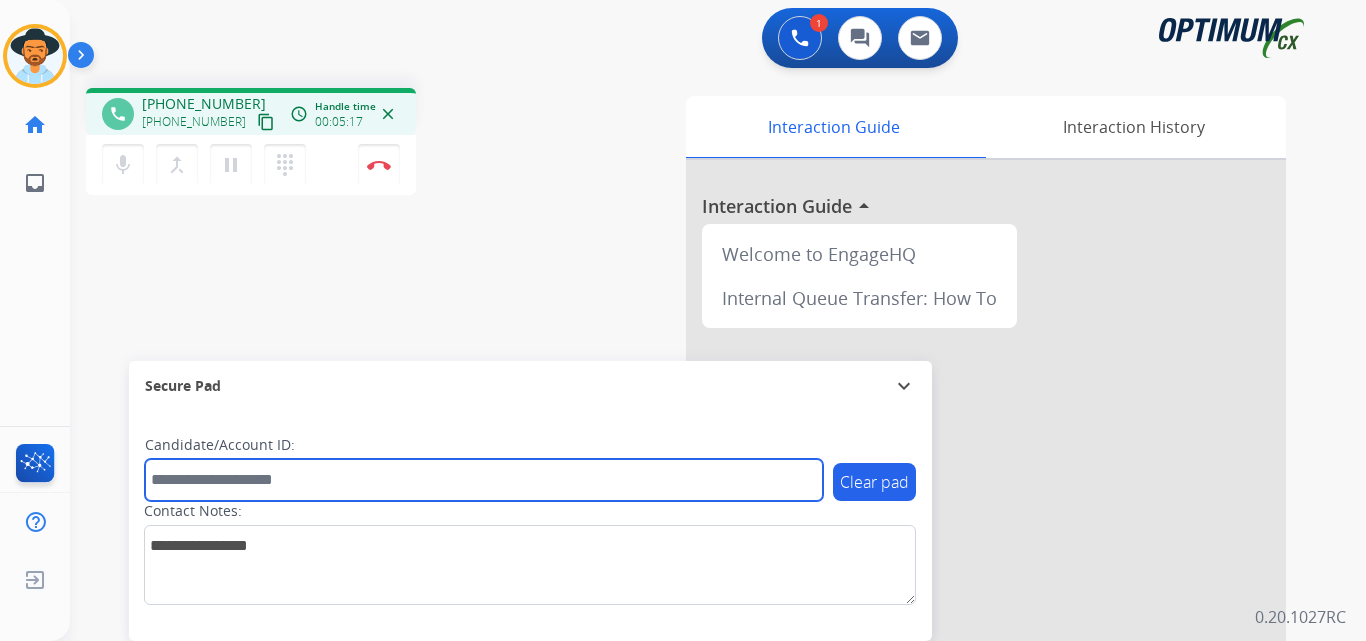 paste on "**********" 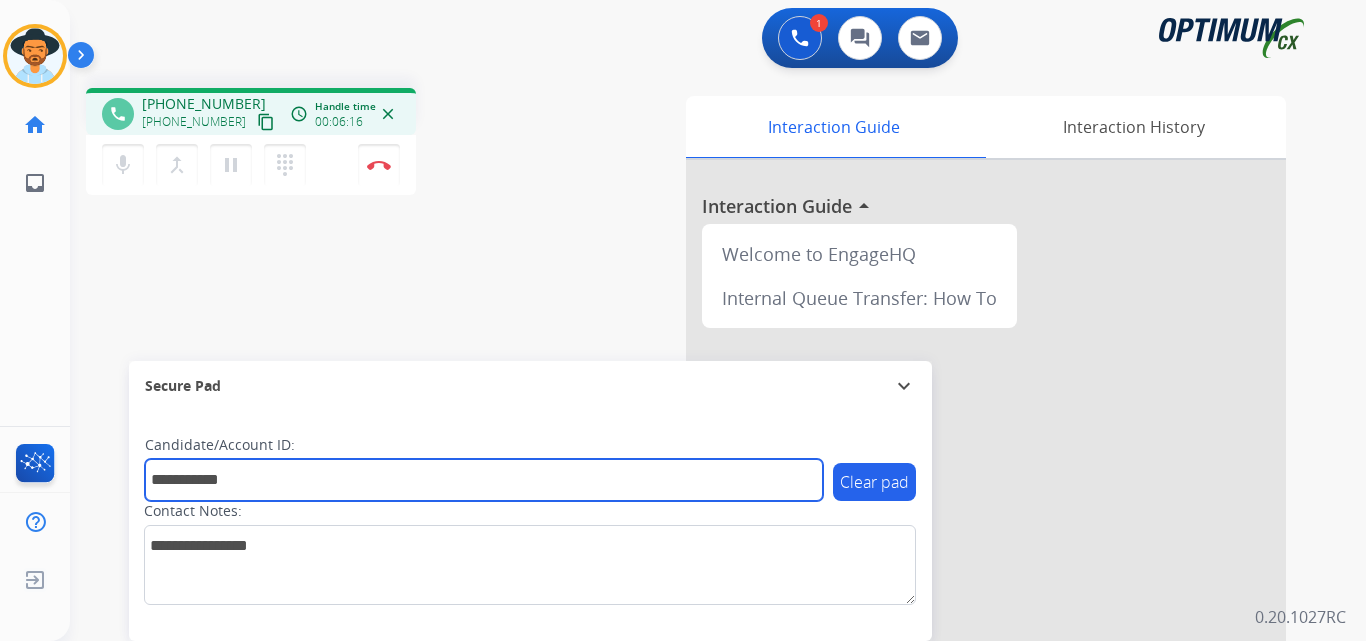 type on "**********" 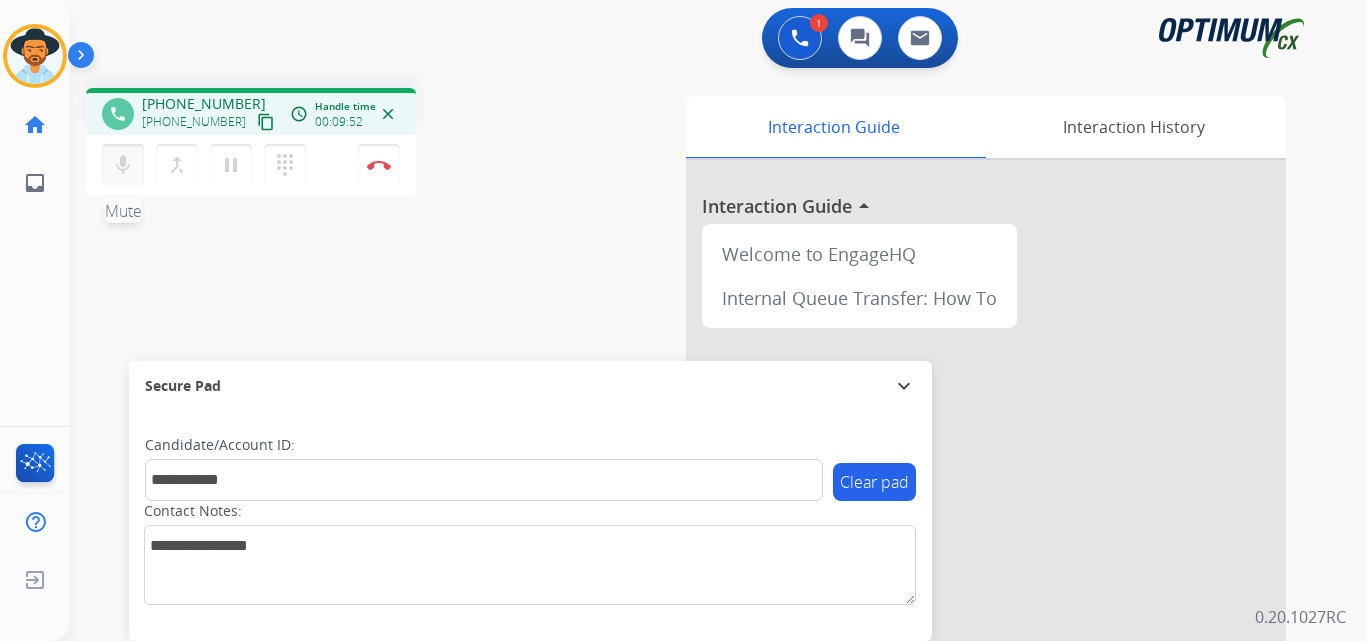 click on "mic" at bounding box center (123, 165) 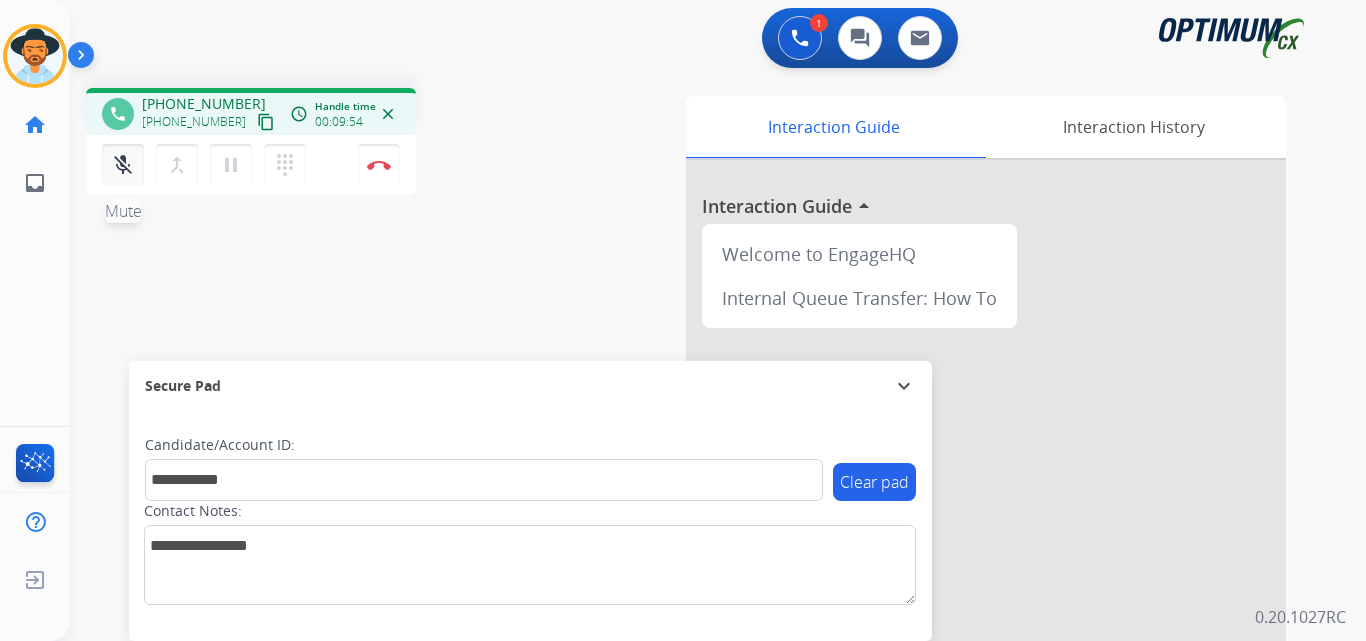 click on "mic_off" at bounding box center [123, 165] 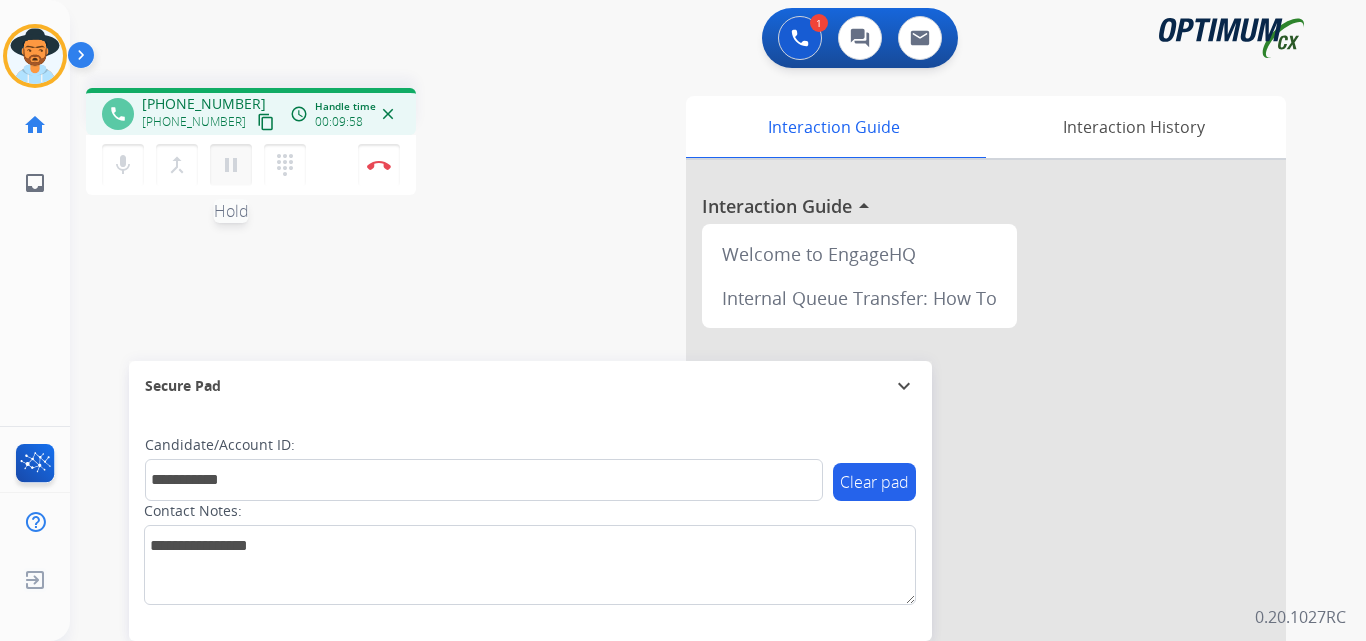 click on "pause" at bounding box center [231, 165] 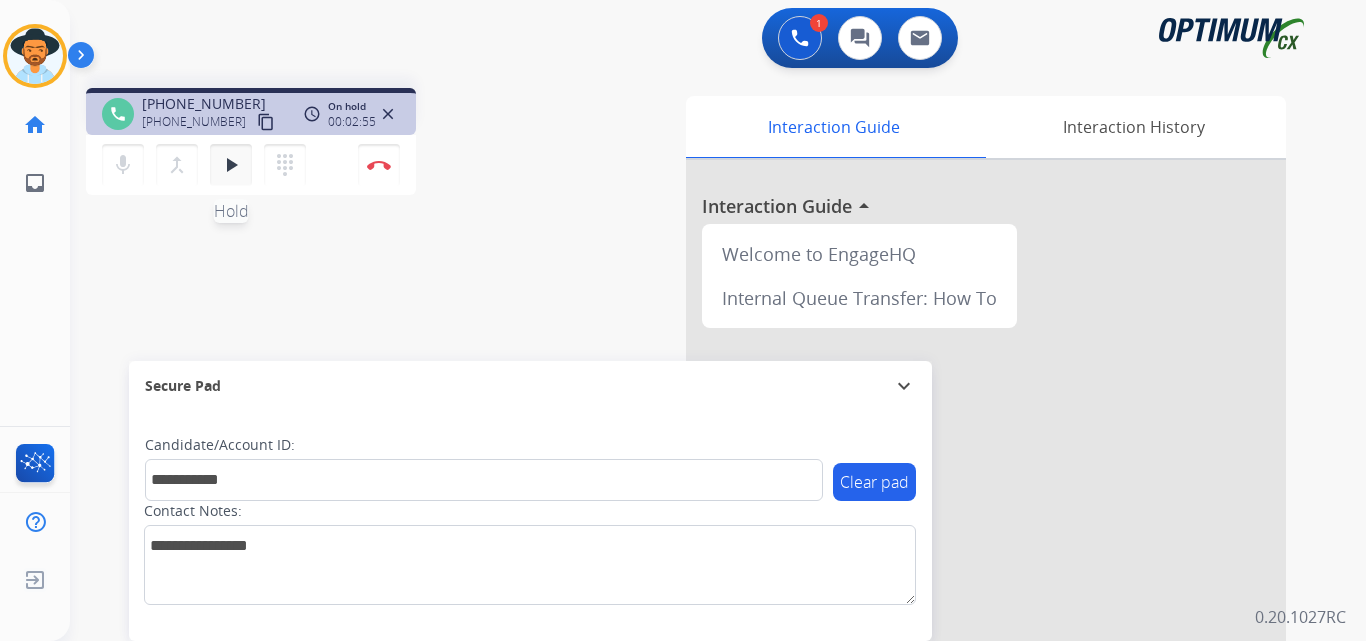 click on "play_arrow" at bounding box center [231, 165] 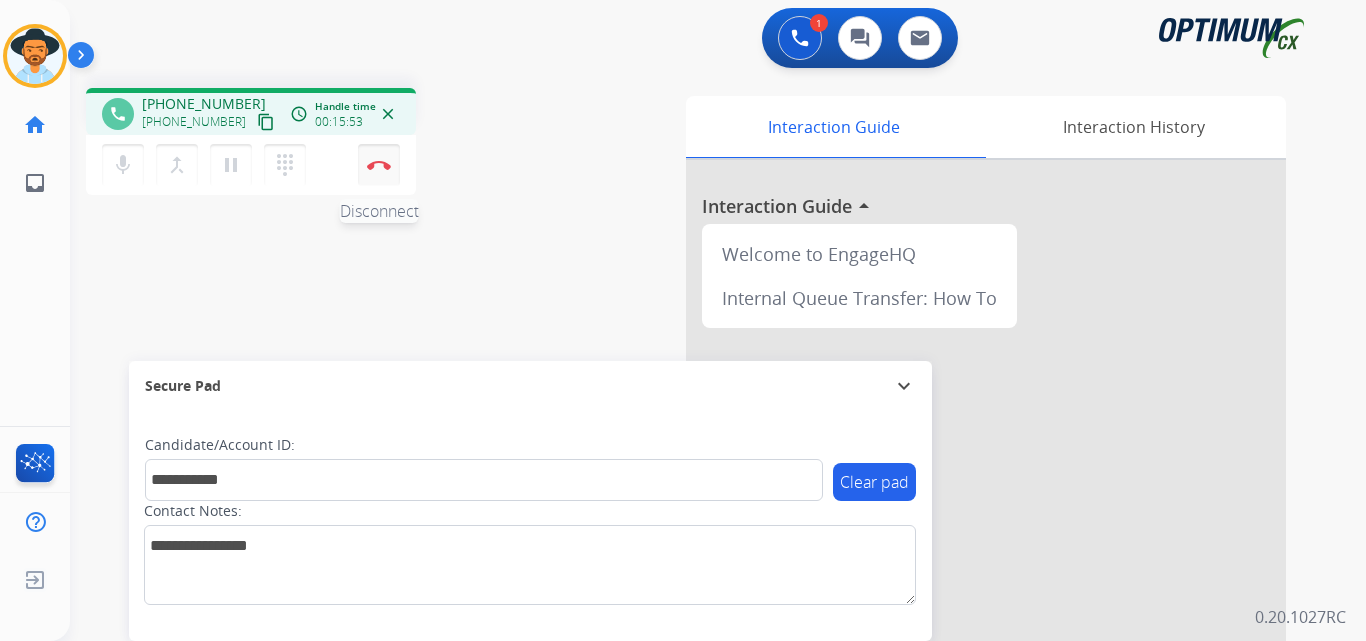 click at bounding box center (379, 165) 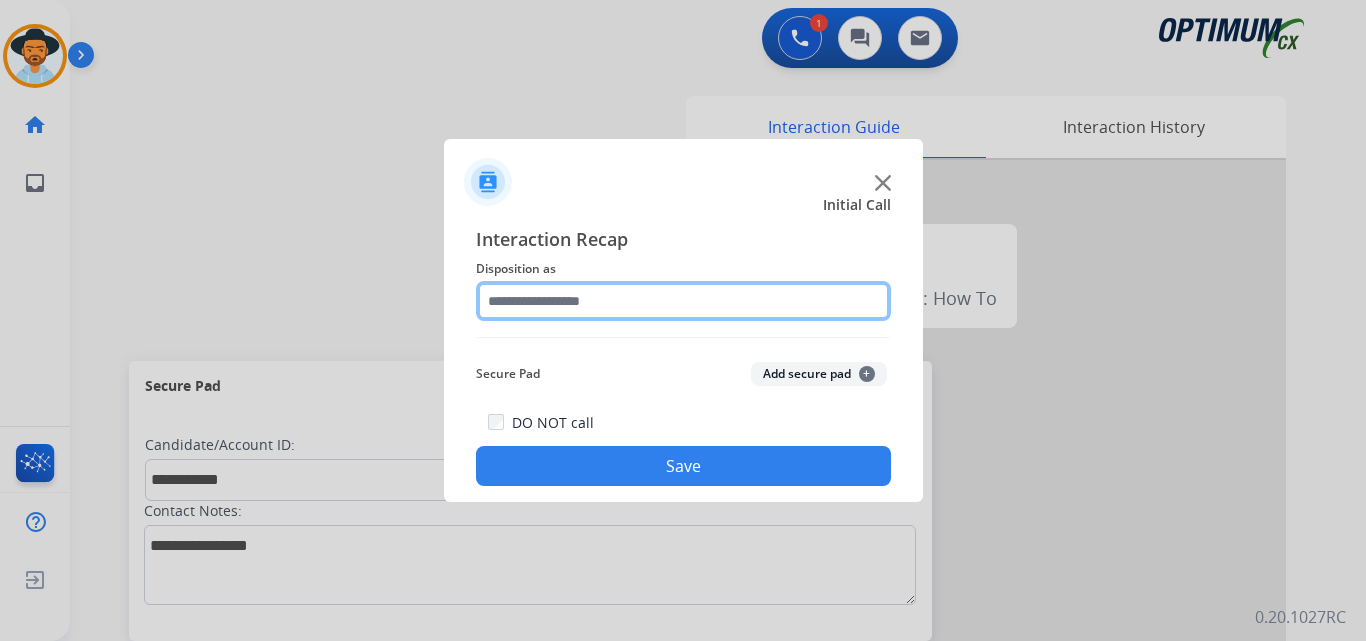 click 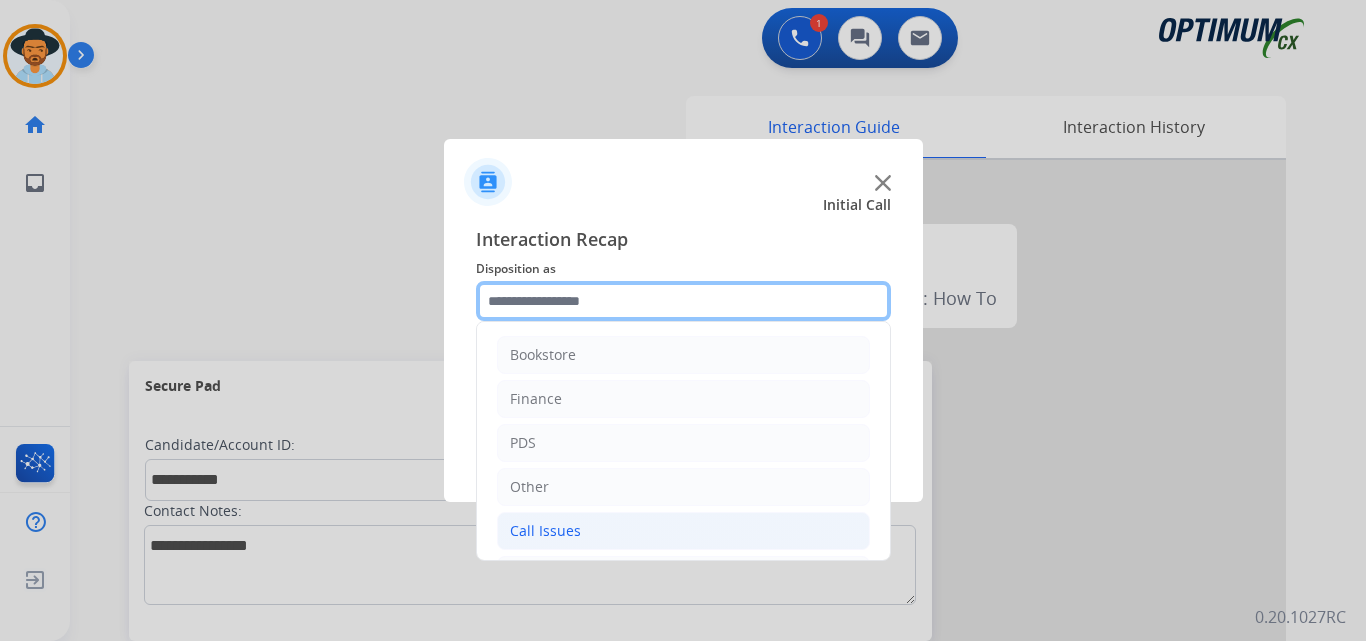 scroll, scrollTop: 136, scrollLeft: 0, axis: vertical 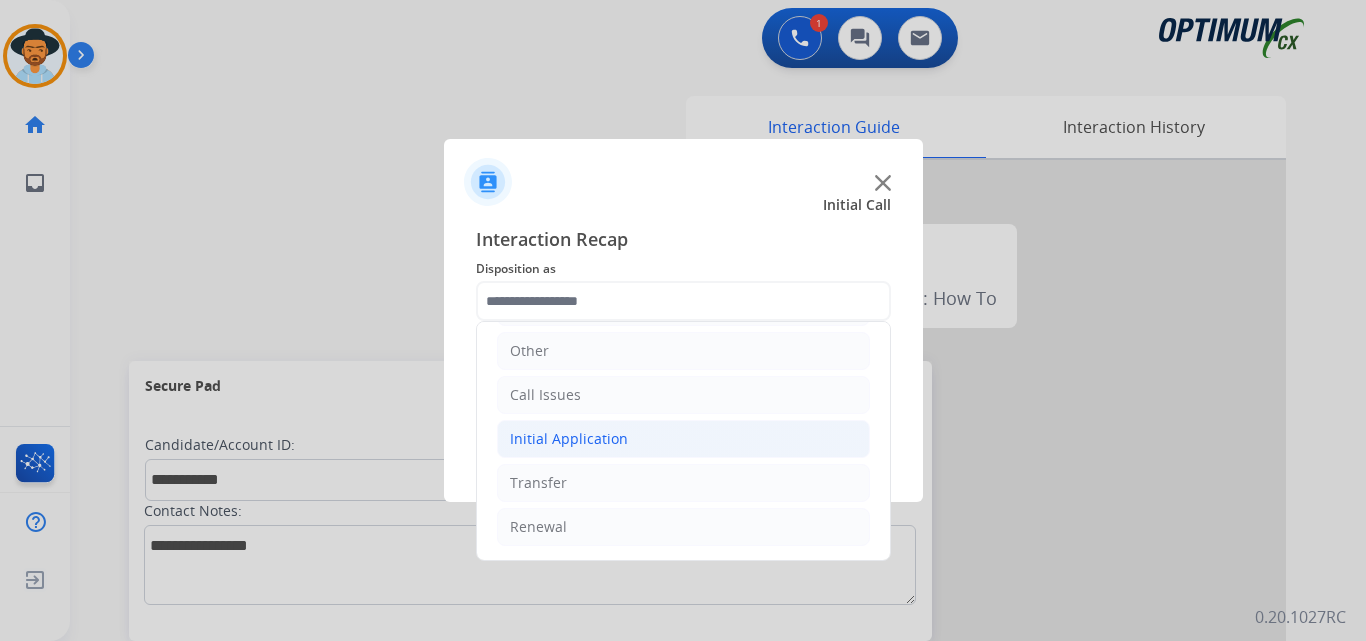 click on "Initial Application" 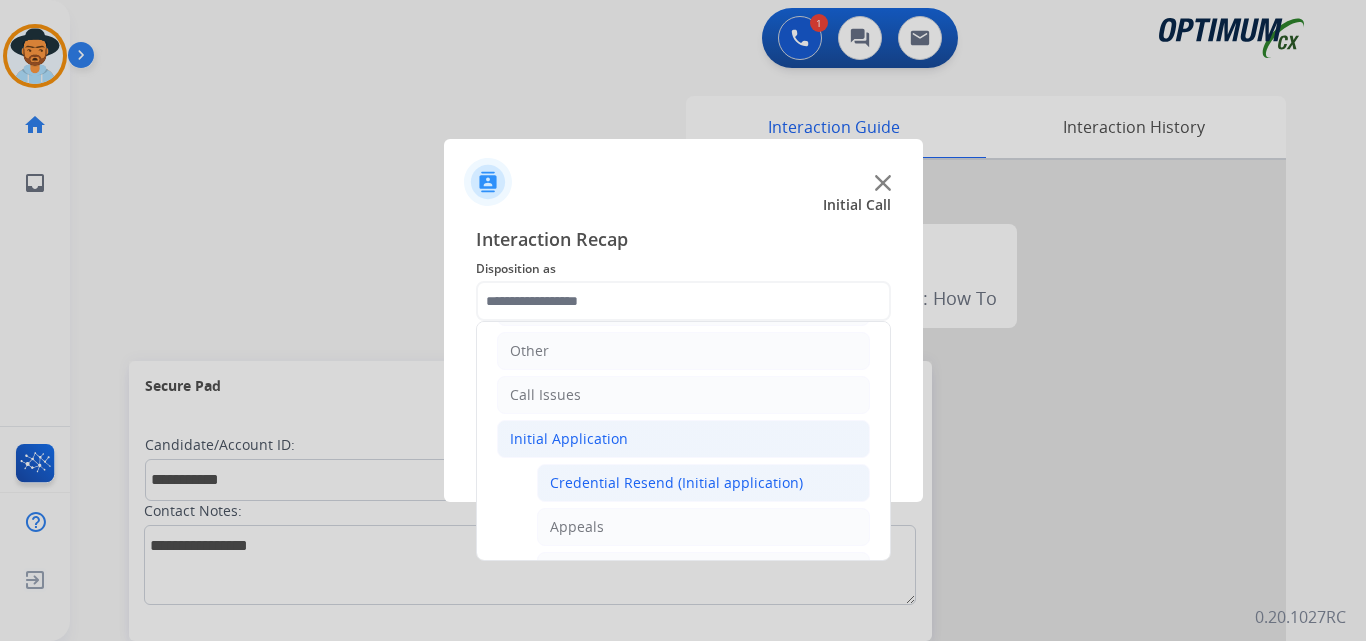 click on "Credential Resend (Initial application)" 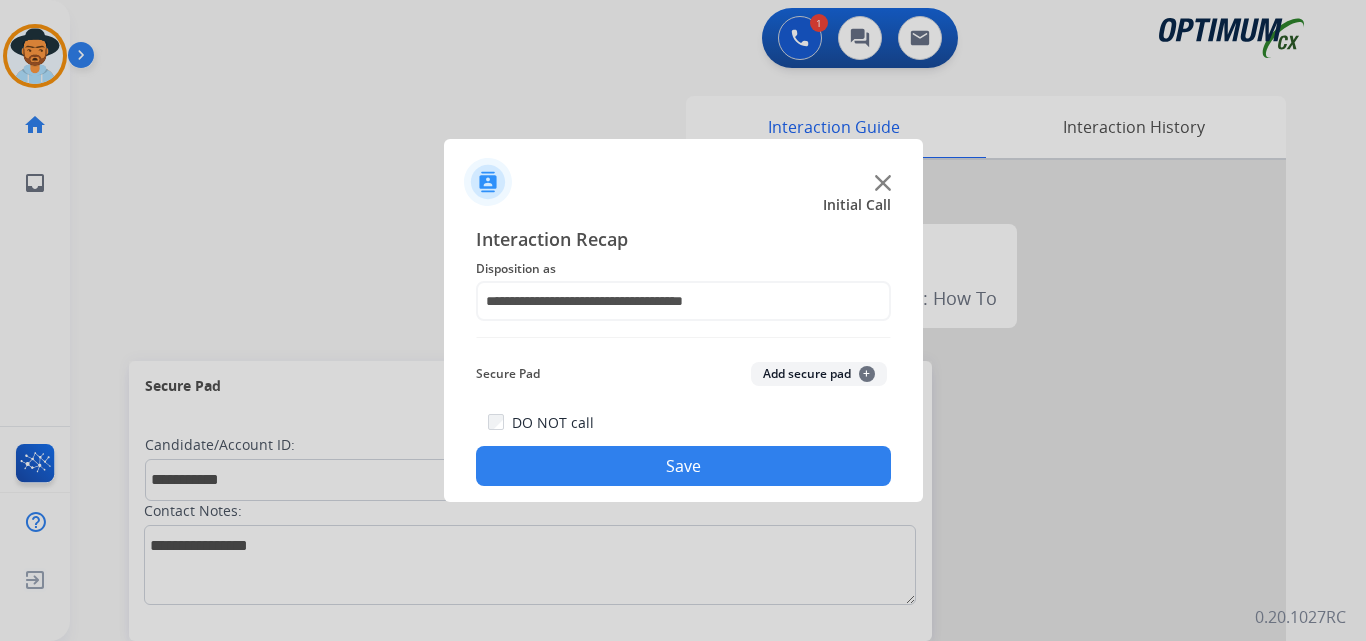 click on "Save" 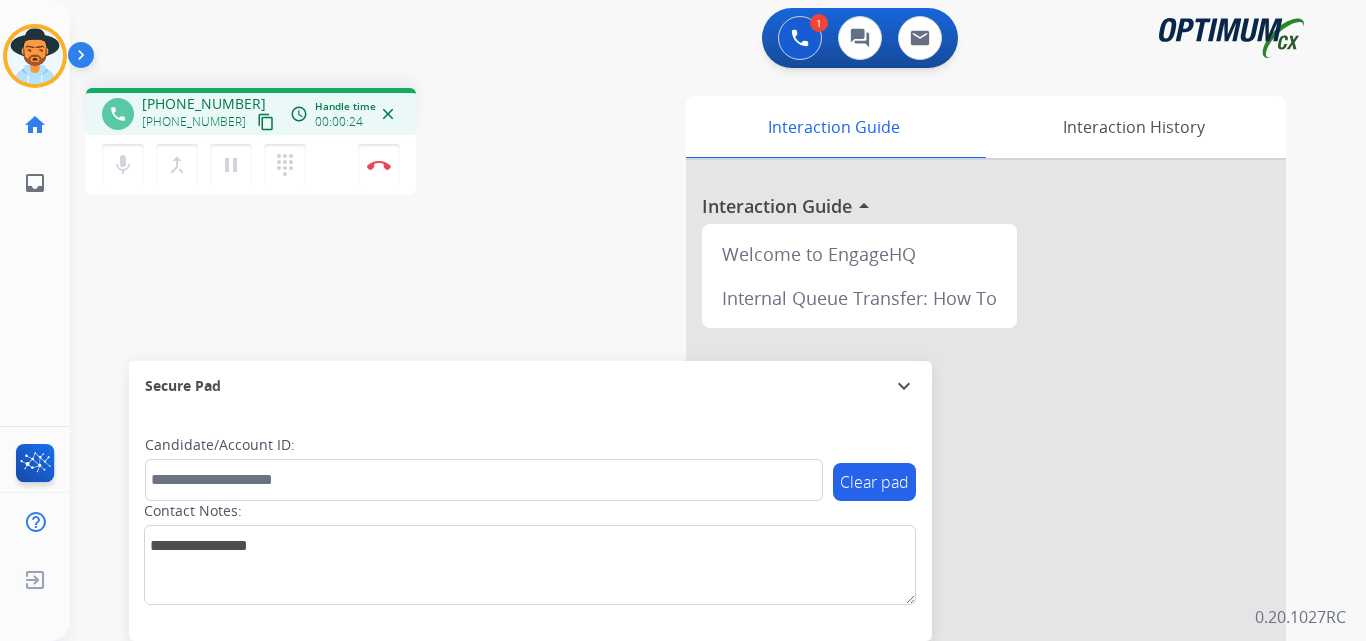 click on "+15859570911" at bounding box center (204, 104) 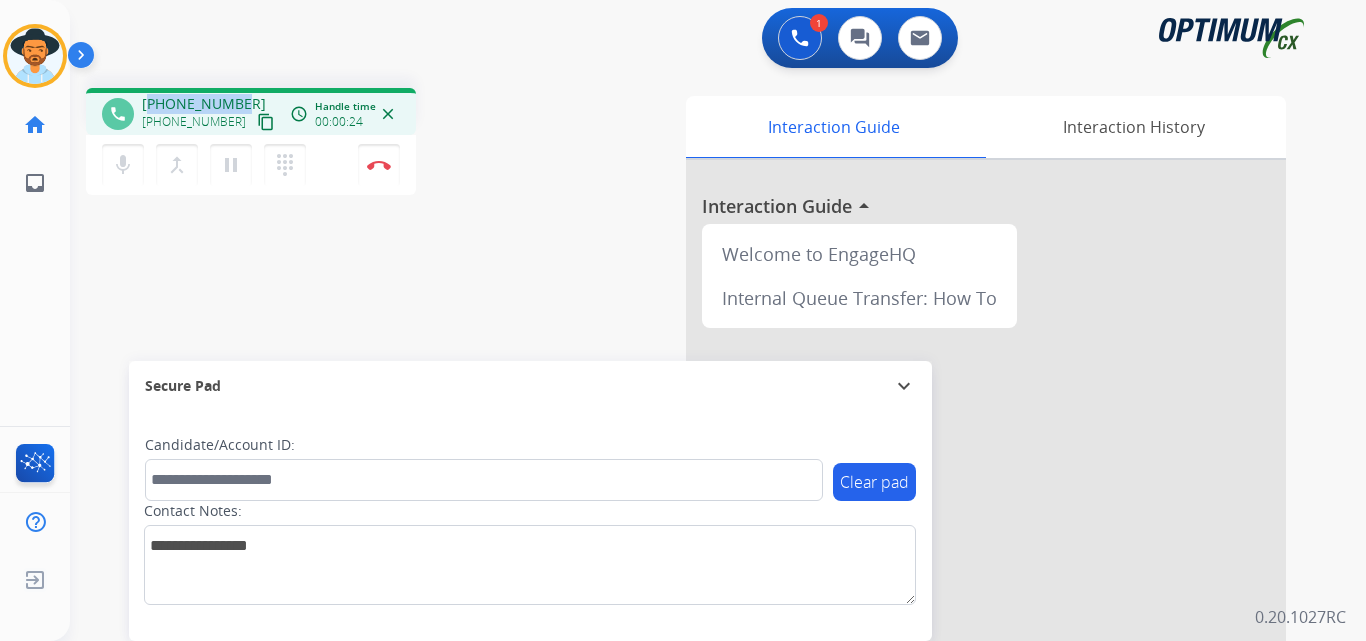 click on "+15859570911" at bounding box center (204, 104) 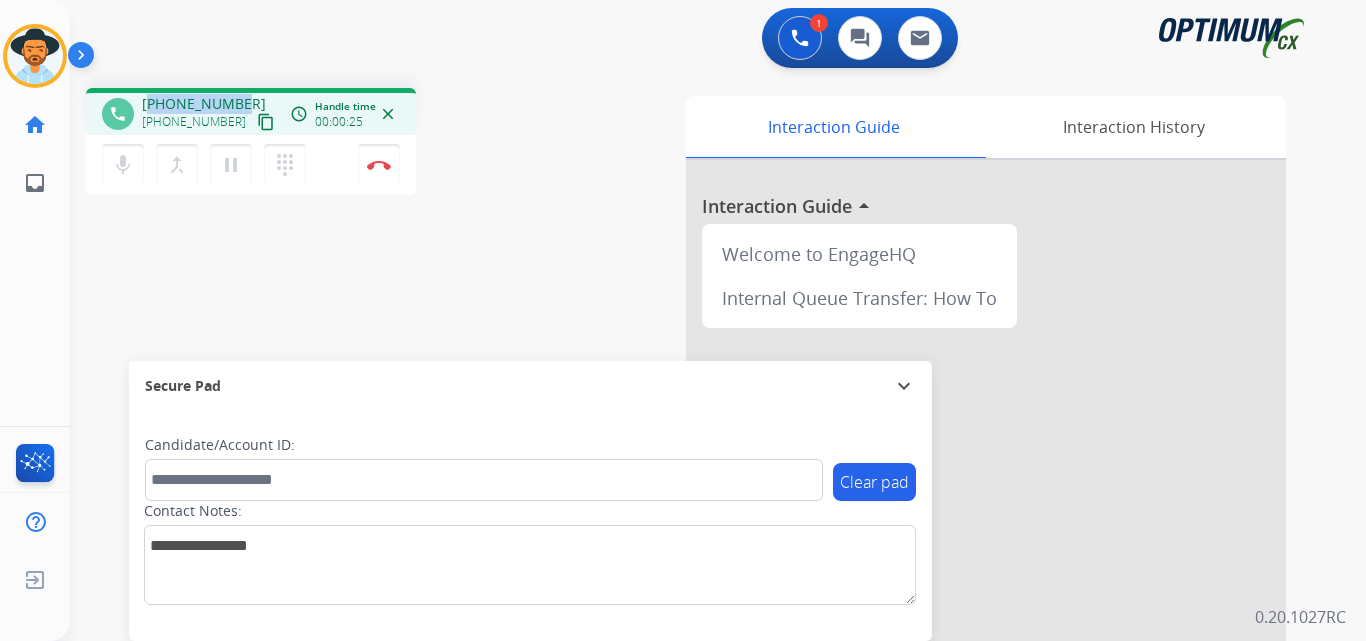 copy on "15859570911" 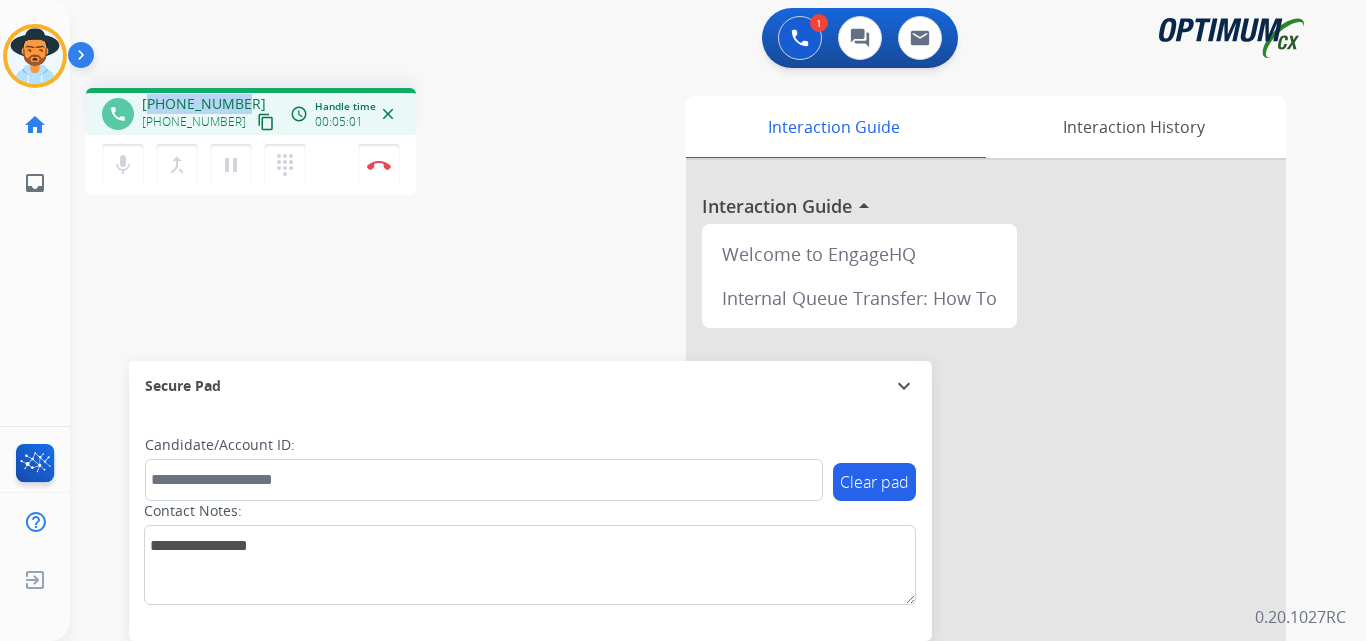 click on "+15859570911" at bounding box center [204, 104] 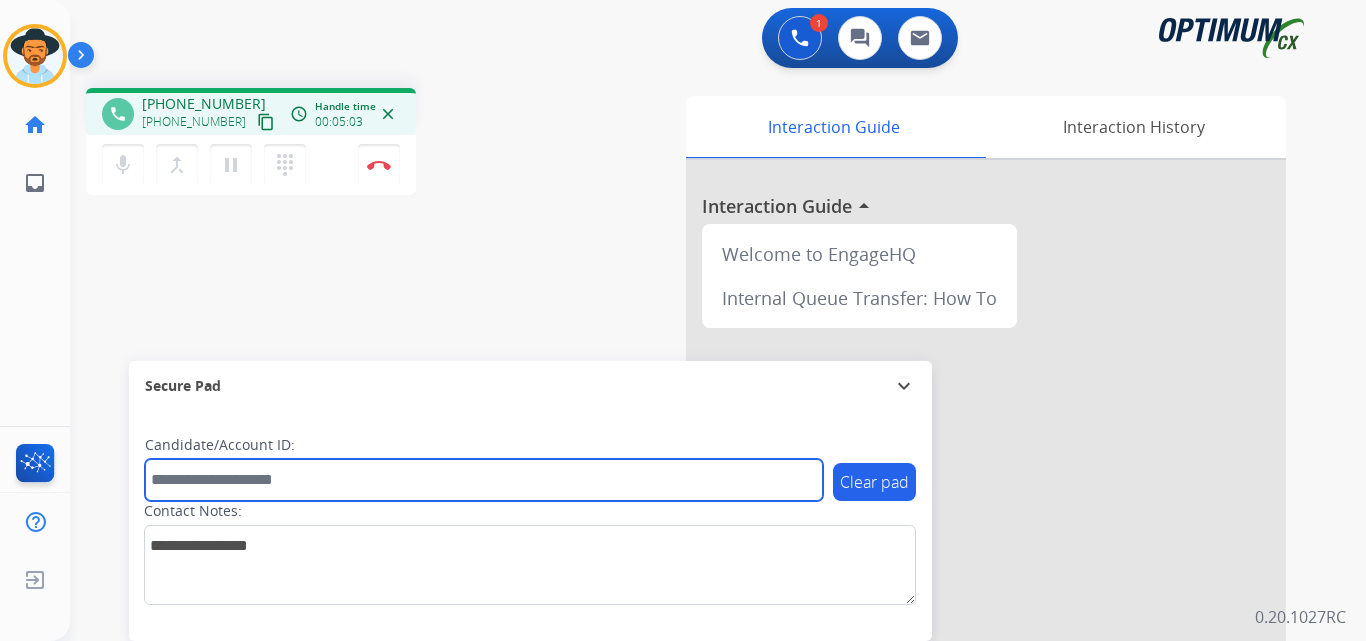 click at bounding box center (484, 480) 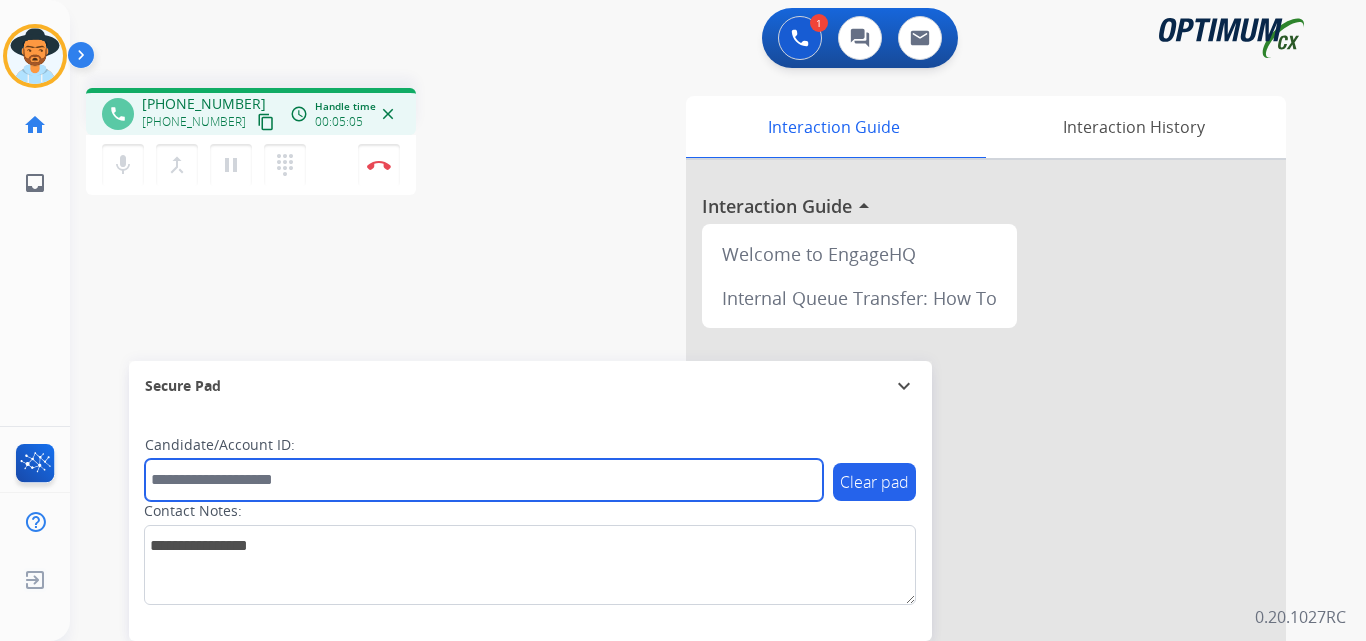 paste on "**********" 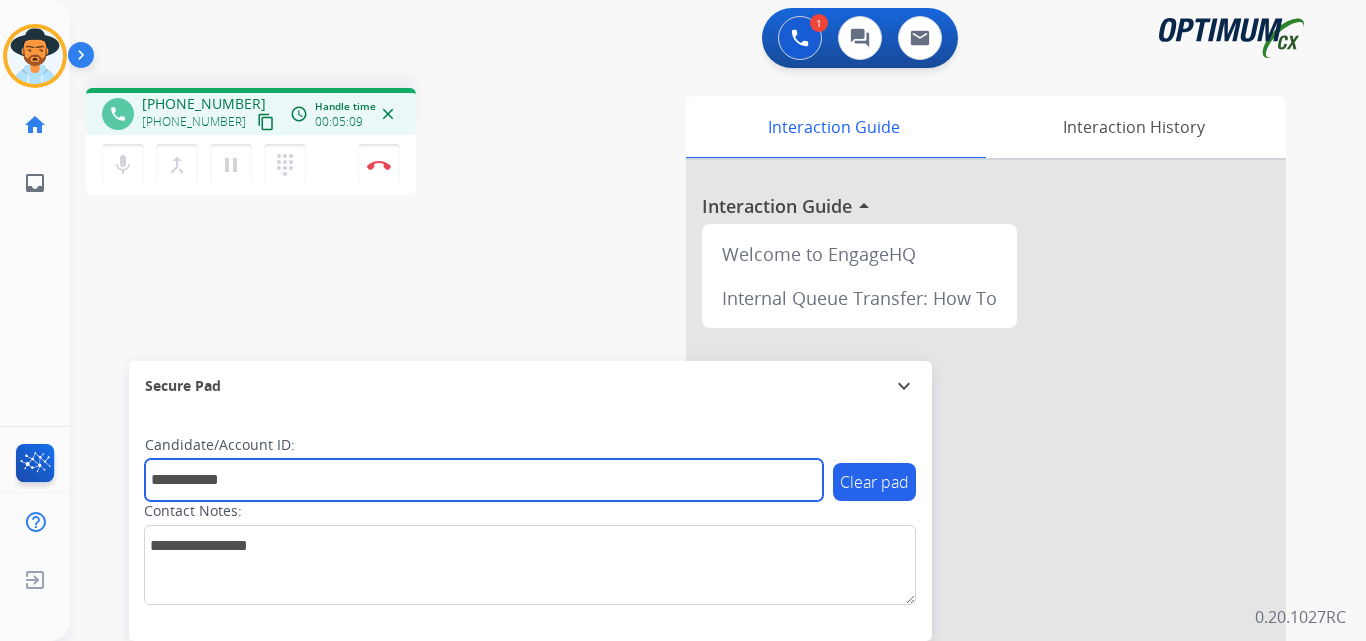 type on "**********" 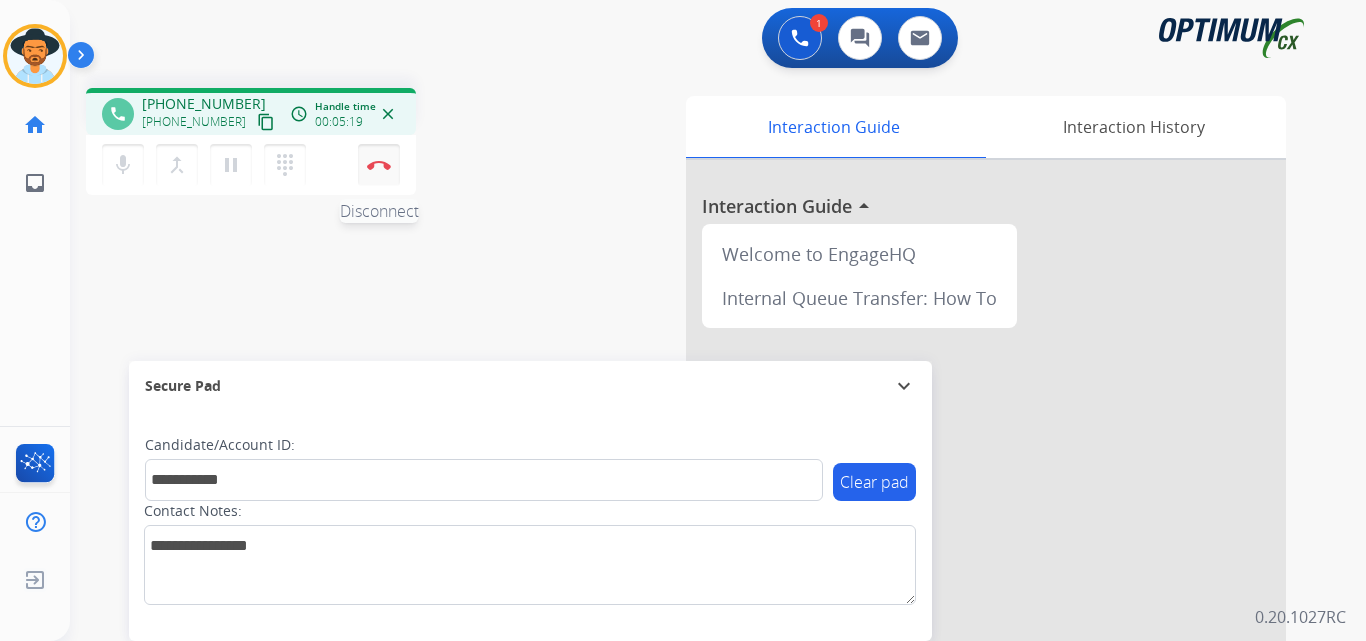 click on "Disconnect" at bounding box center (379, 165) 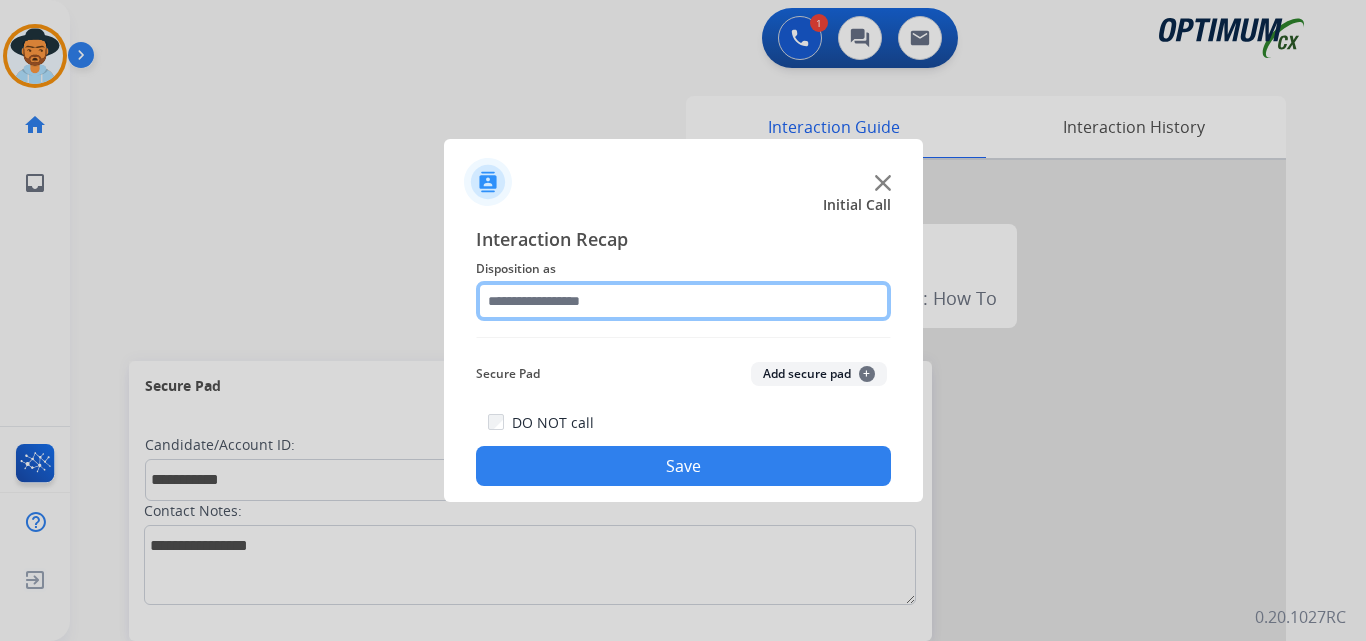 click 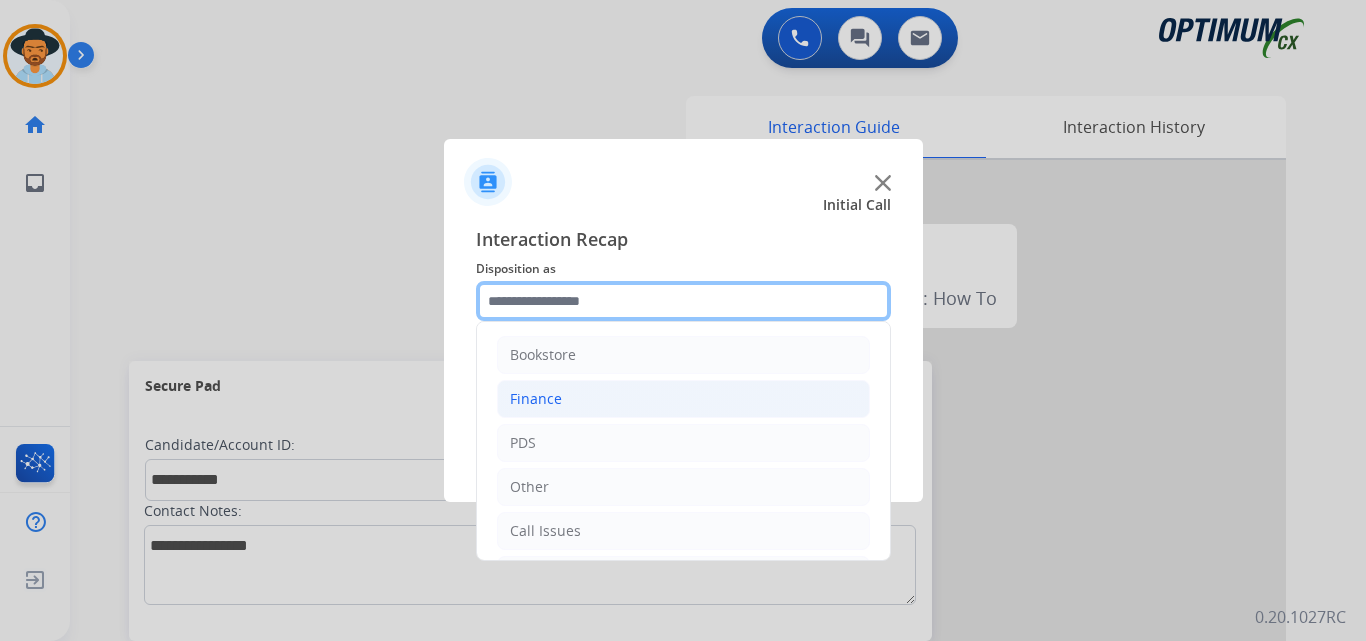 scroll, scrollTop: 136, scrollLeft: 0, axis: vertical 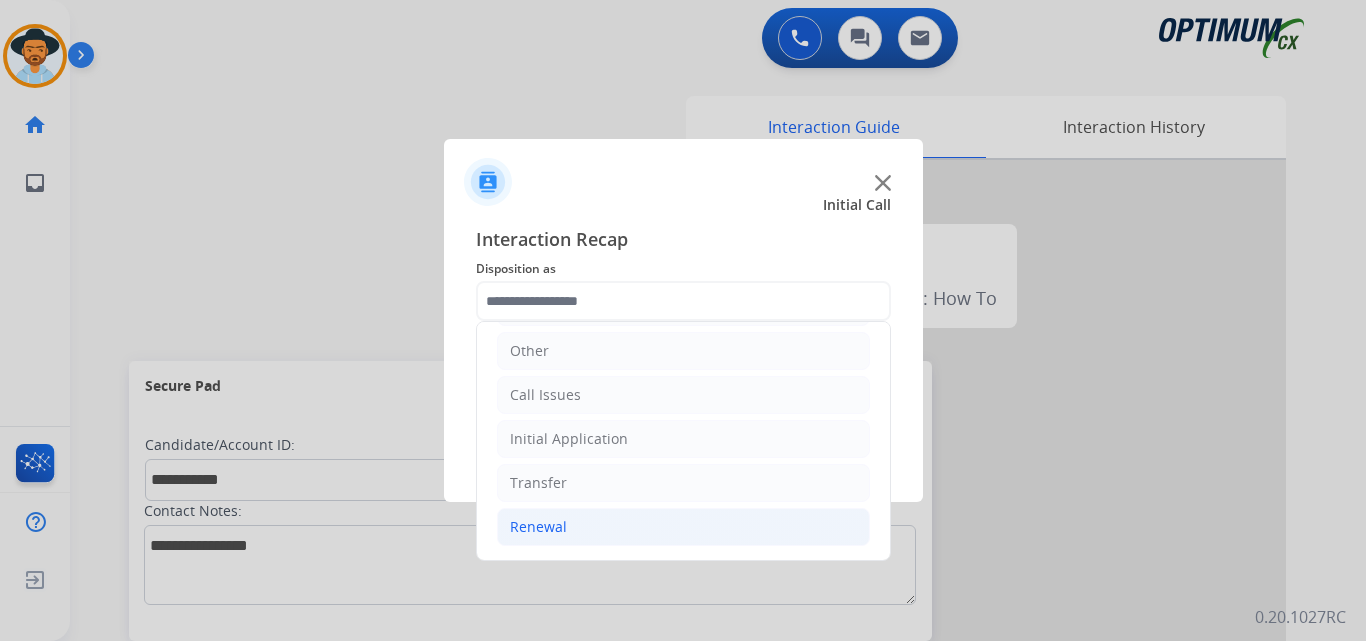 click on "Renewal" 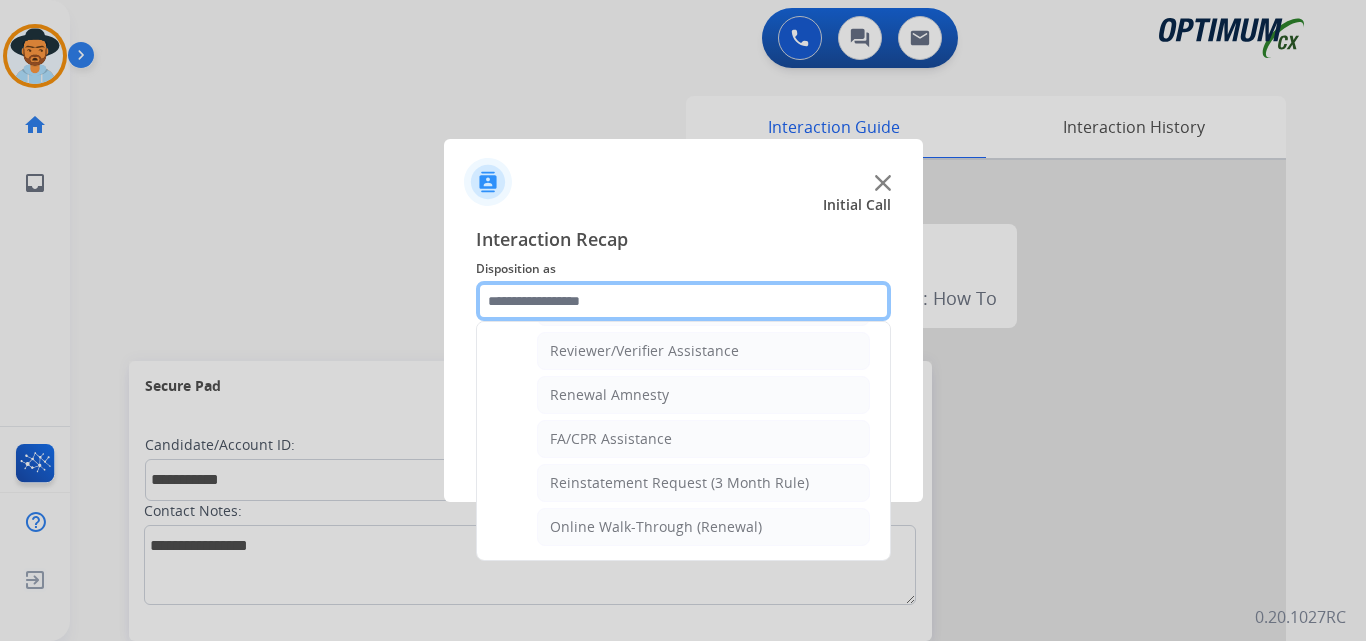 scroll, scrollTop: 439, scrollLeft: 0, axis: vertical 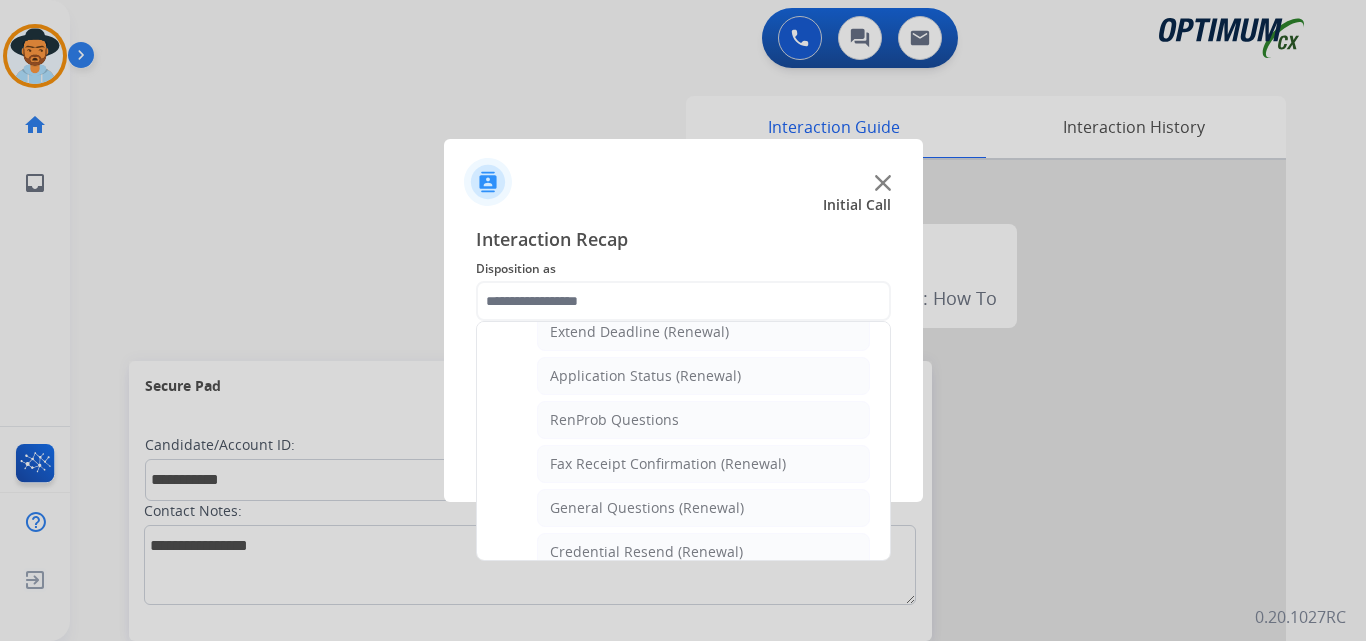 click on "General Questions (Renewal)" 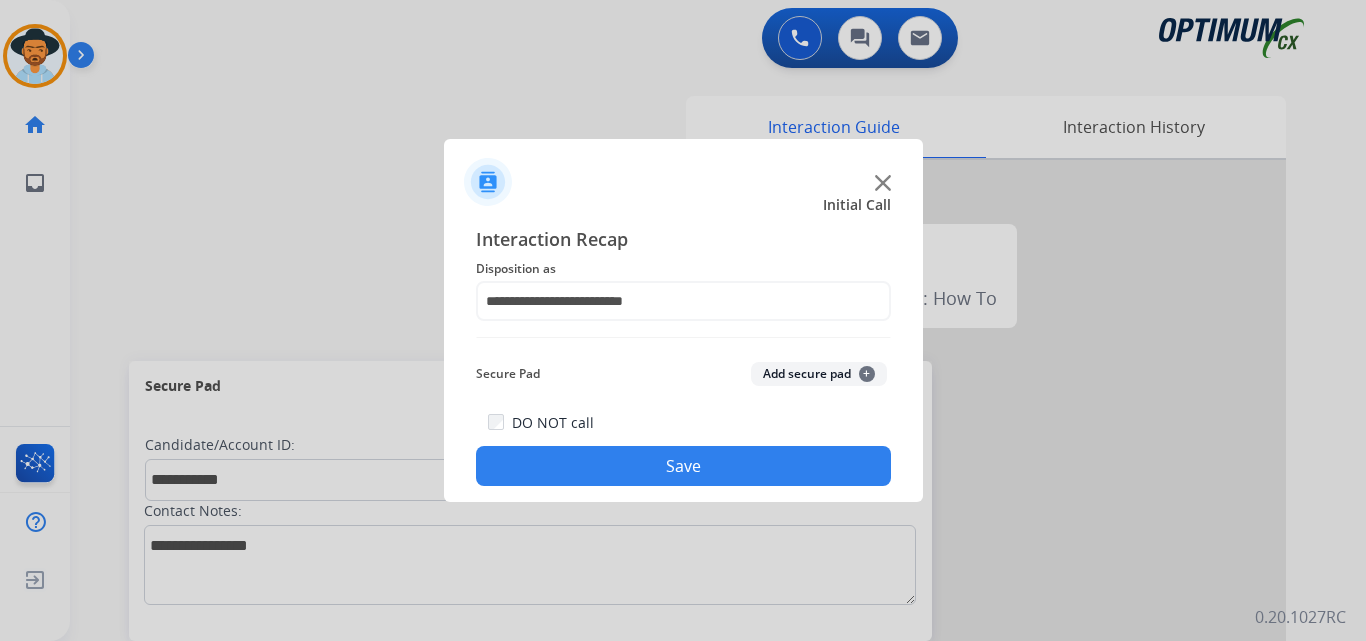 click on "Save" 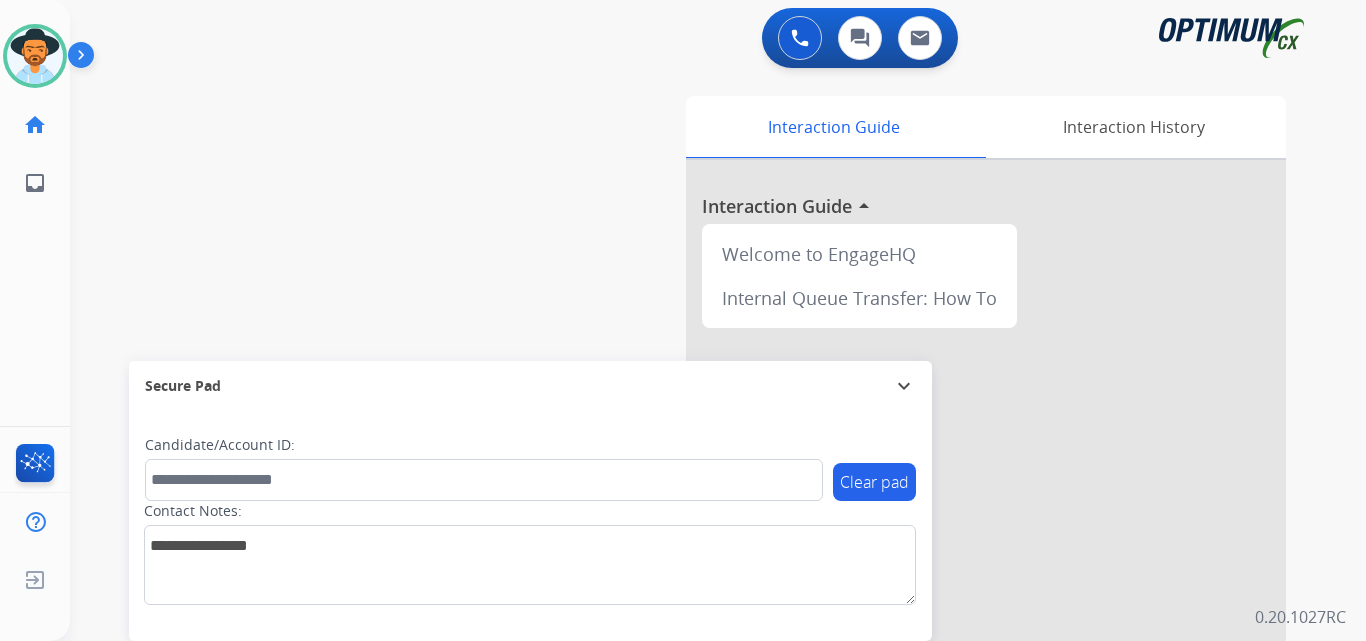 click on "swap_horiz Break voice bridge close_fullscreen Connect 3-Way Call merge_type Separate 3-Way Call  Interaction Guide   Interaction History  Interaction Guide arrow_drop_up  Welcome to EngageHQ   Internal Queue Transfer: How To  Secure Pad expand_more Clear pad Candidate/Account ID: Contact Notes:" at bounding box center (694, 489) 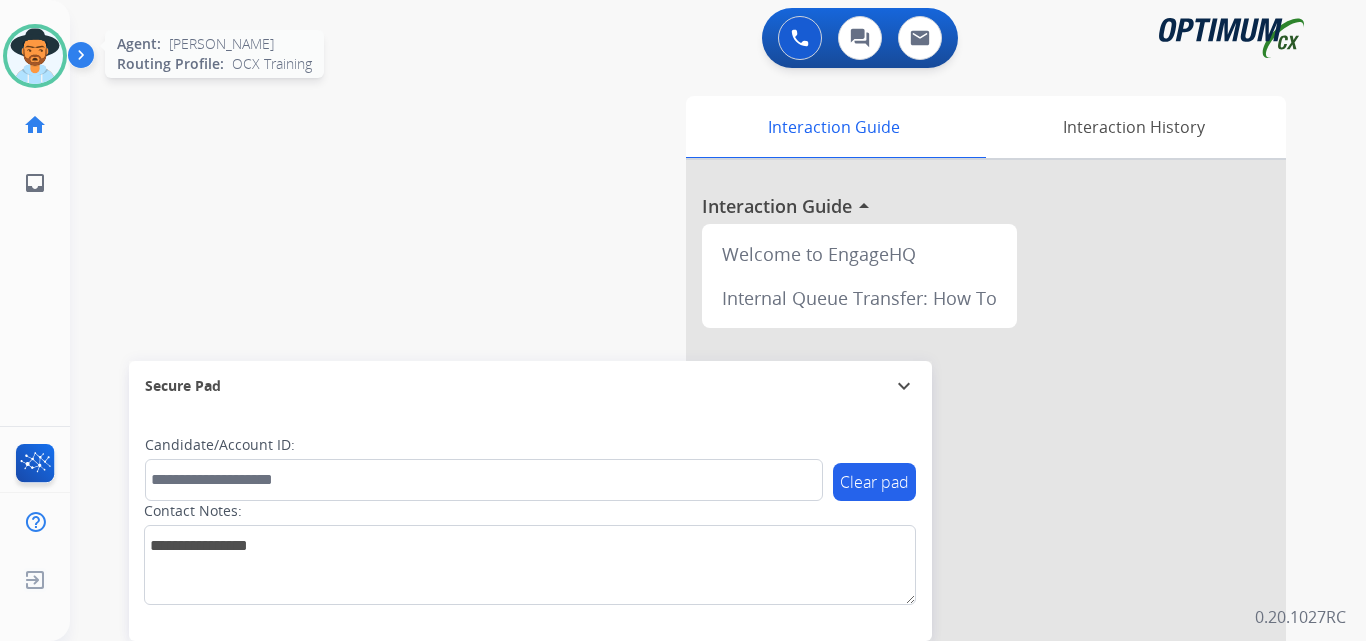 click at bounding box center [35, 56] 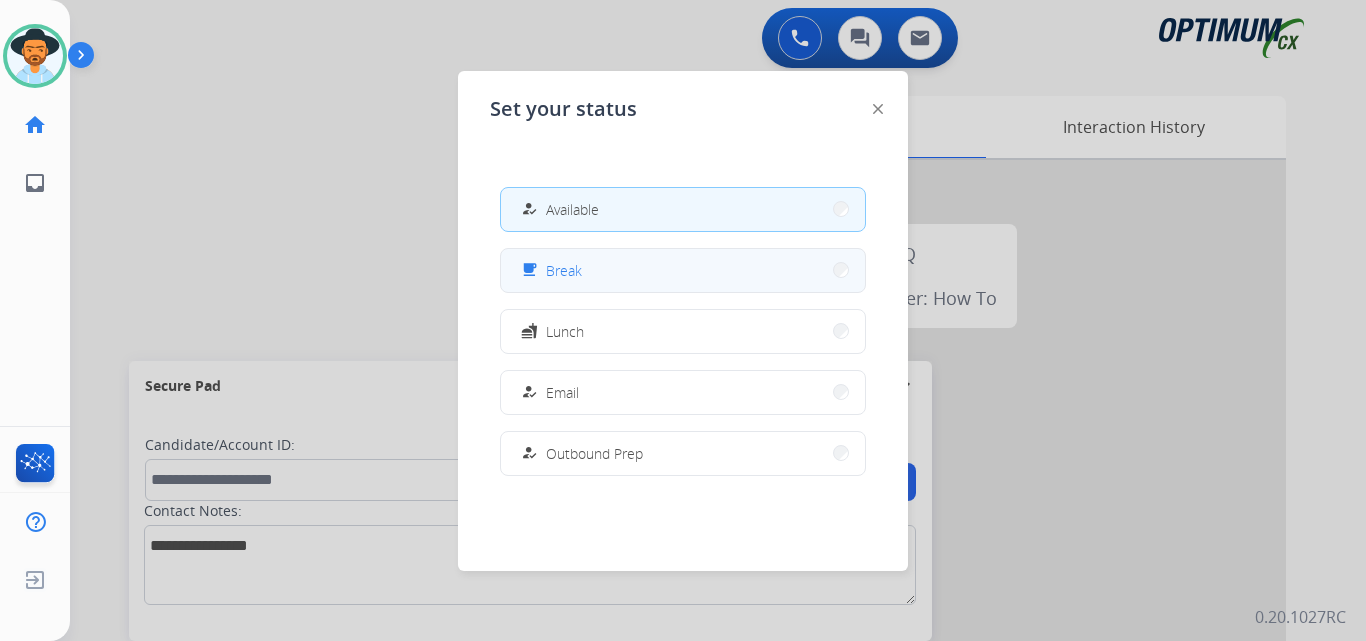 scroll, scrollTop: 499, scrollLeft: 0, axis: vertical 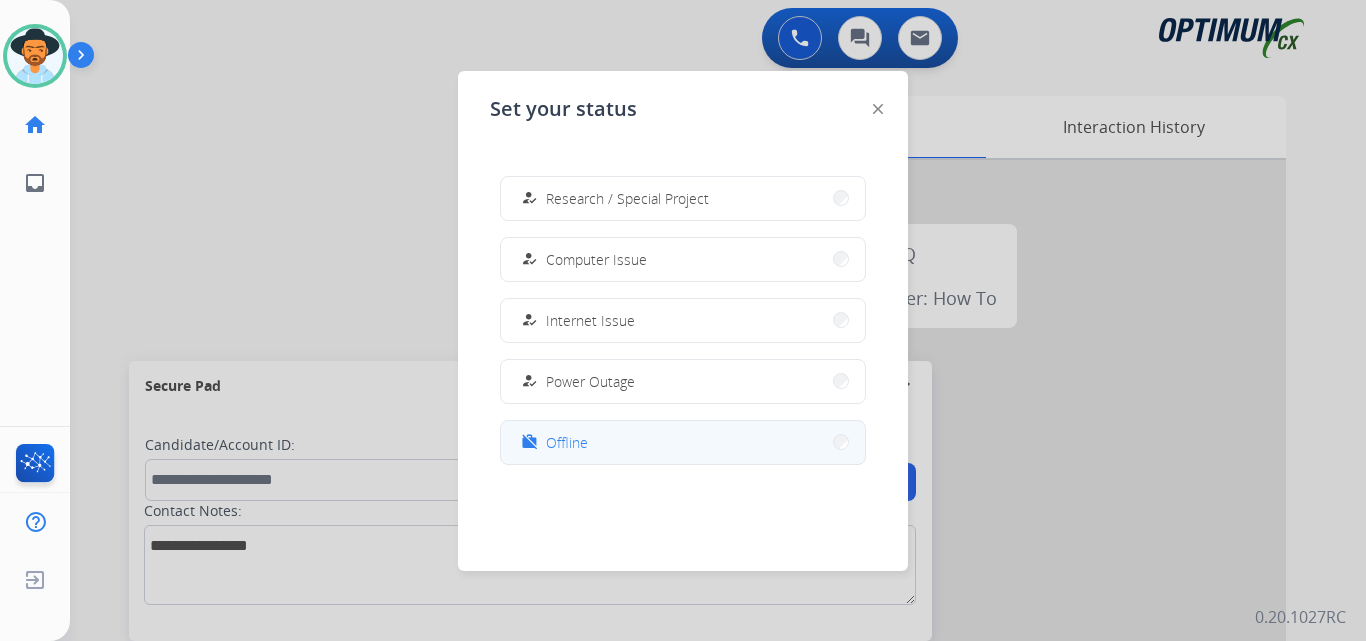 click on "Offline" at bounding box center (567, 442) 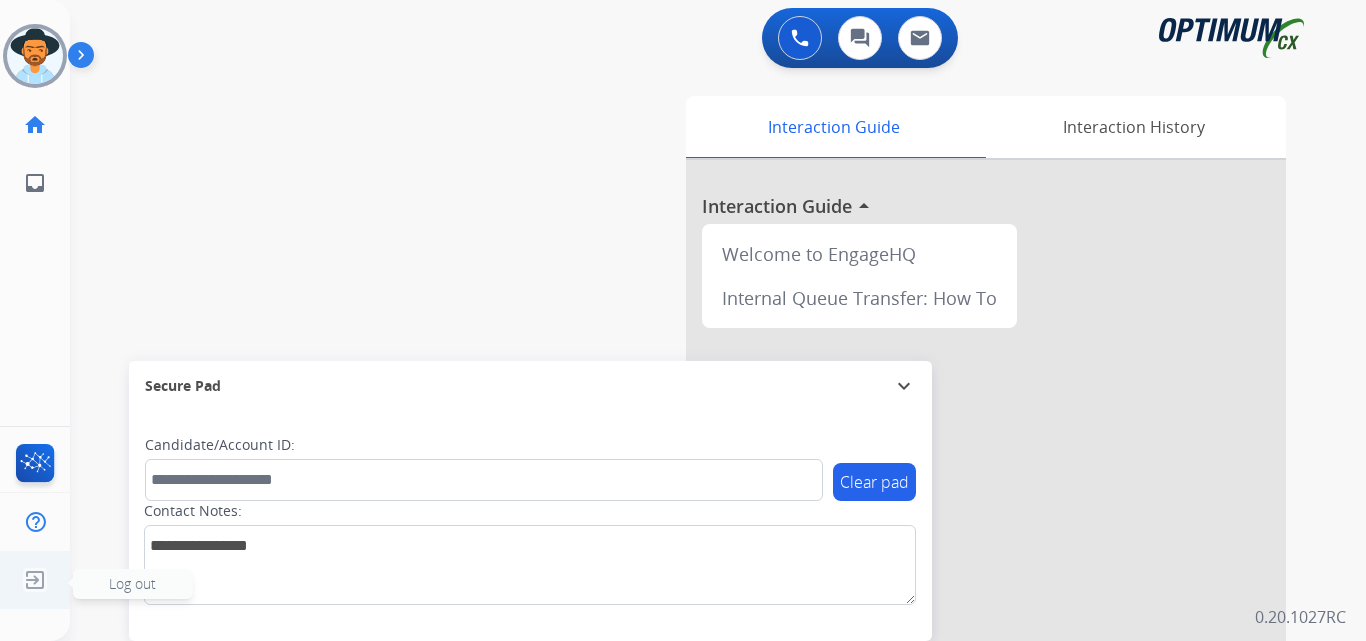 click 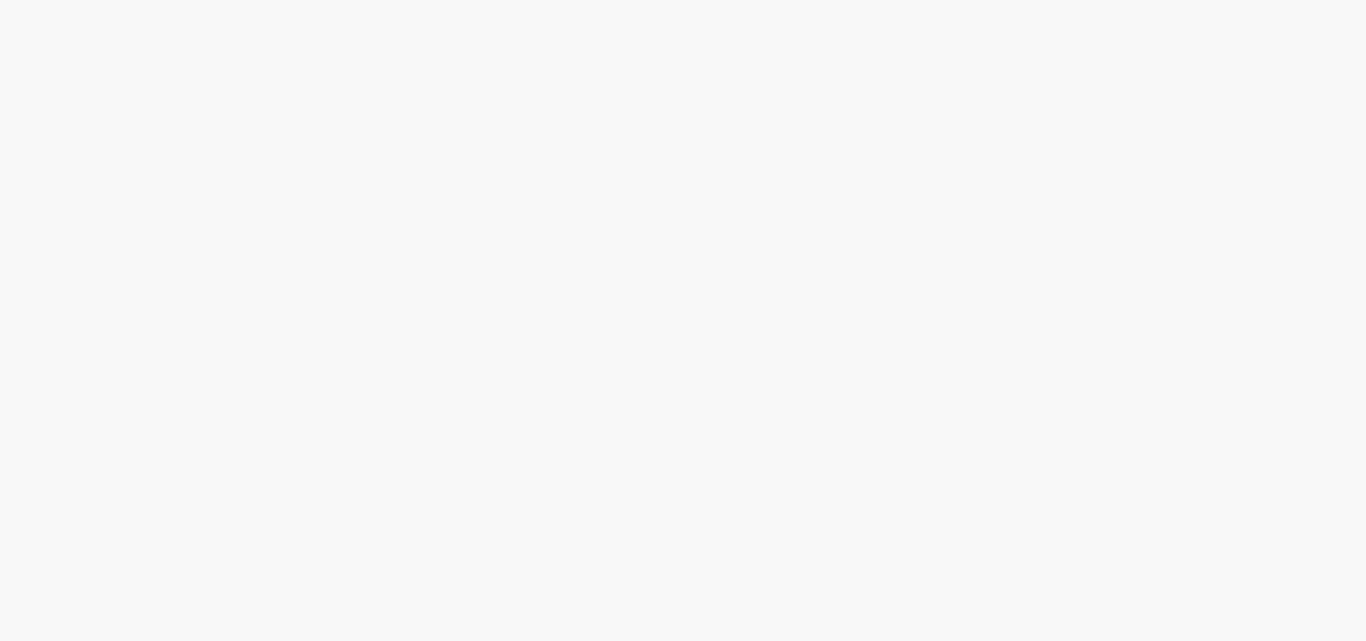 scroll, scrollTop: 0, scrollLeft: 0, axis: both 